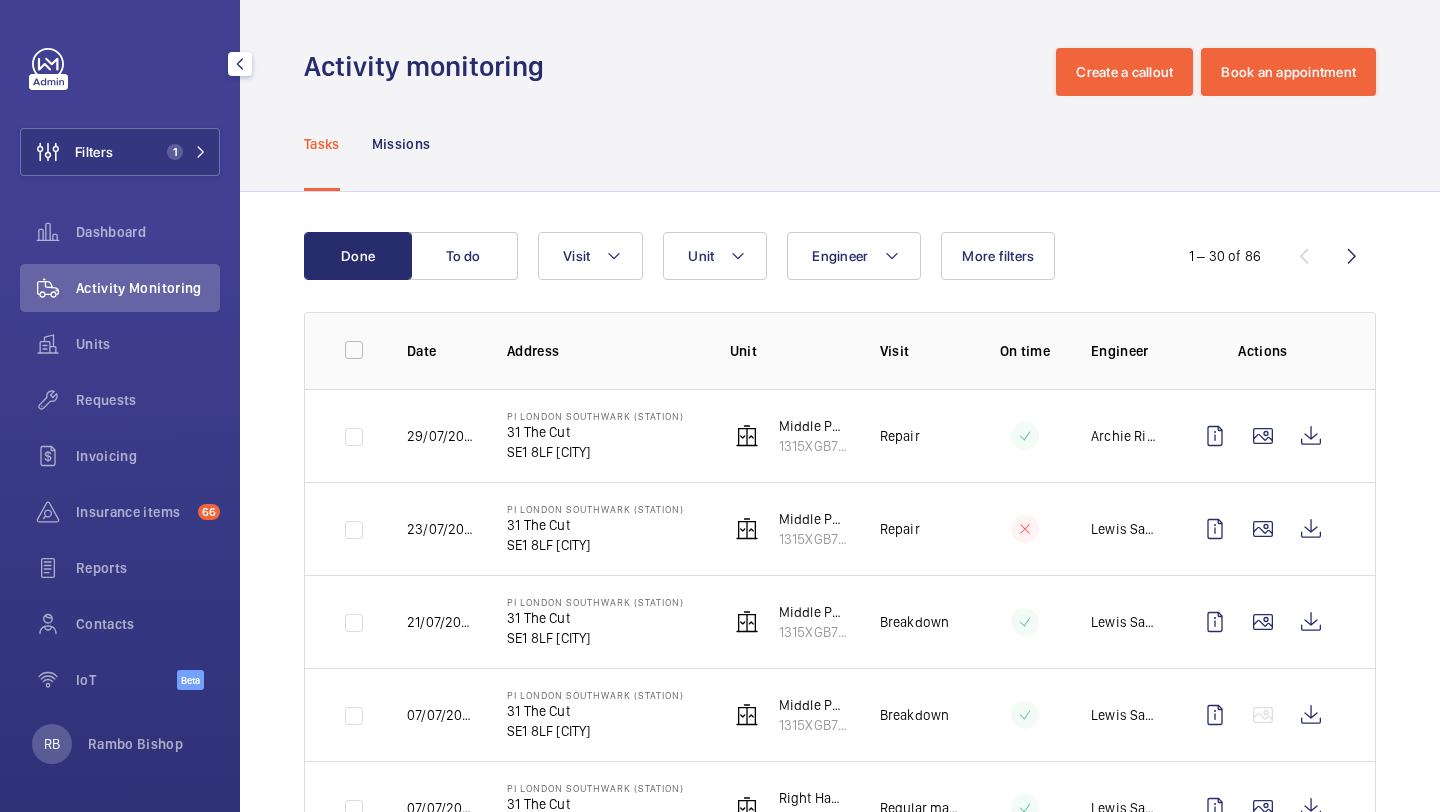 click on "Filters 1" 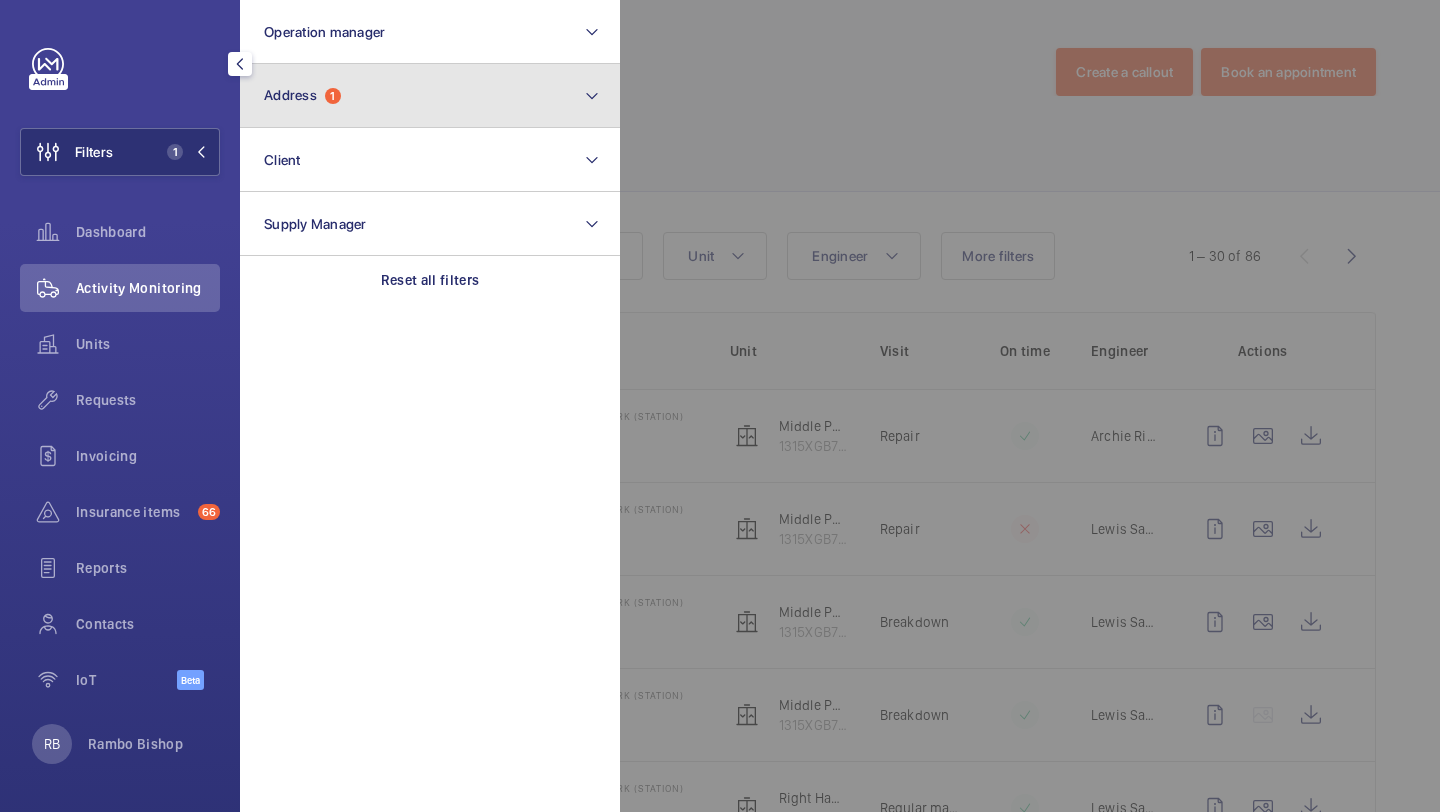 click on "Address  1" 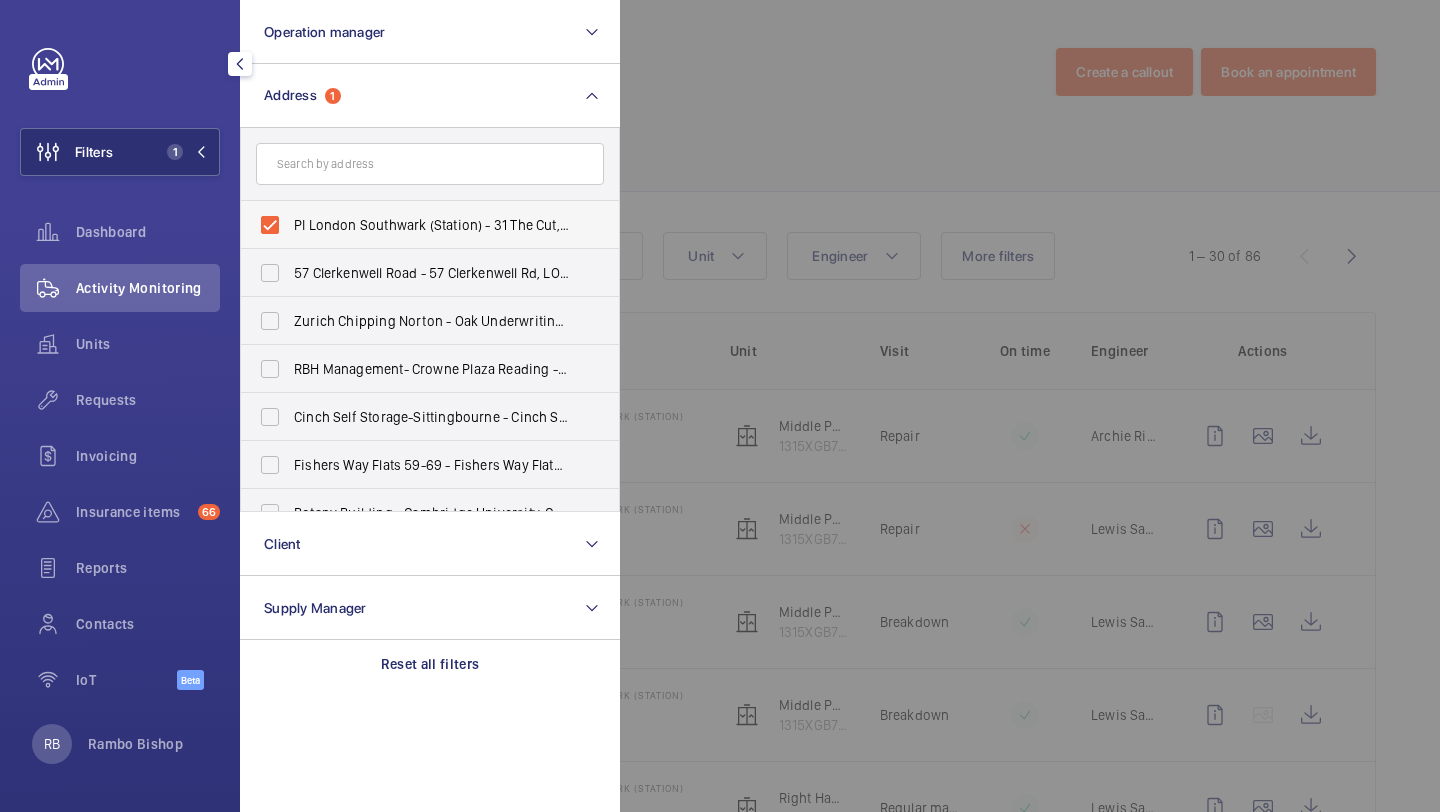 click on "PI London Southwark (Station) - 31 The Cut, [CITY] SE1 8LF" at bounding box center [431, 225] 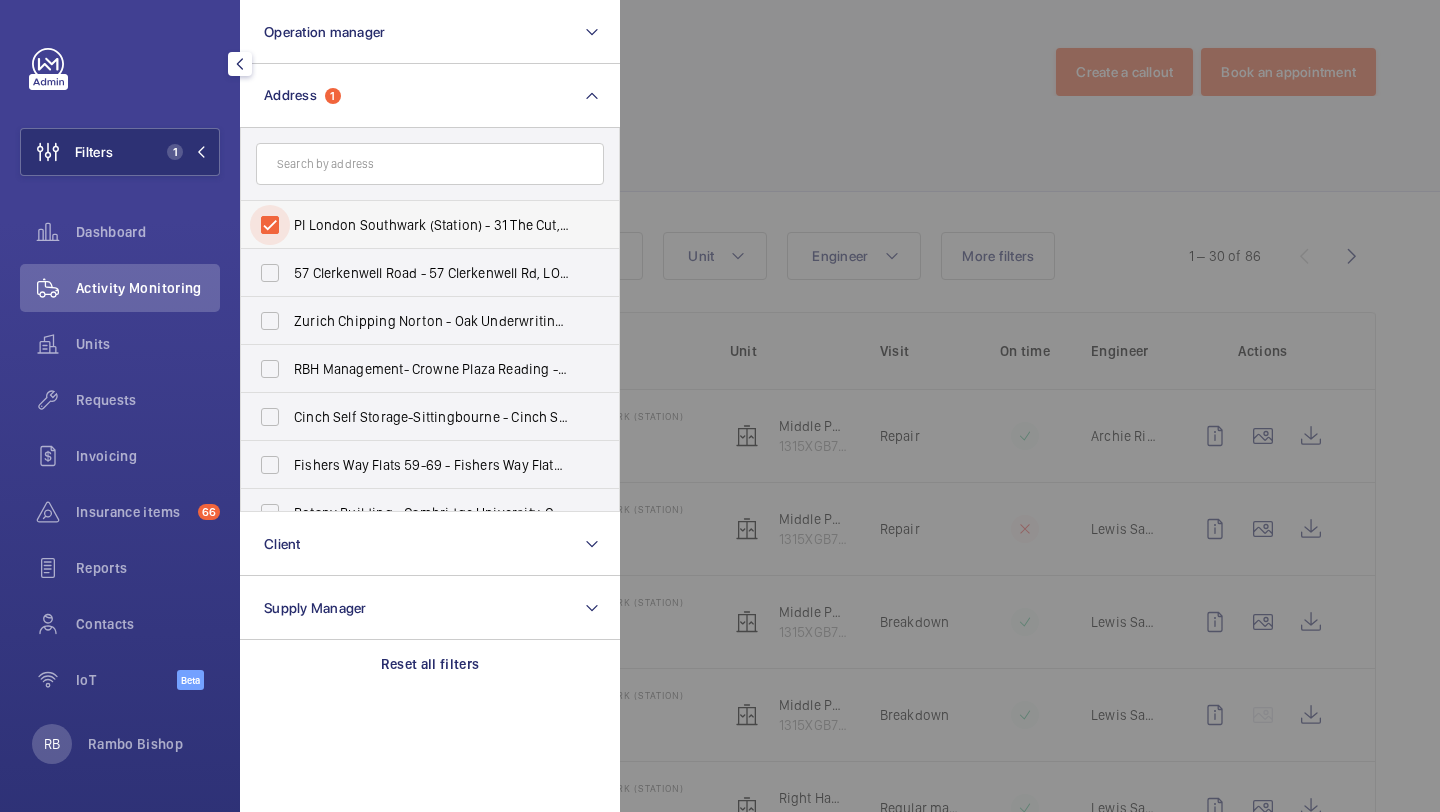 click on "PI London Southwark (Station) - 31 The Cut, [CITY] SE1 8LF" at bounding box center [270, 225] 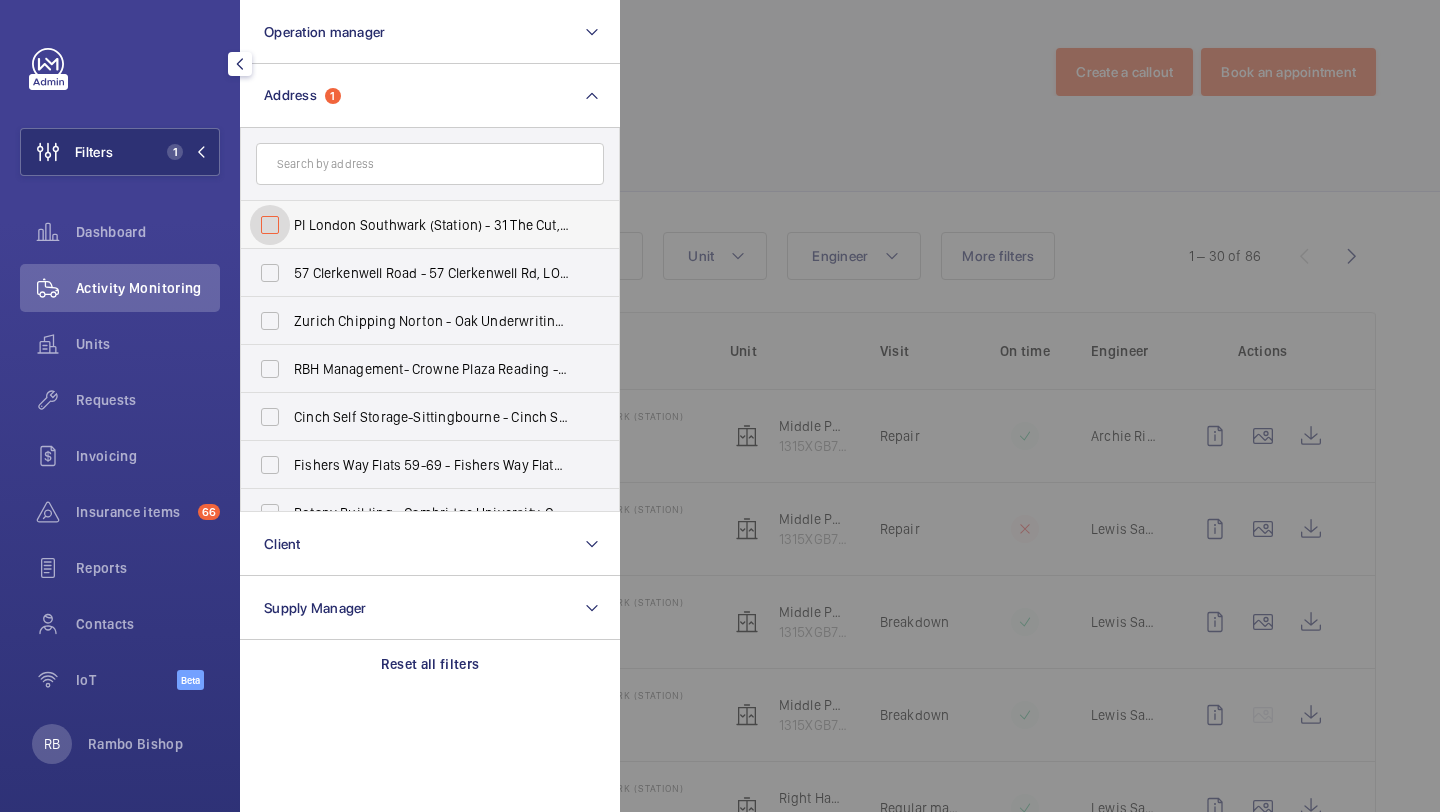 checkbox on "false" 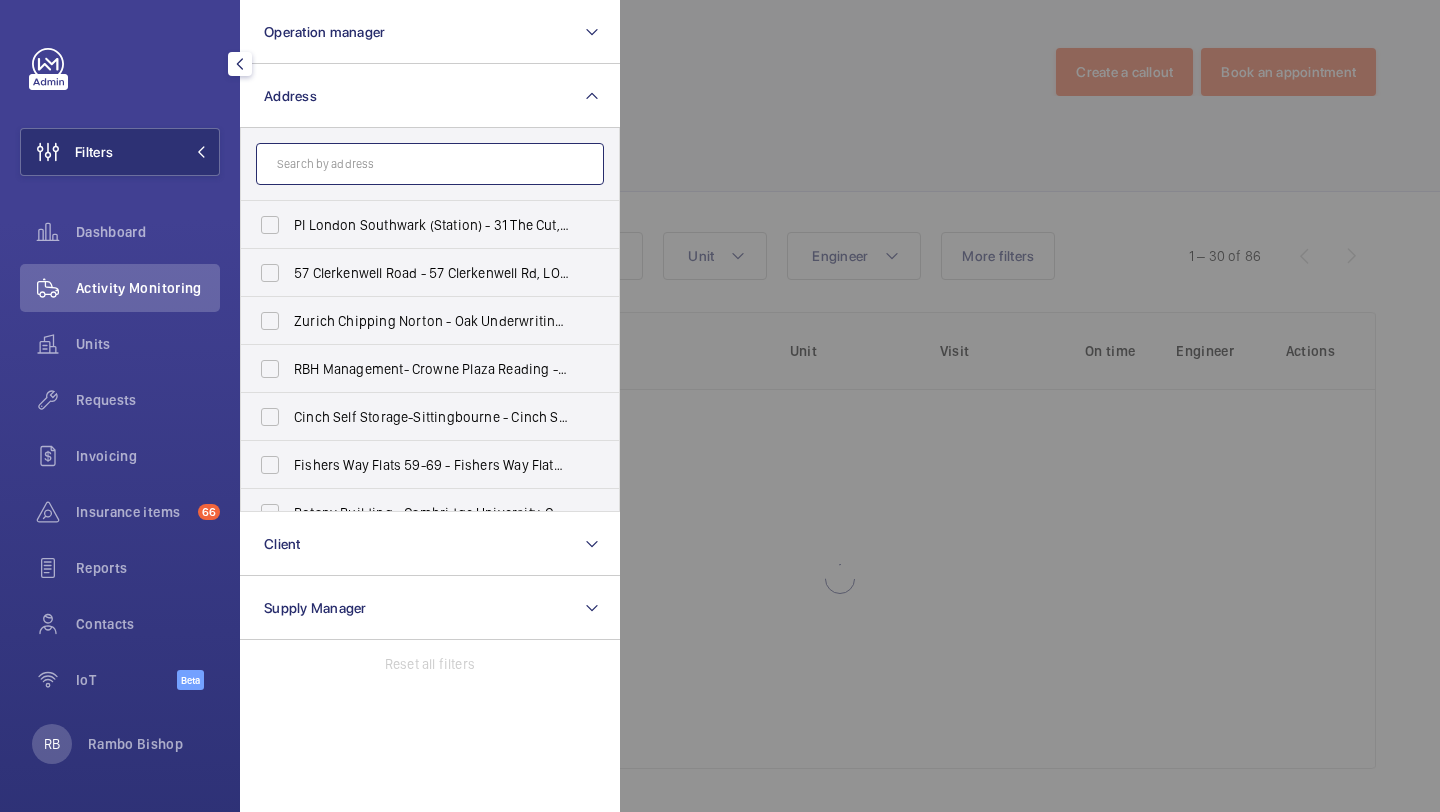 click 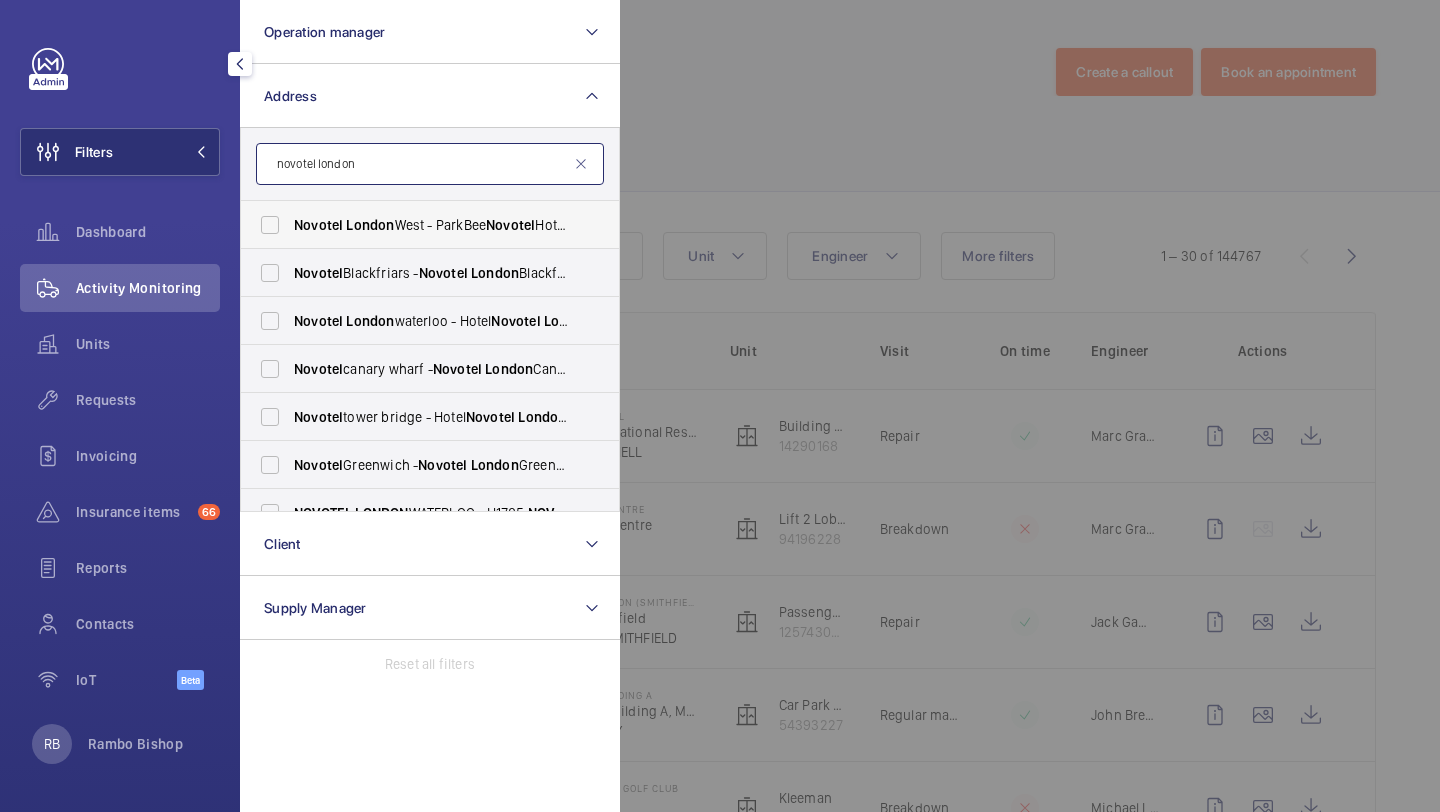 type on "novotel london" 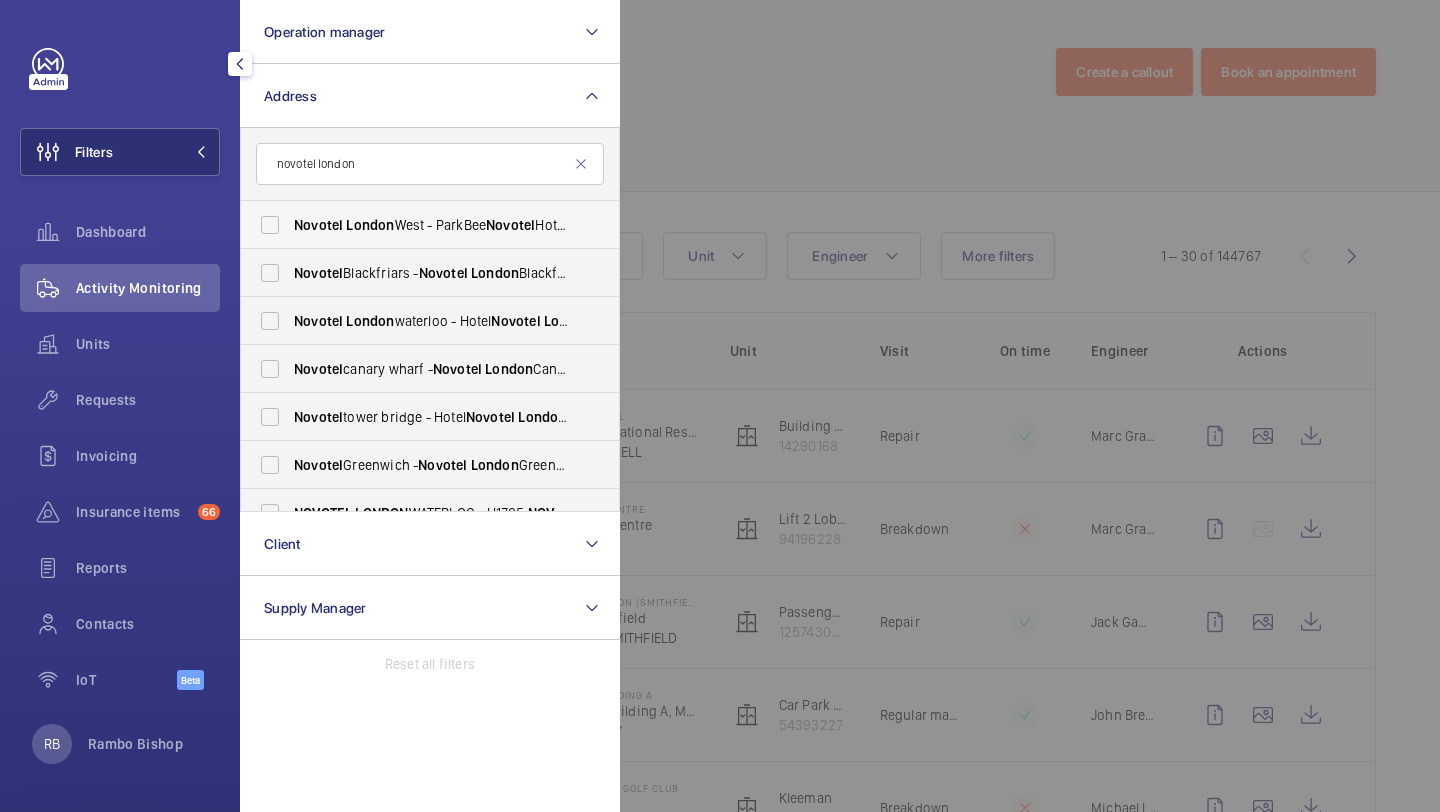click on "Novotel LONDON WEST - ParkBee Novotel Hotel LONDON WEST - Hammersmith, LONDON W6 8DR" at bounding box center (431, 225) 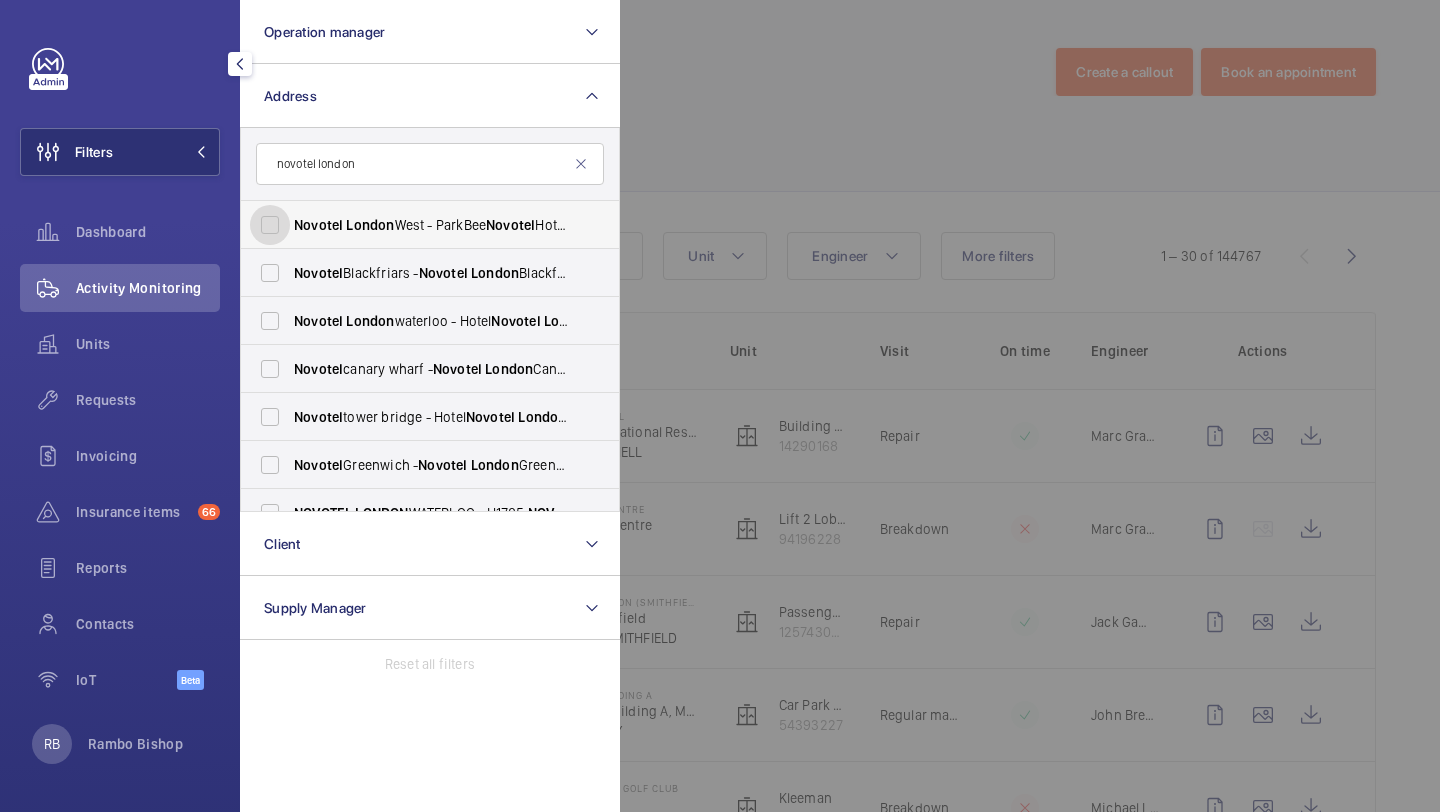 click on "Novotel LONDON WEST - ParkBee Novotel Hotel LONDON WEST - Hammersmith, LONDON W6 8DR" at bounding box center [270, 225] 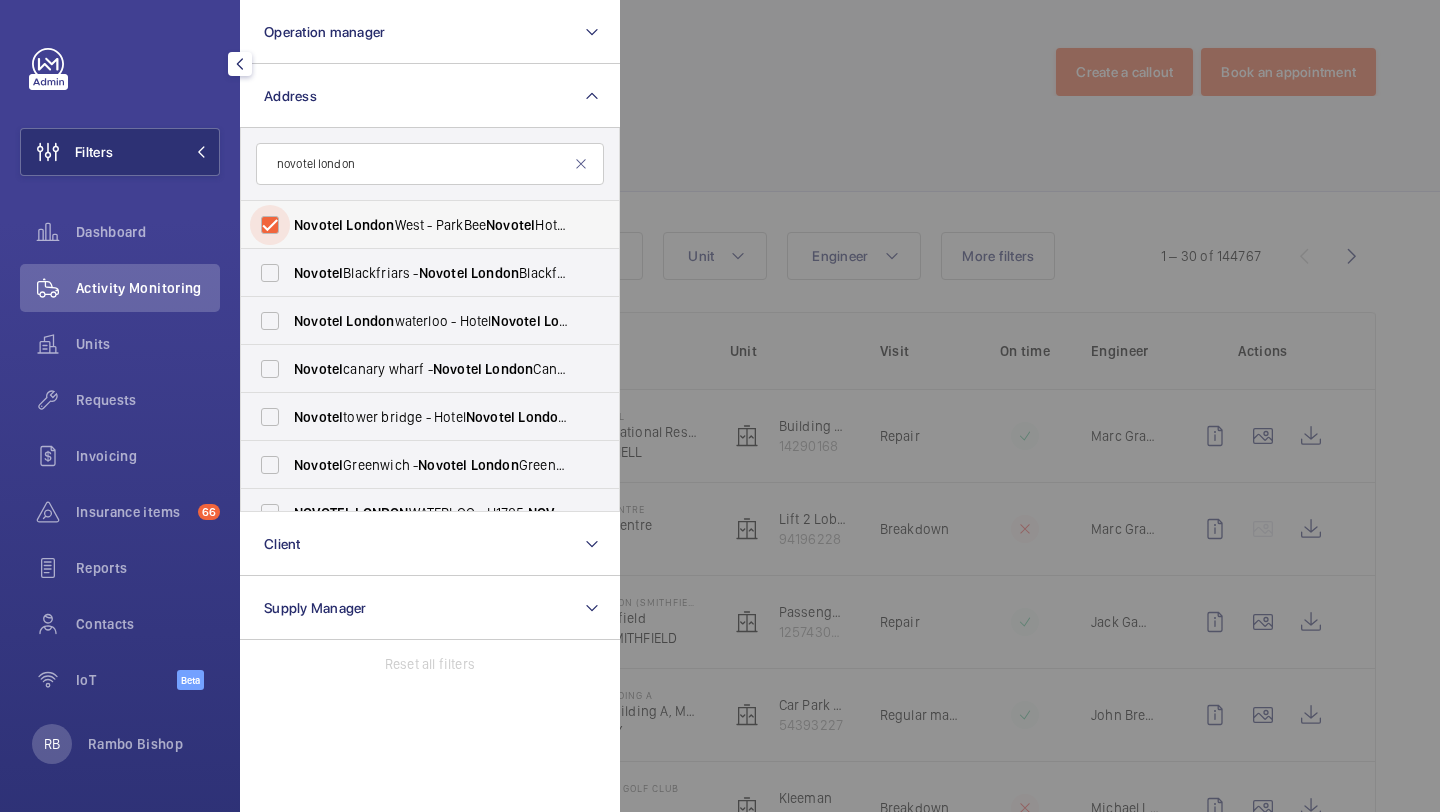 checkbox on "true" 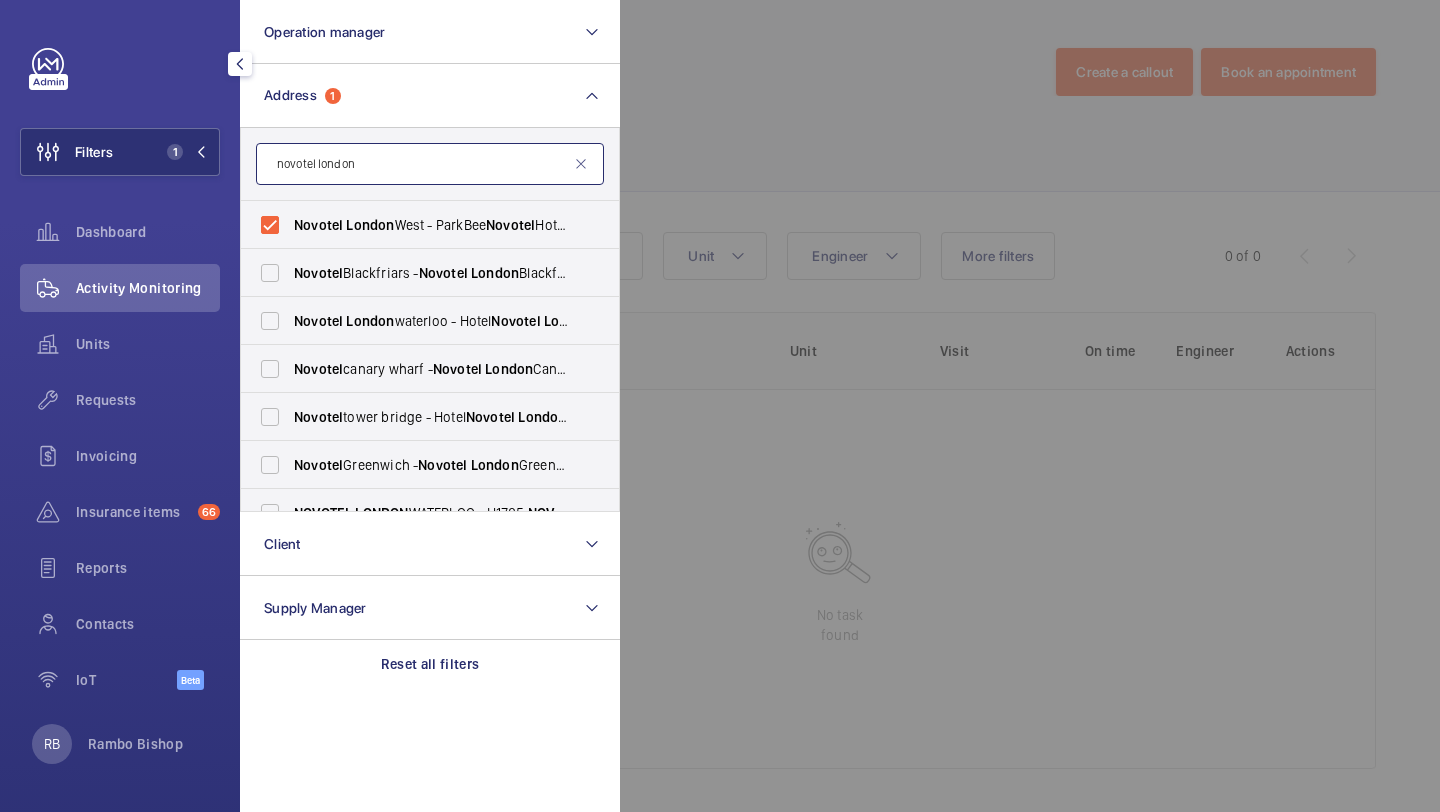 click on "novotel london" 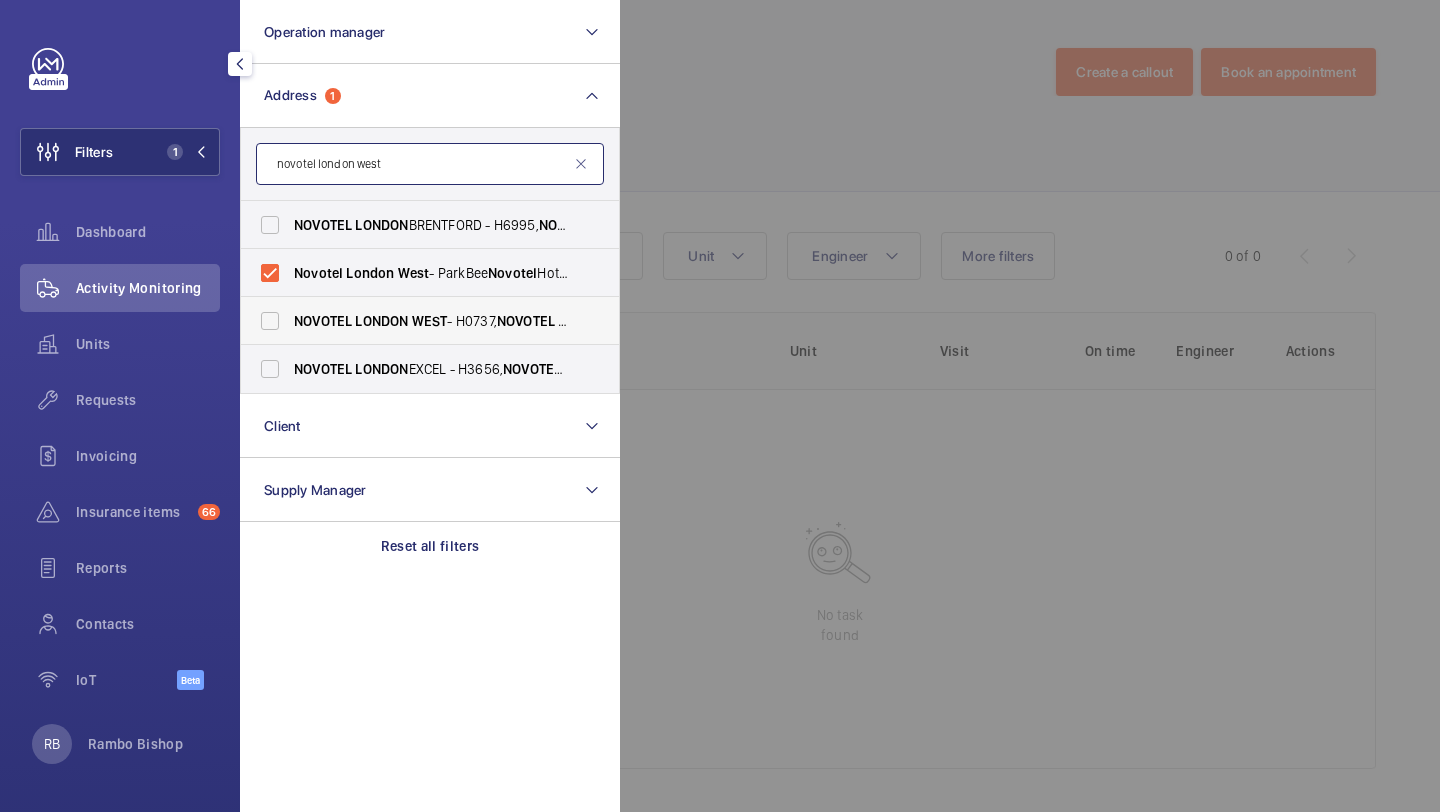type on "novotel london west" 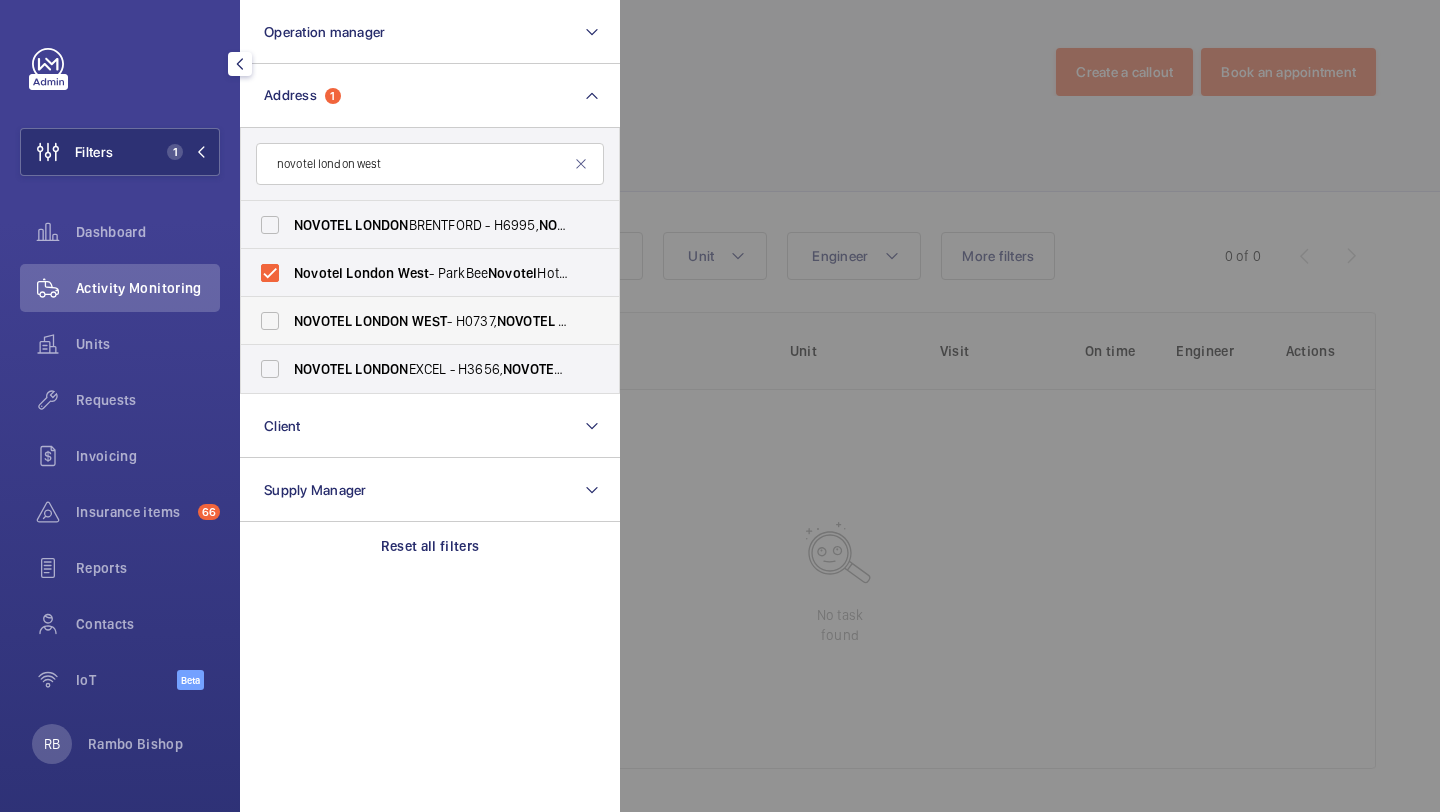 click on "LONDON" at bounding box center [381, 321] 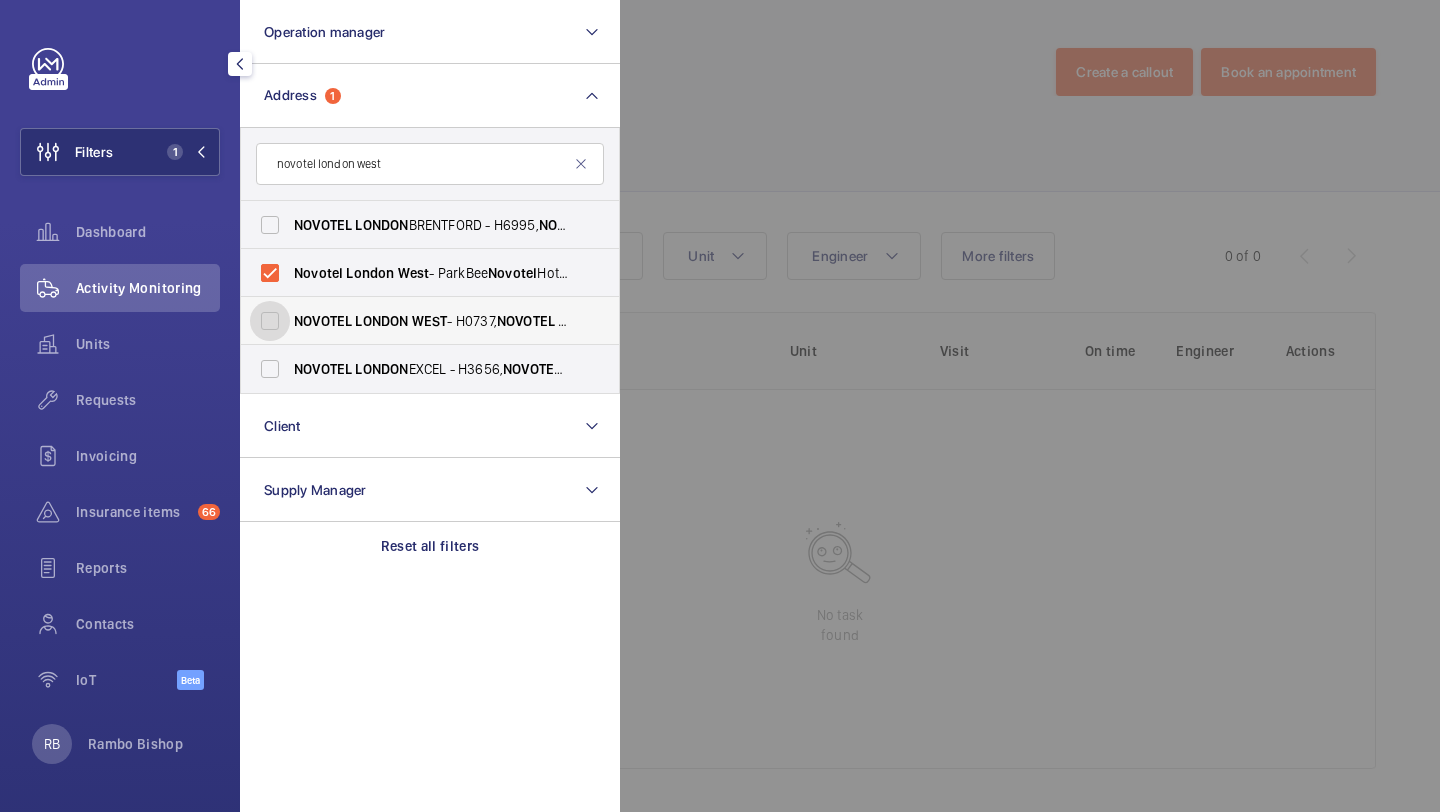 click on "NOVOTEL LONDON WEST - H0737, NOVOTEL LONDON WEST , 1 Shortlands, Hammersmith International Centre, LONDON W6 8DR" at bounding box center [270, 321] 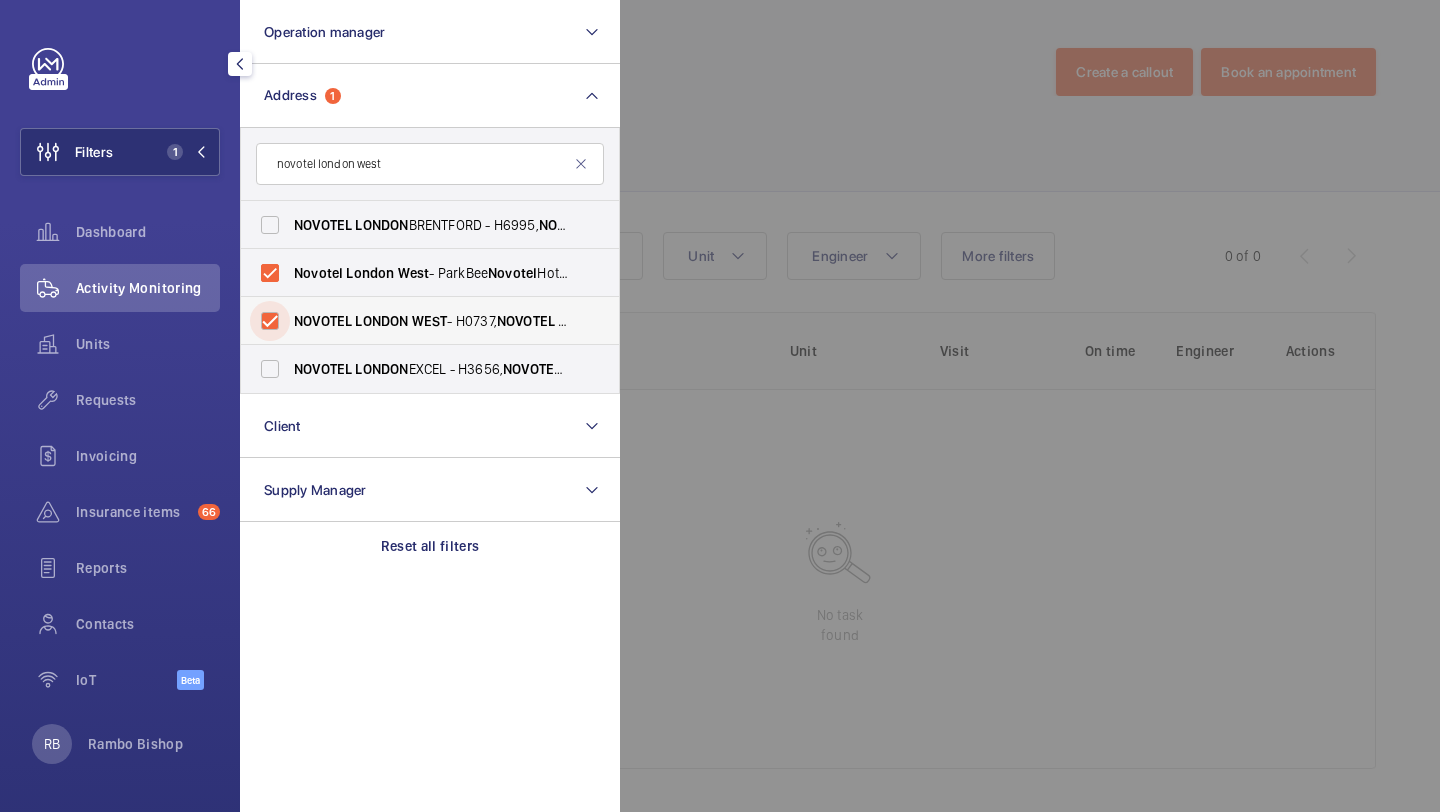 checkbox on "true" 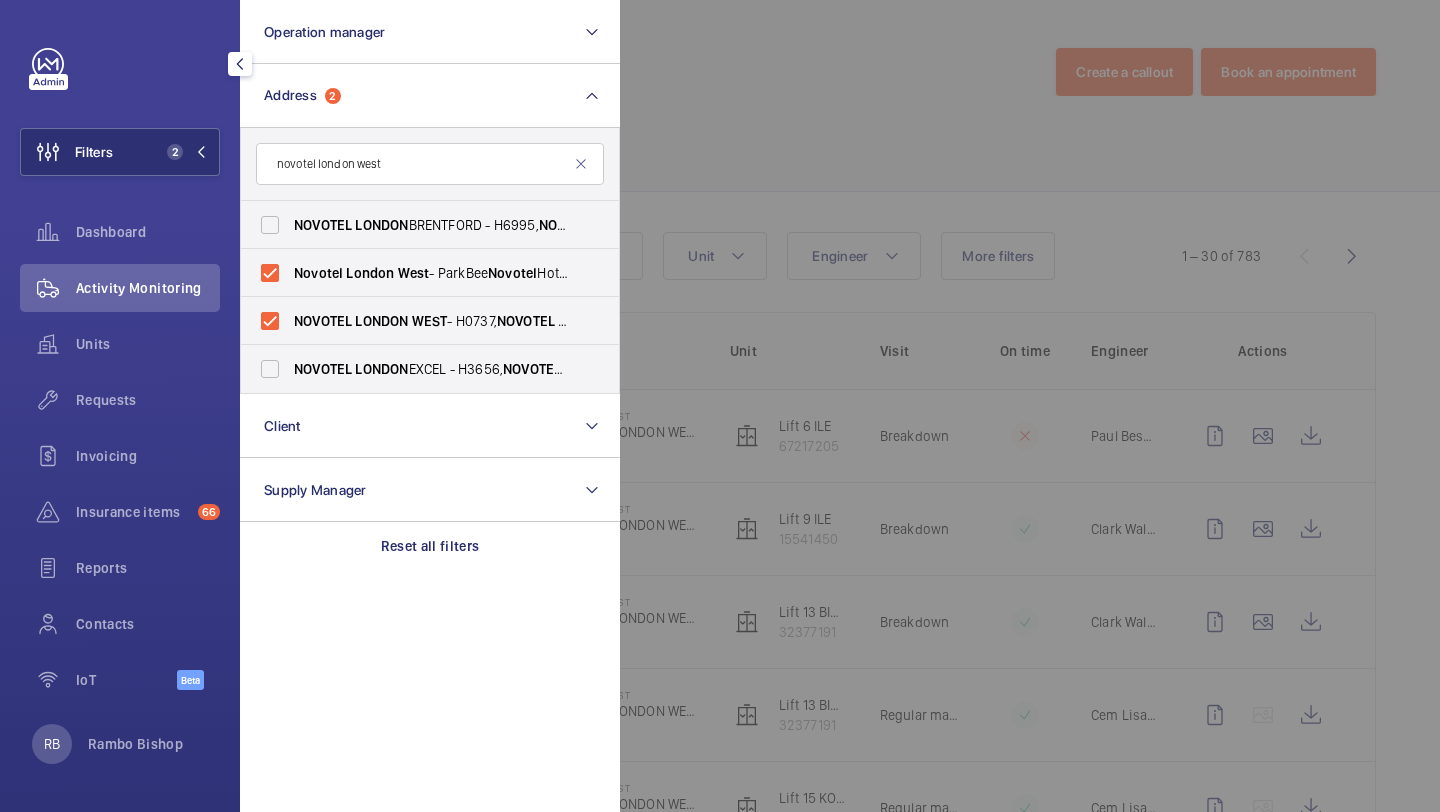 click 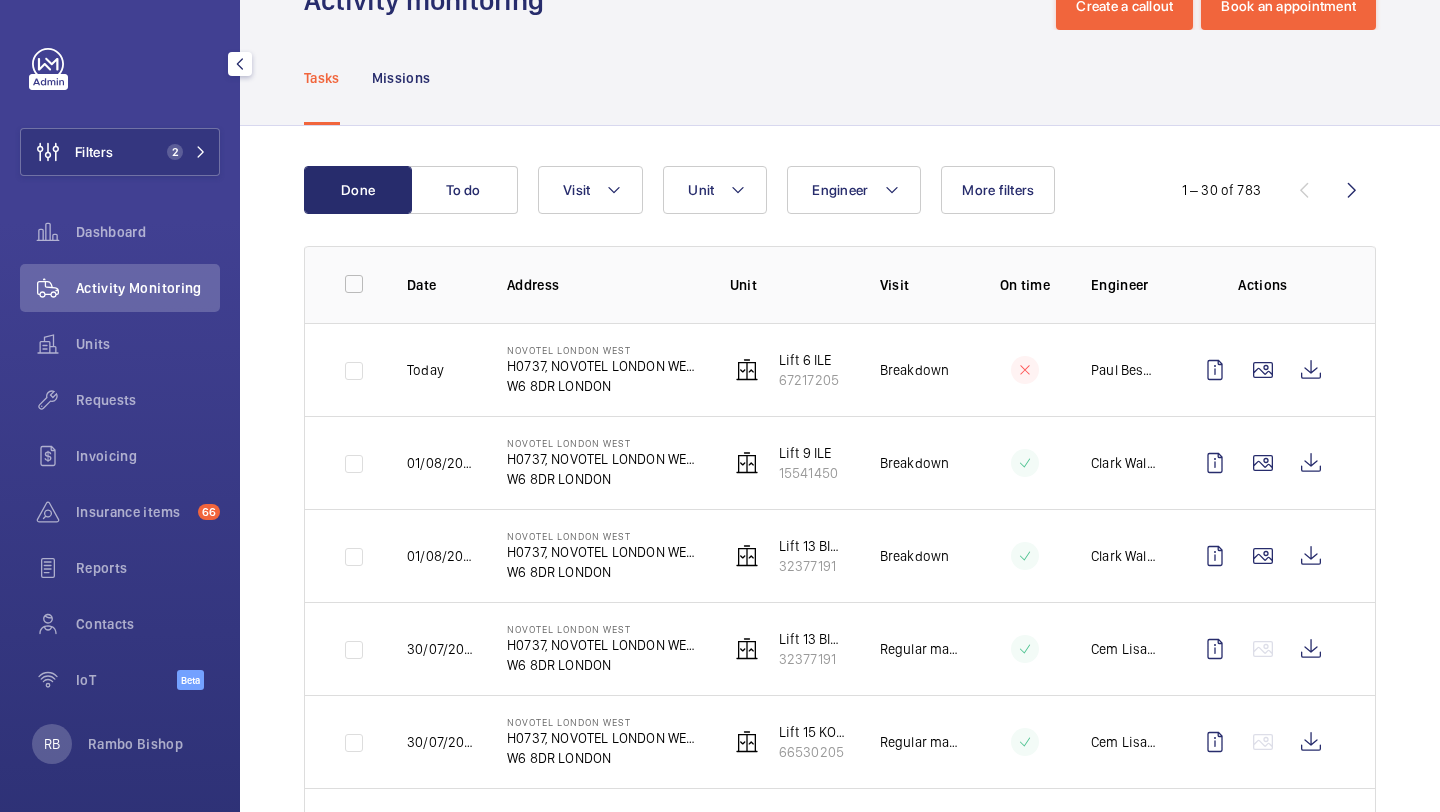 scroll, scrollTop: 80, scrollLeft: 0, axis: vertical 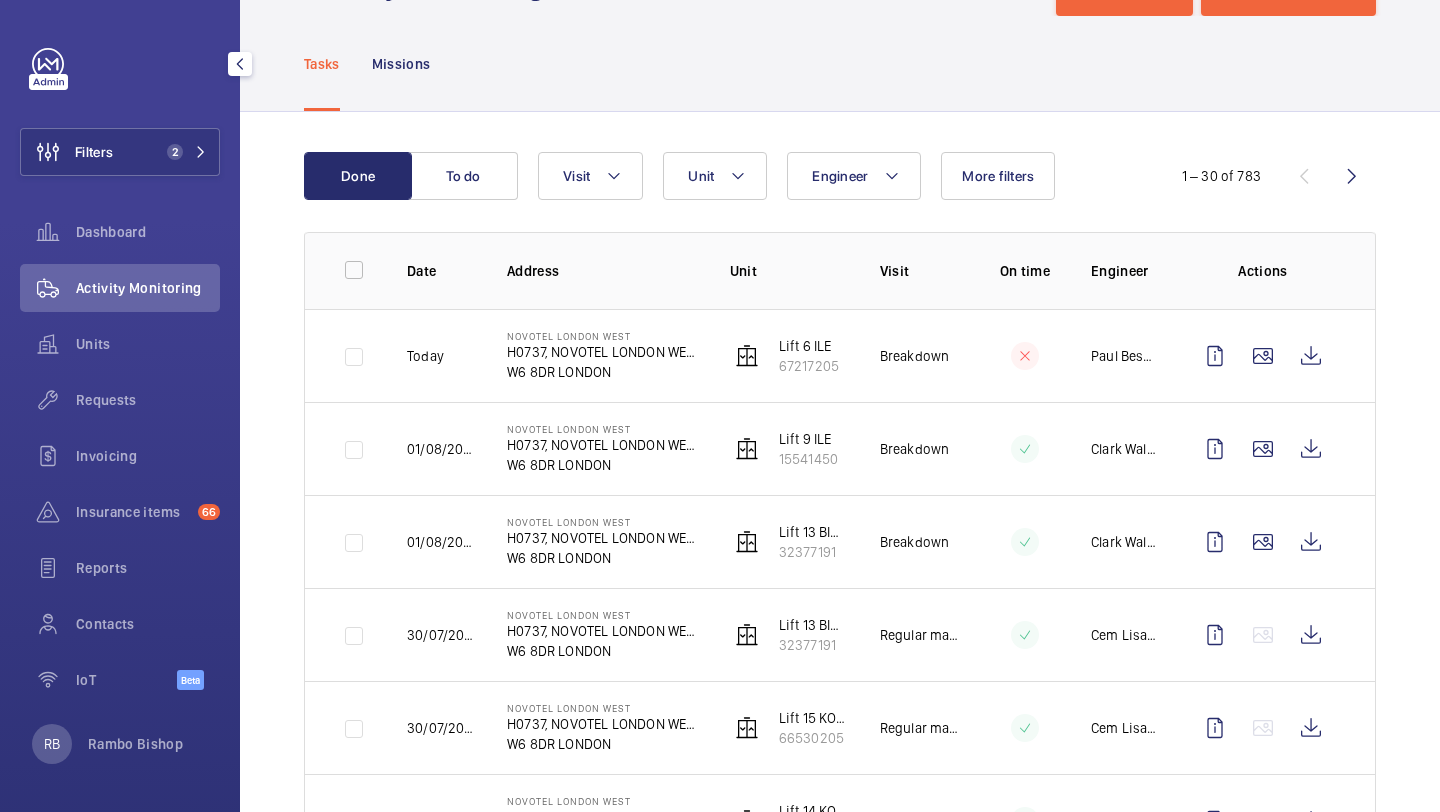 click on "Filters 2 Dashboard Activity Monitoring Units Requests Invoicing Insurance items 66 Reports Contacts IoT Beta RB Rambo Bishop" 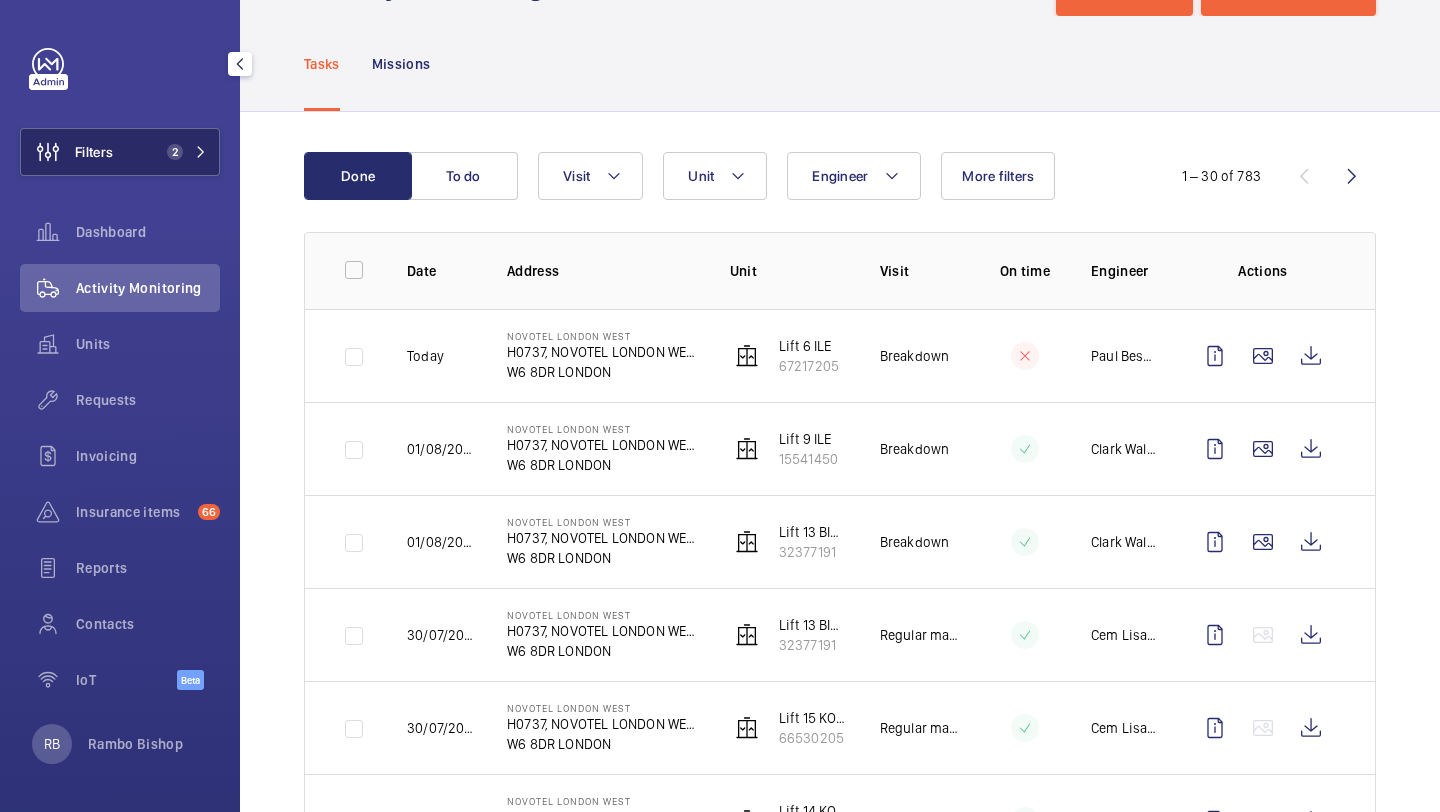 click on "Filters 2" 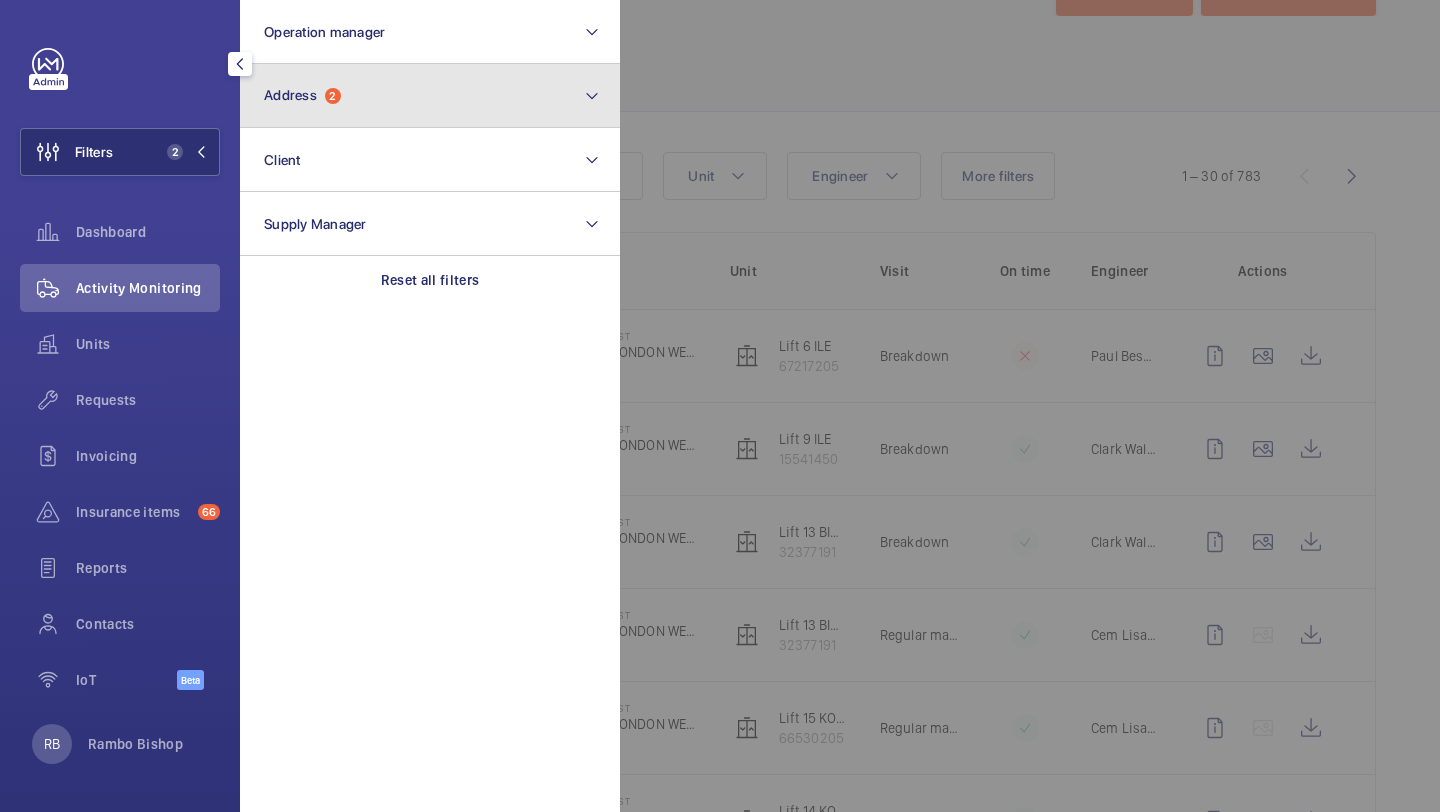 click on "Address" 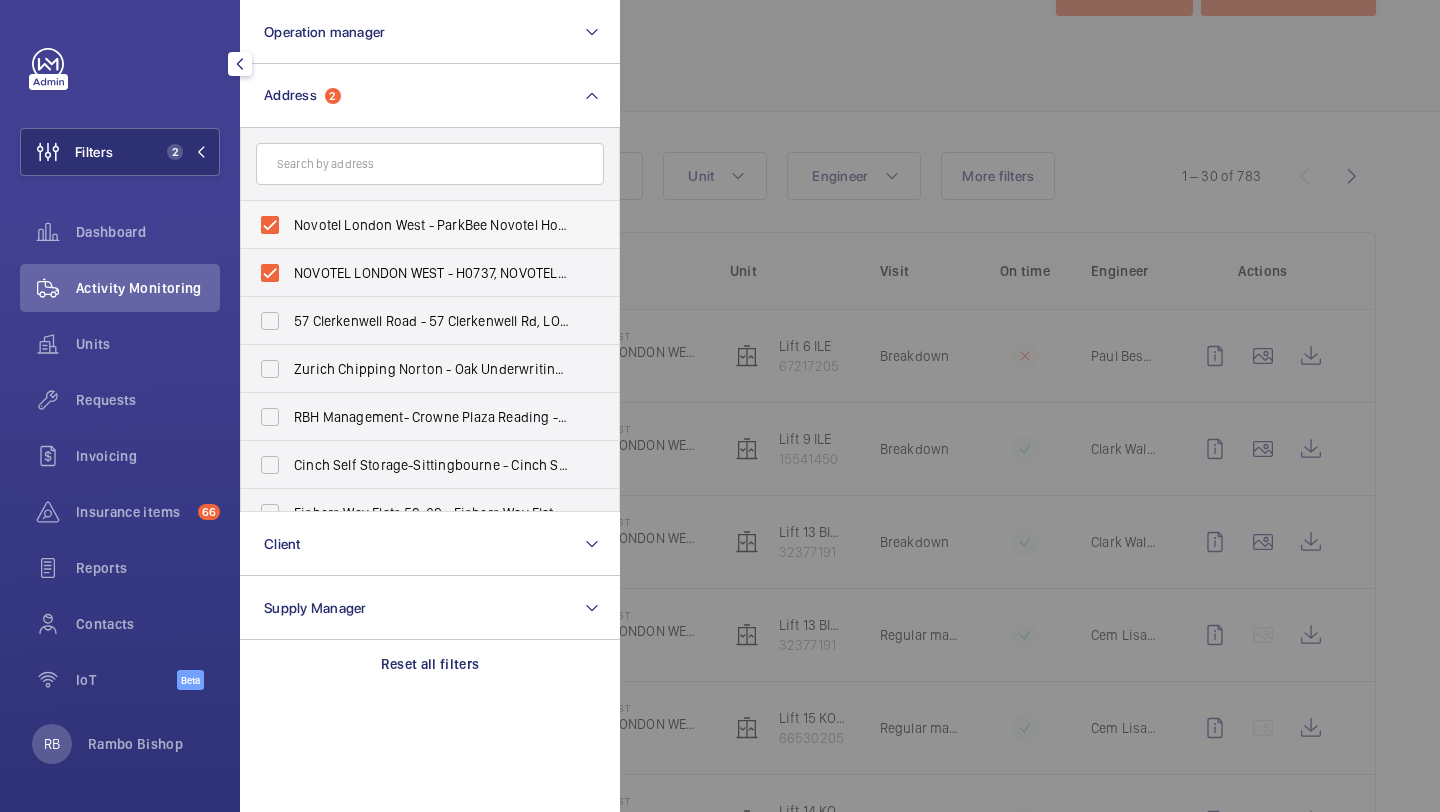 click on "Novotel London West - ParkBee Novotel Hotel London West - Hammersmith, LONDON W6 8DW" at bounding box center (431, 225) 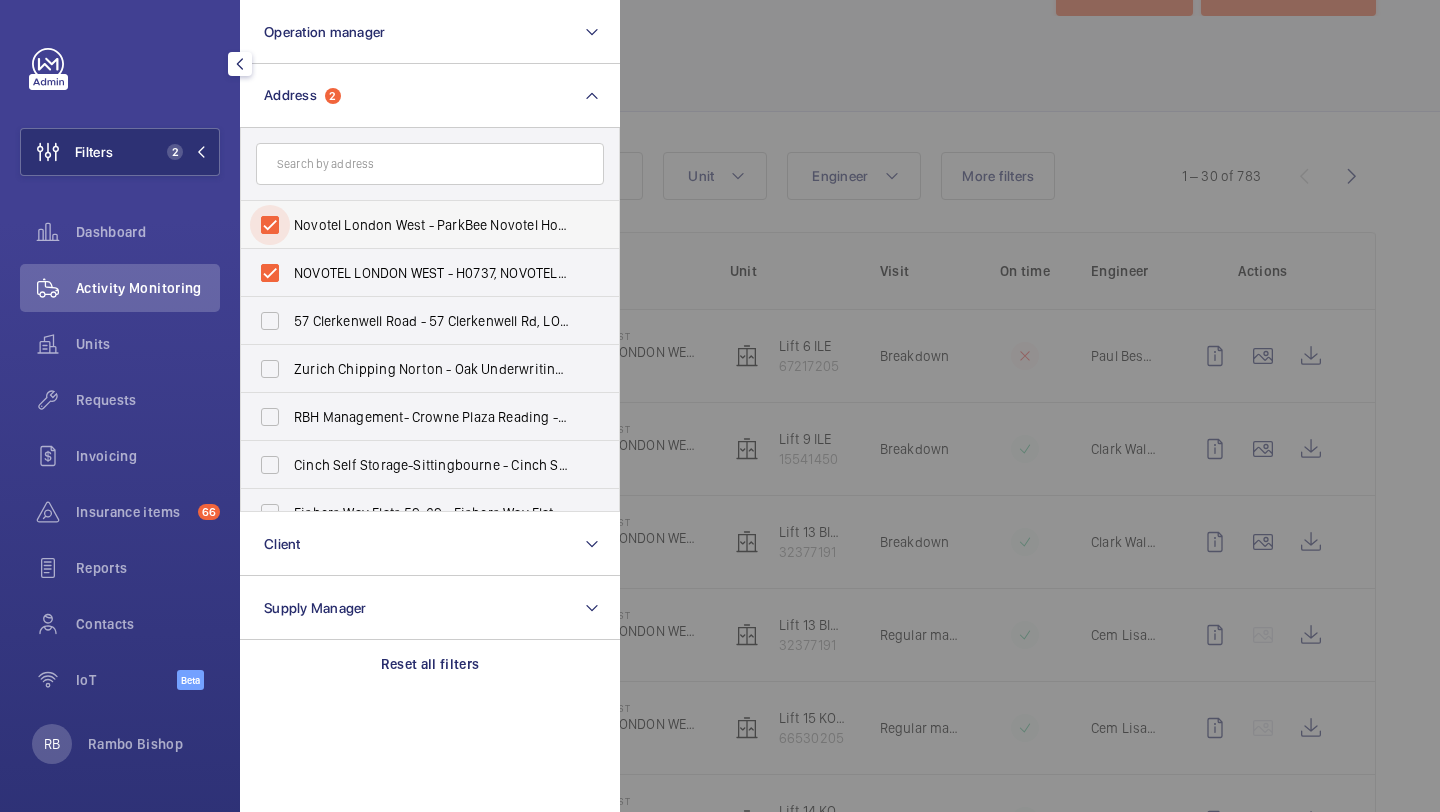 click on "Novotel London West - ParkBee Novotel Hotel London West - Hammersmith, LONDON W6 8DW" at bounding box center (270, 225) 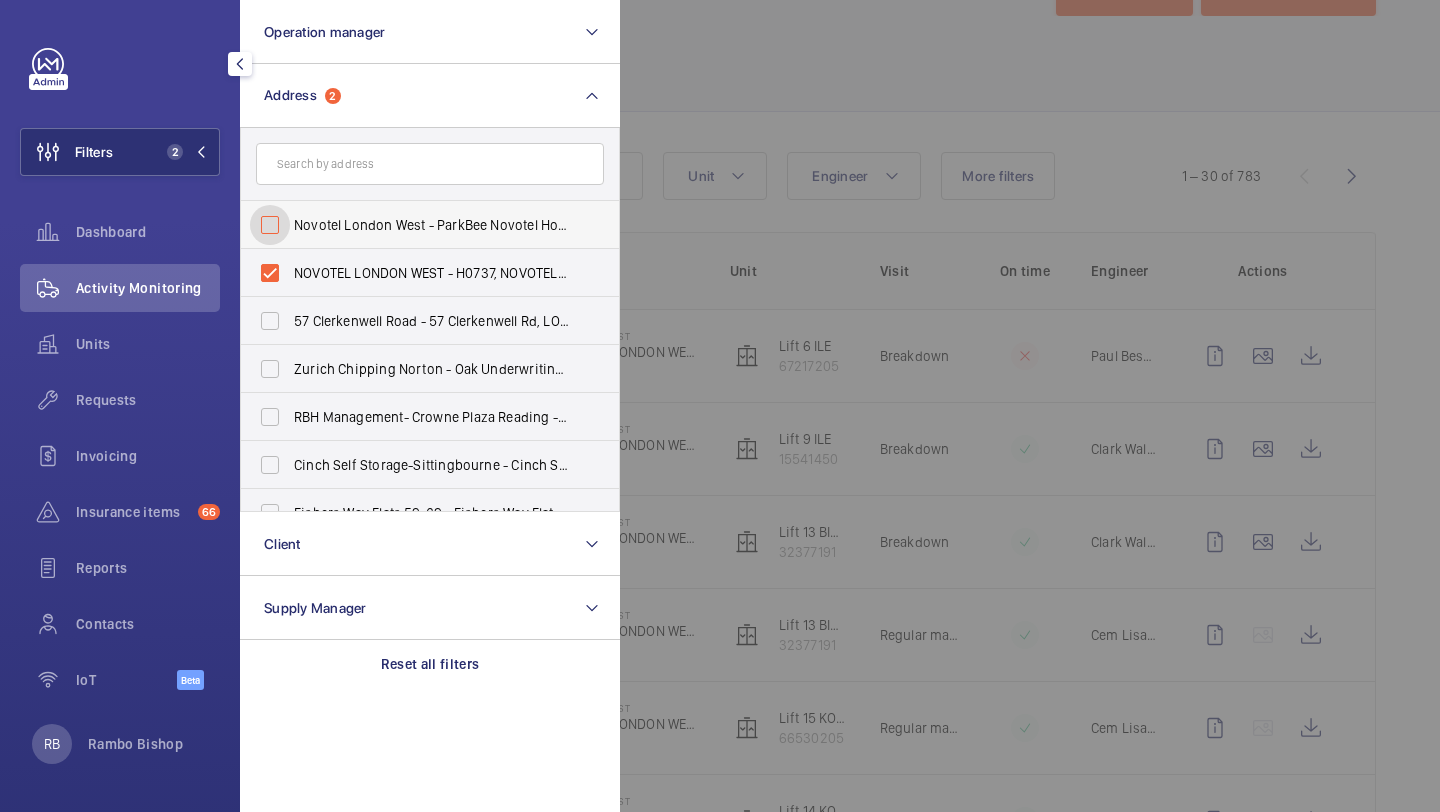 checkbox on "false" 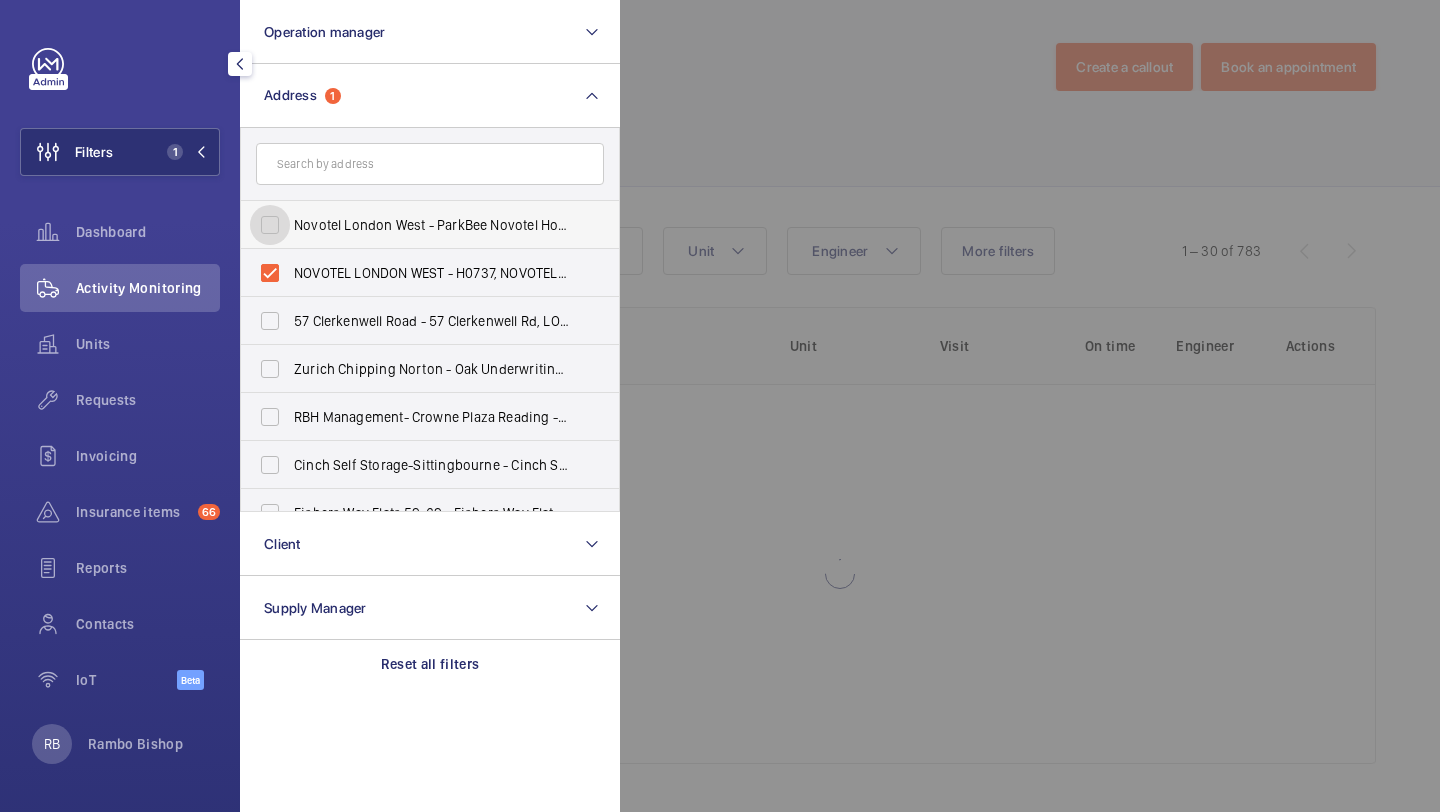 scroll, scrollTop: 5, scrollLeft: 0, axis: vertical 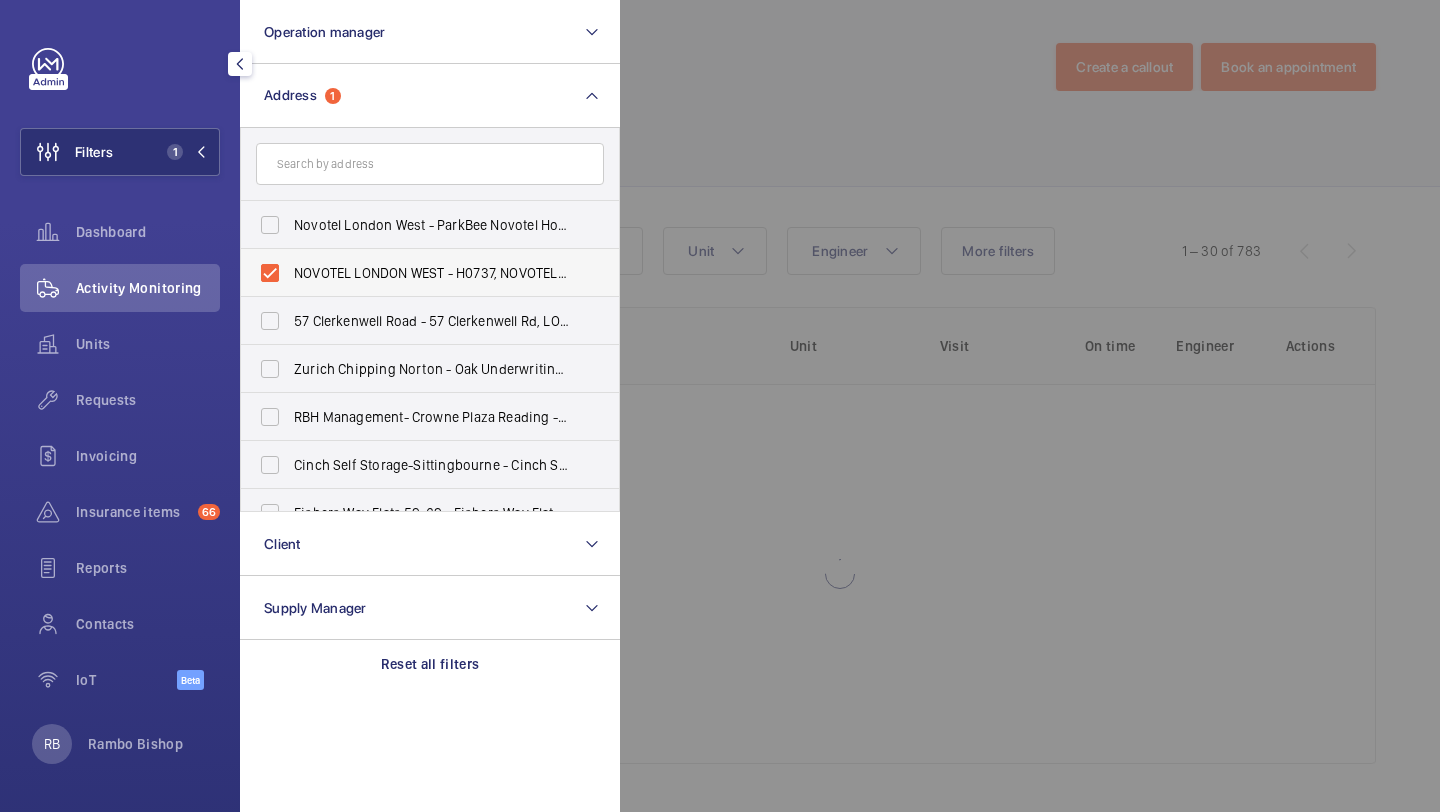 click on "NOVOTEL LONDON WEST - H0737, NOVOTEL LONDON WEST, 1 Shortlands, Hammersmith International Centre, LONDON W6 8DR" at bounding box center (431, 273) 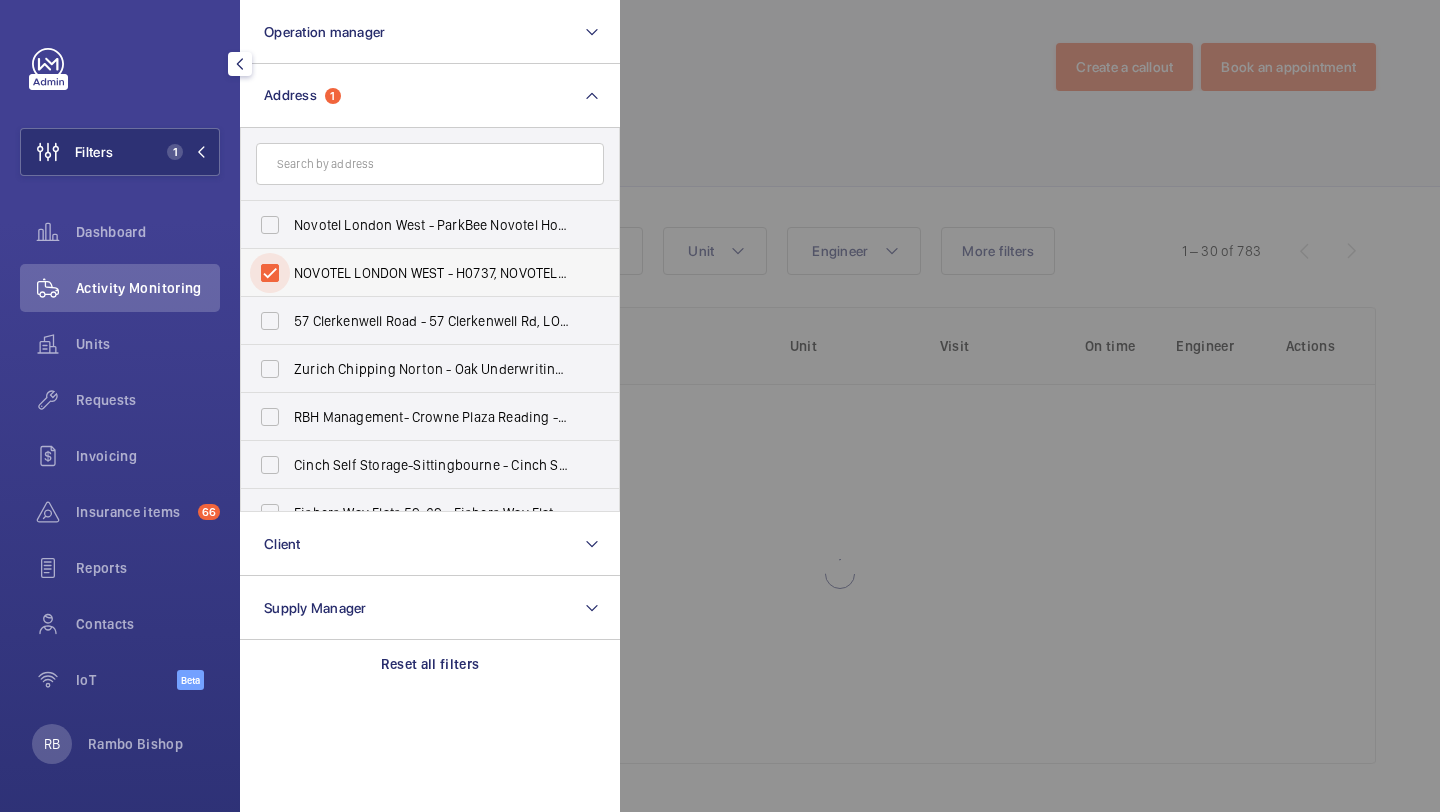 click on "NOVOTEL LONDON WEST - H0737, NOVOTEL LONDON WEST, 1 Shortlands, Hammersmith International Centre, LONDON W6 8DR" at bounding box center (270, 273) 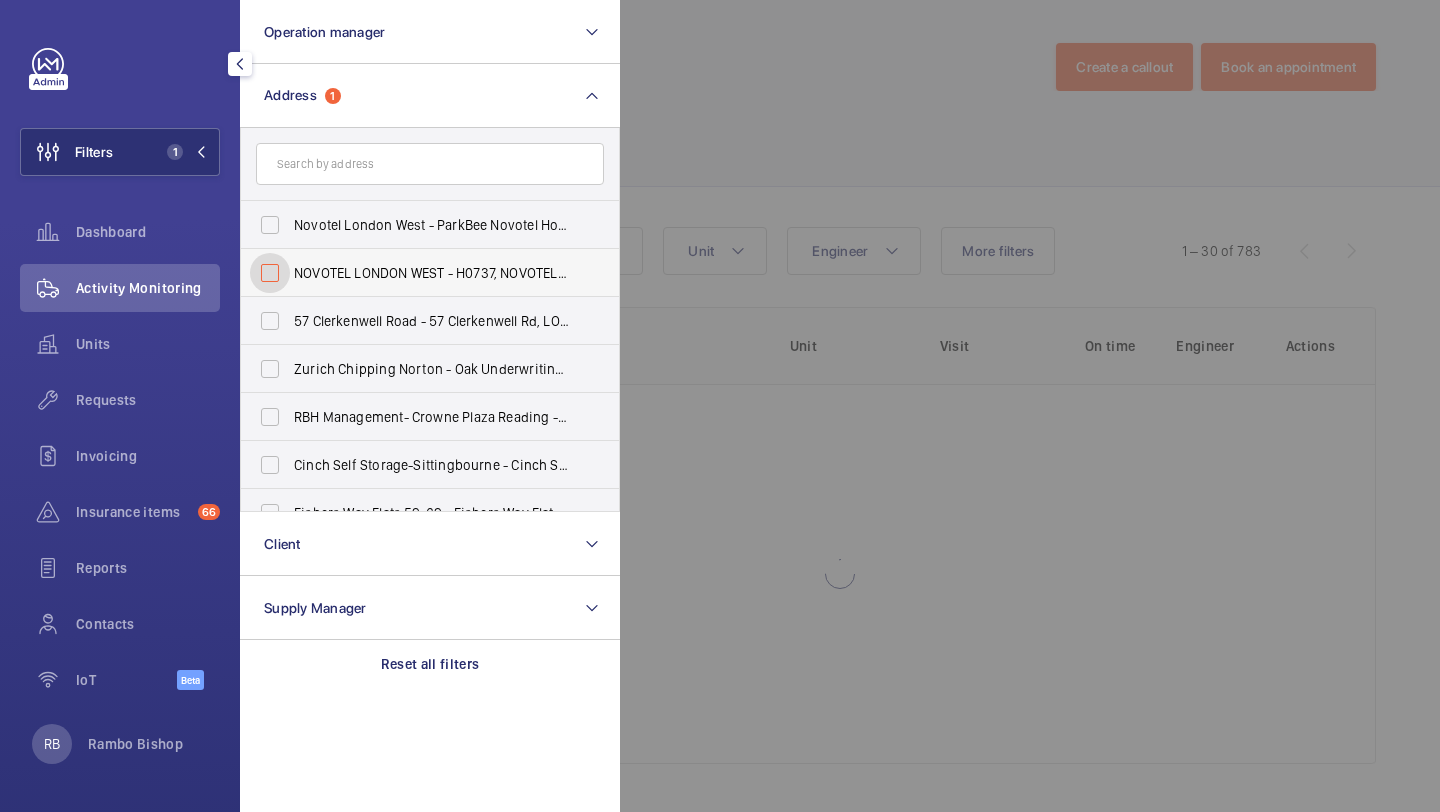 checkbox on "false" 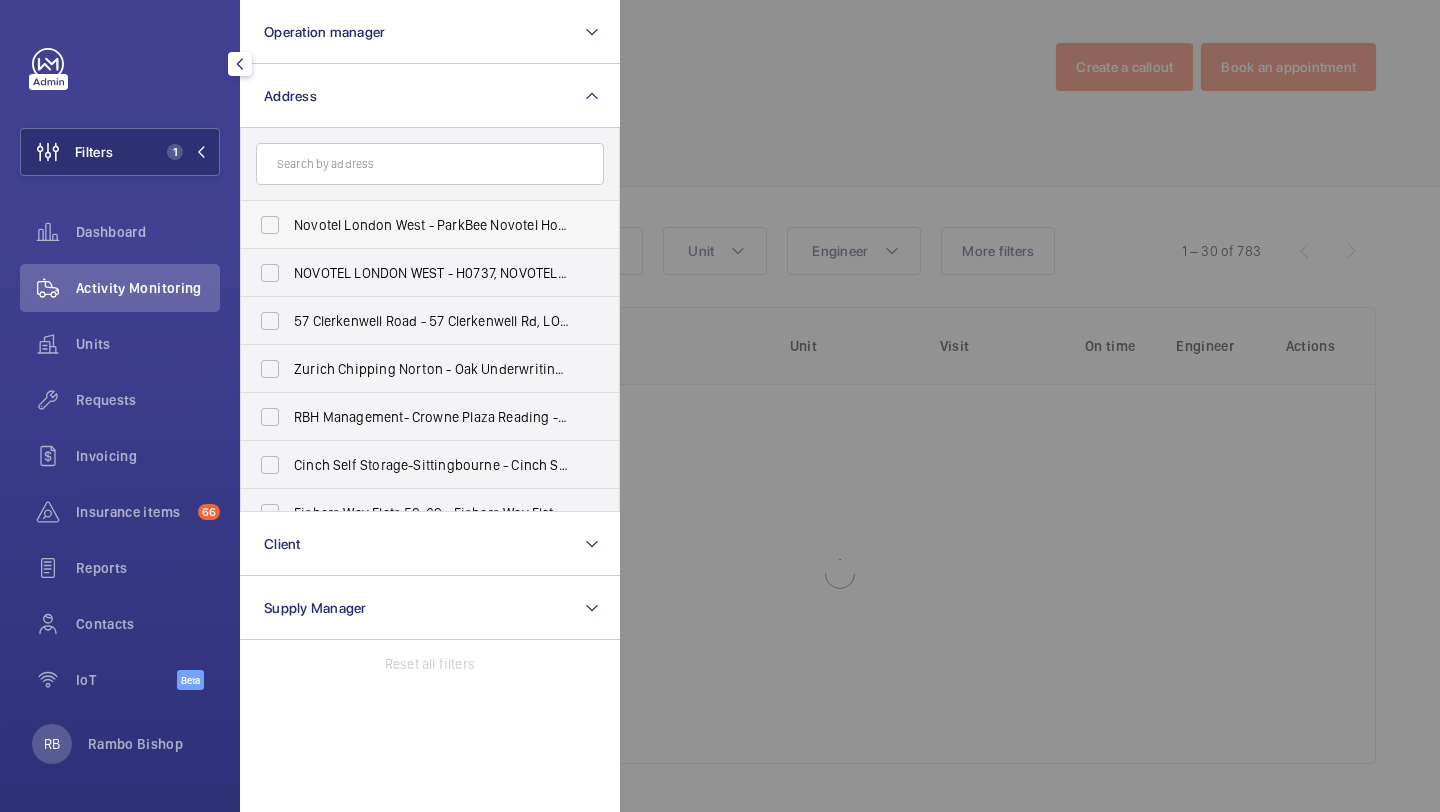 click on "Novotel London West - ParkBee Novotel Hotel London West - Hammersmith, LONDON W6 8DW" at bounding box center [415, 225] 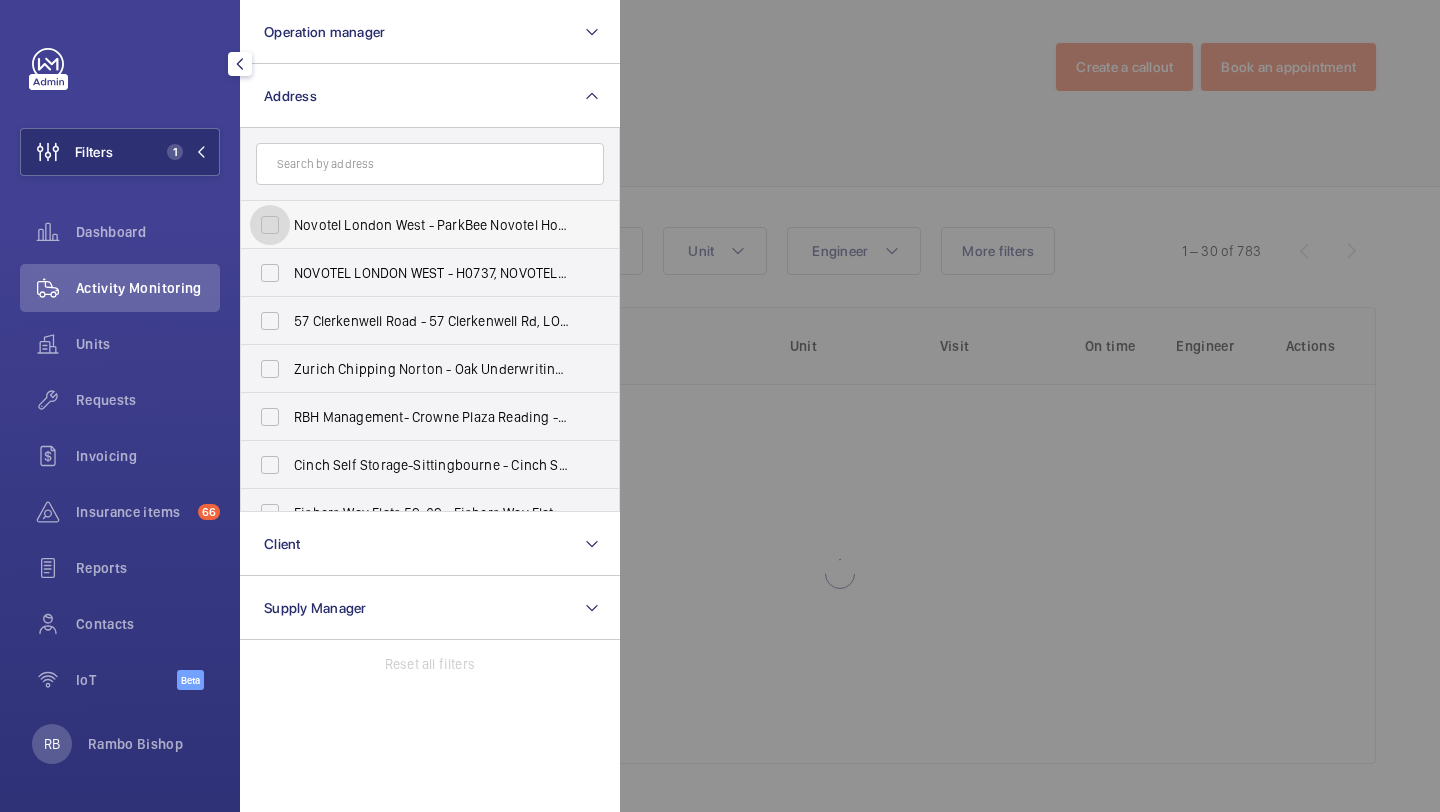 click on "Novotel London West - ParkBee Novotel Hotel London West - Hammersmith, LONDON W6 8DW" at bounding box center [270, 225] 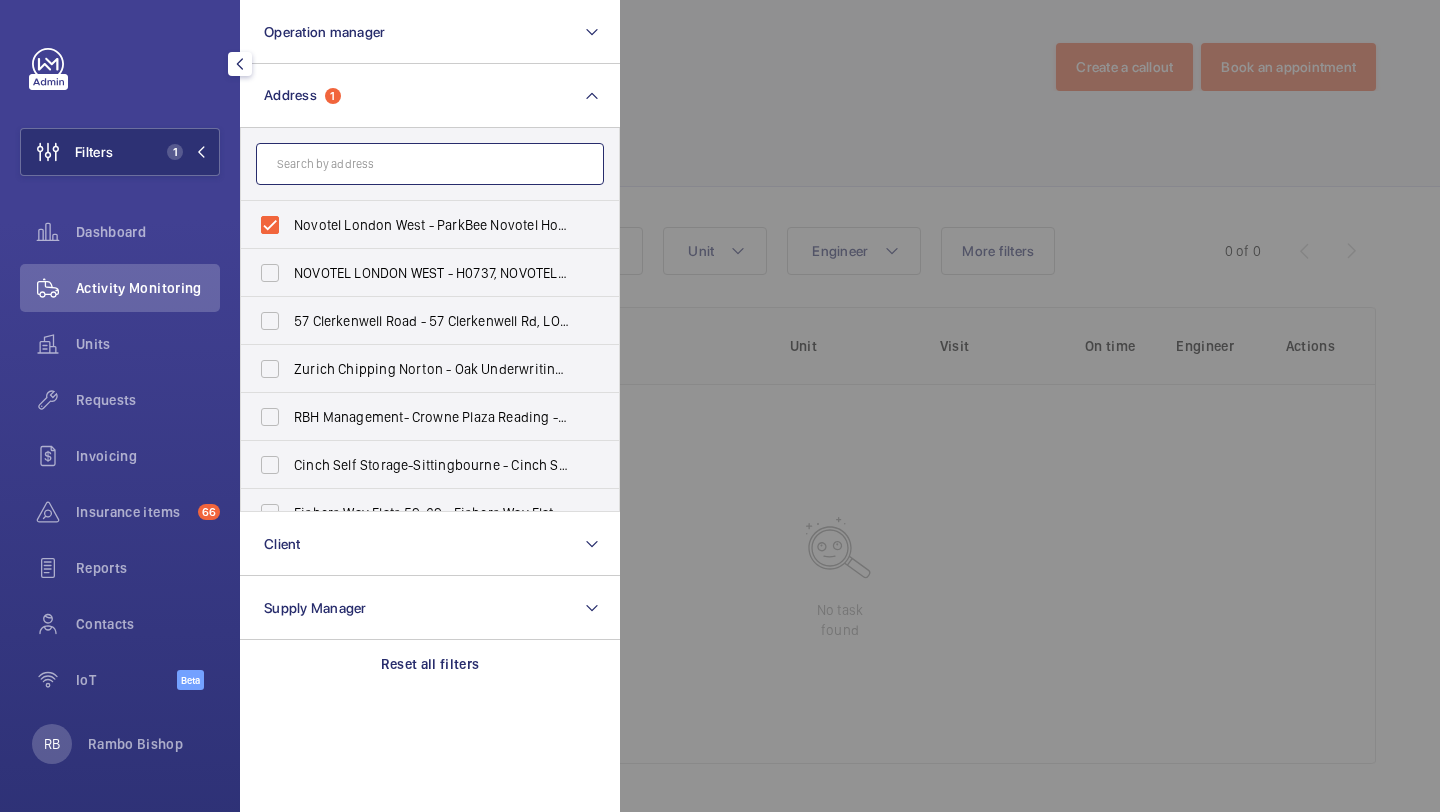 click 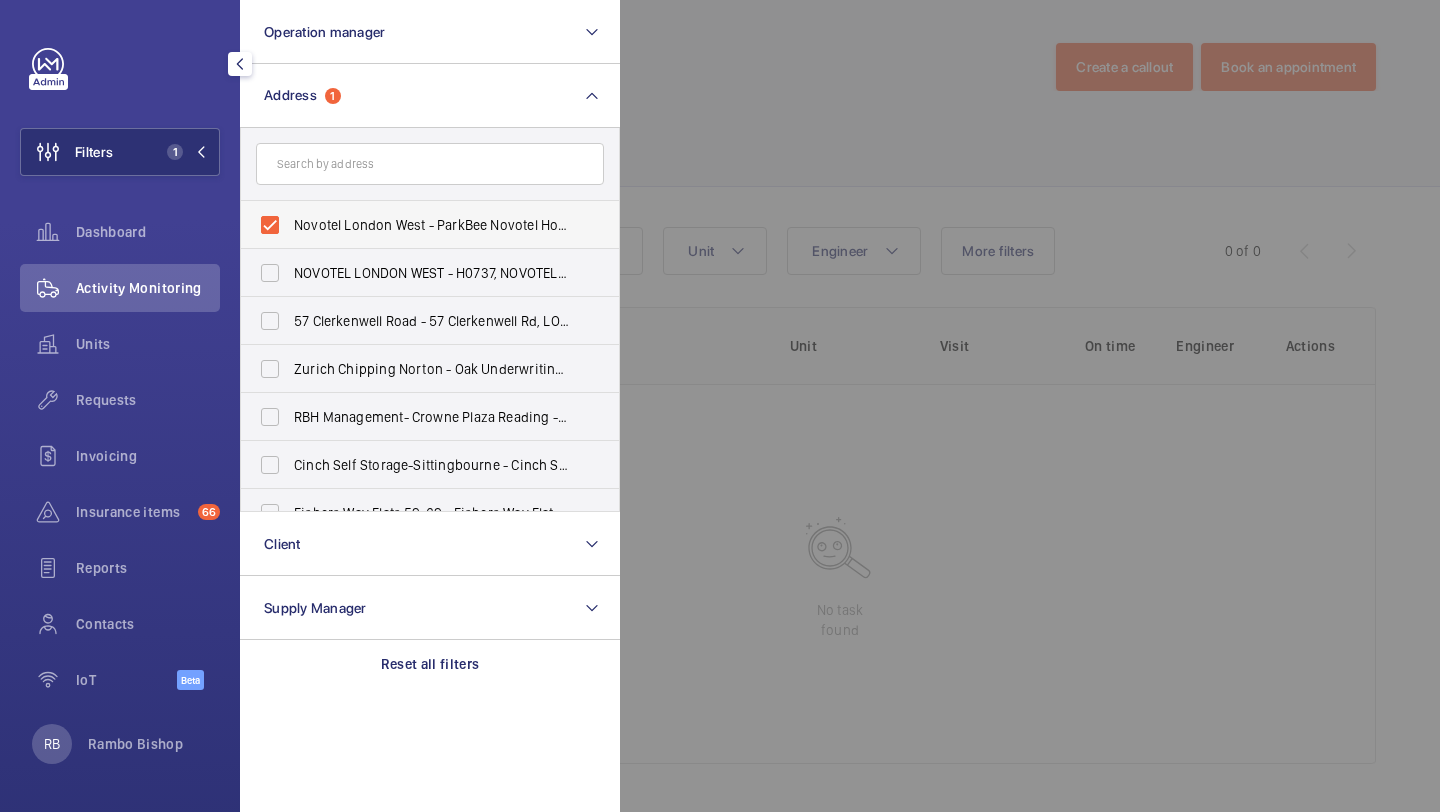 click on "Novotel London West - ParkBee Novotel Hotel London West - Hammersmith, LONDON W6 8DW" at bounding box center [431, 225] 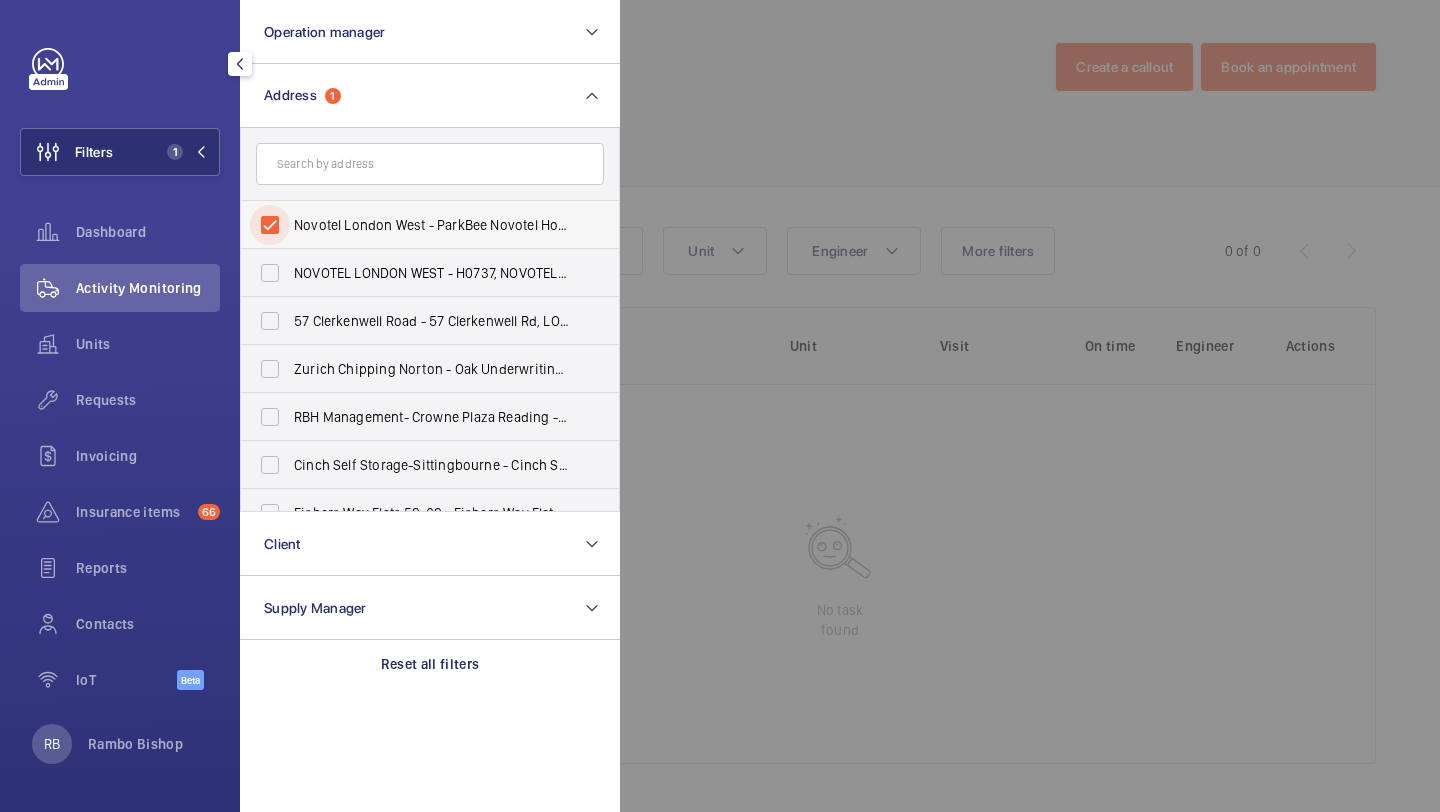 click on "Novotel London West - ParkBee Novotel Hotel London West - Hammersmith, LONDON W6 8DW" at bounding box center (270, 225) 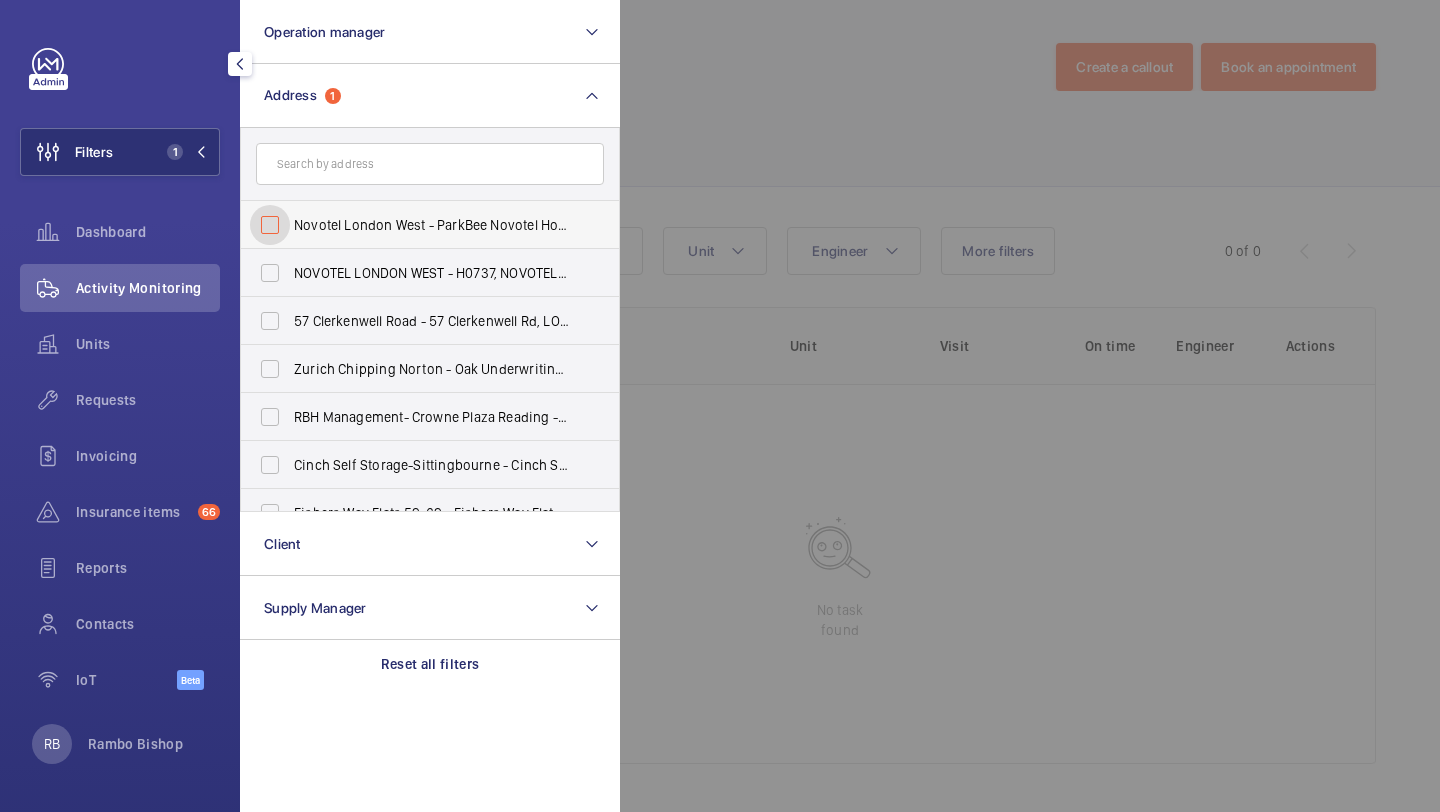 checkbox on "false" 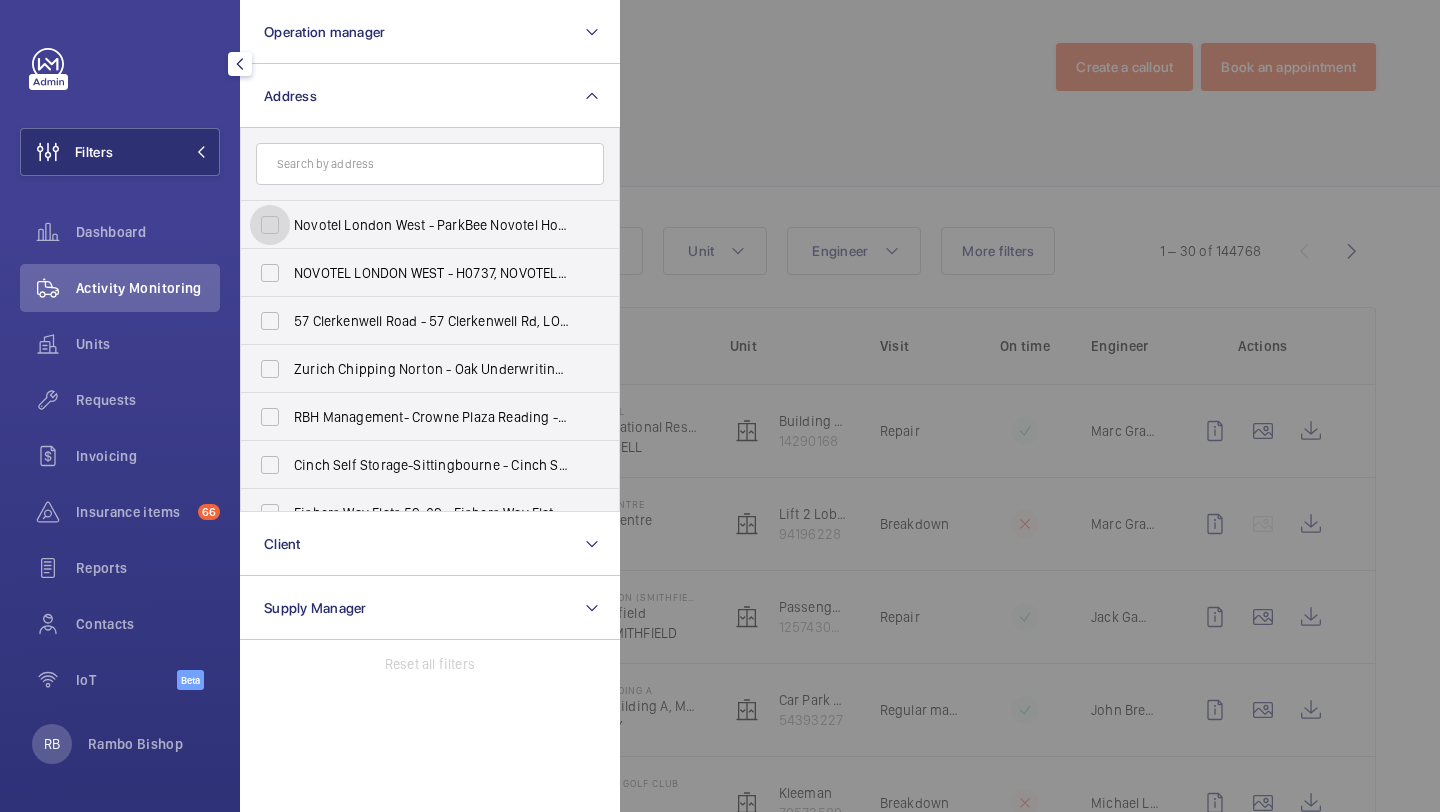 scroll, scrollTop: 80, scrollLeft: 0, axis: vertical 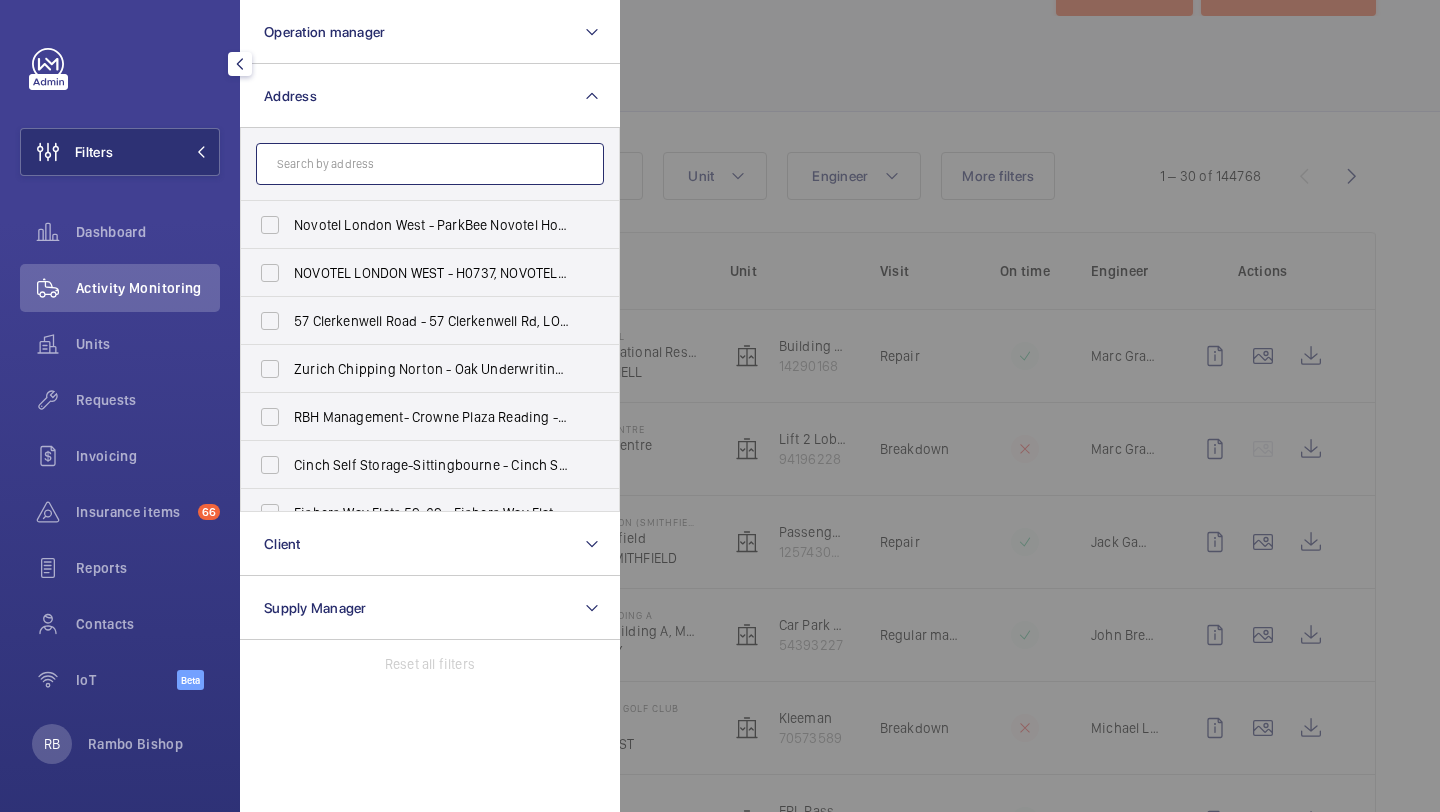 click 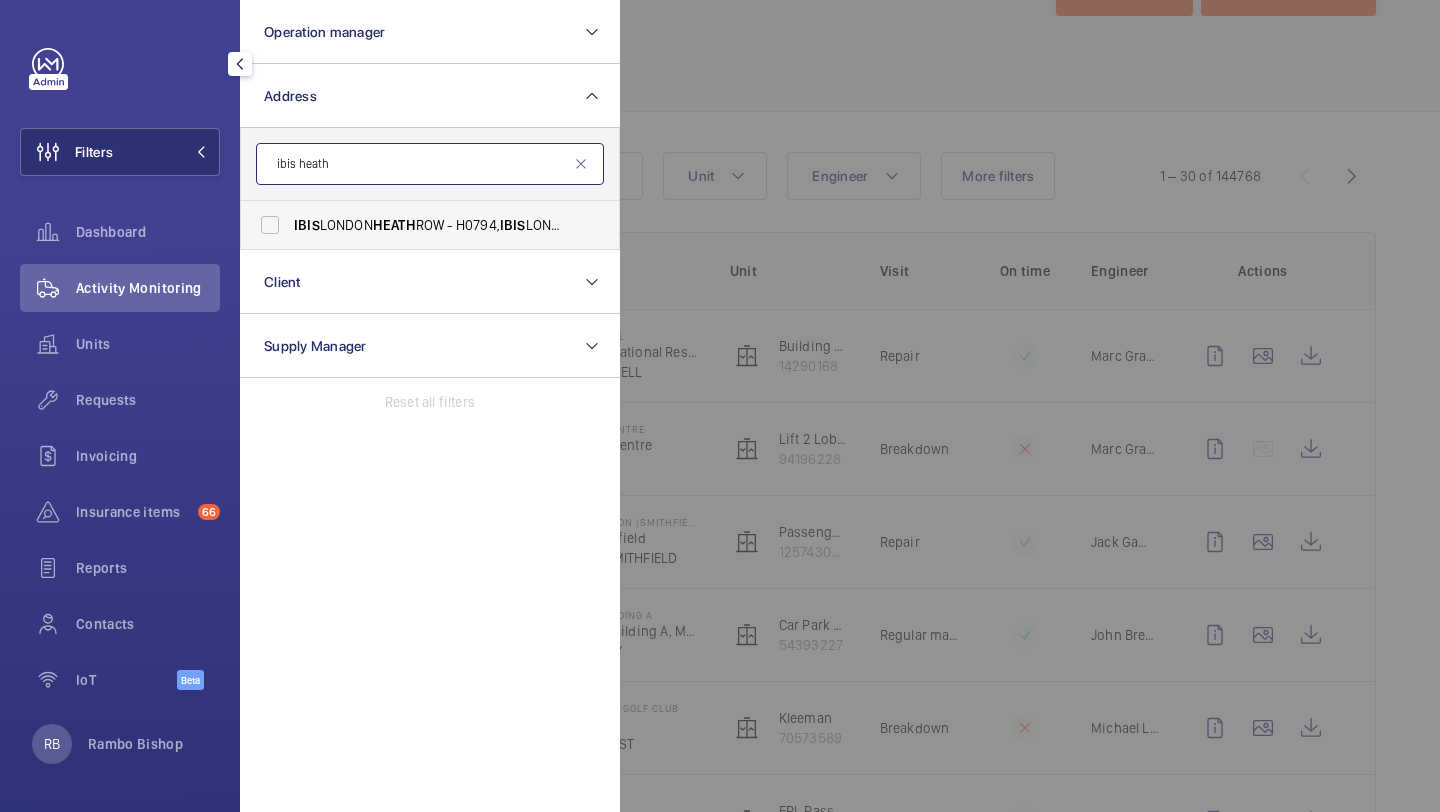 type on "ibis heath" 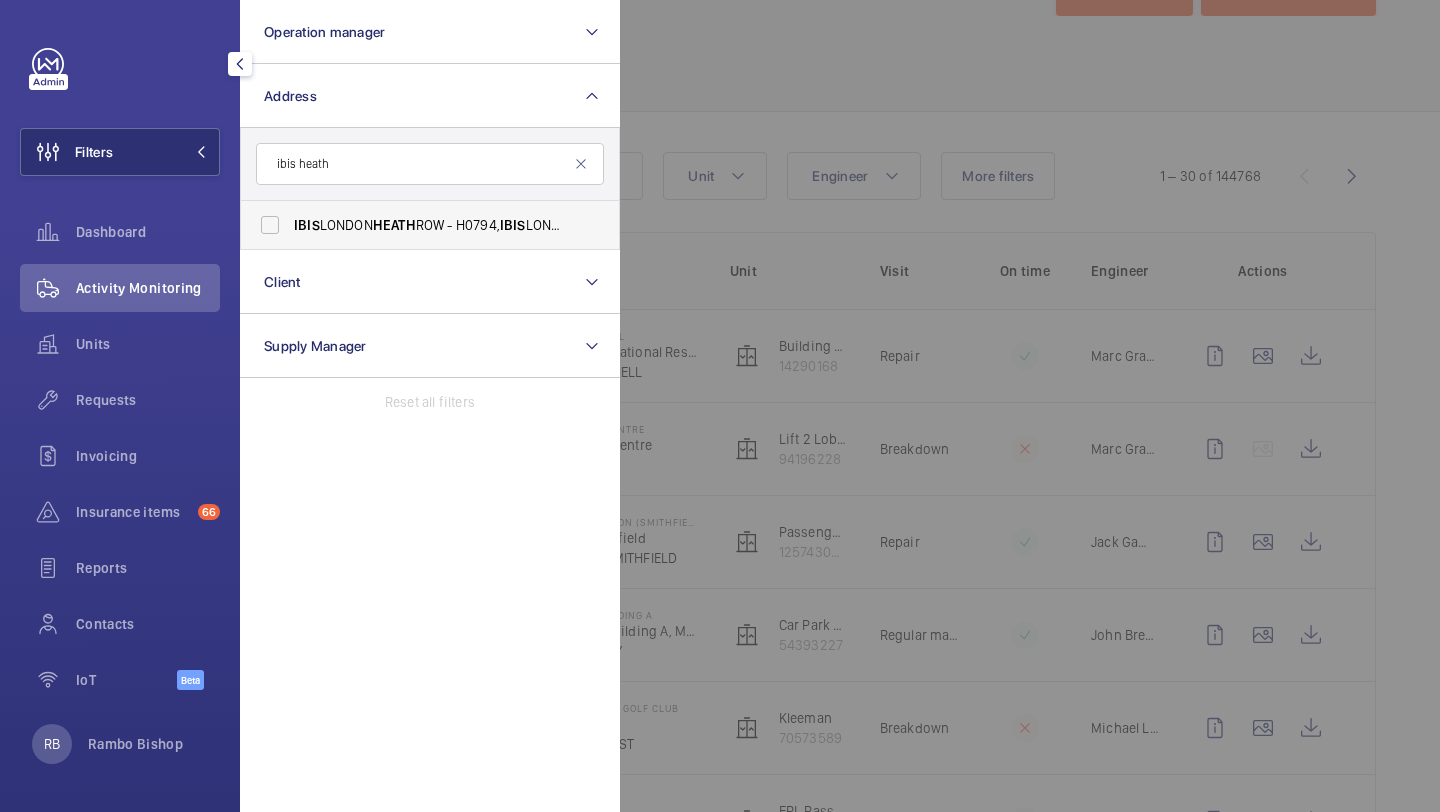 click on "IBIS LONDON HEATH ROW - H0794, IBIS LONDON HEATH ROW, 112 Bath Rd, Harlington,, HAYES [POSTCODE]" at bounding box center (415, 225) 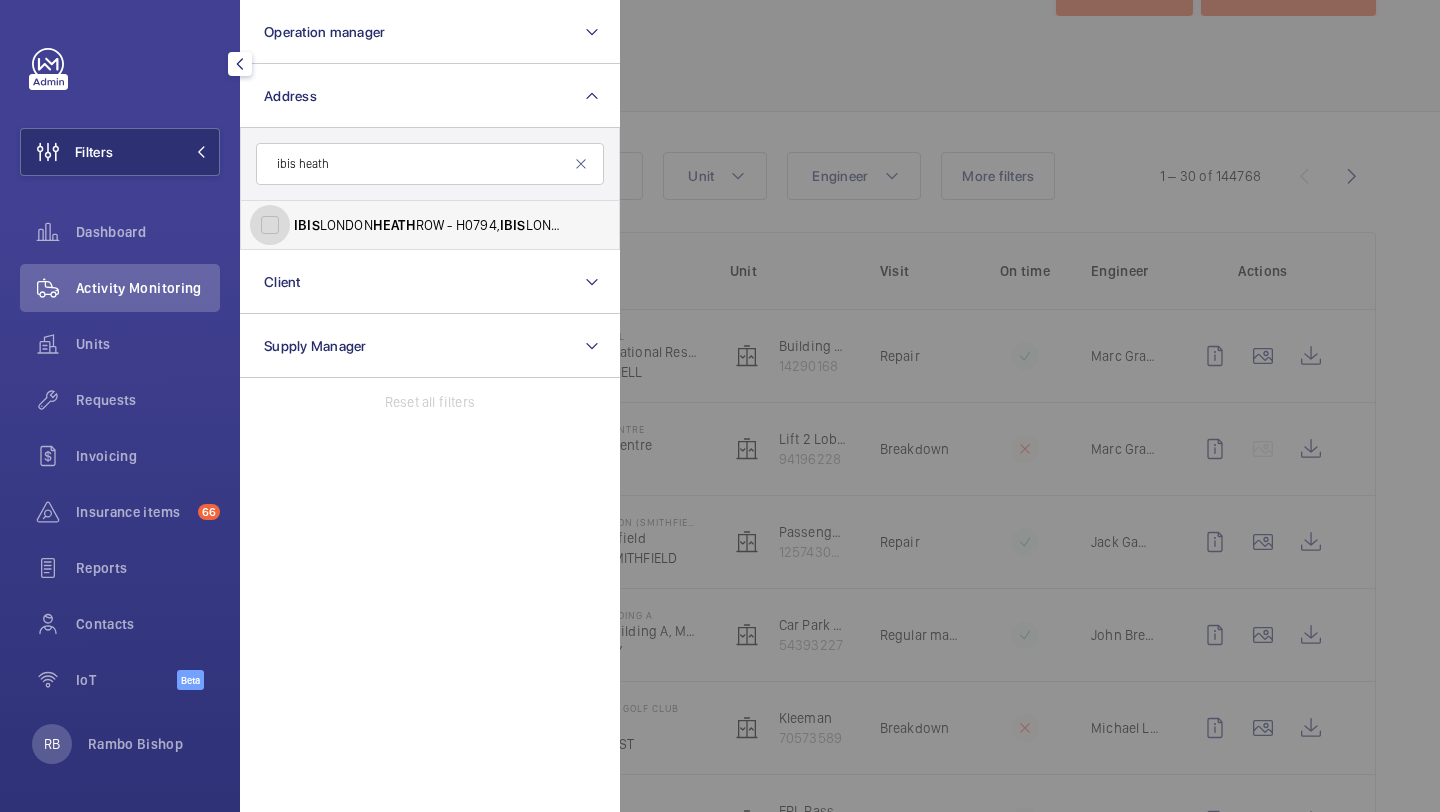 click on "IBIS LONDON HEATH ROW - H0794, IBIS LONDON HEATH ROW, 112 Bath Rd, Harlington,, HAYES [POSTCODE]" at bounding box center (270, 225) 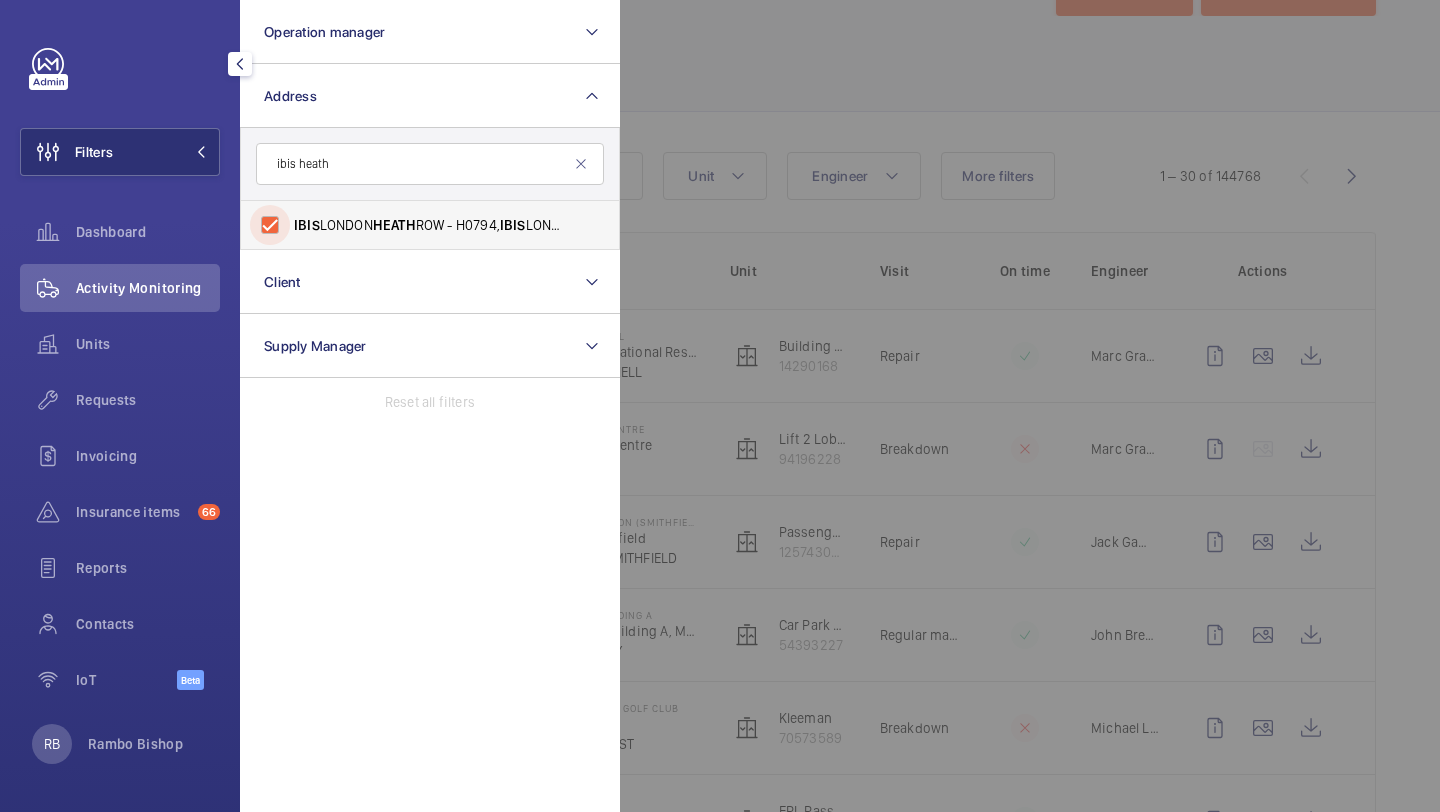 checkbox on "true" 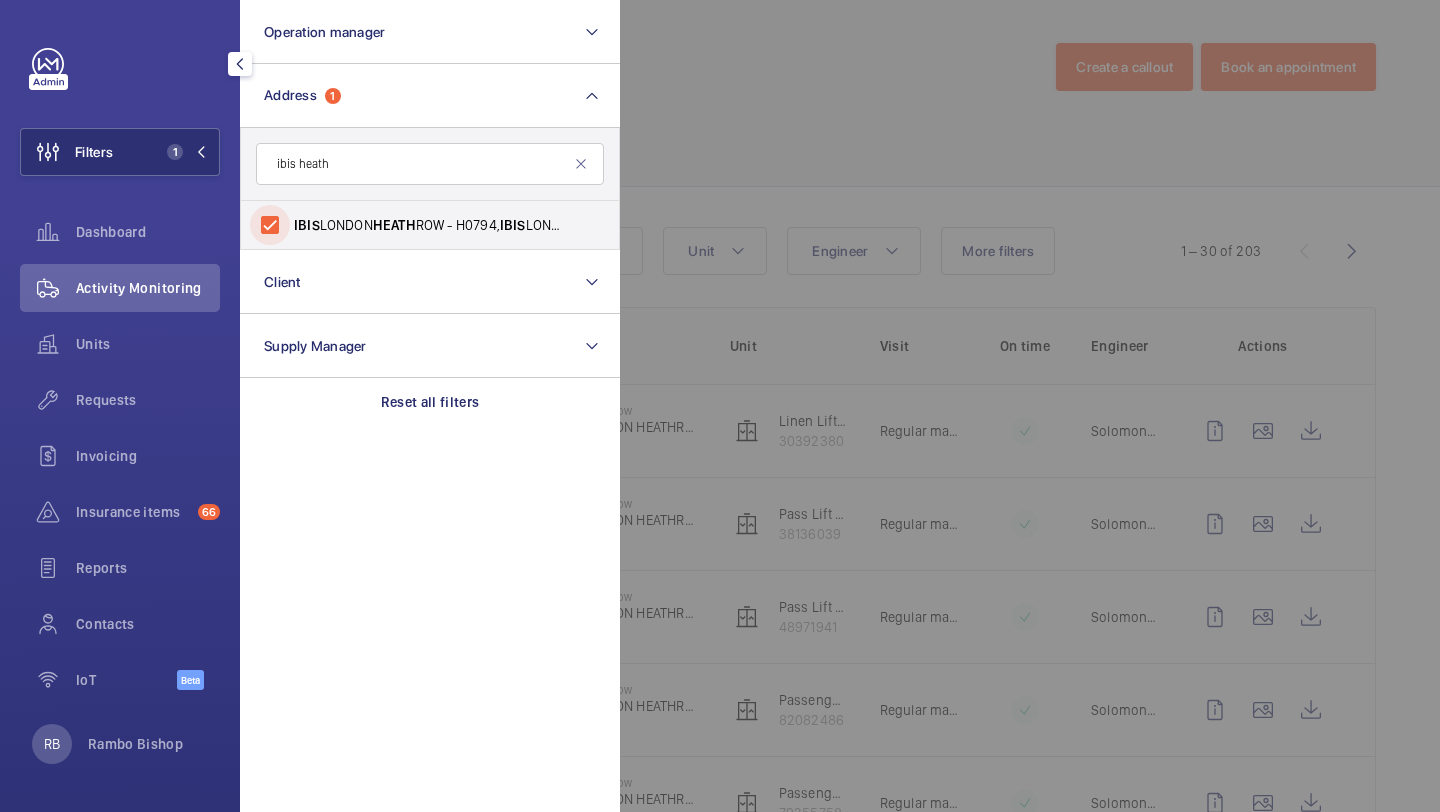 scroll, scrollTop: 80, scrollLeft: 0, axis: vertical 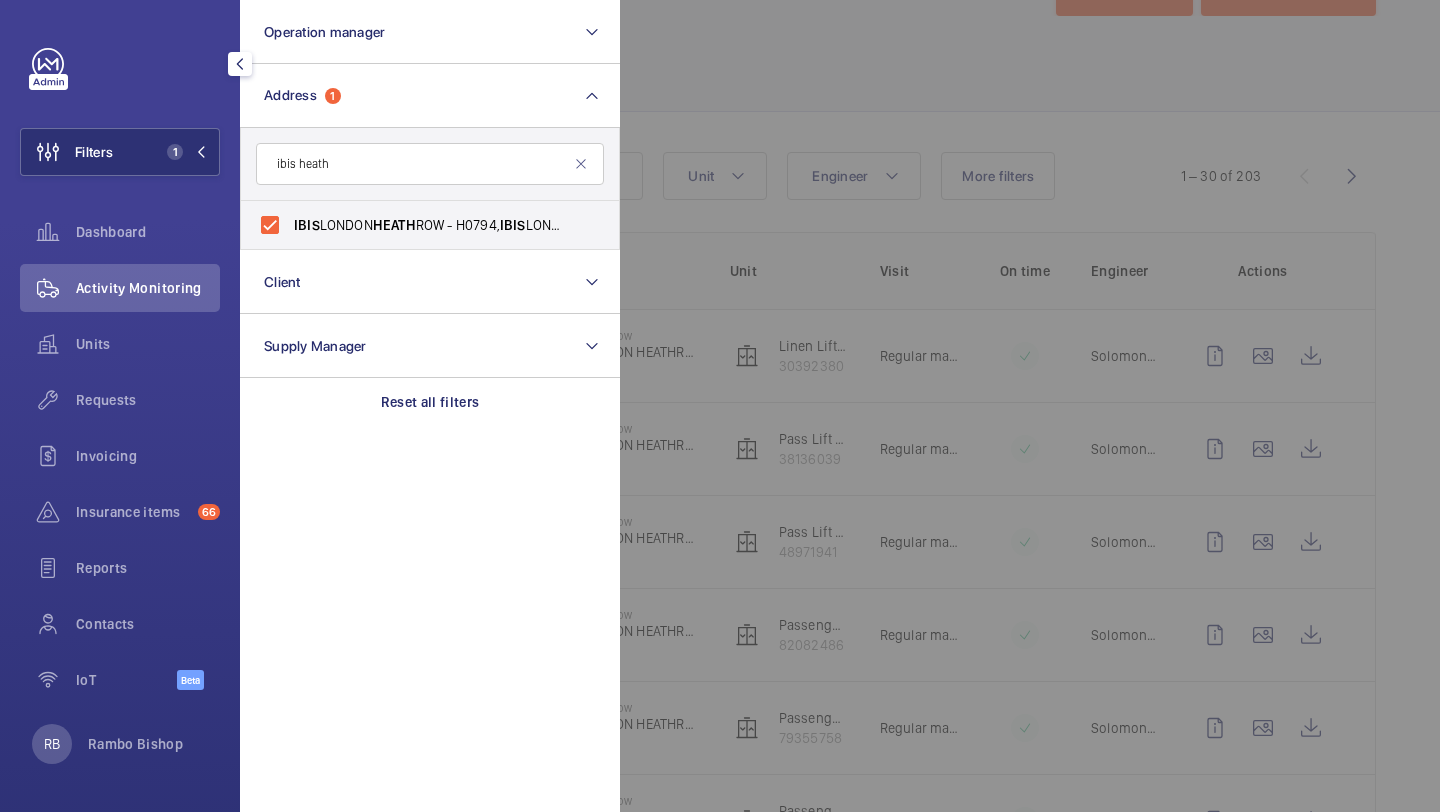 click 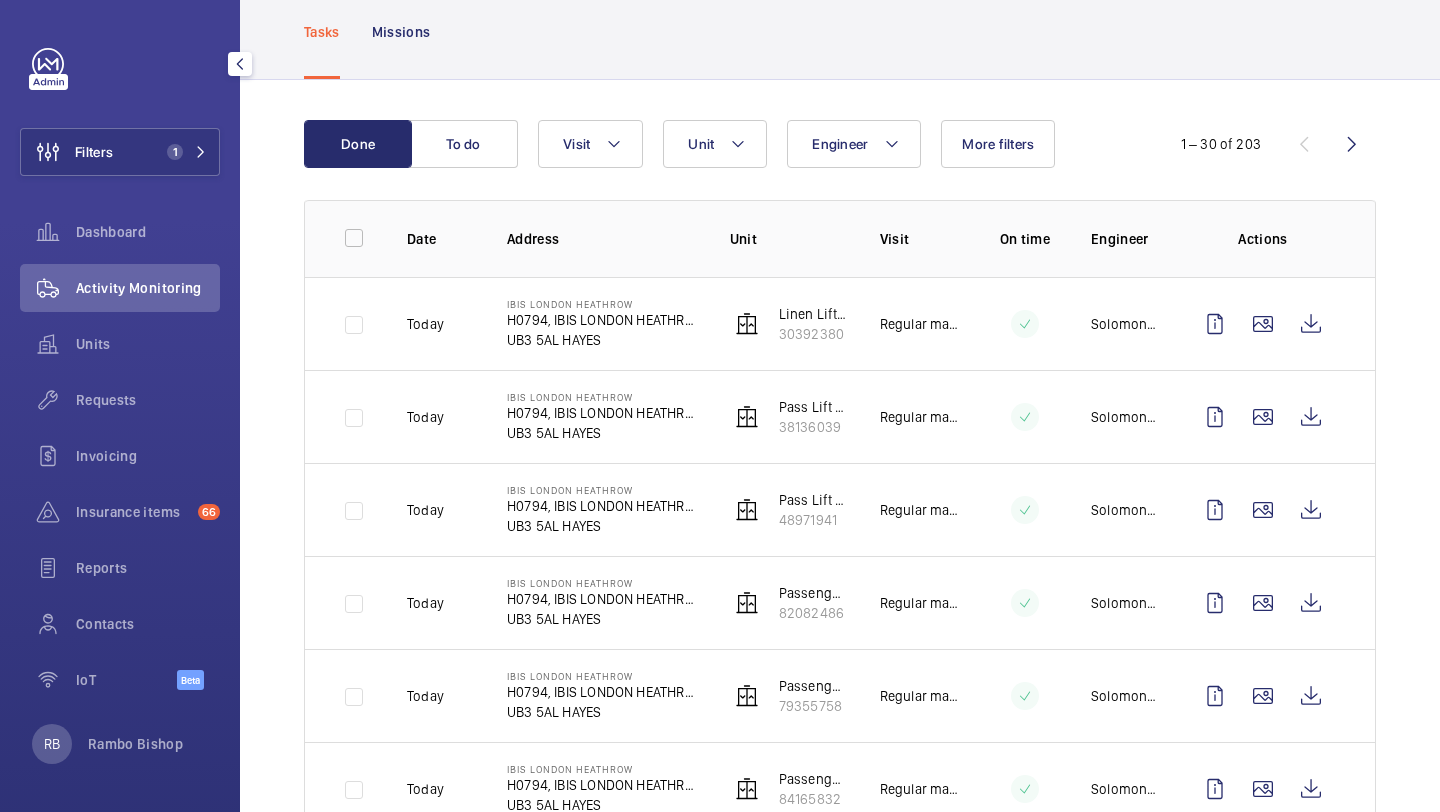 scroll, scrollTop: 130, scrollLeft: 0, axis: vertical 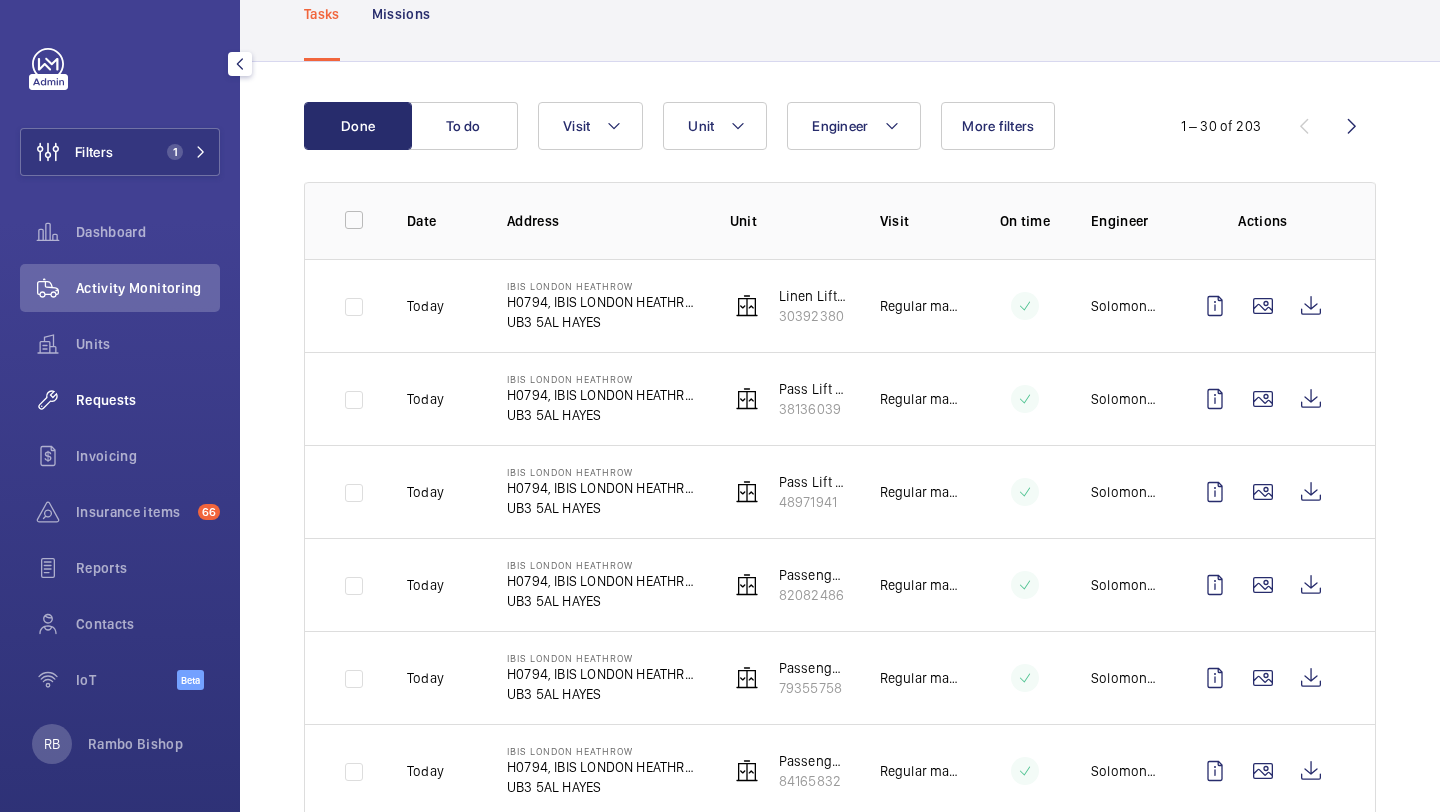click on "Requests" 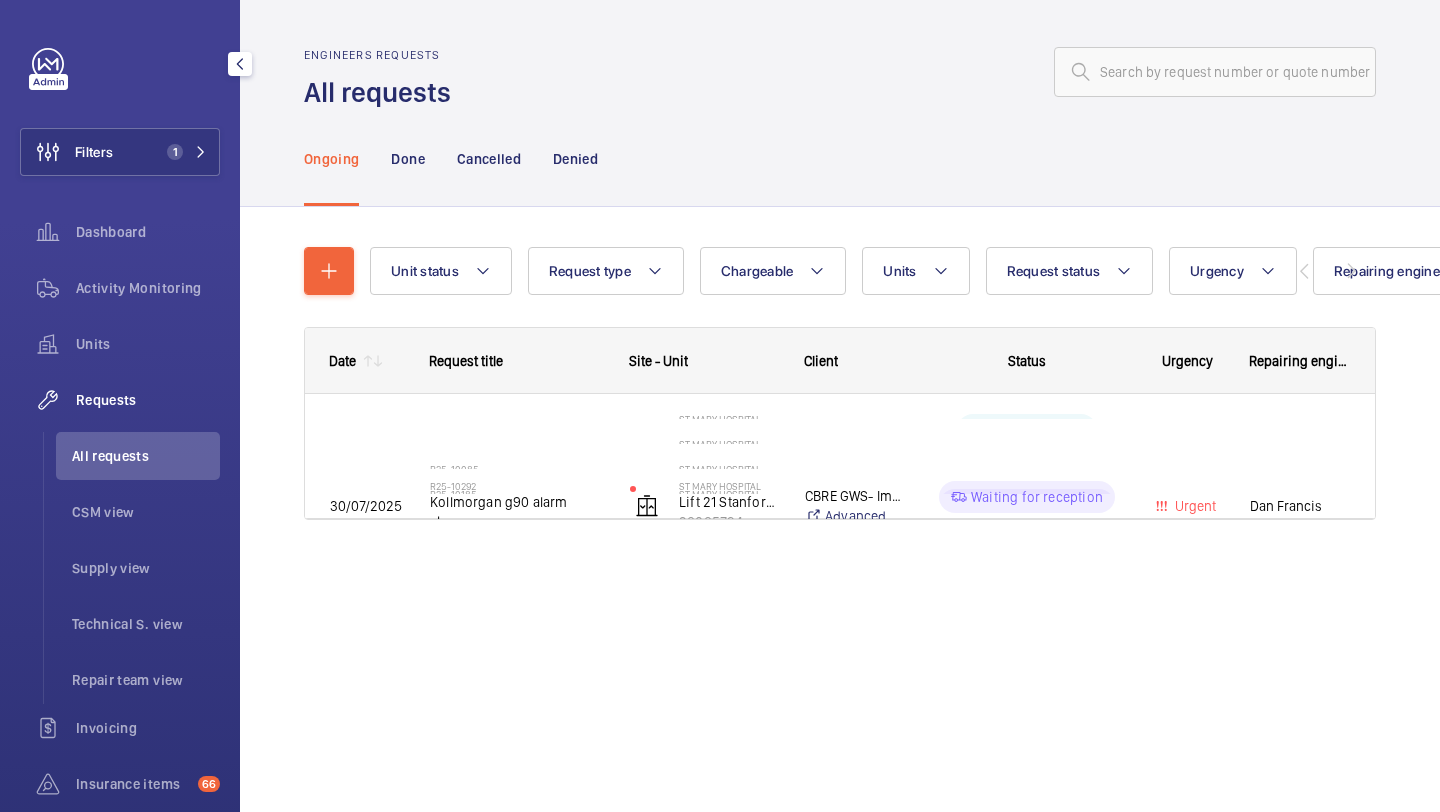 scroll, scrollTop: 0, scrollLeft: 0, axis: both 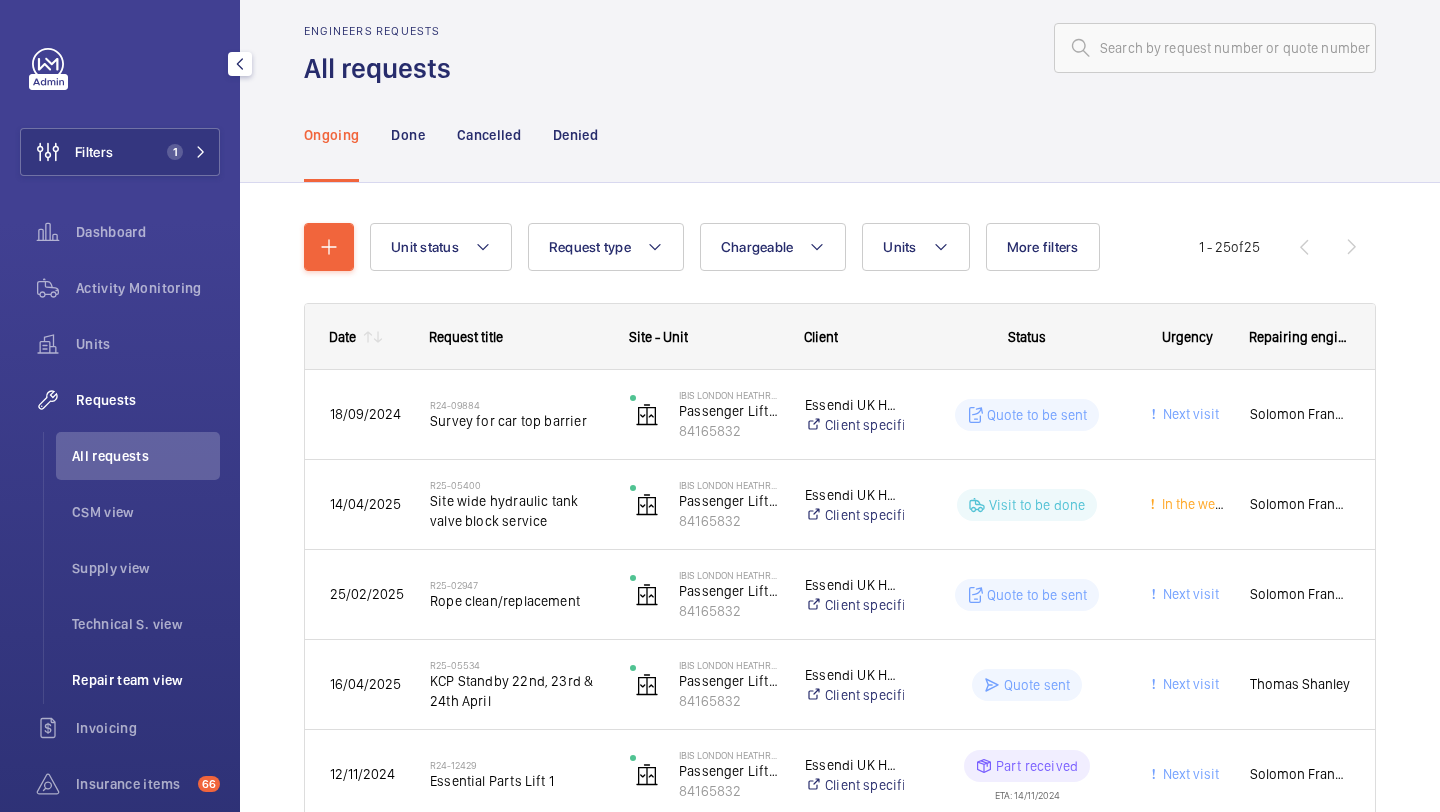 click on "Repair team view" 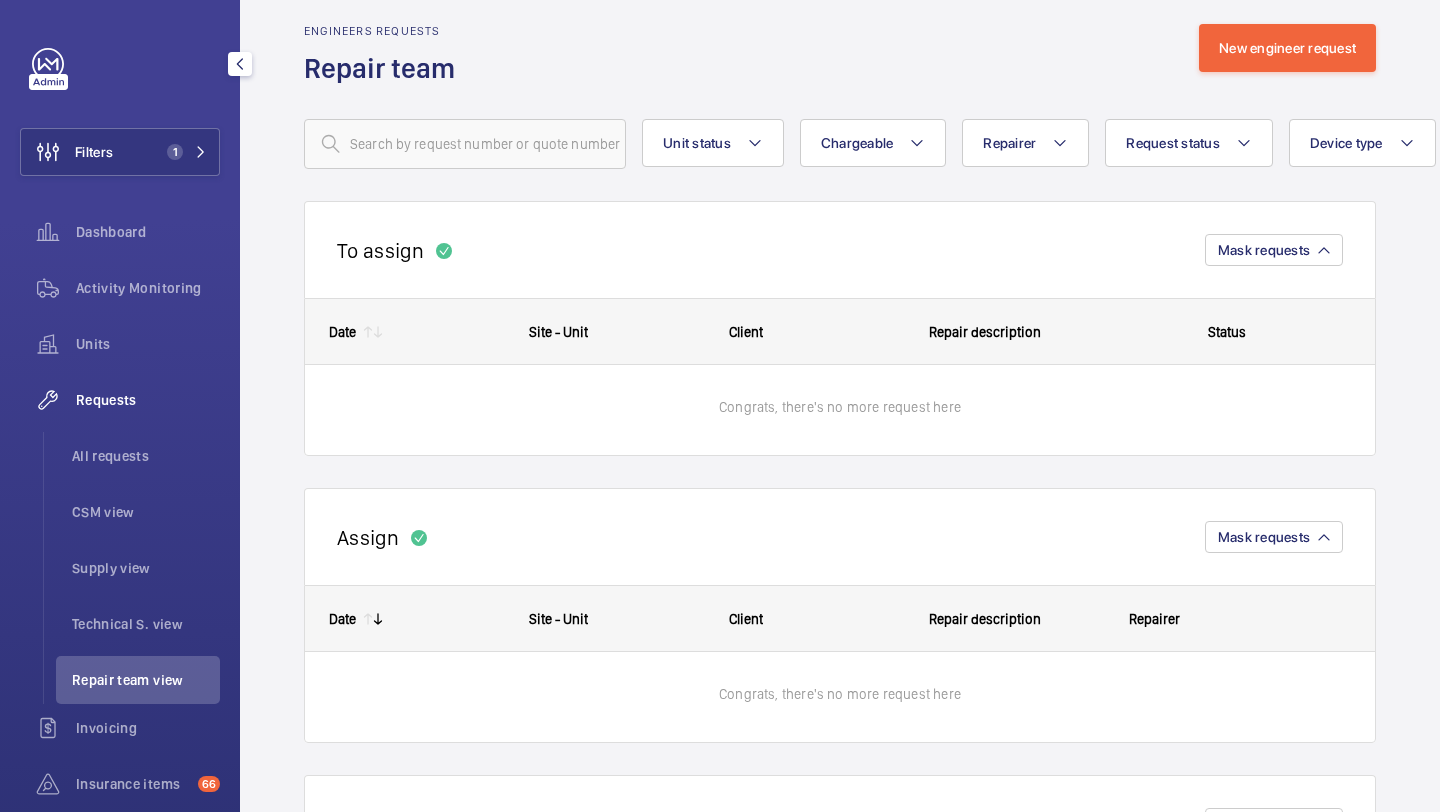 scroll, scrollTop: 0, scrollLeft: 0, axis: both 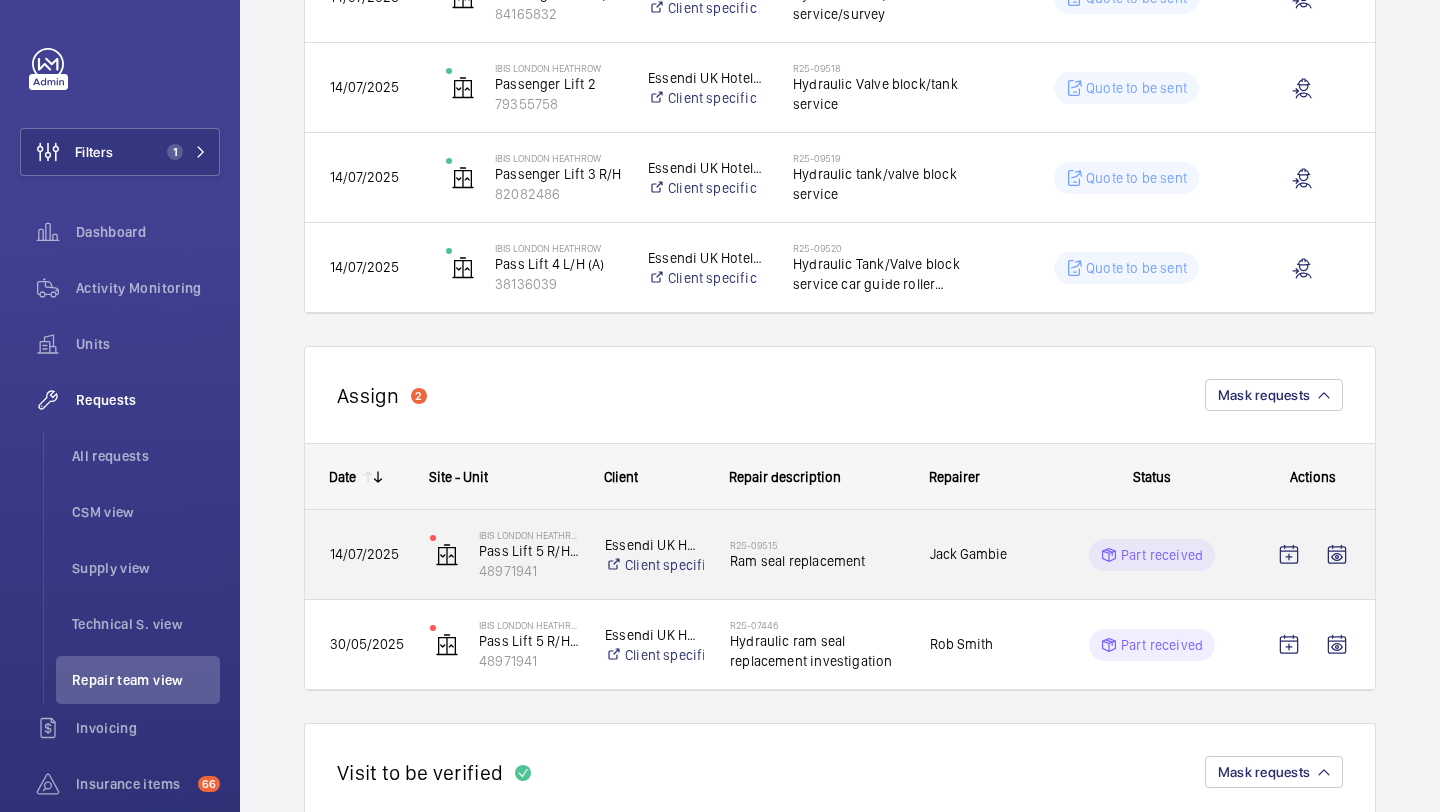 click on "Ram seal replacement" 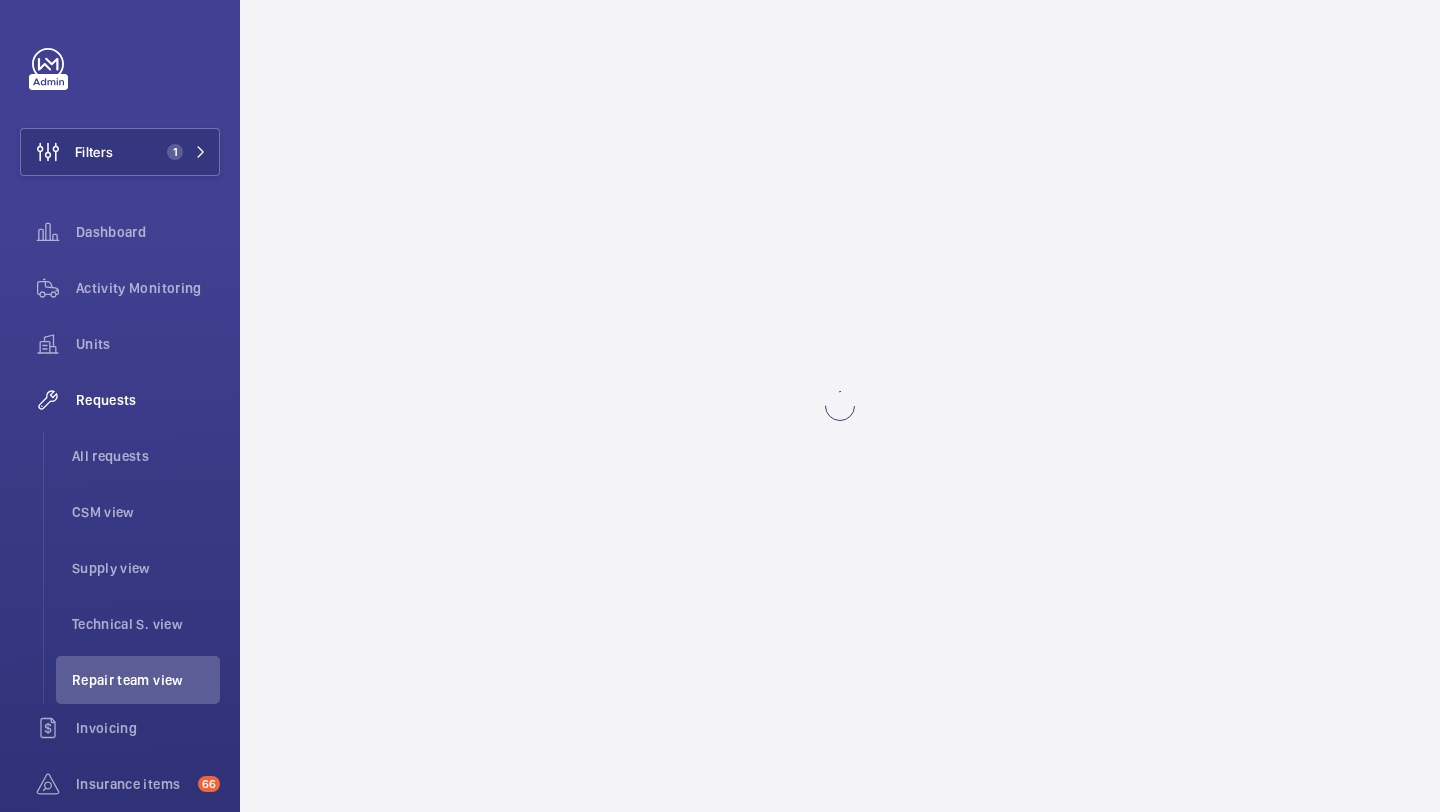 scroll, scrollTop: 0, scrollLeft: 0, axis: both 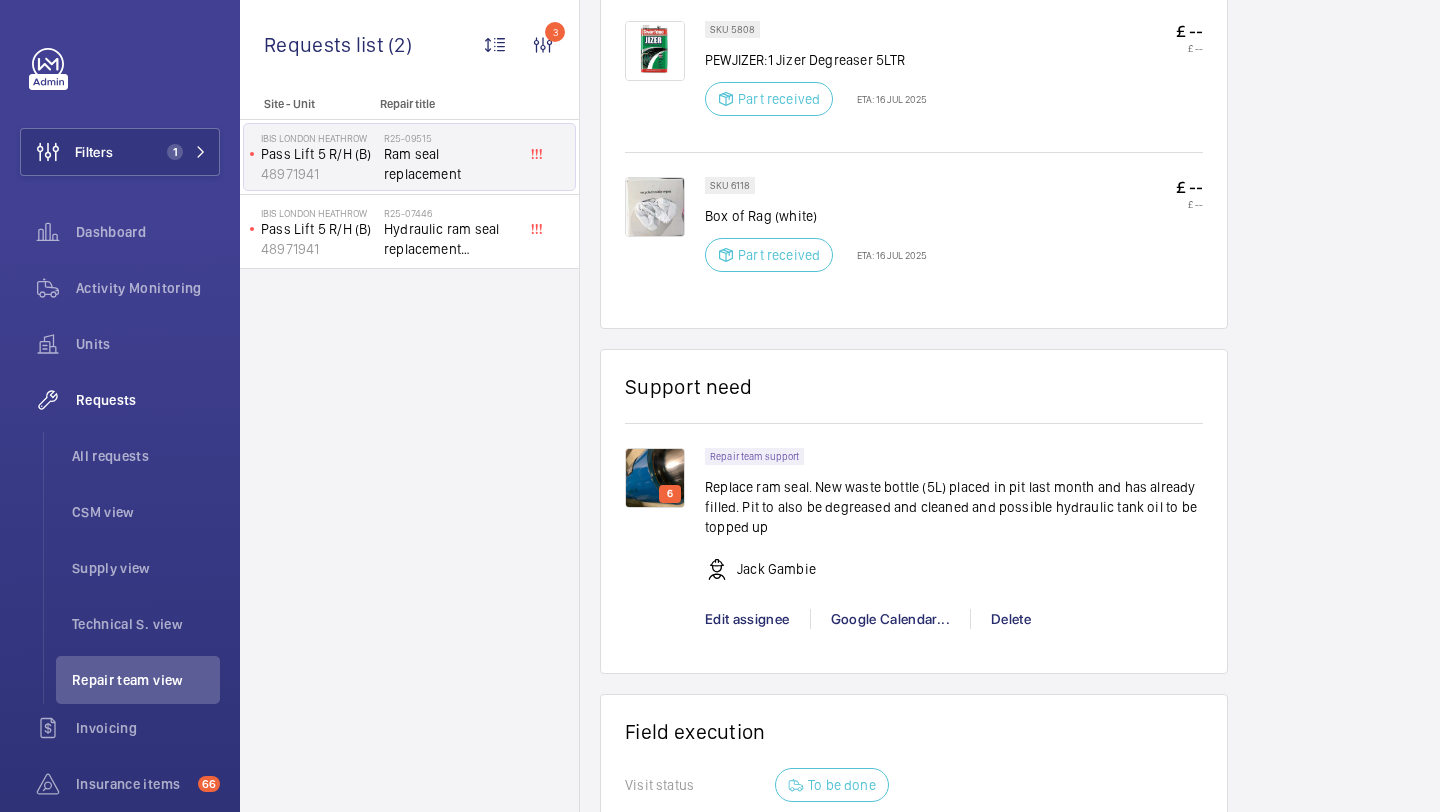 click 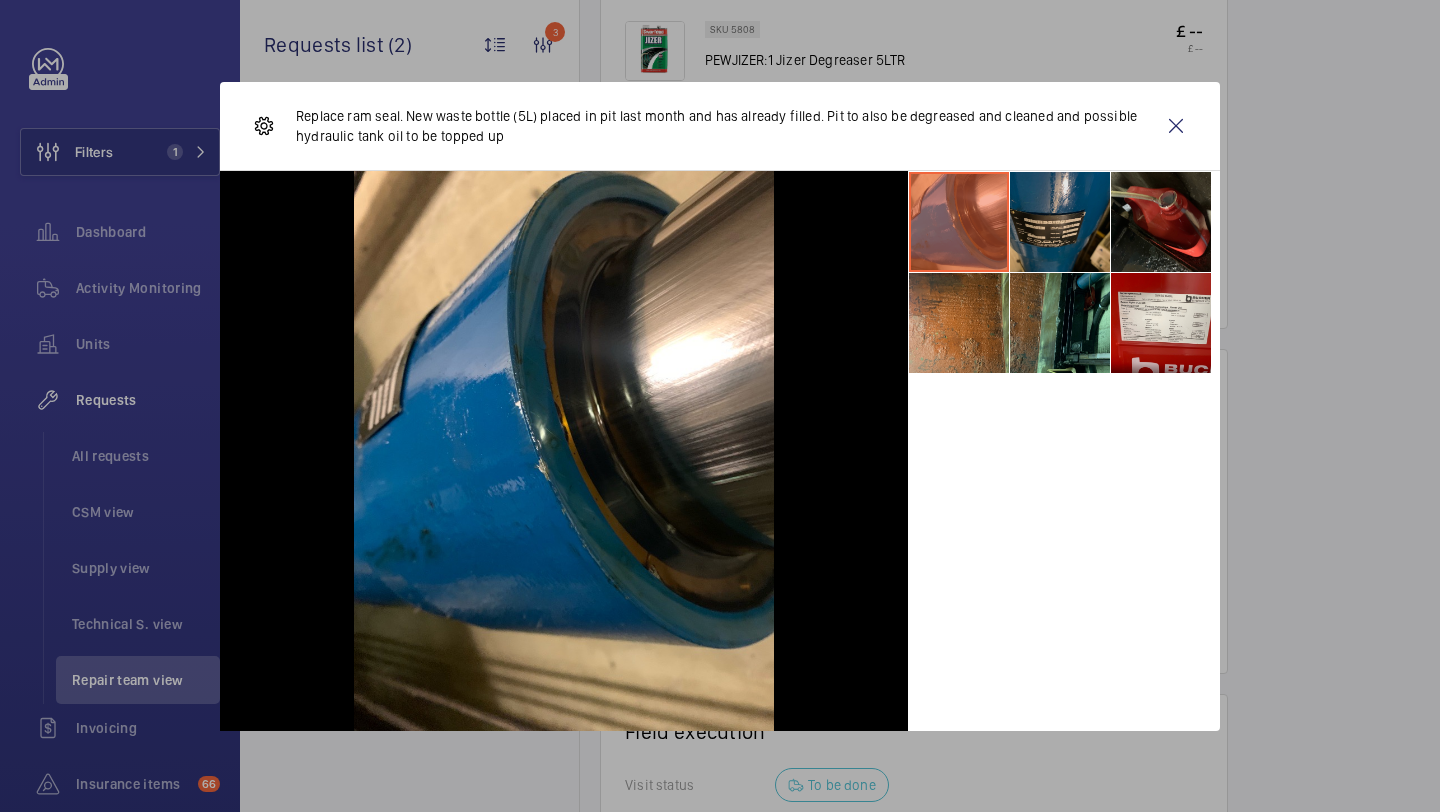 click at bounding box center (1060, 222) 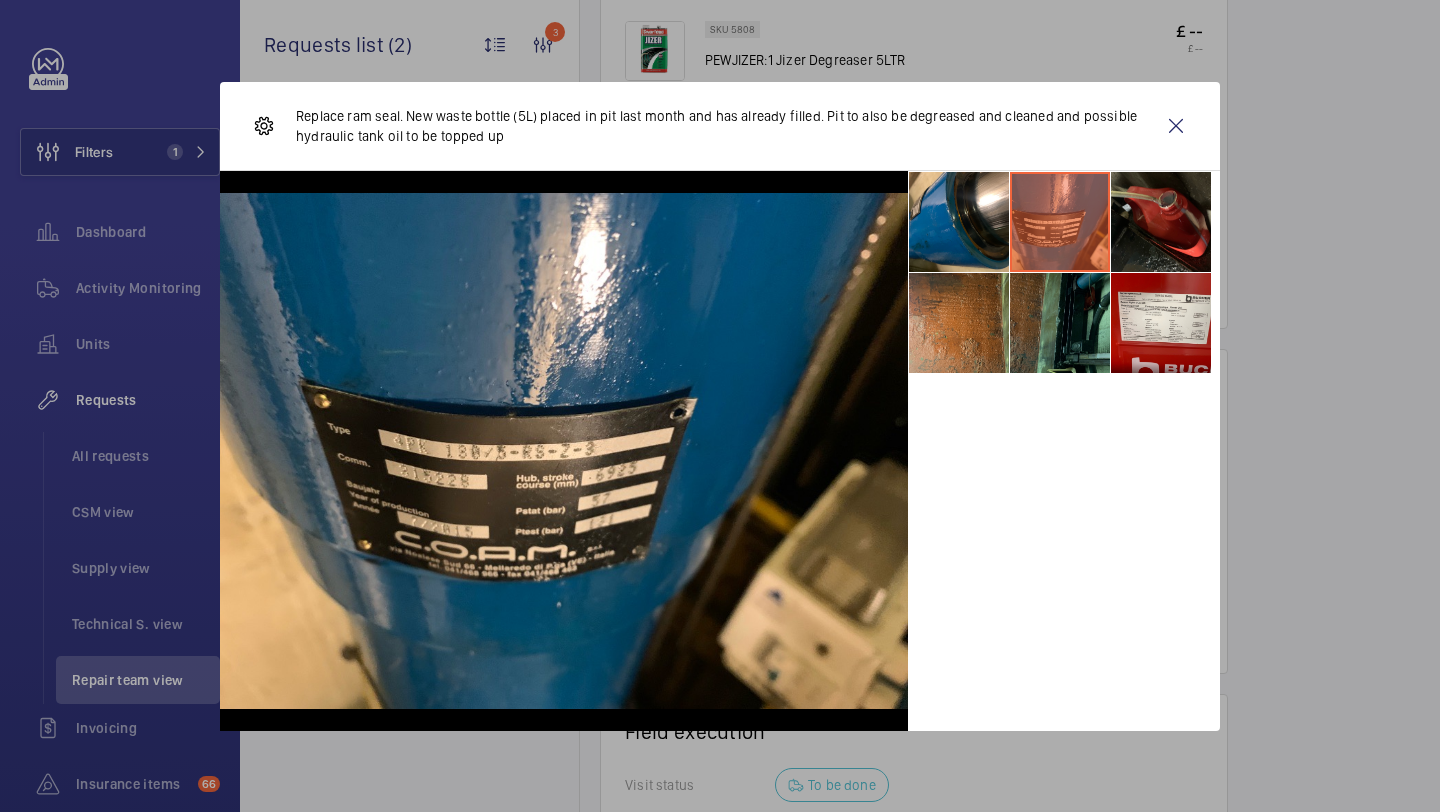 click at bounding box center [1060, 323] 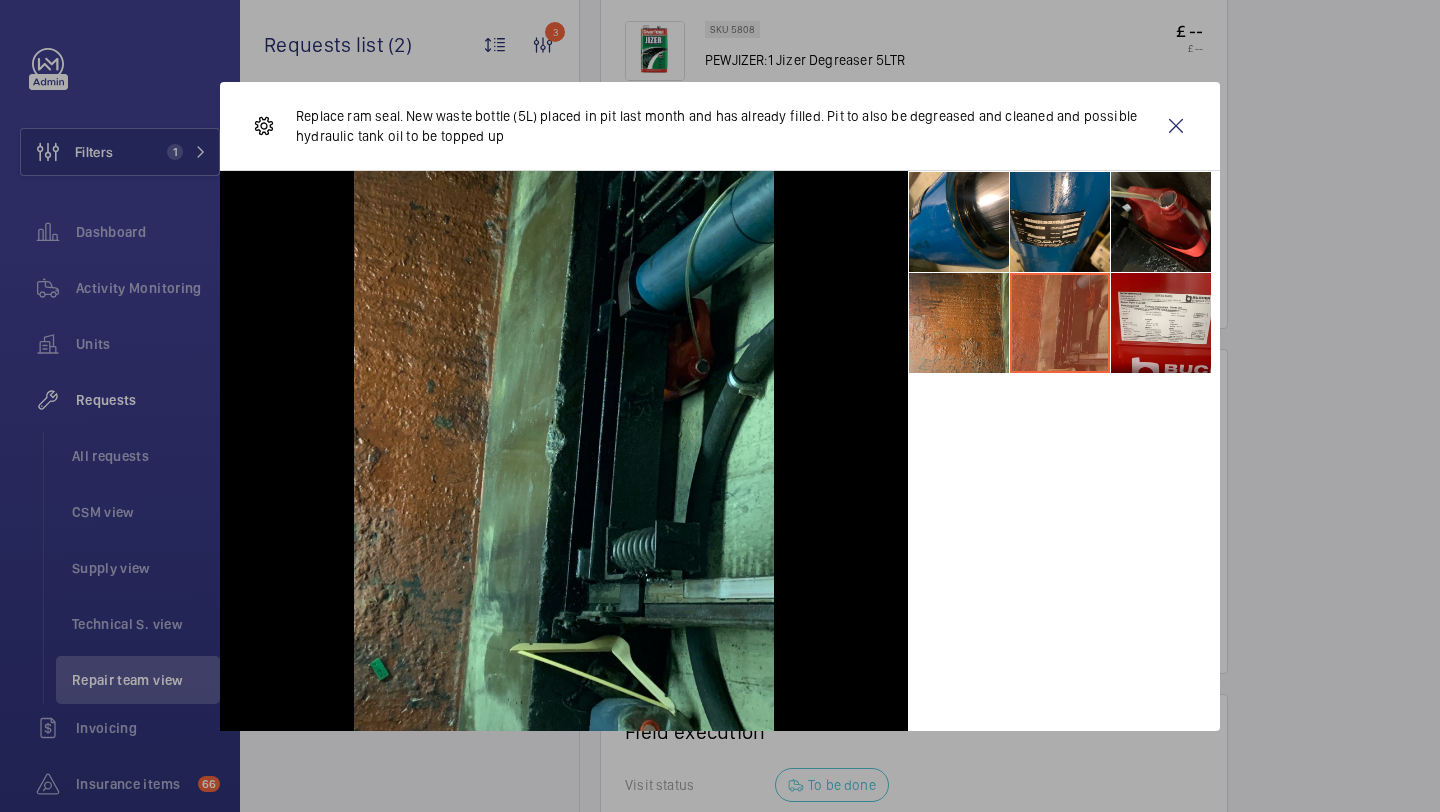 click at bounding box center (564, 451) 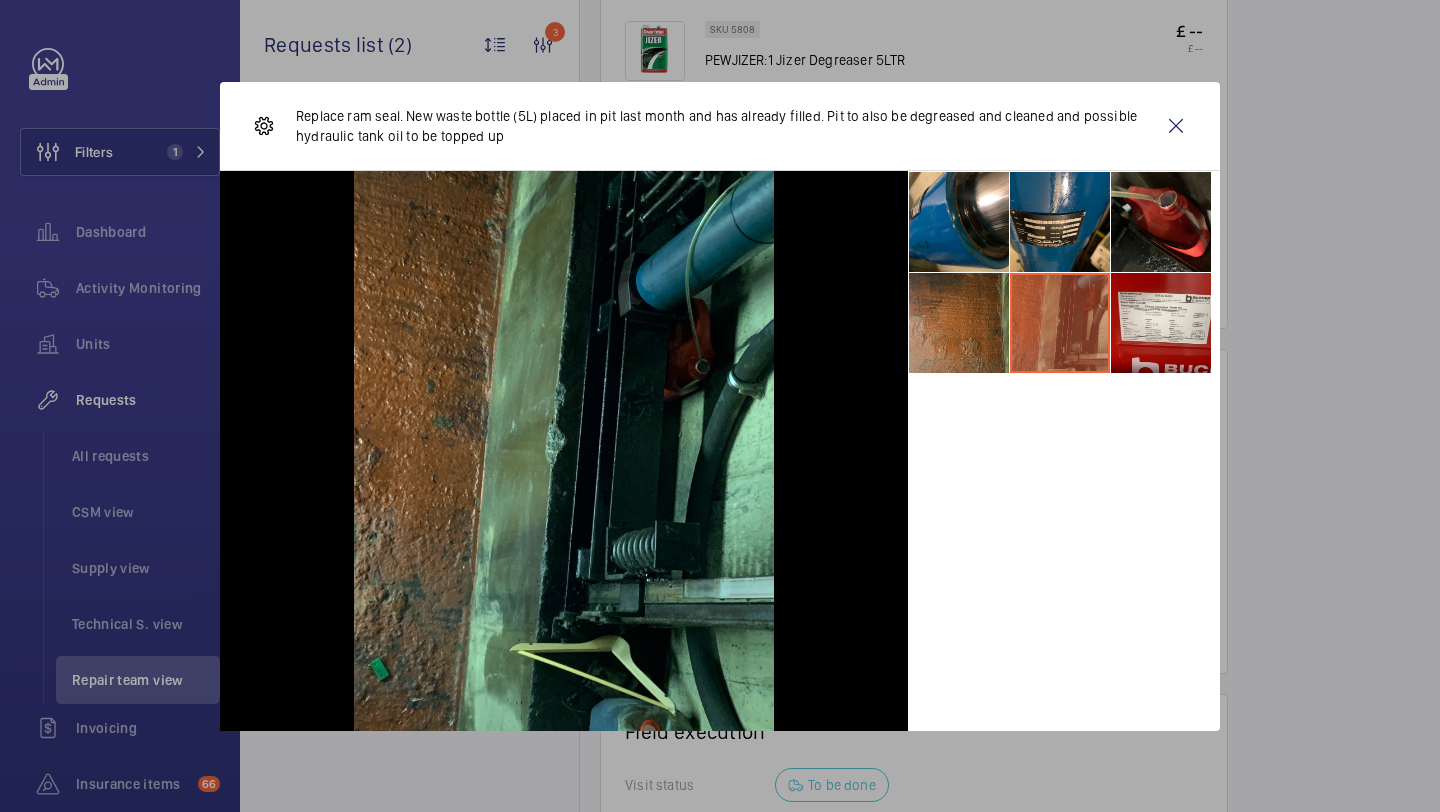 click at bounding box center [959, 323] 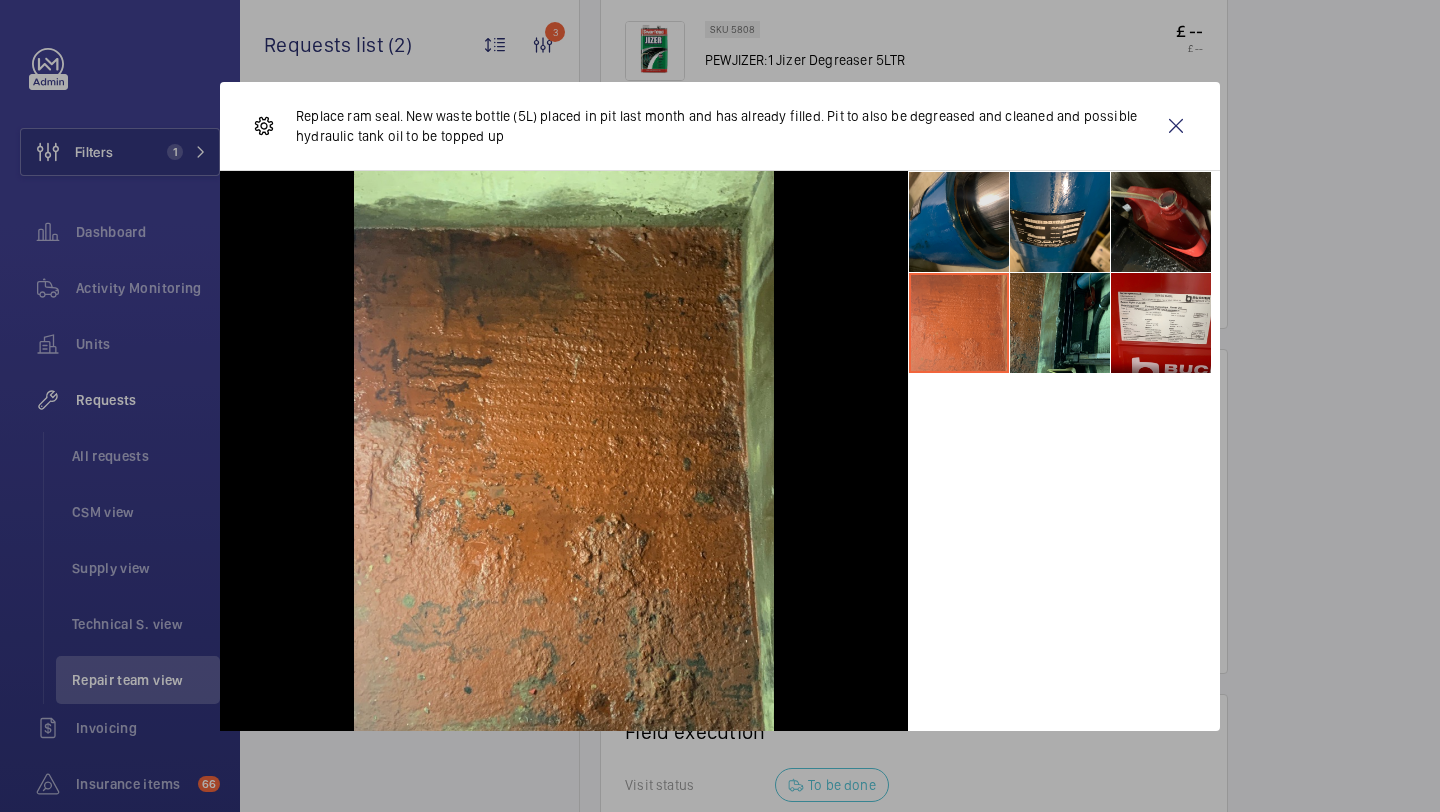 click at bounding box center [959, 222] 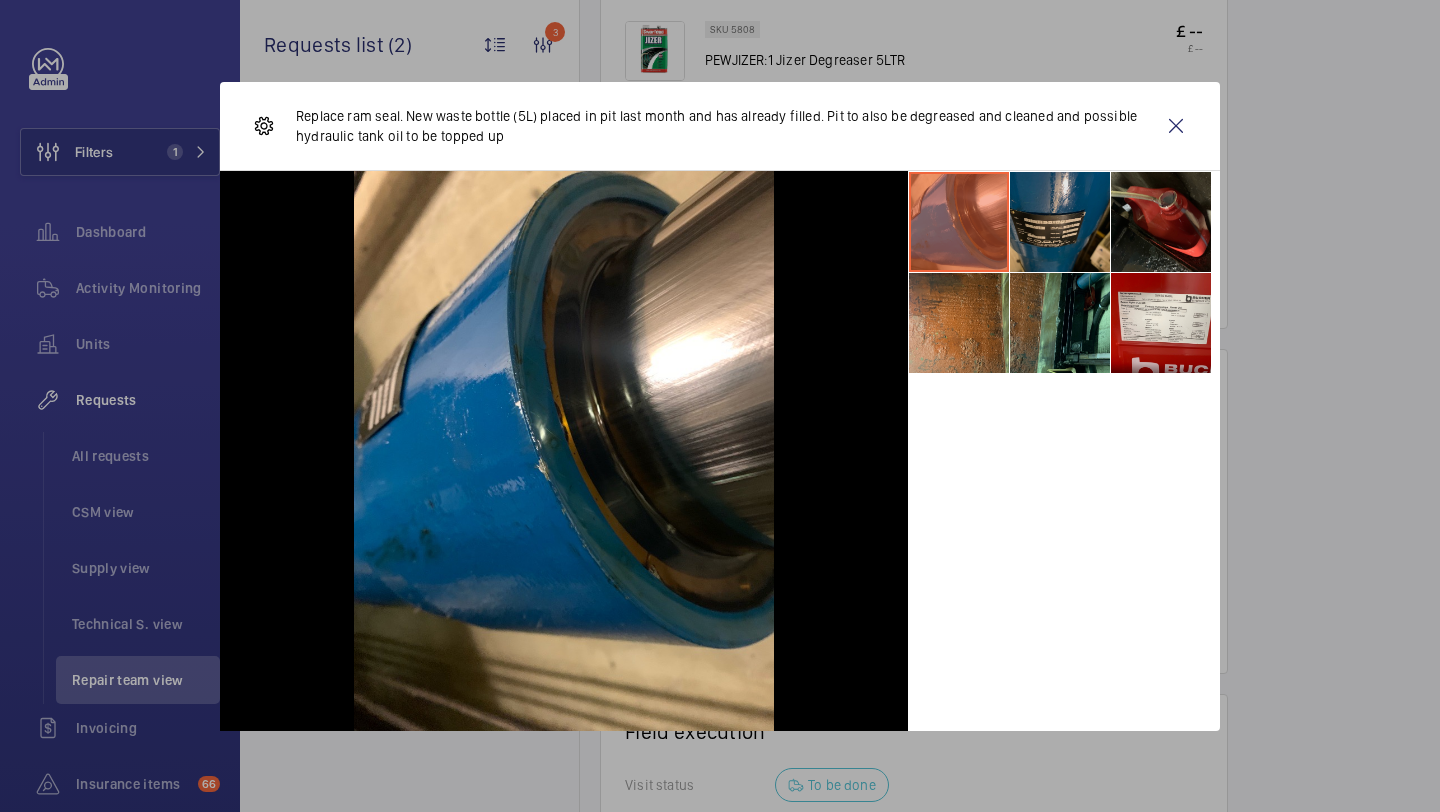 click at bounding box center [1060, 222] 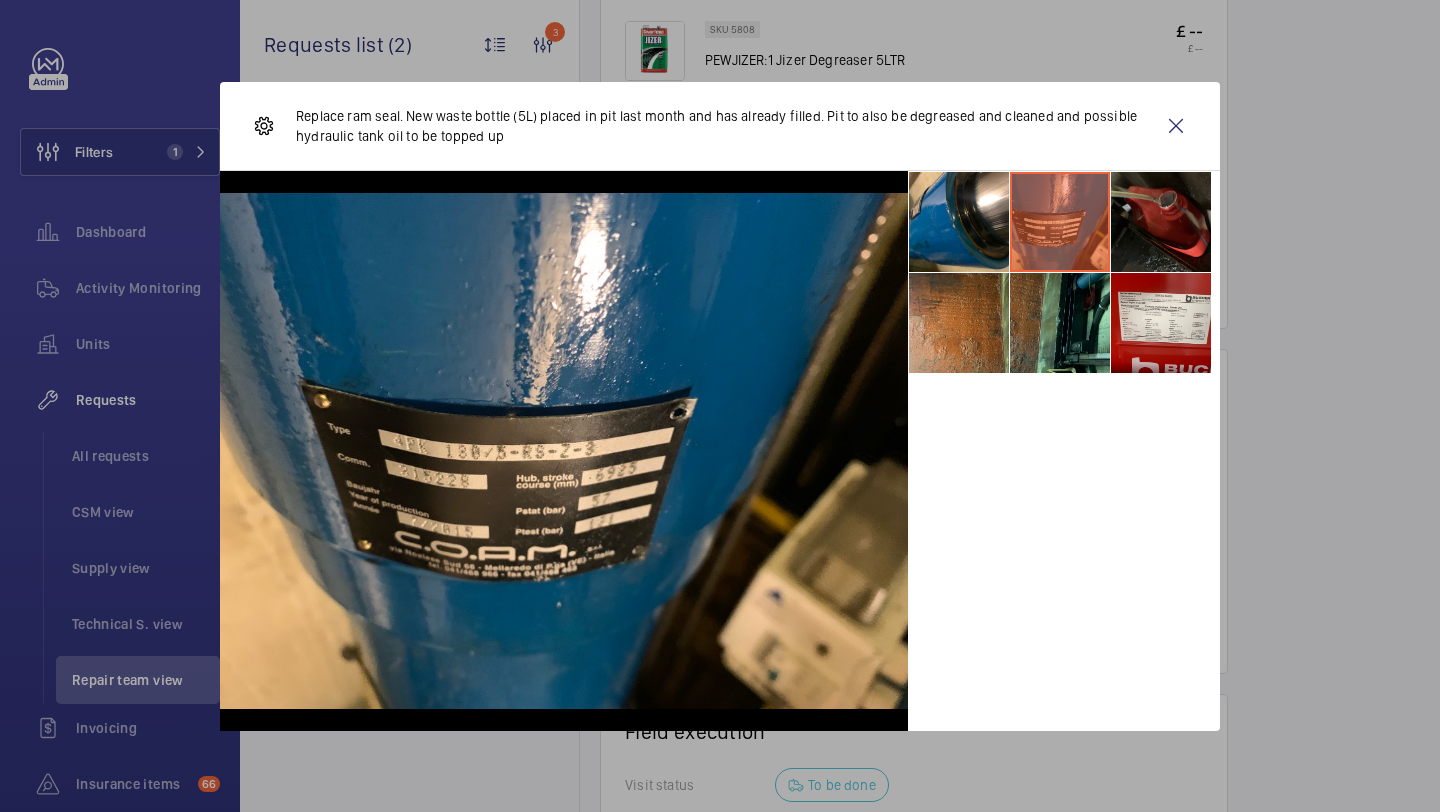 click at bounding box center [1161, 222] 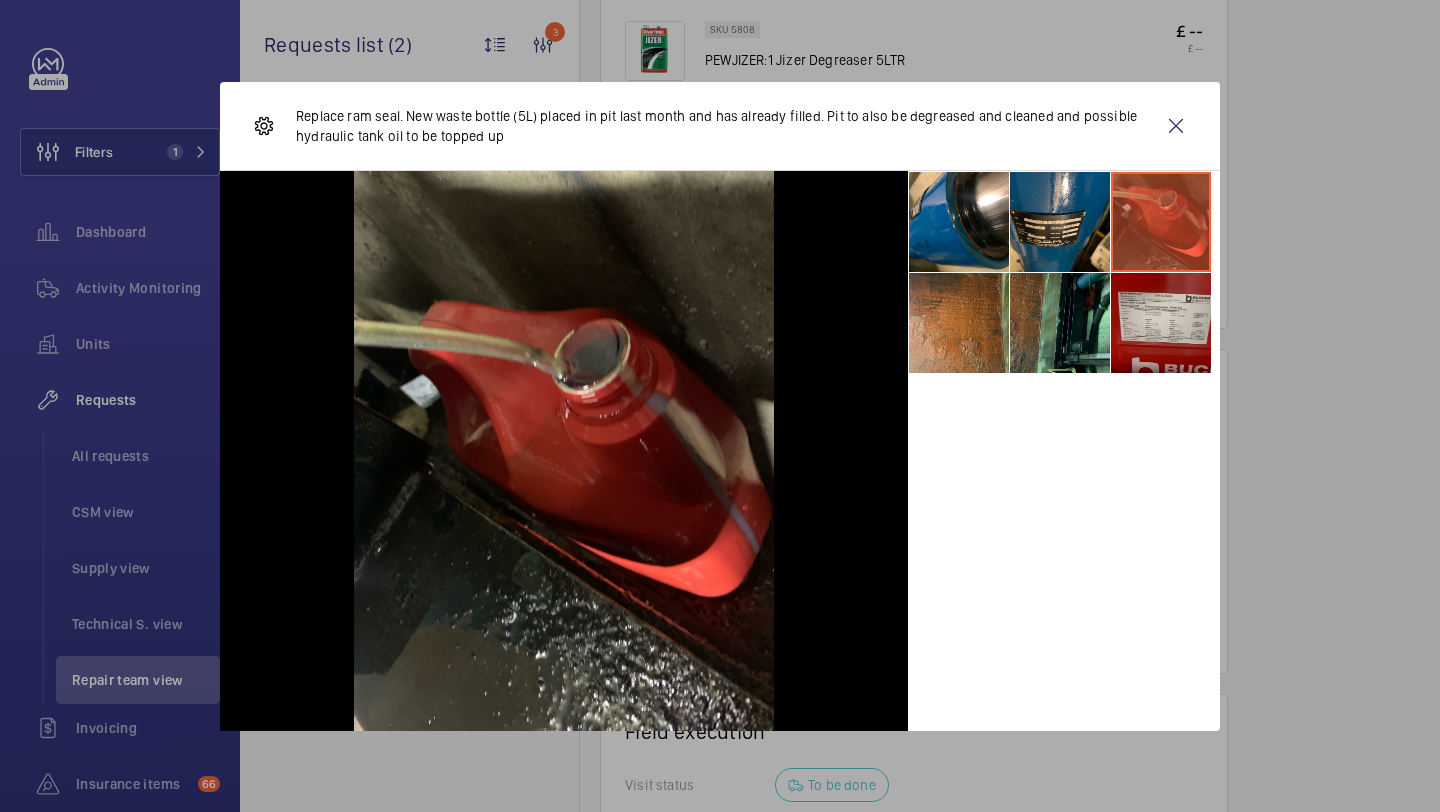 click at bounding box center [1161, 323] 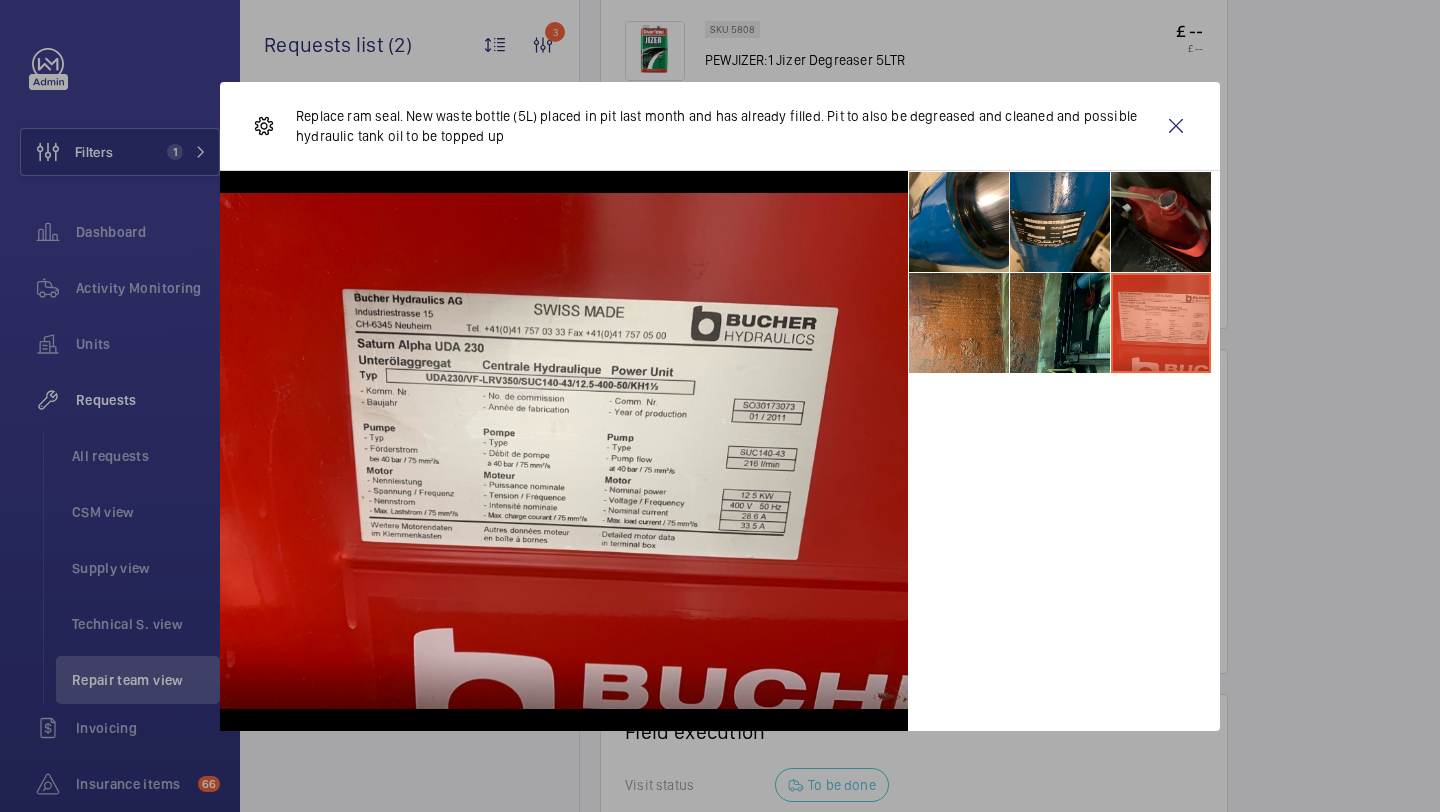 click at bounding box center [1161, 222] 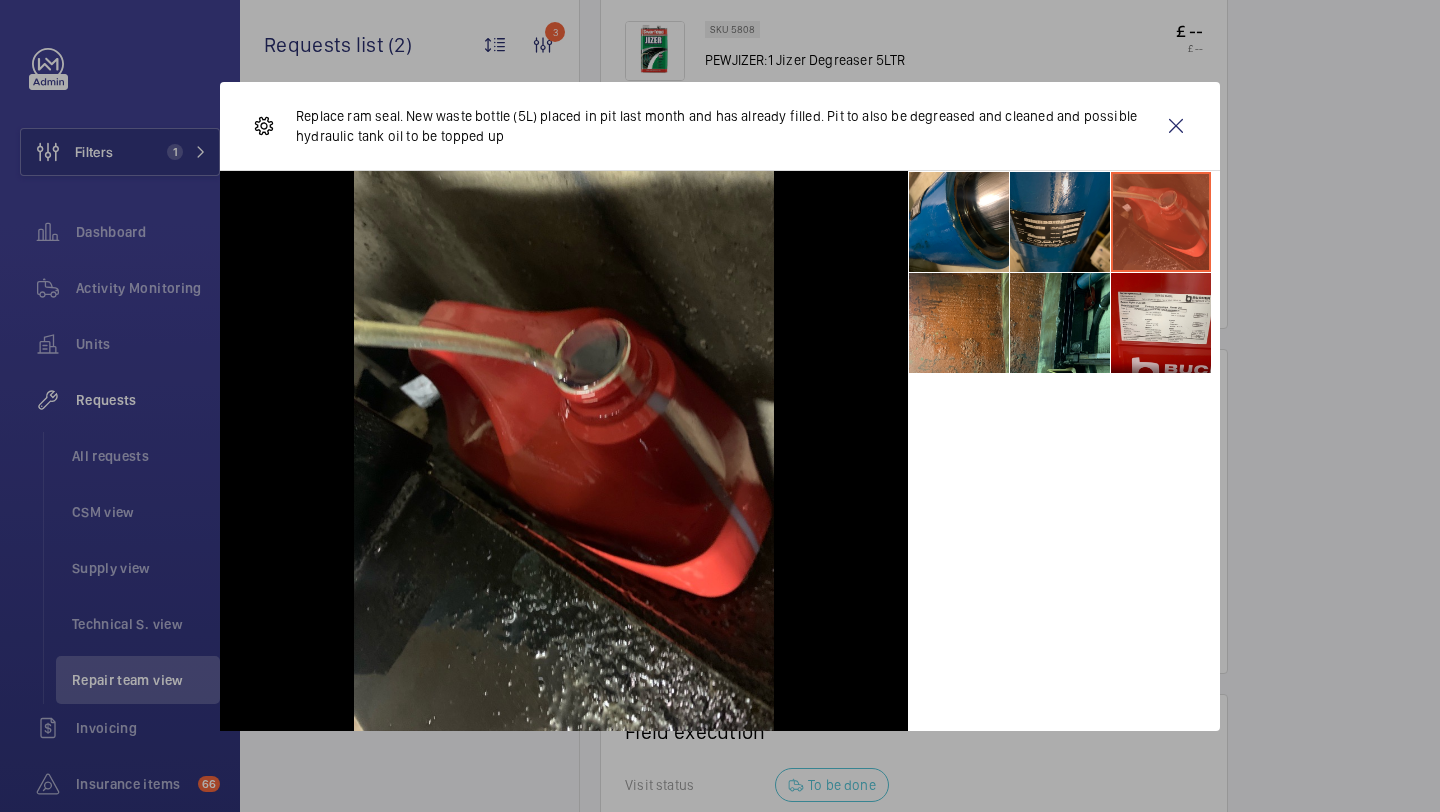 click at bounding box center [1060, 222] 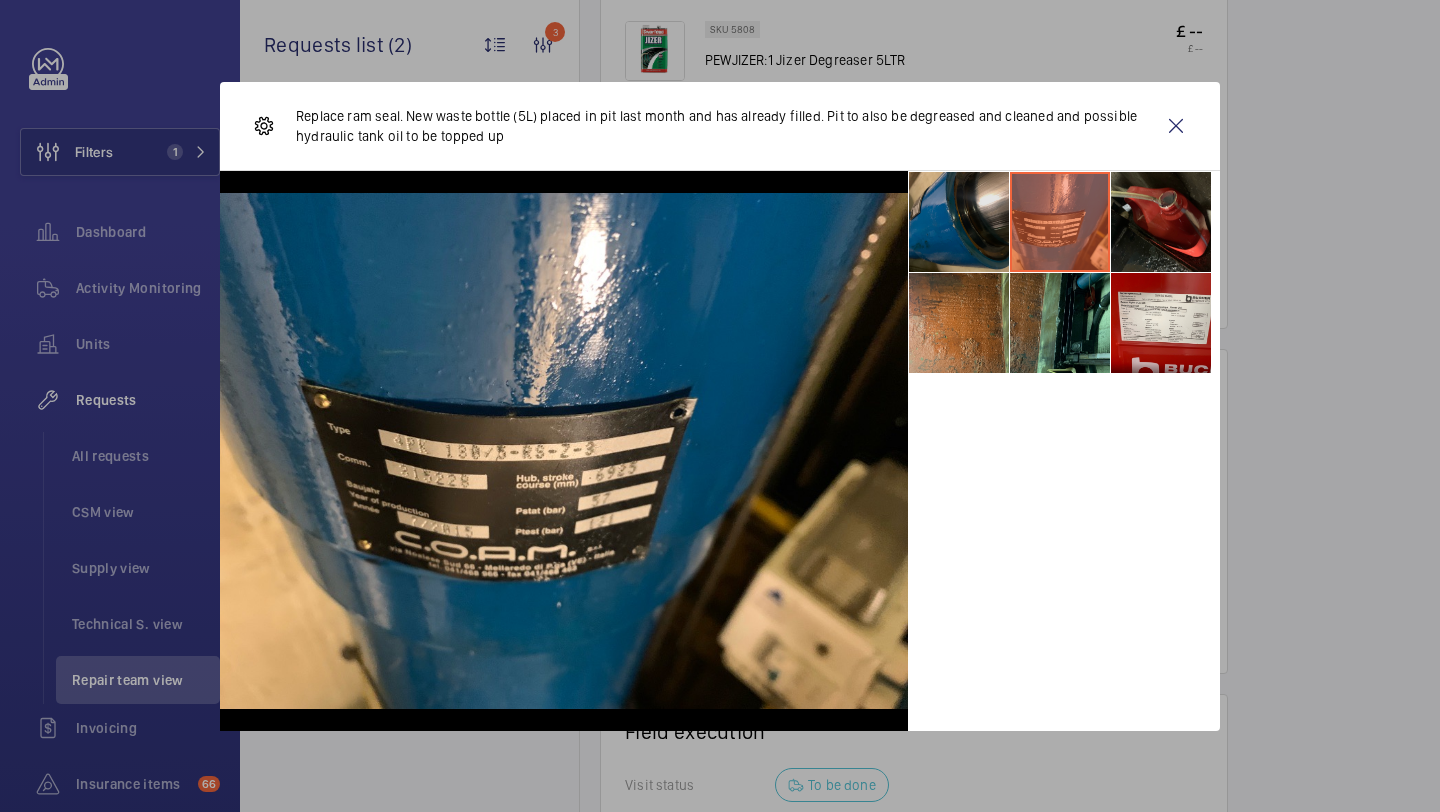 click at bounding box center [959, 222] 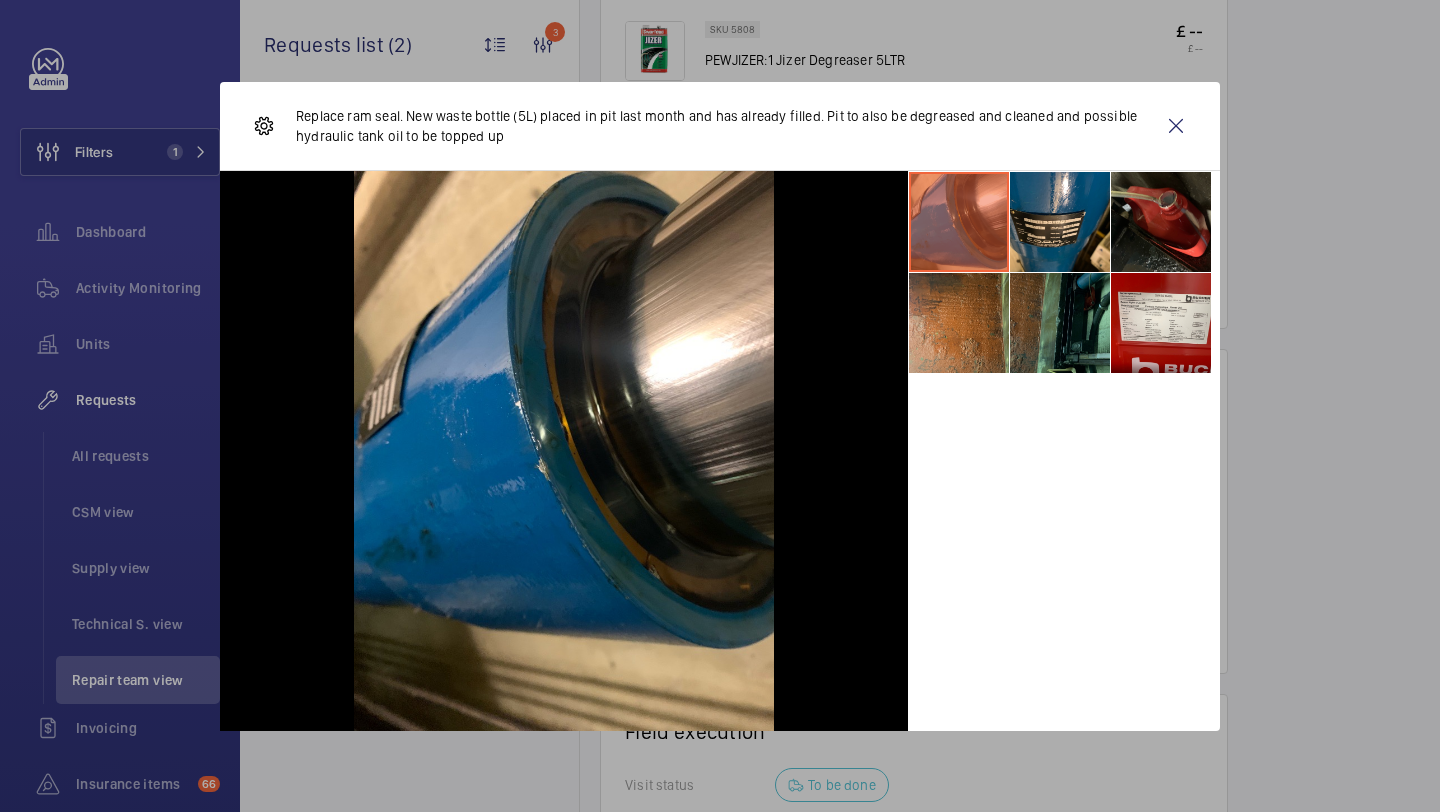 click at bounding box center (1060, 323) 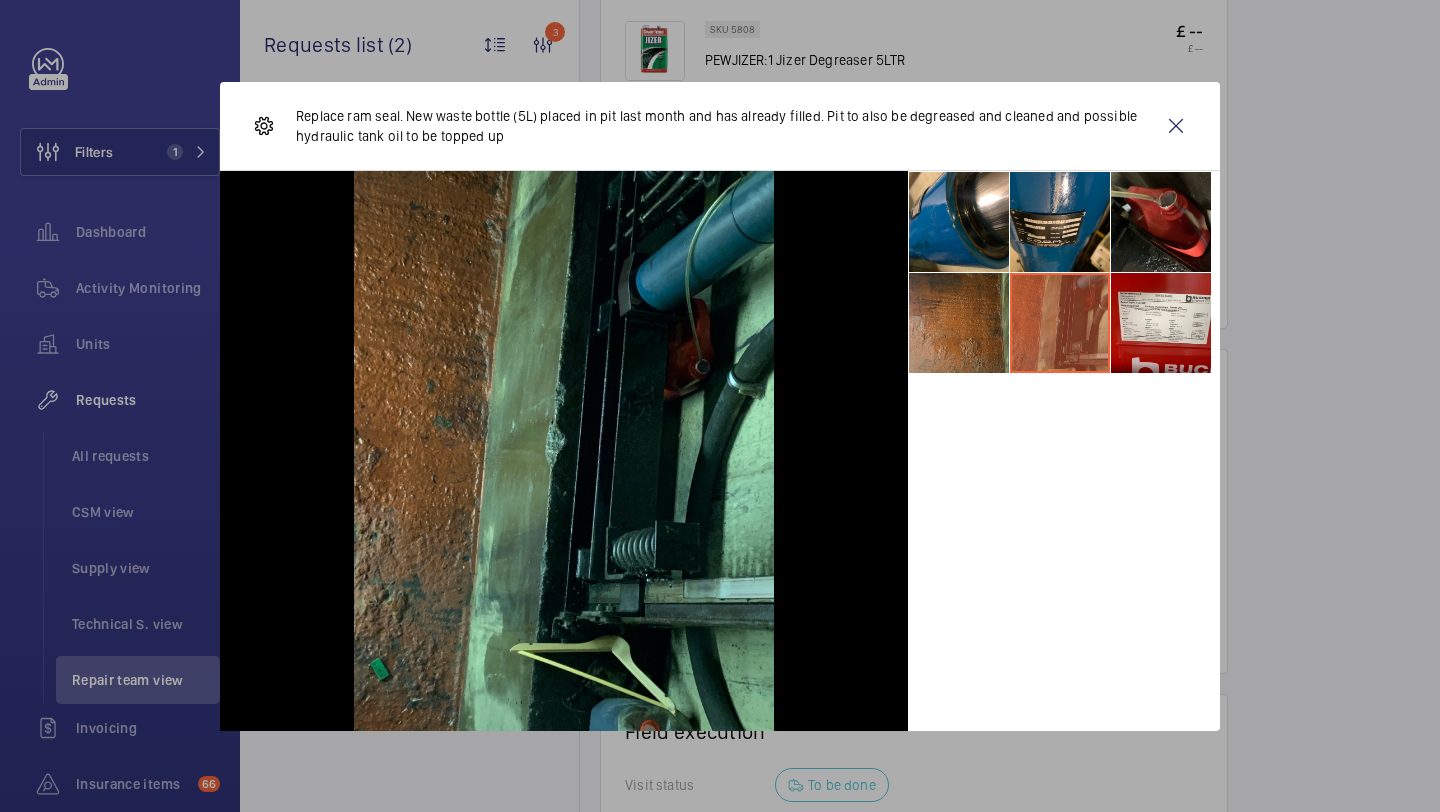 click at bounding box center [959, 323] 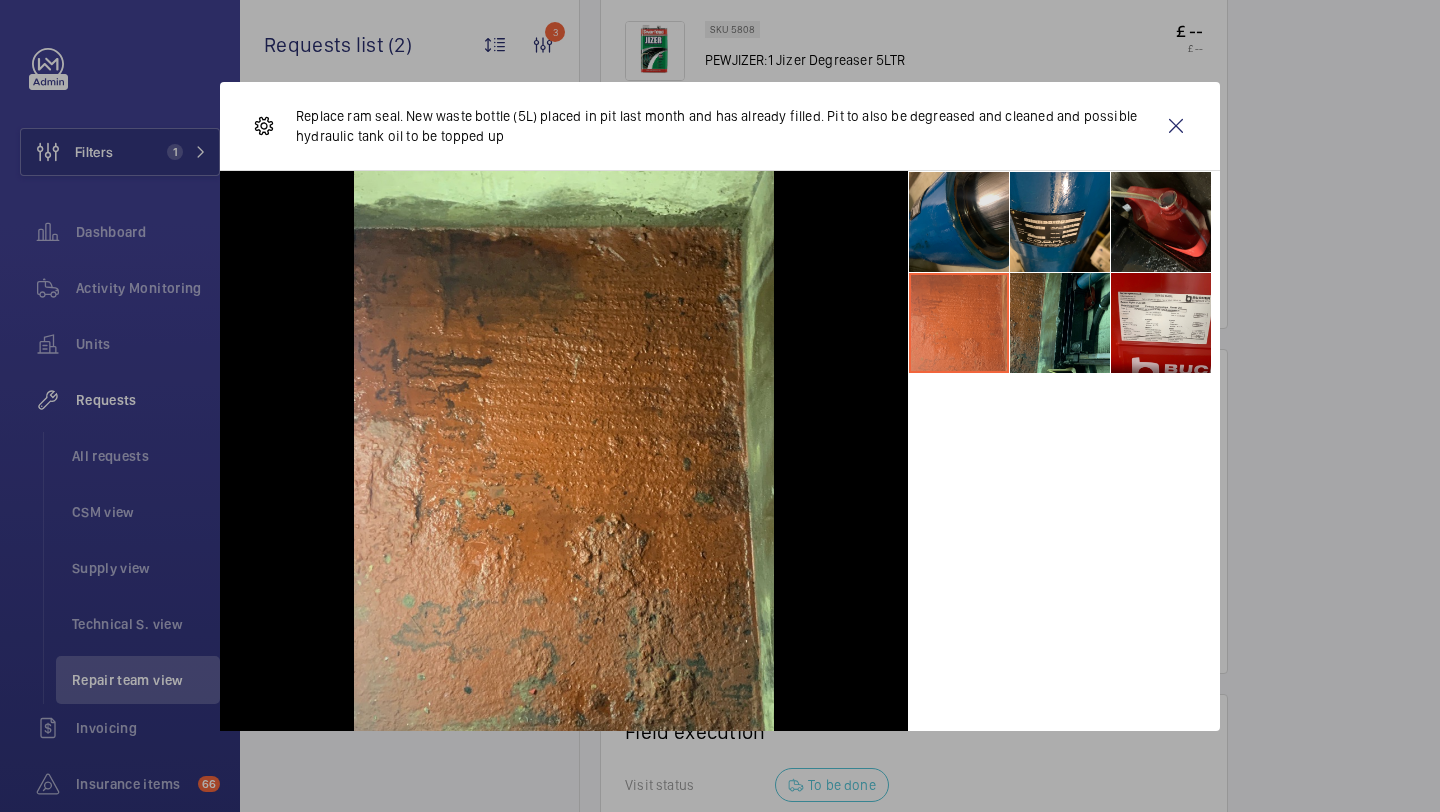 click at bounding box center [959, 222] 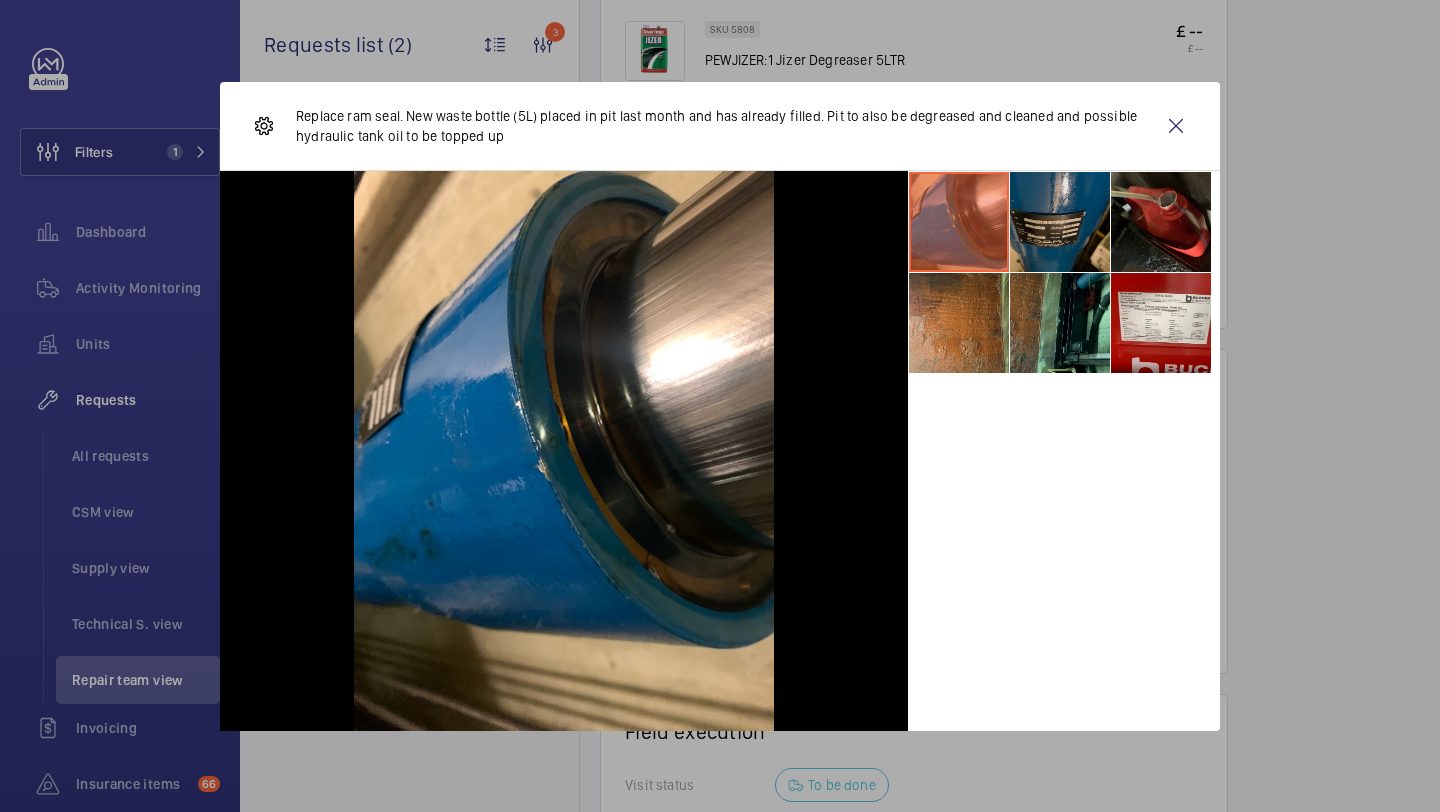 click at bounding box center (1060, 222) 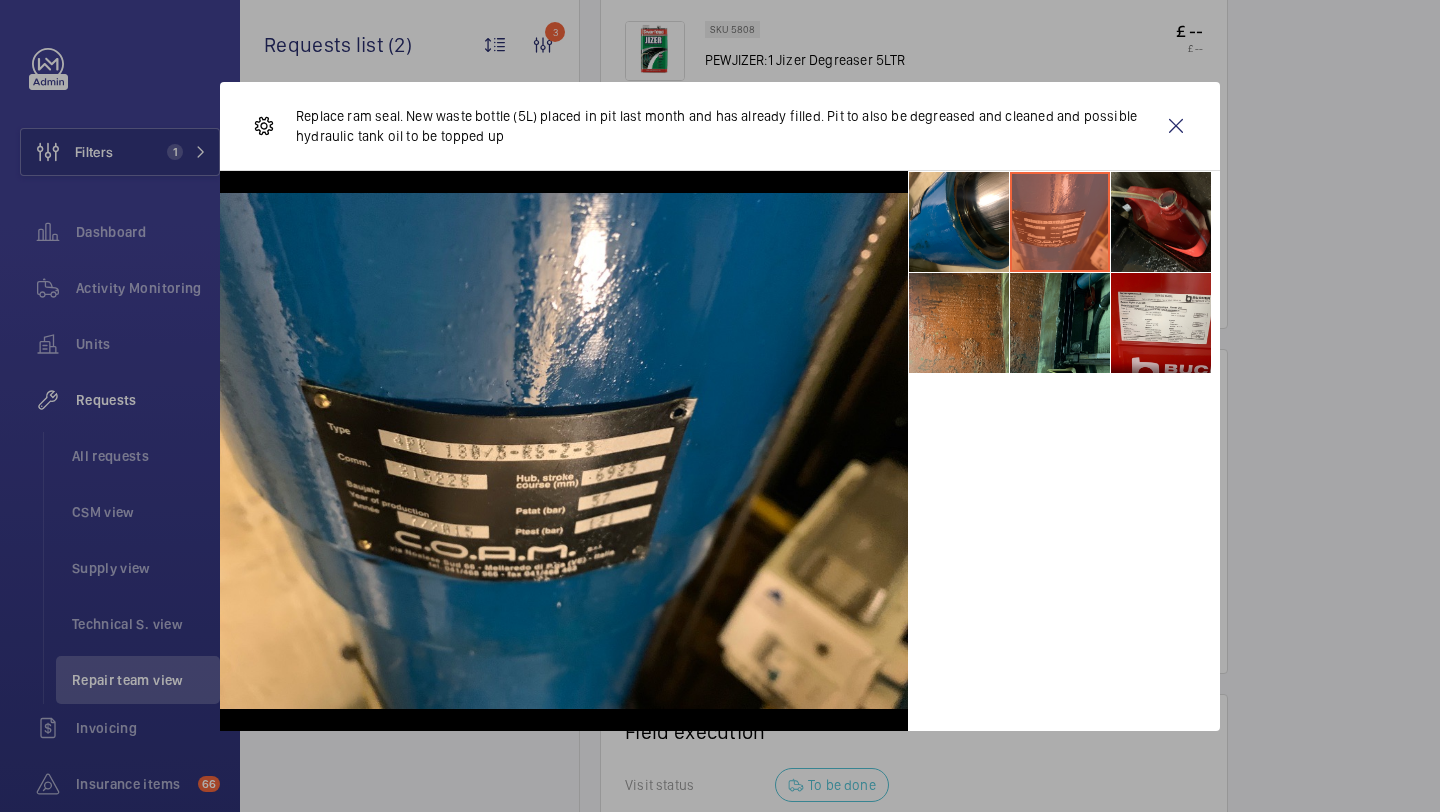 click at bounding box center (1060, 323) 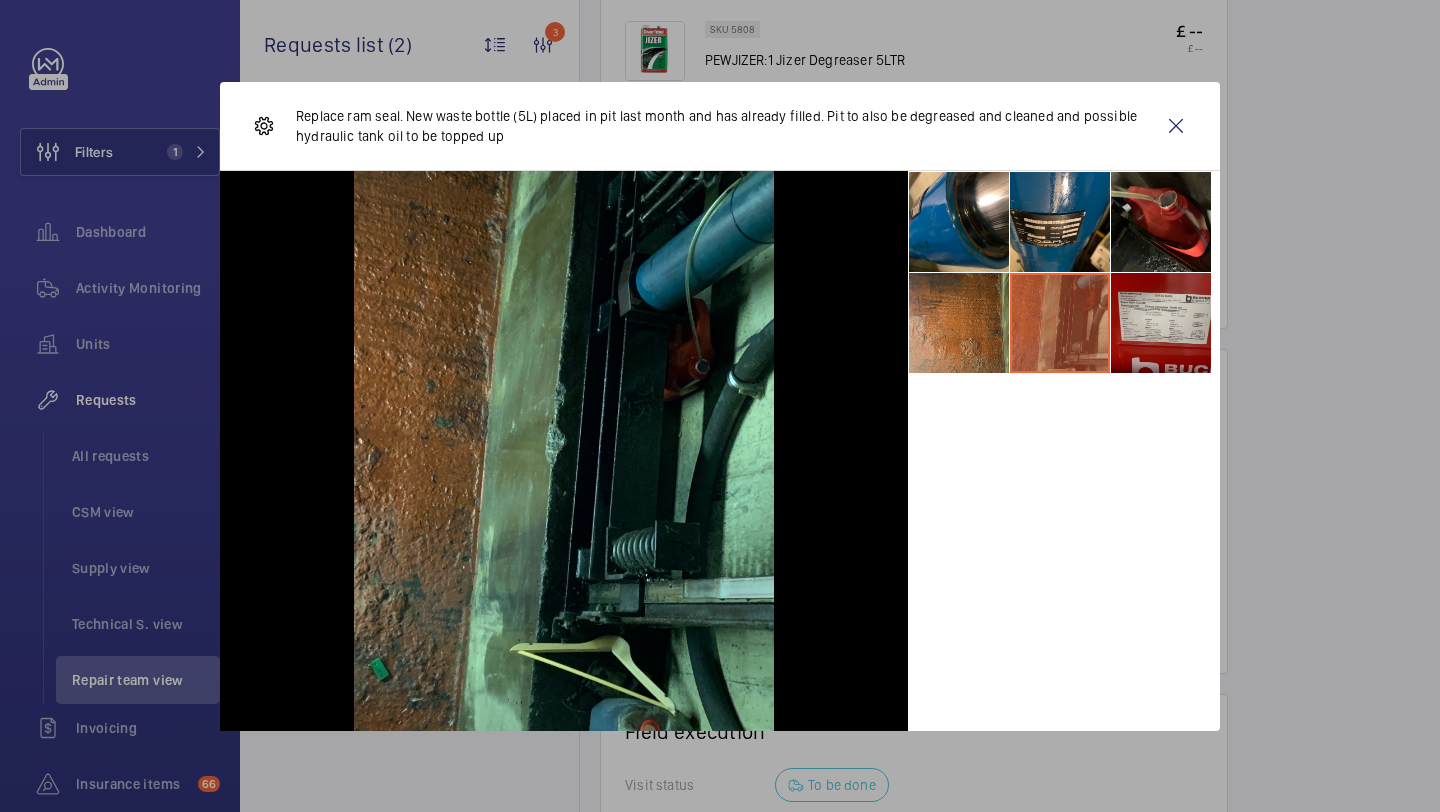 click at bounding box center (1161, 323) 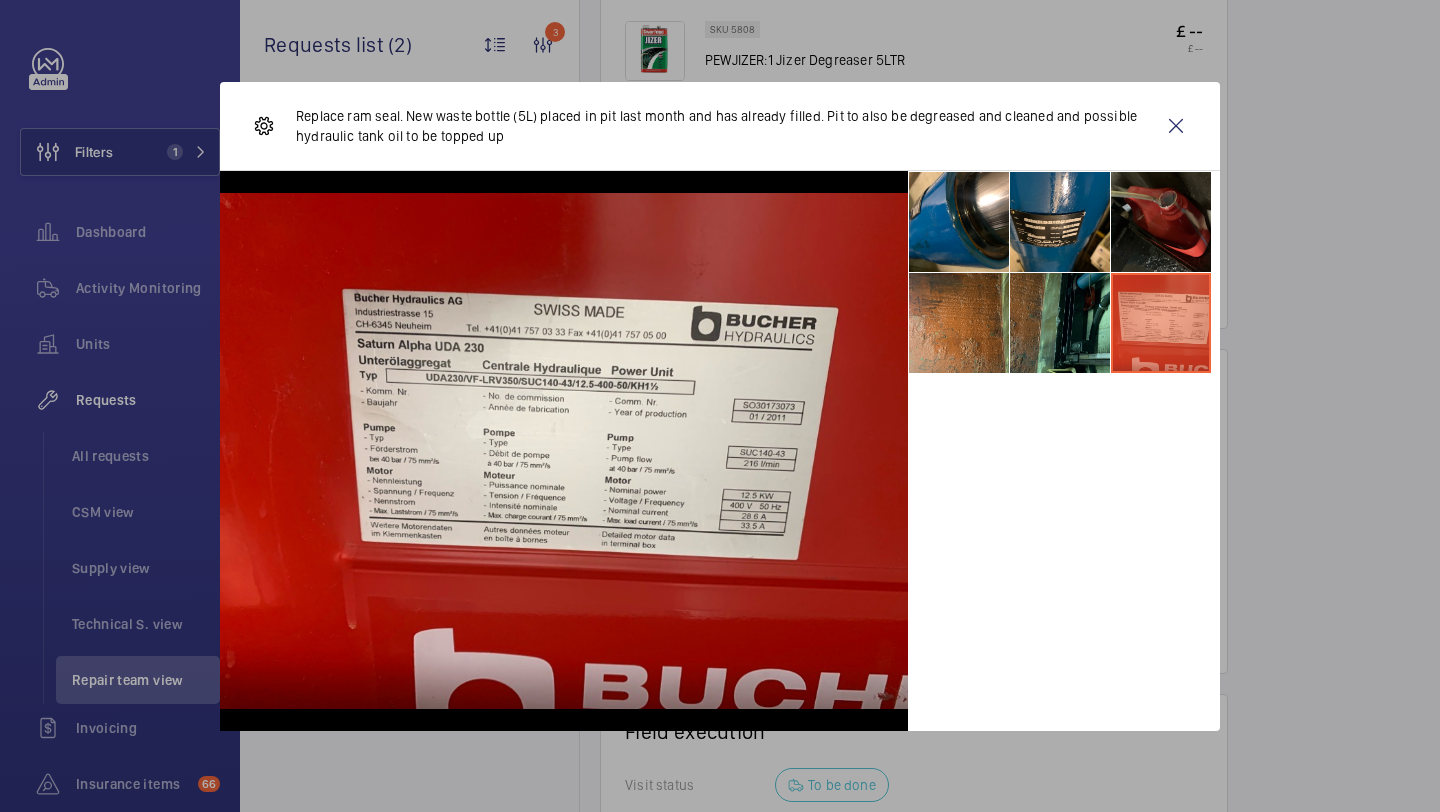 click at bounding box center [1161, 222] 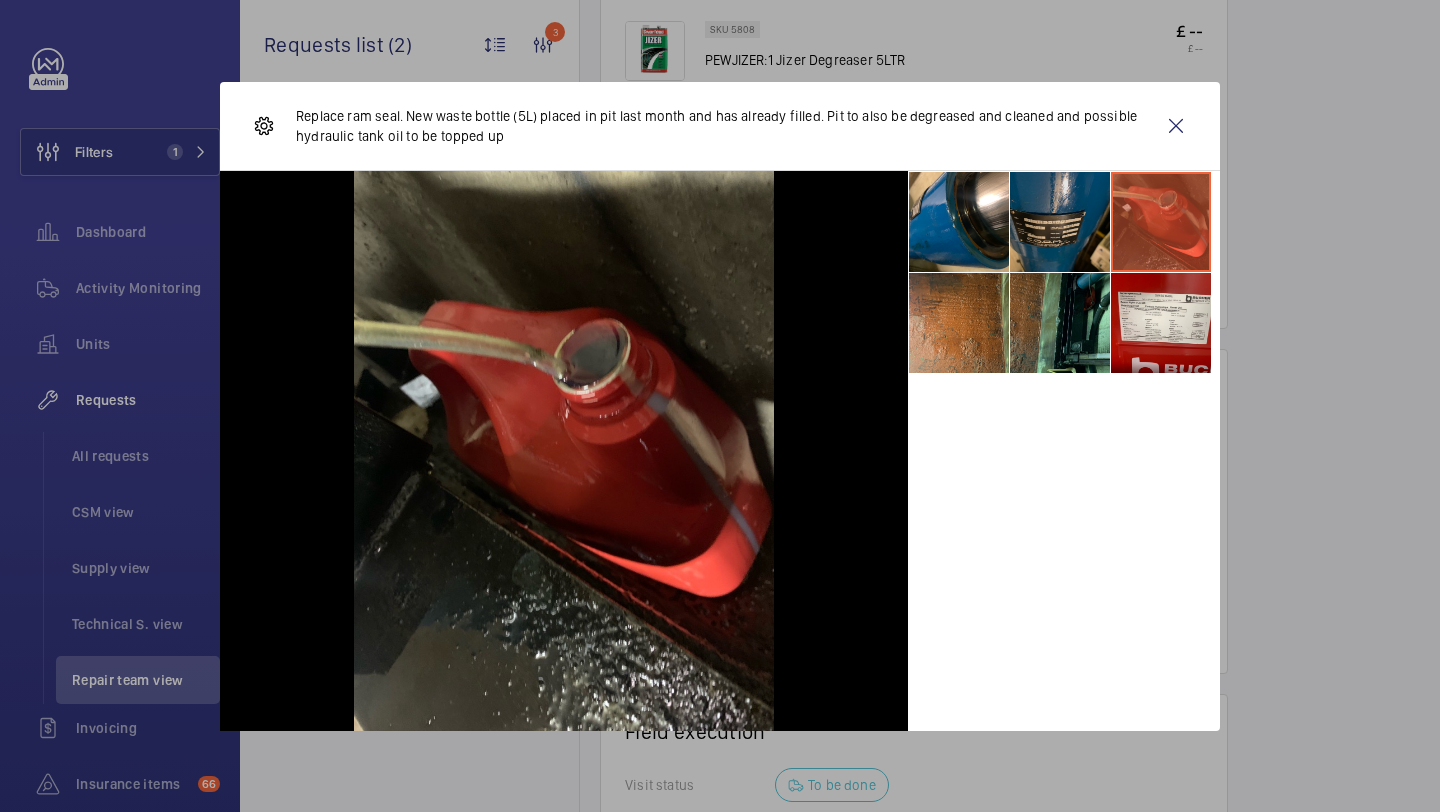 click at bounding box center [1060, 222] 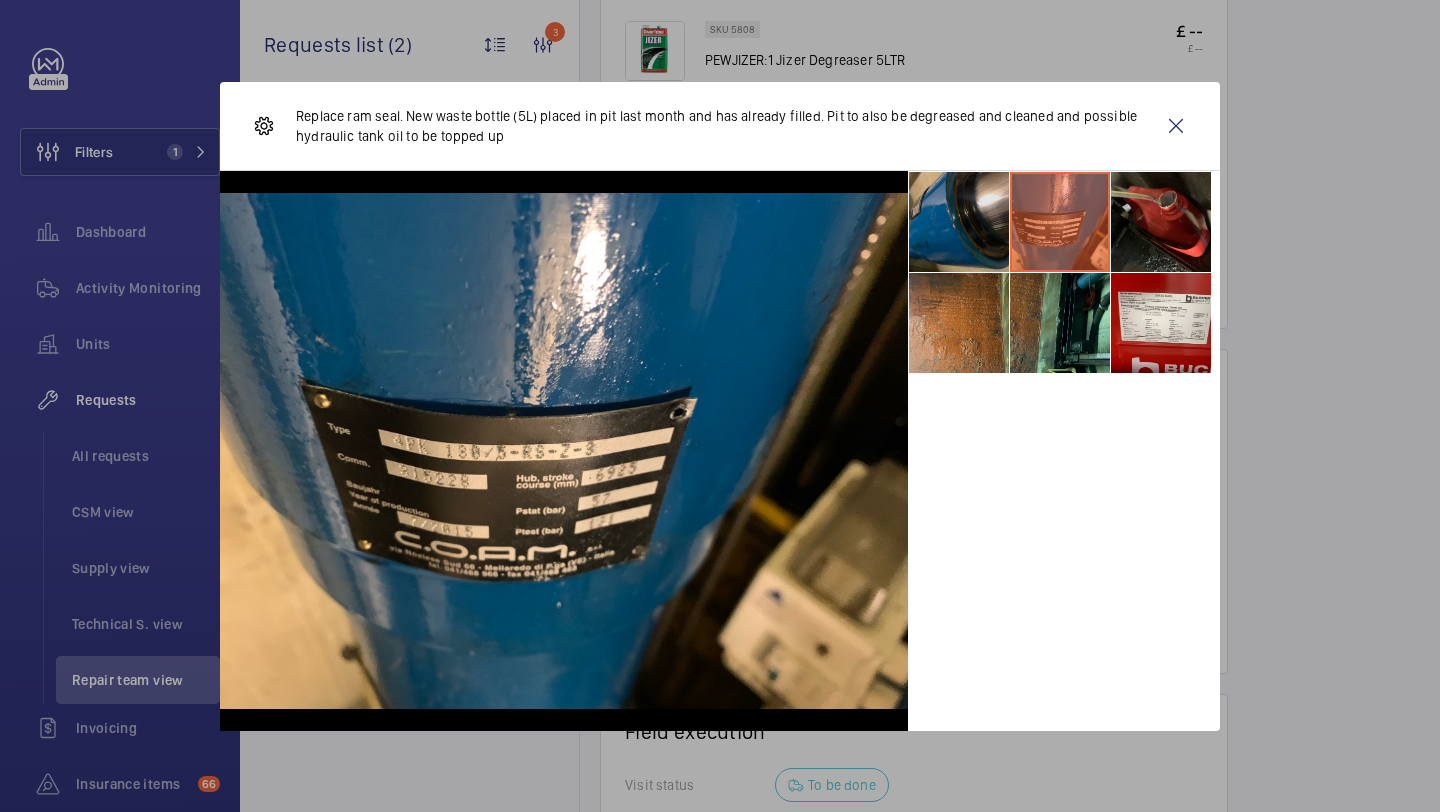 click at bounding box center (959, 222) 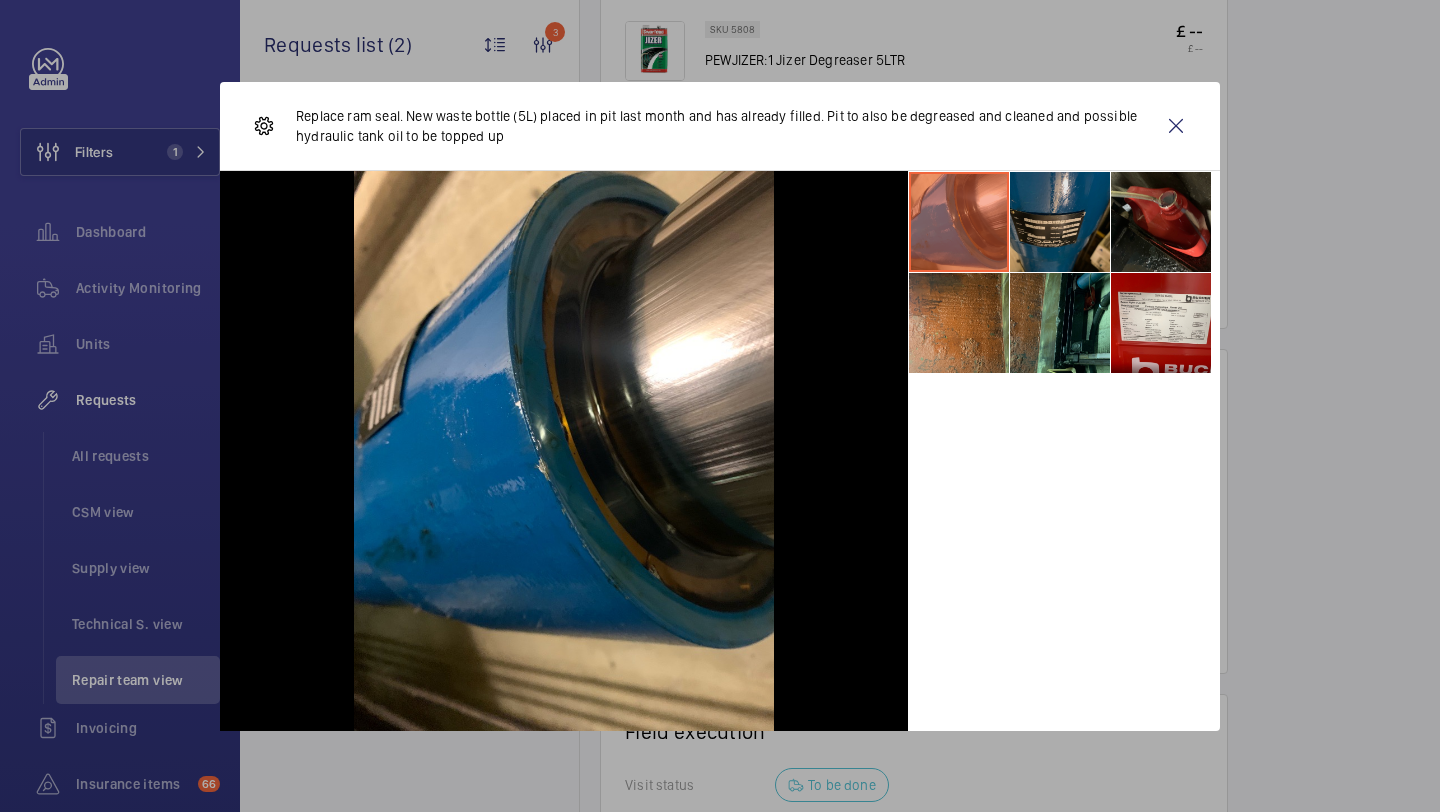 click at bounding box center [1060, 222] 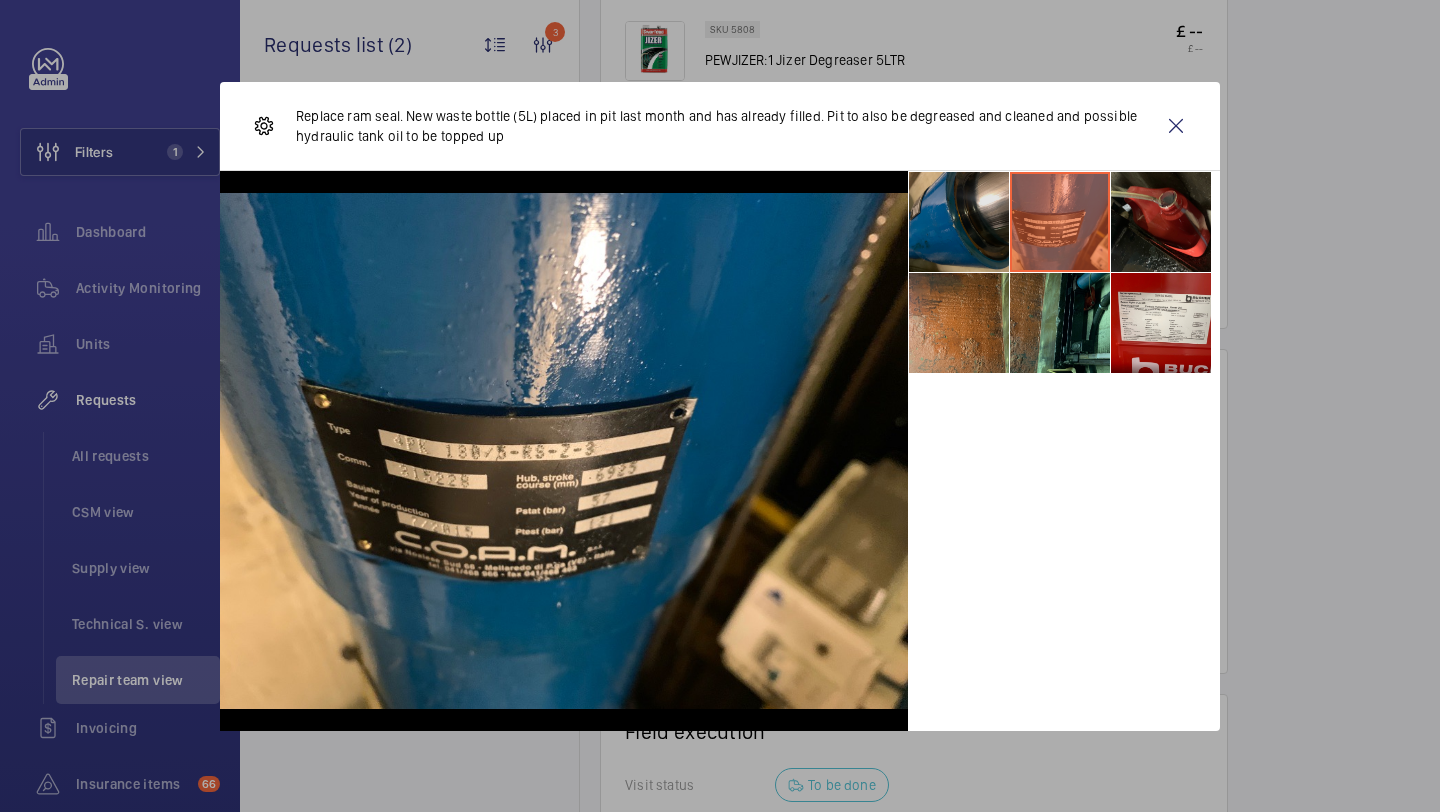 click at bounding box center [959, 222] 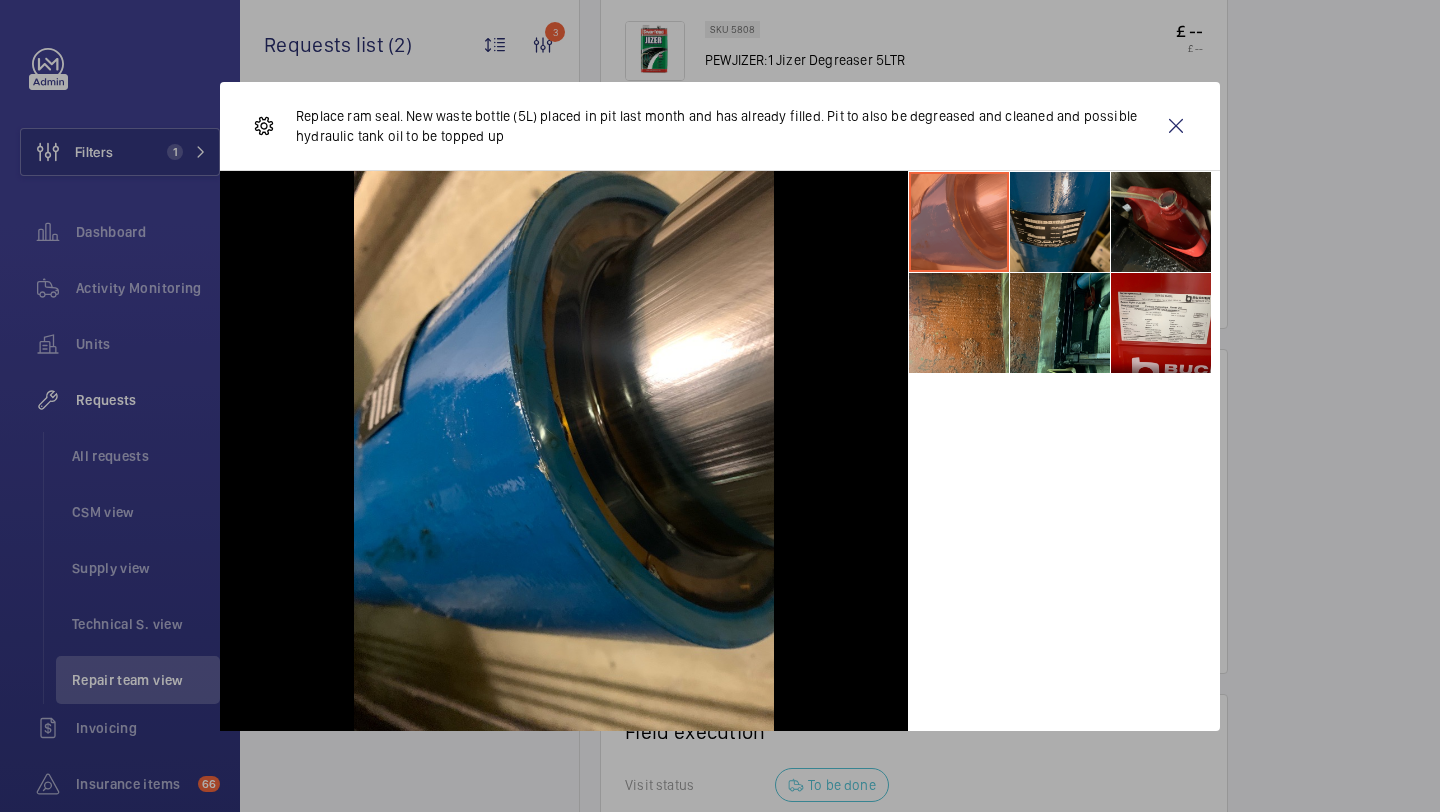 click at bounding box center [1060, 222] 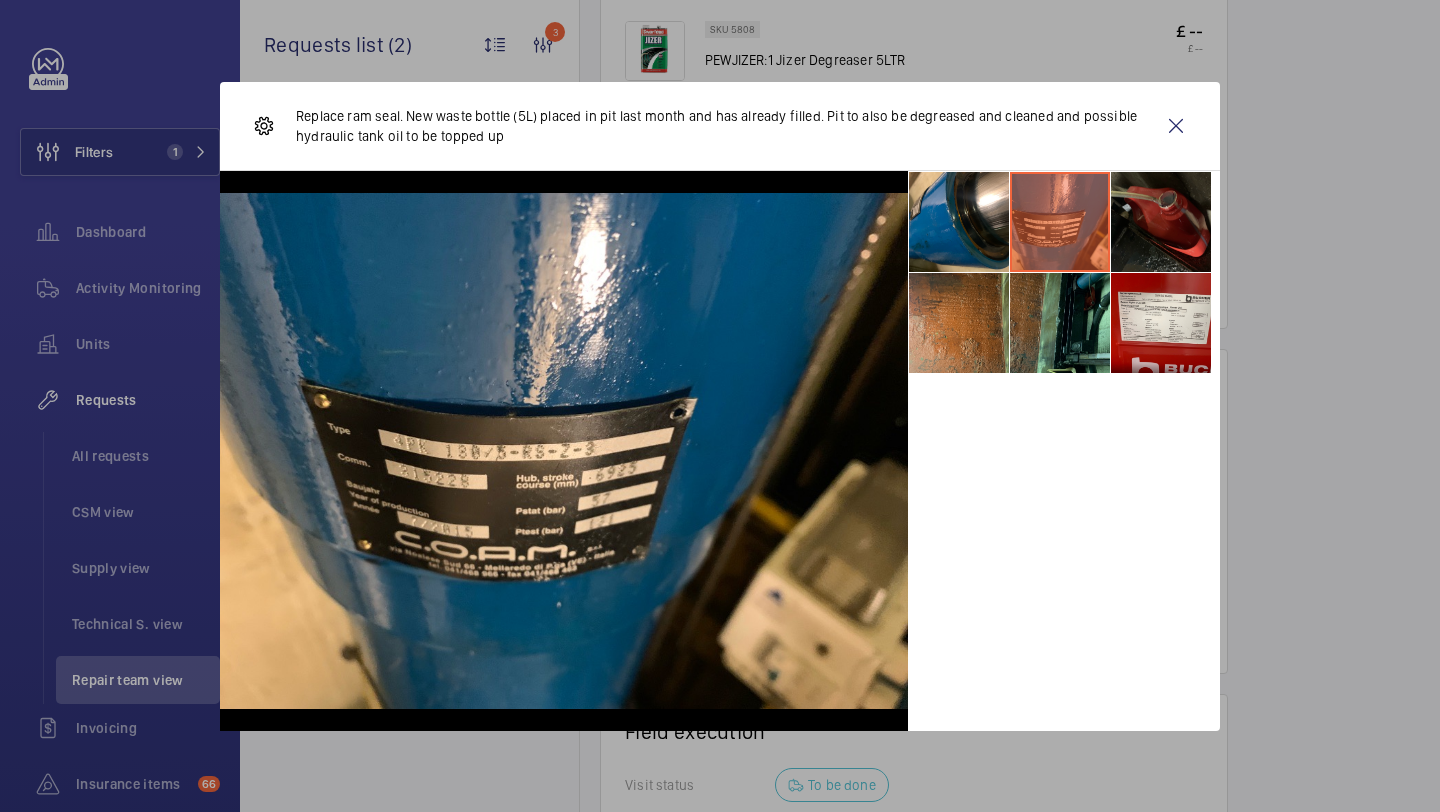 click at bounding box center [1161, 222] 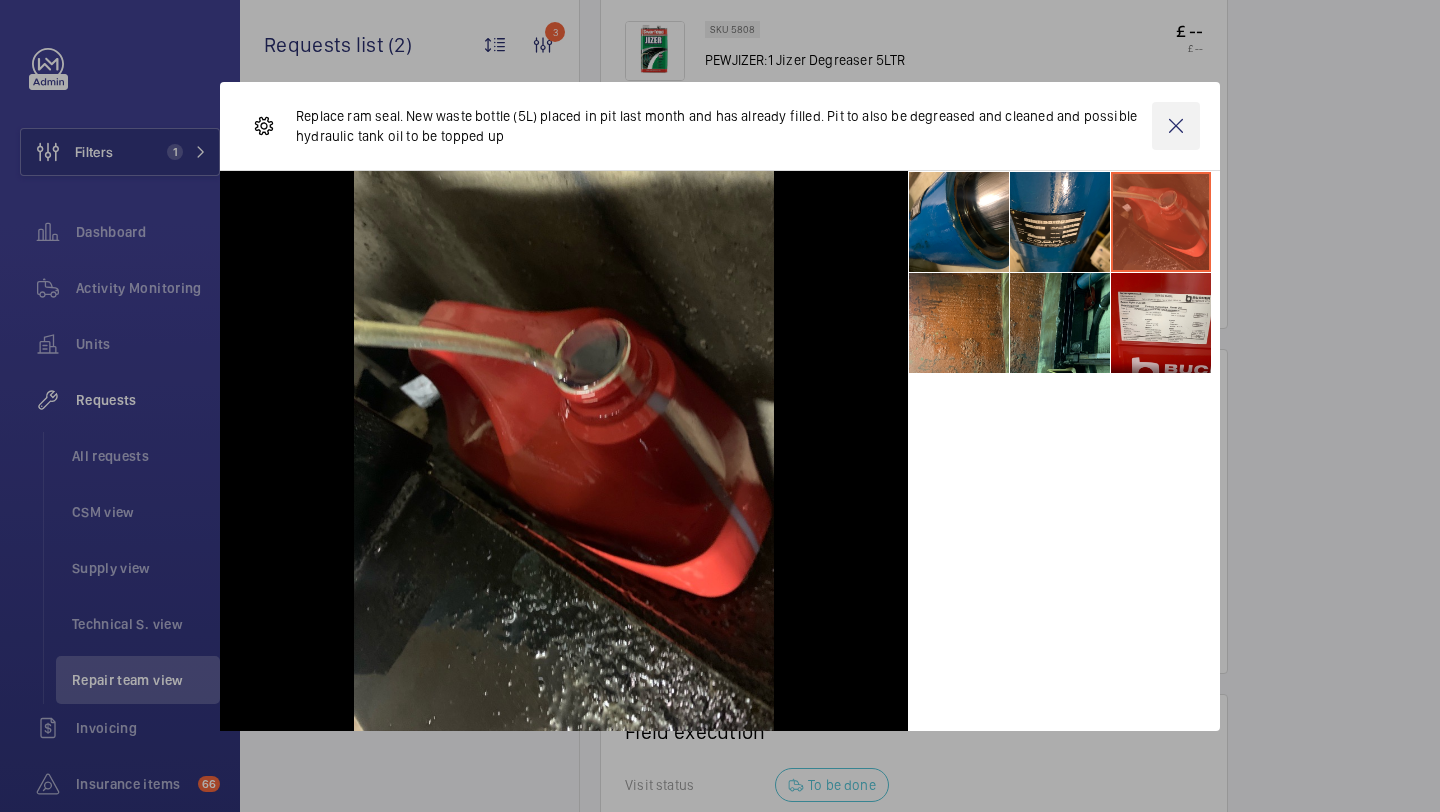 click at bounding box center [1176, 126] 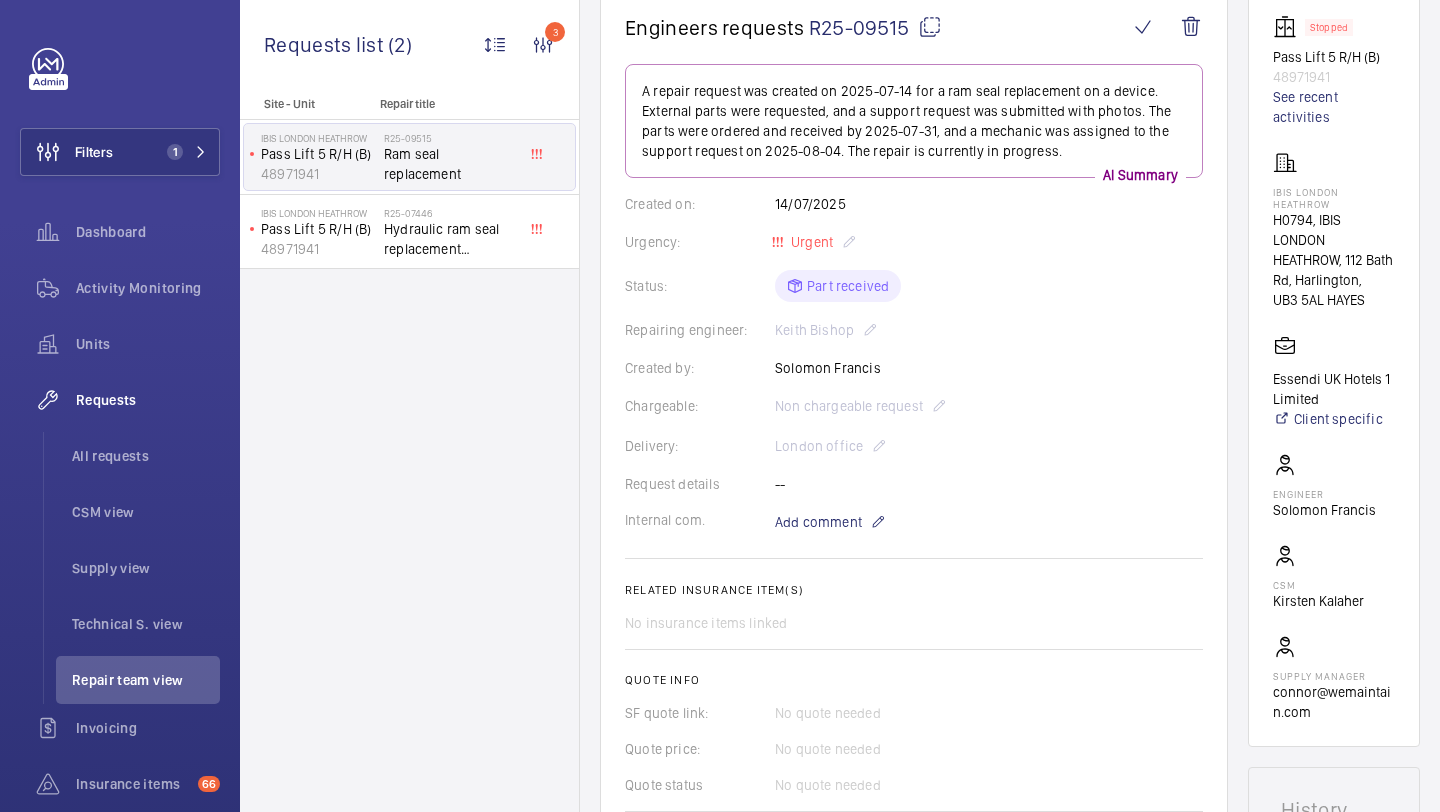 scroll, scrollTop: 176, scrollLeft: 0, axis: vertical 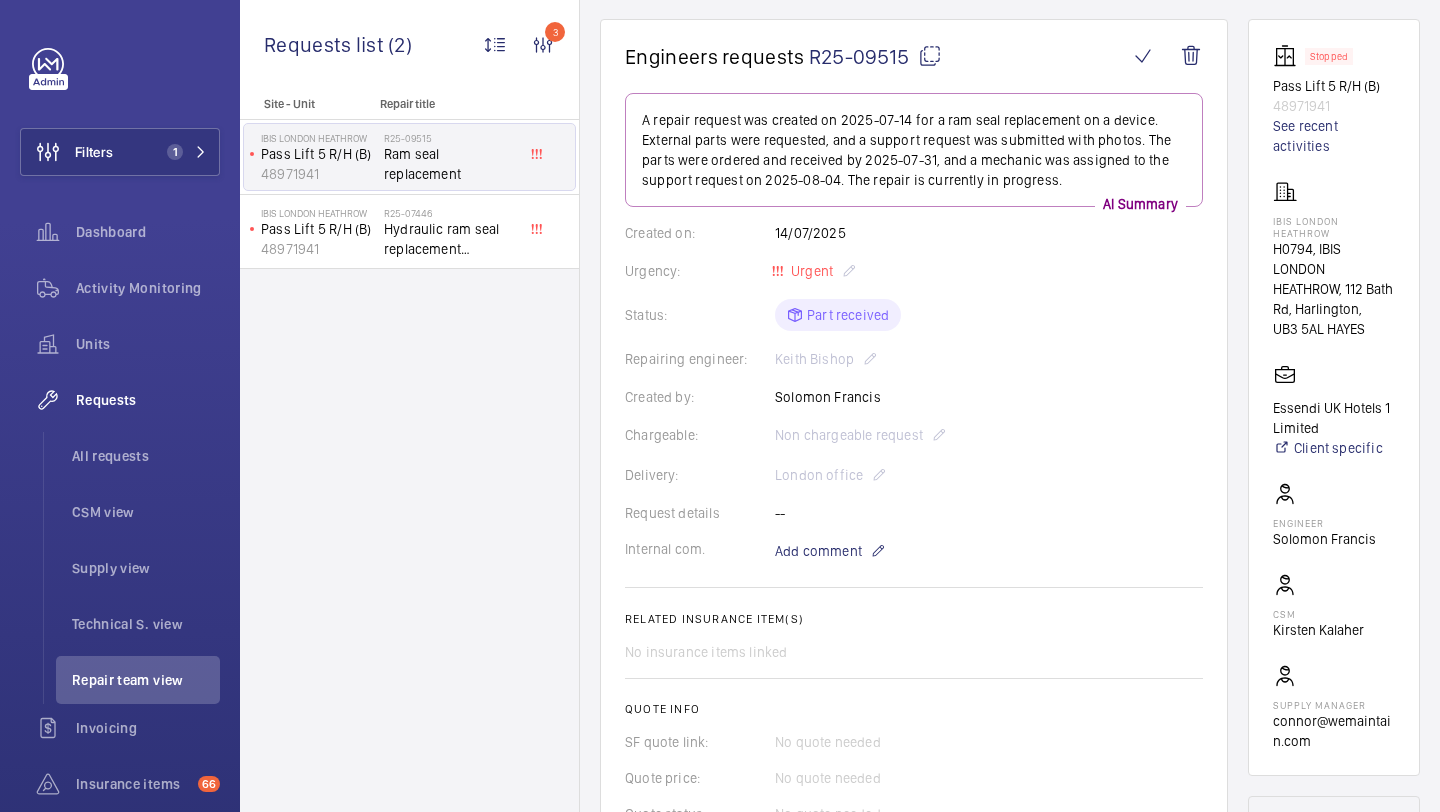 click 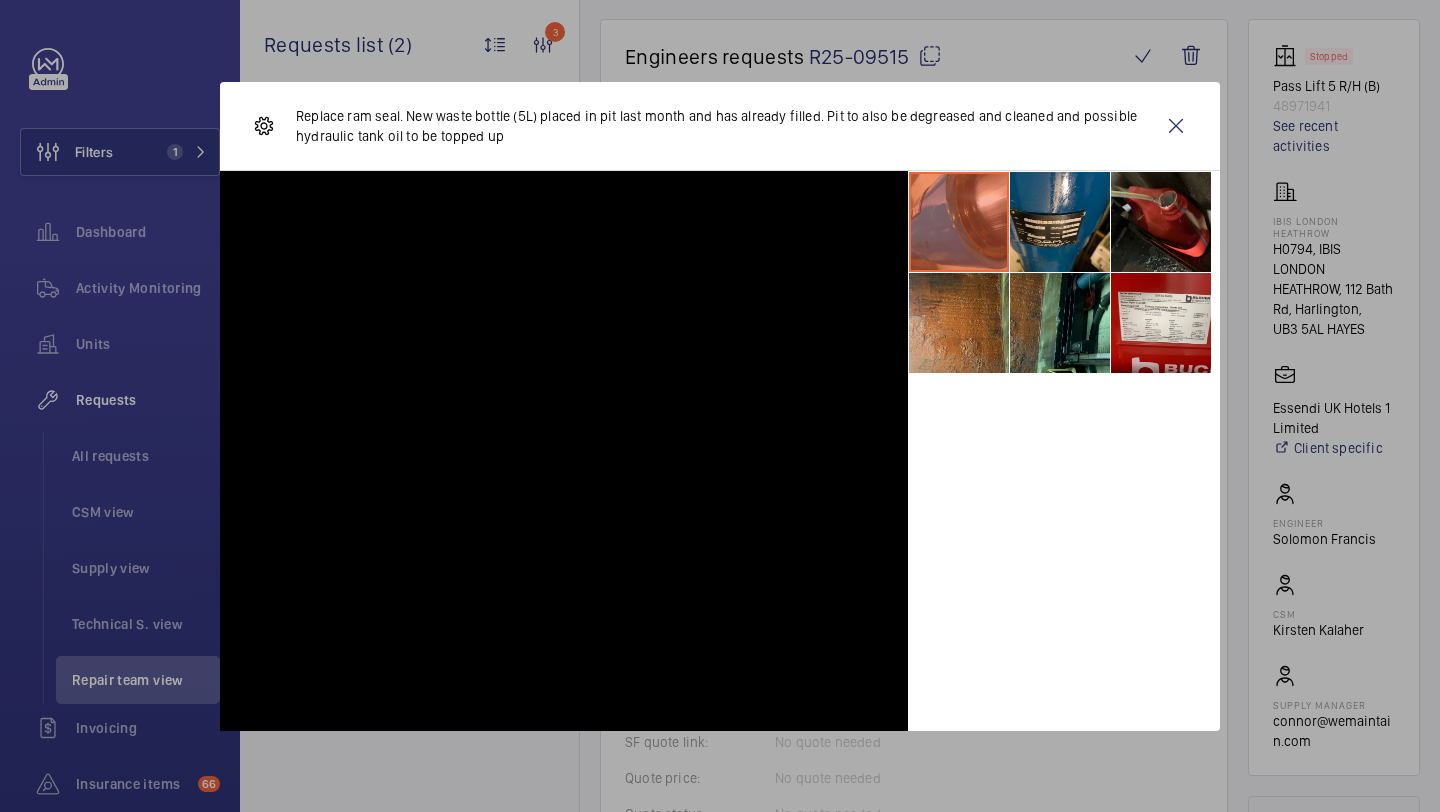 scroll, scrollTop: 1549, scrollLeft: 0, axis: vertical 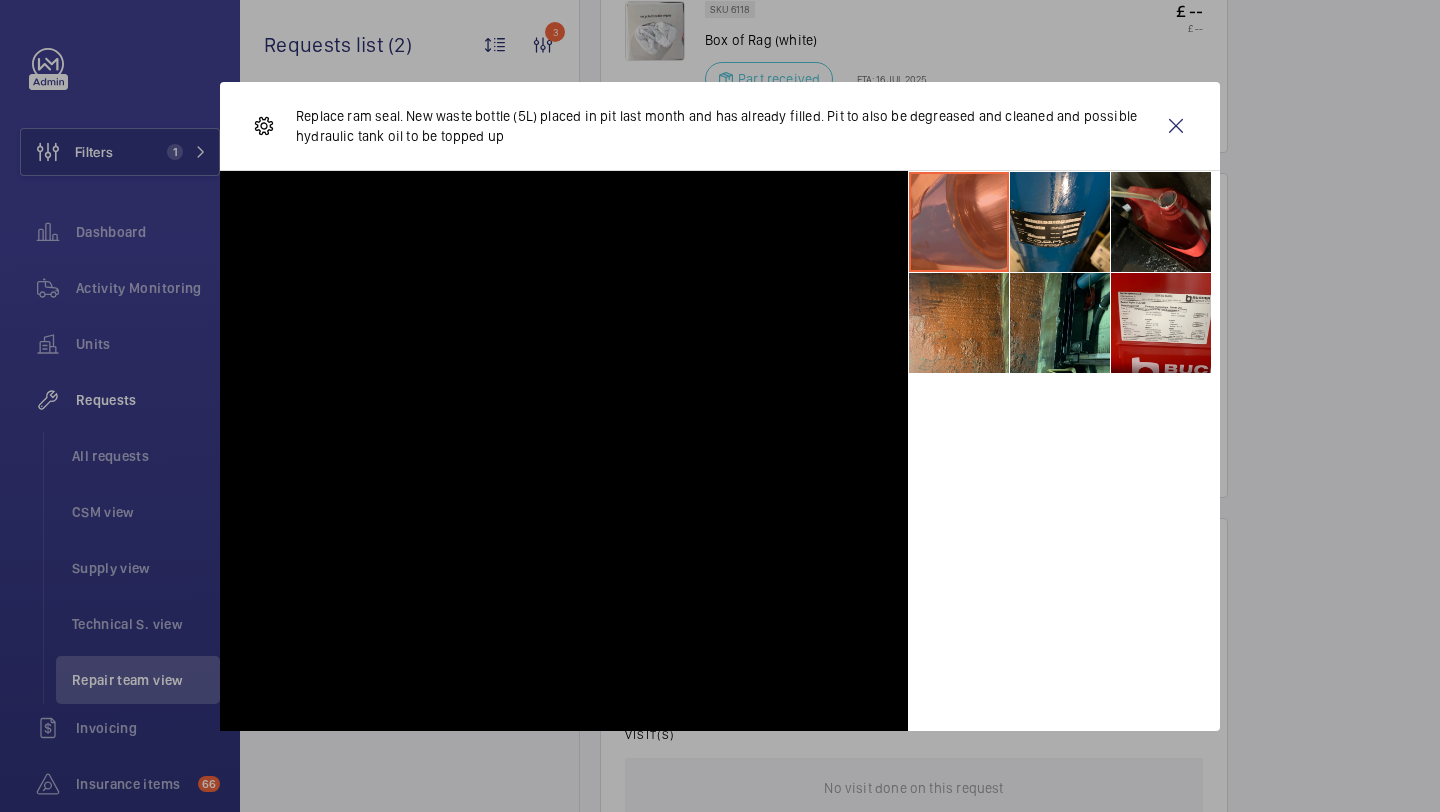 click at bounding box center [564, 451] 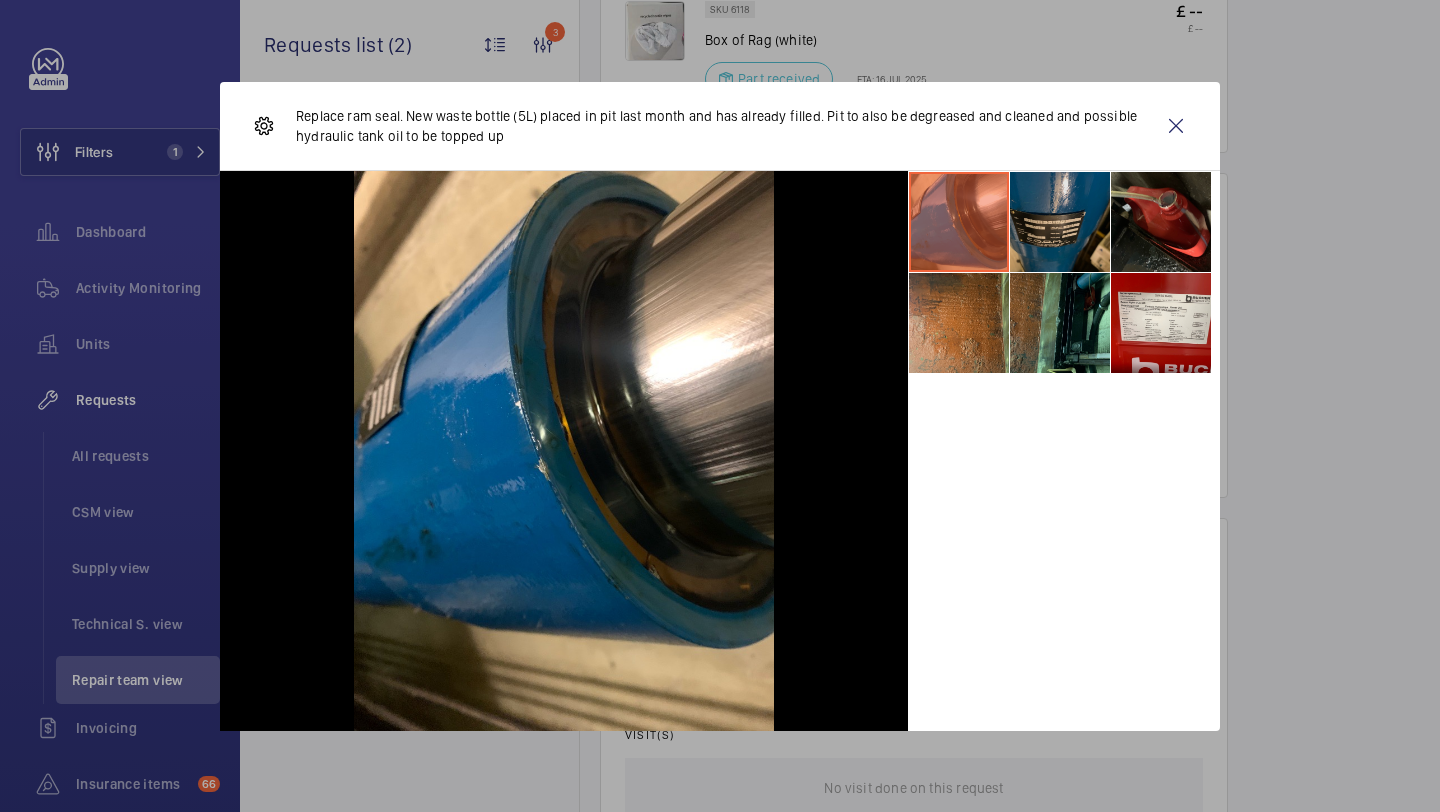 click at bounding box center (1060, 222) 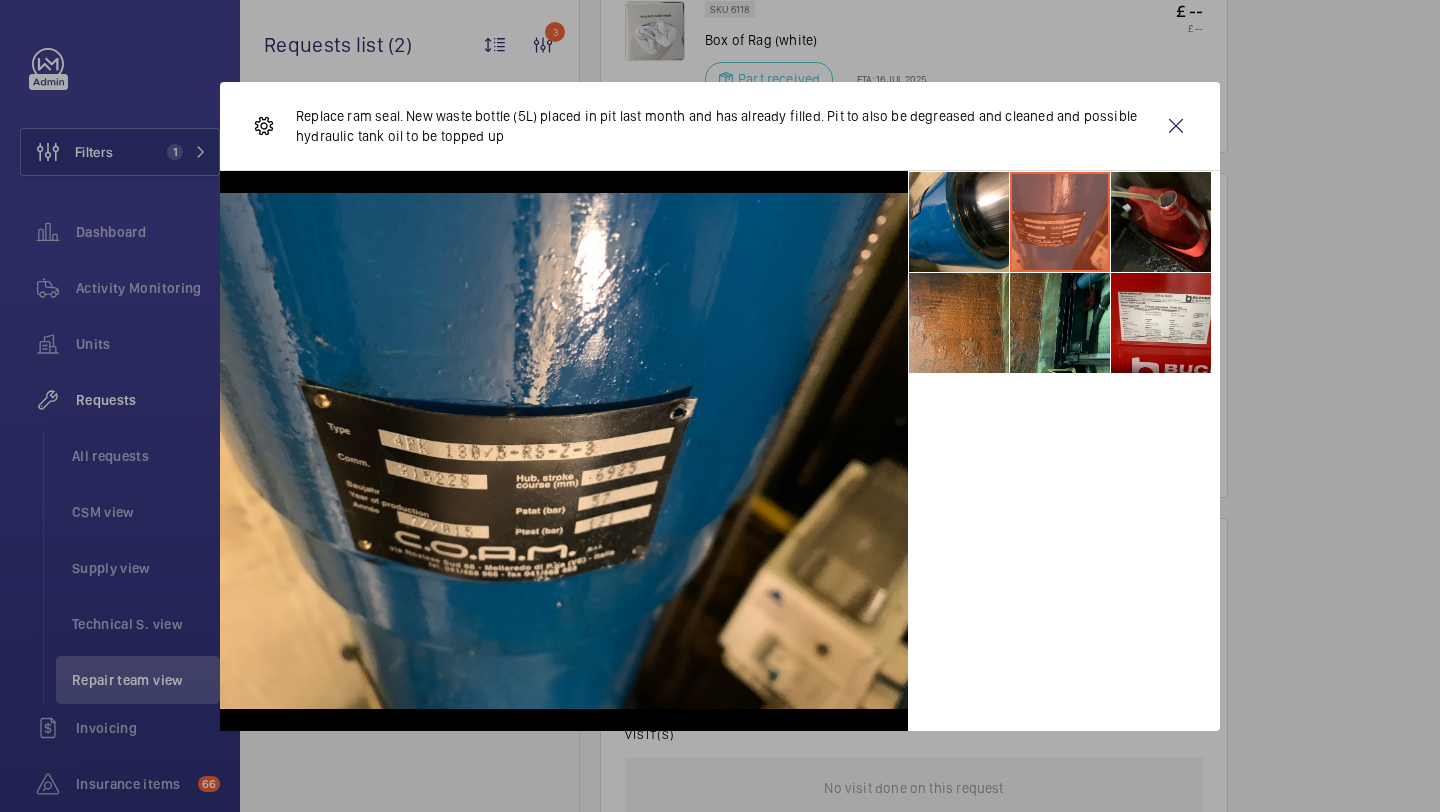 click at bounding box center (1060, 222) 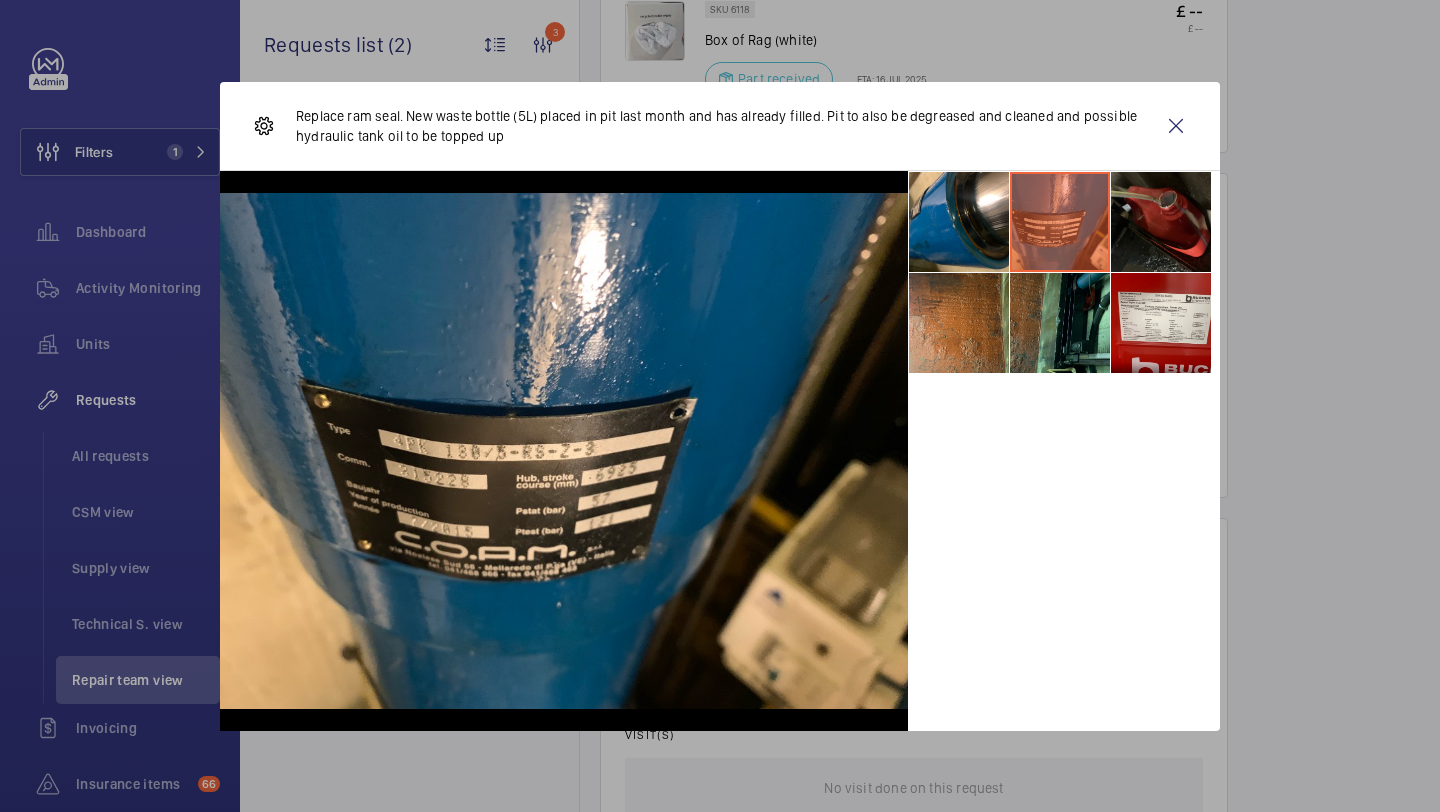 click at bounding box center (1161, 222) 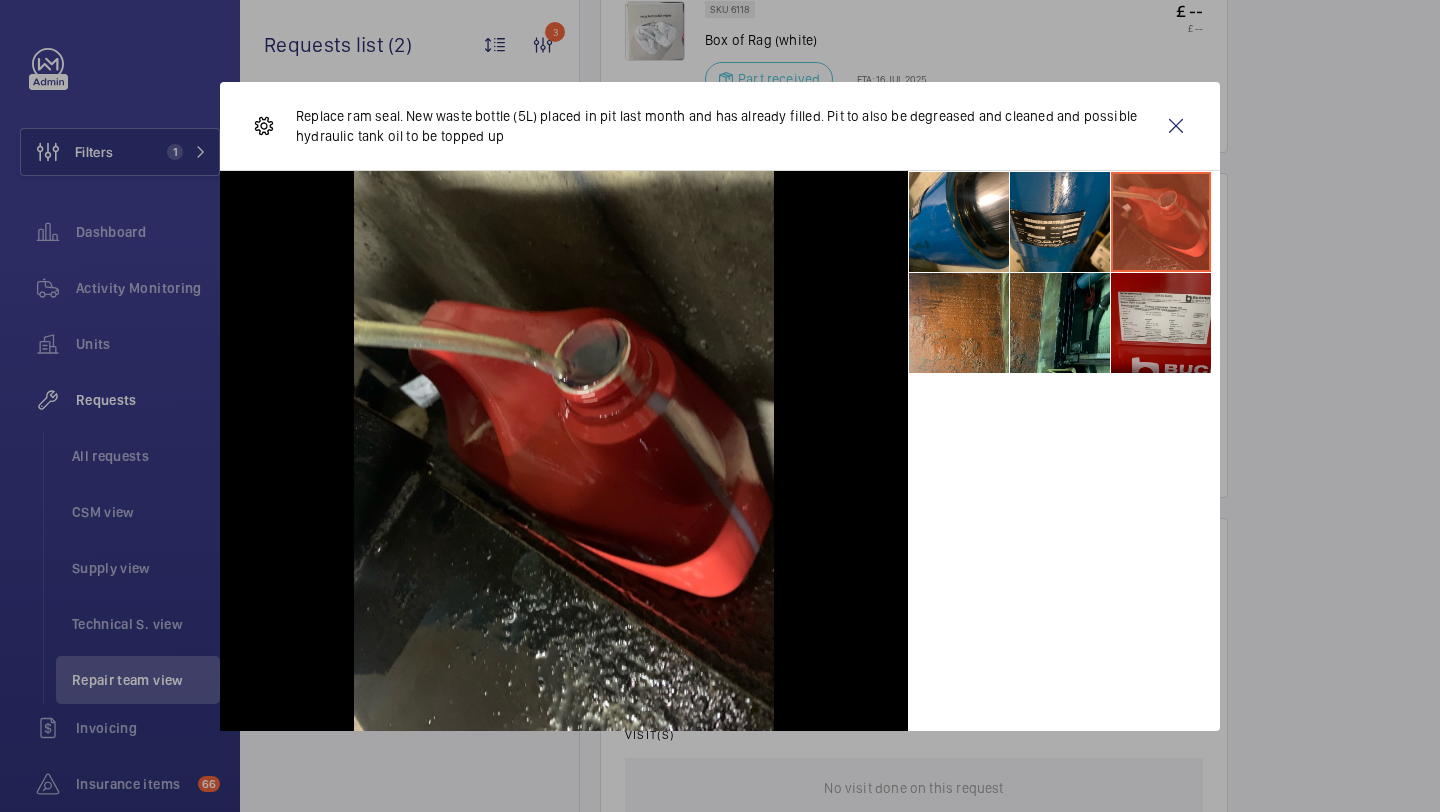 click at bounding box center (1161, 323) 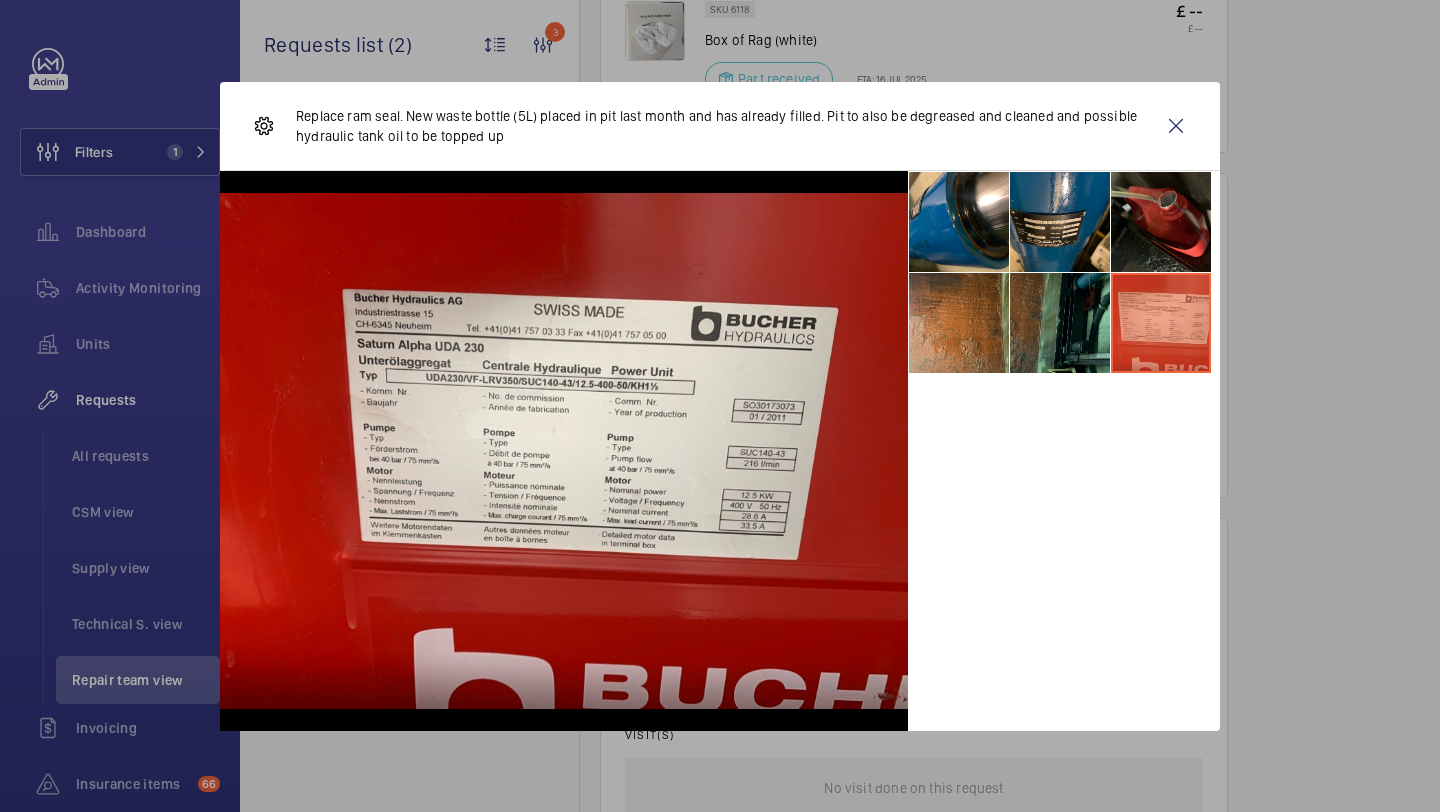 click at bounding box center (1060, 323) 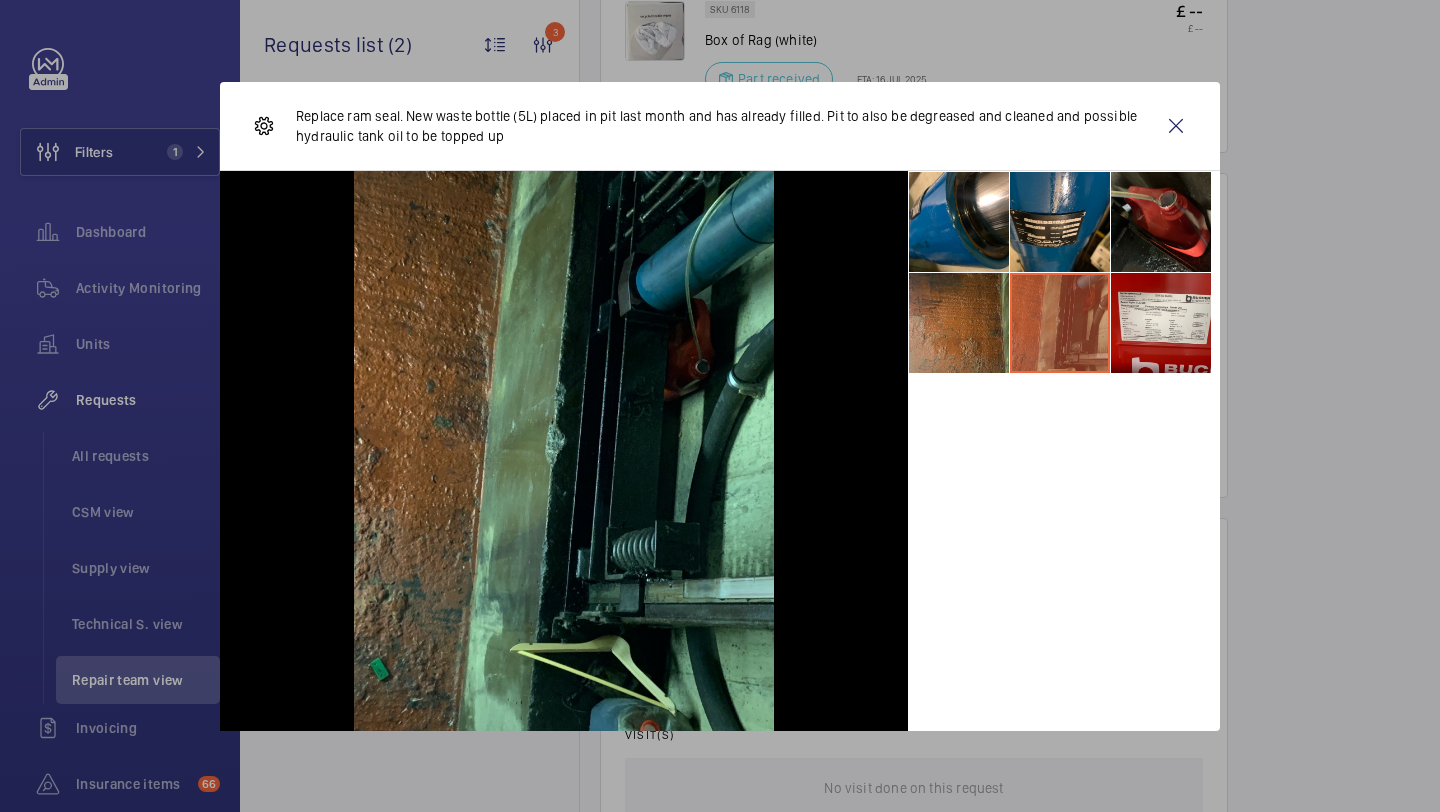 click at bounding box center (959, 323) 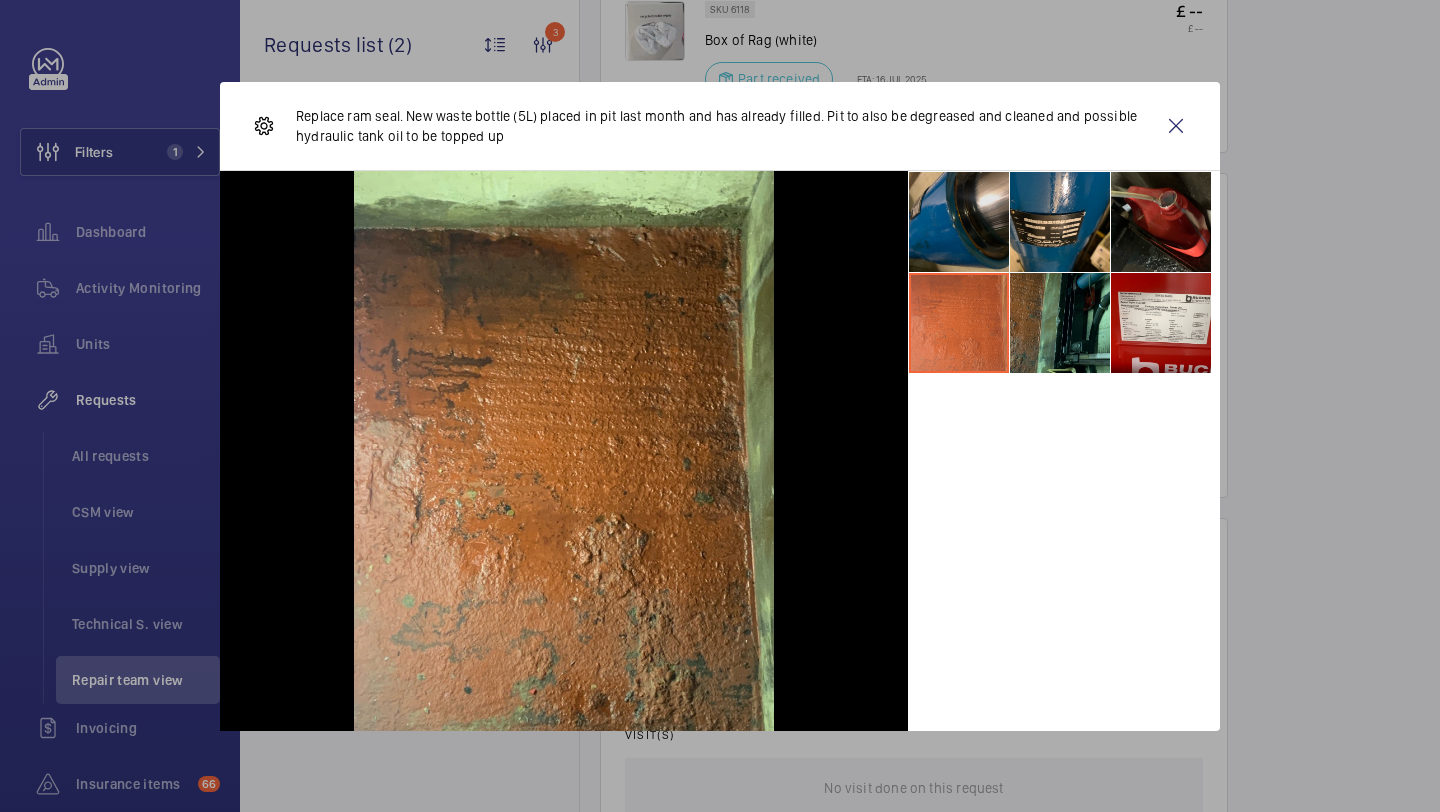 click at bounding box center [959, 222] 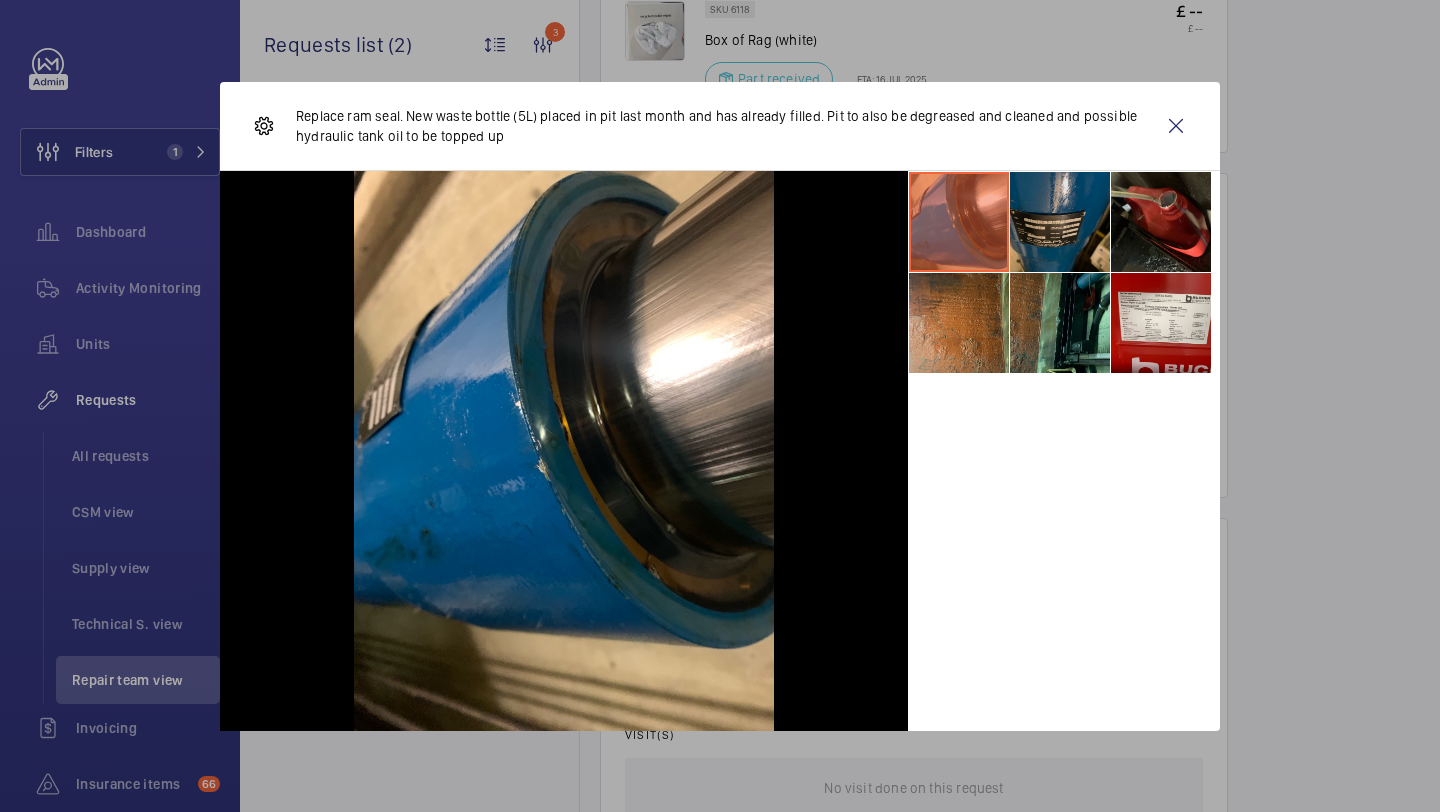 click at bounding box center [1060, 222] 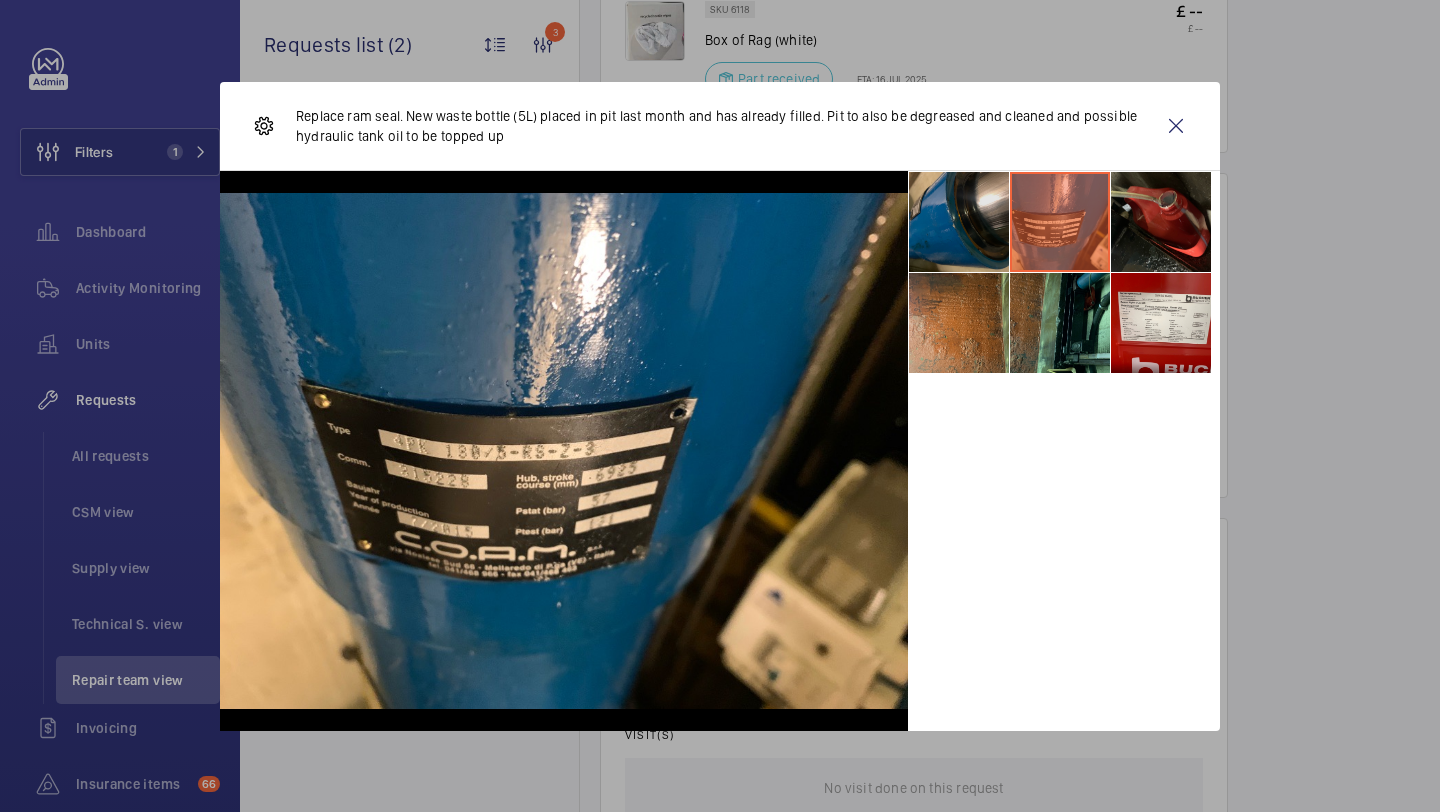 click at bounding box center (959, 222) 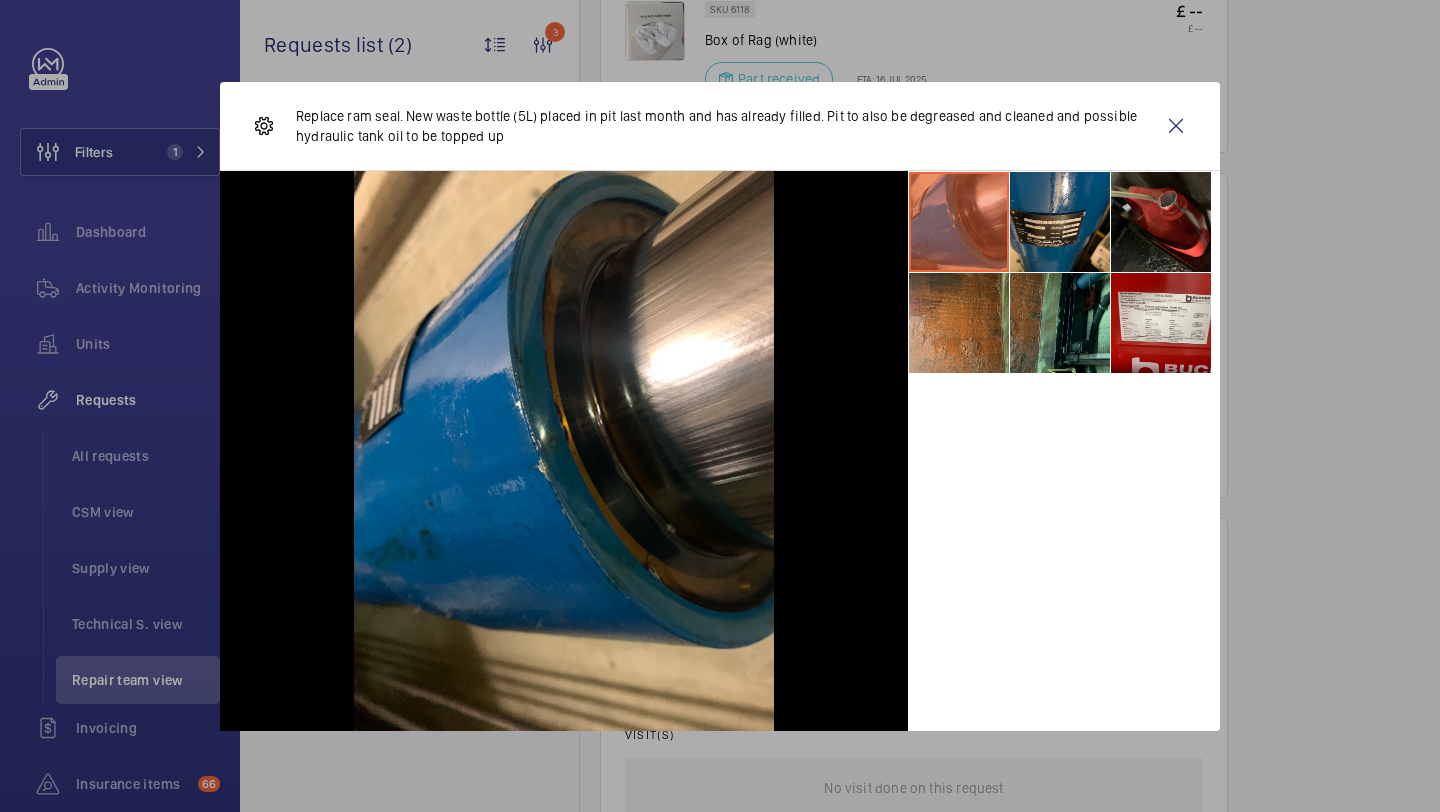 click at bounding box center (959, 222) 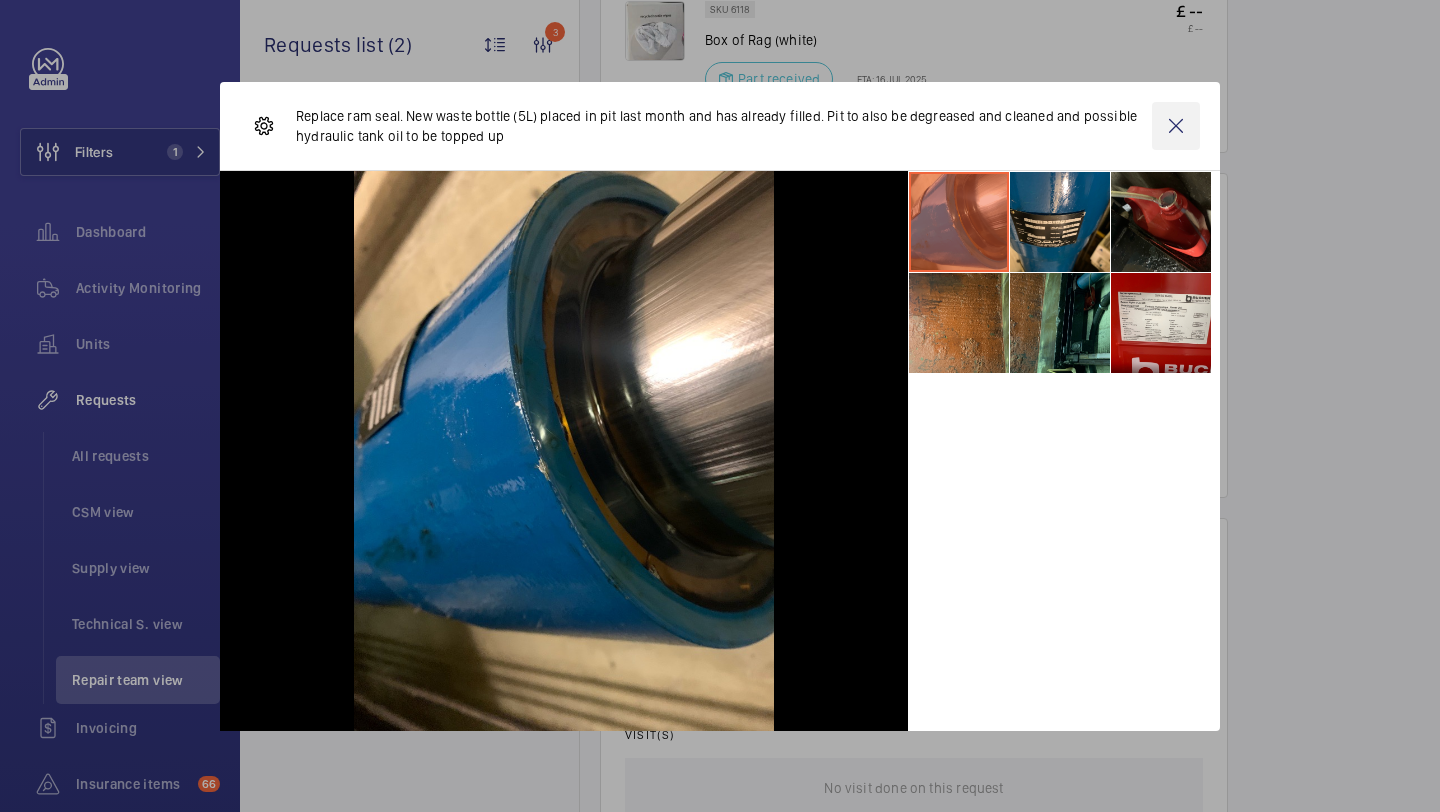 click at bounding box center (1176, 126) 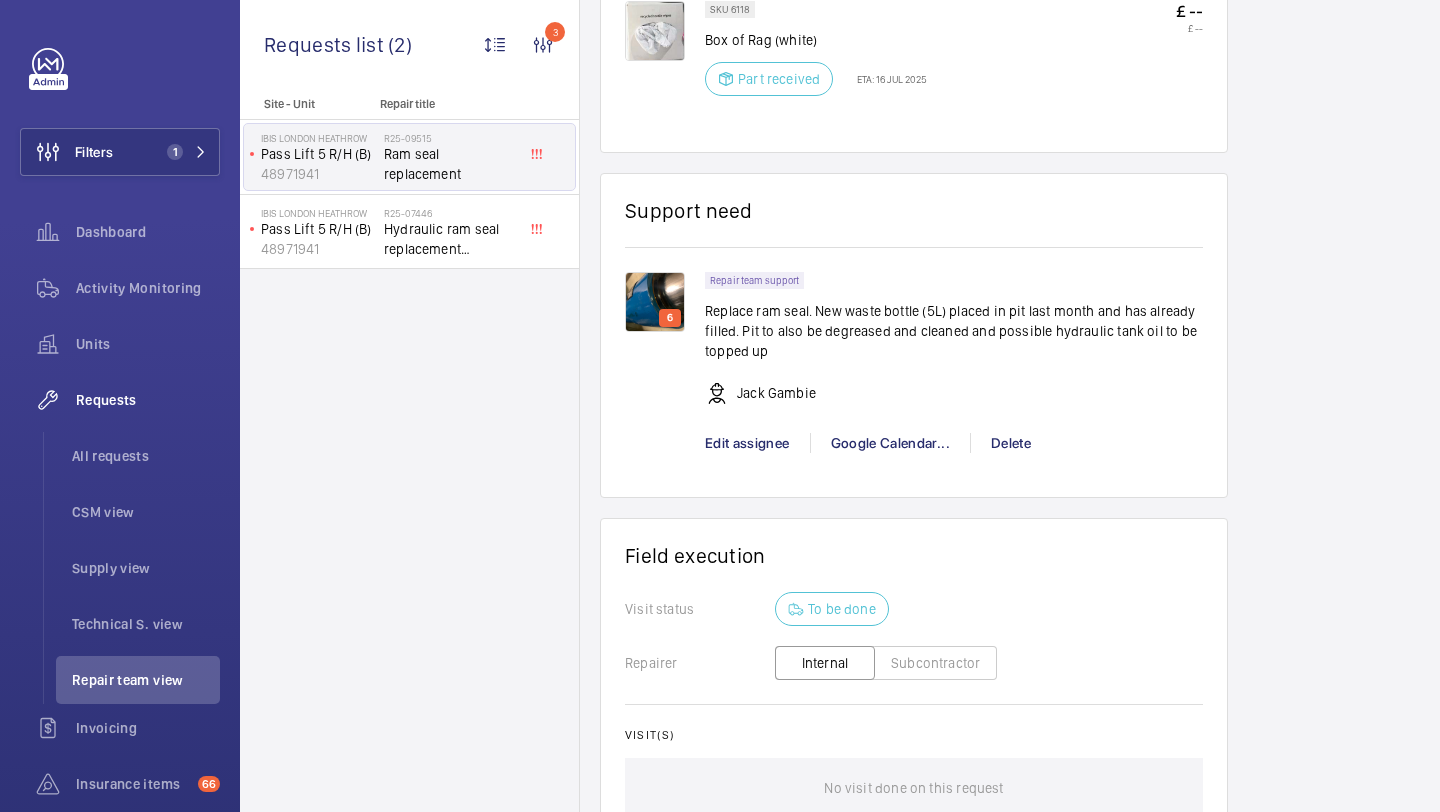 click 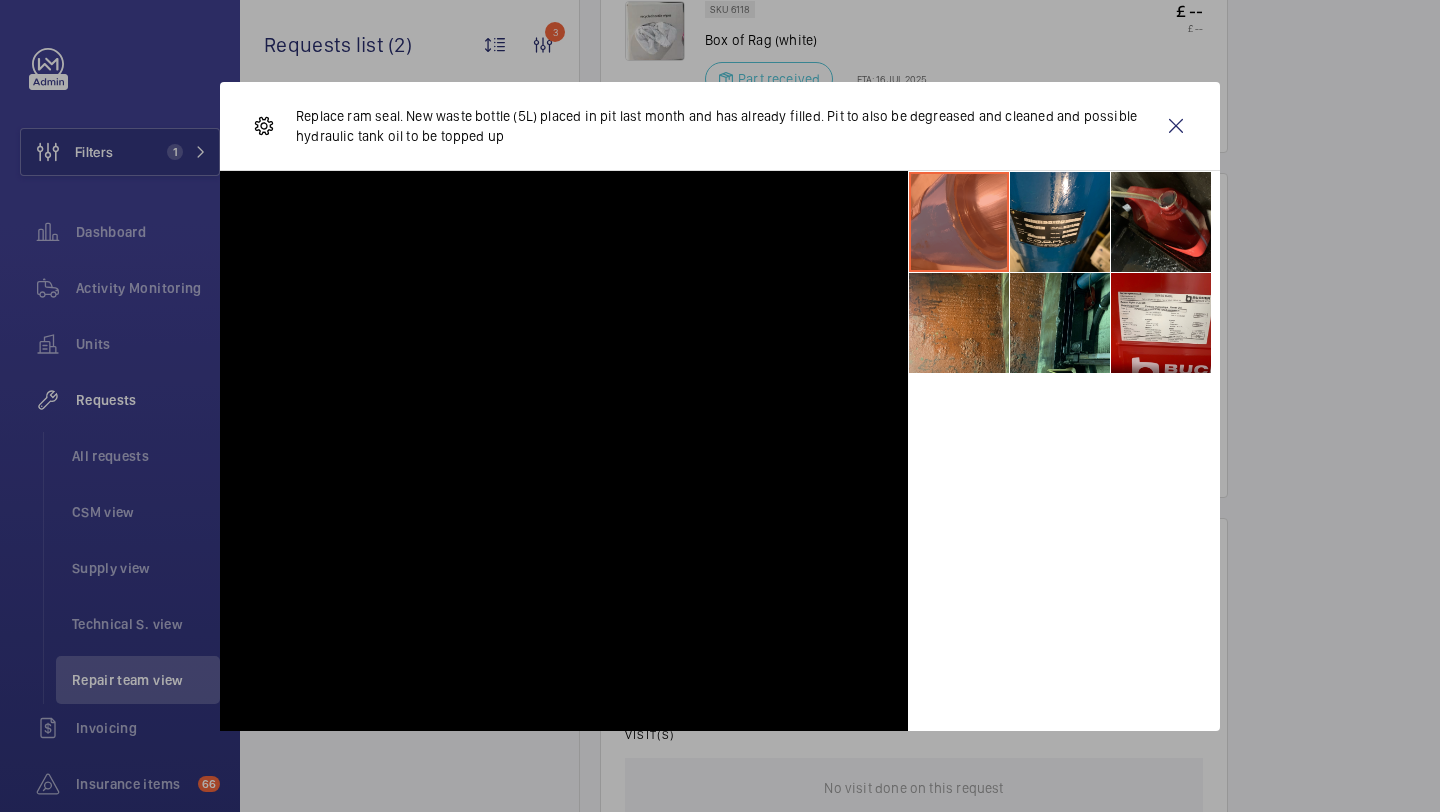 click at bounding box center (564, 451) 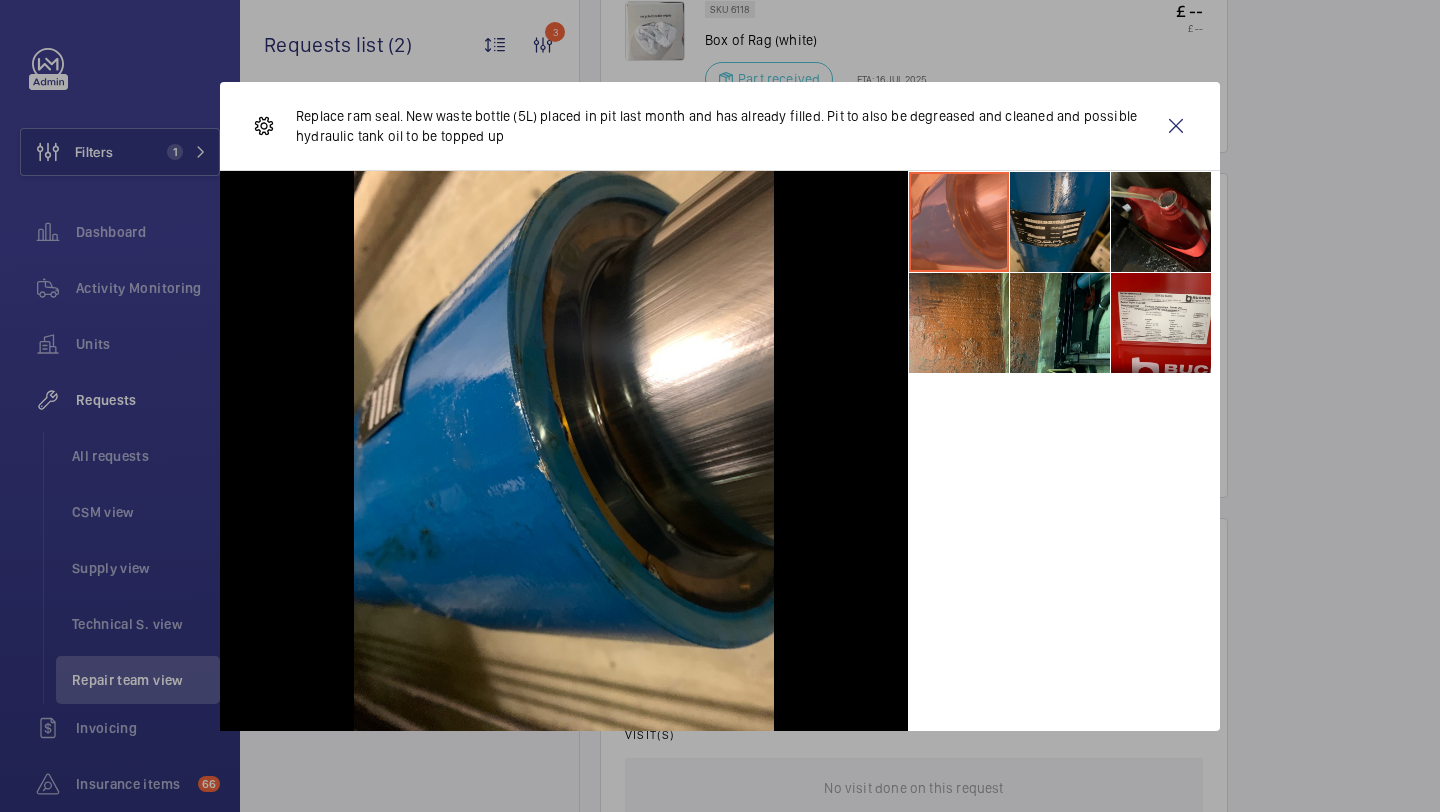 click at bounding box center (1060, 222) 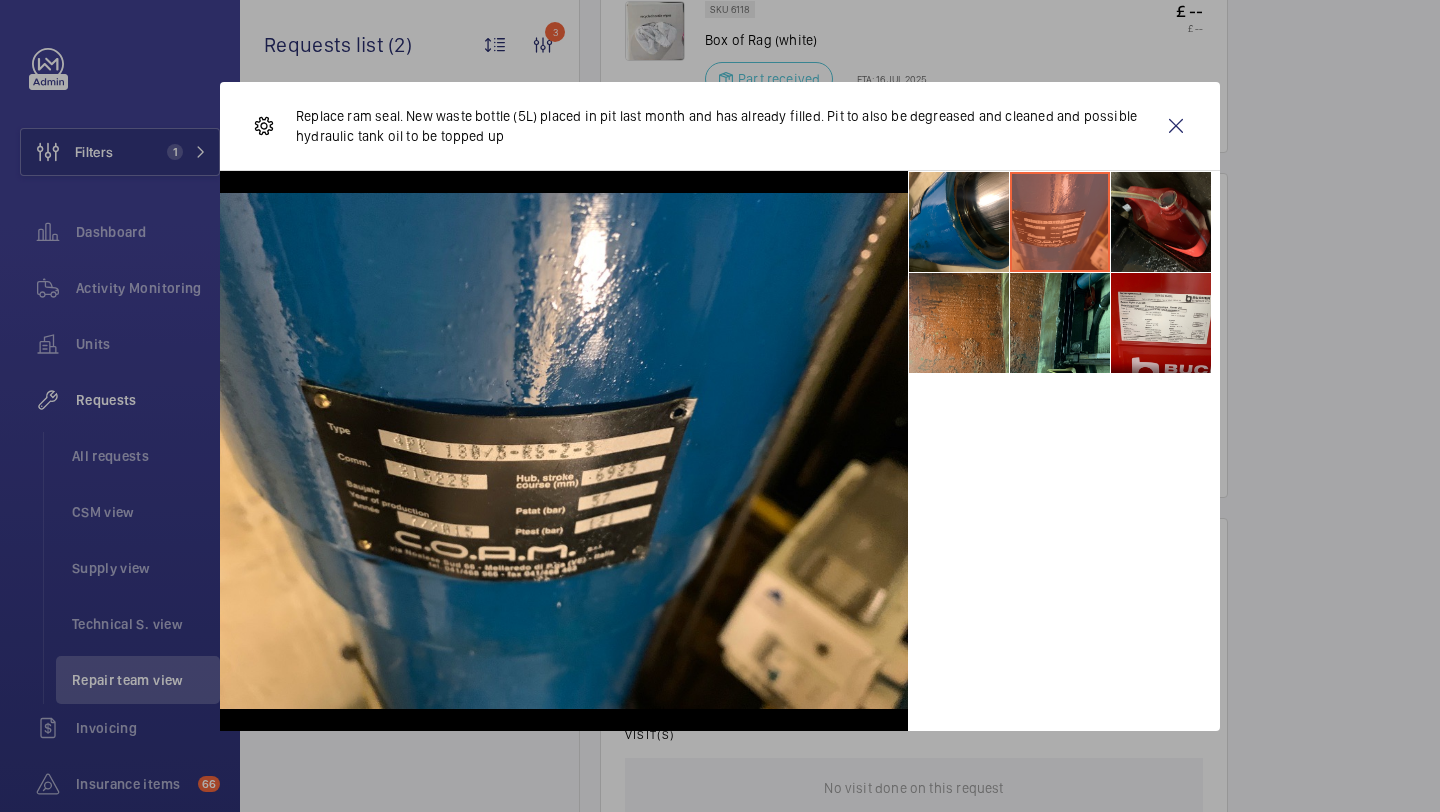 click at bounding box center (1060, 222) 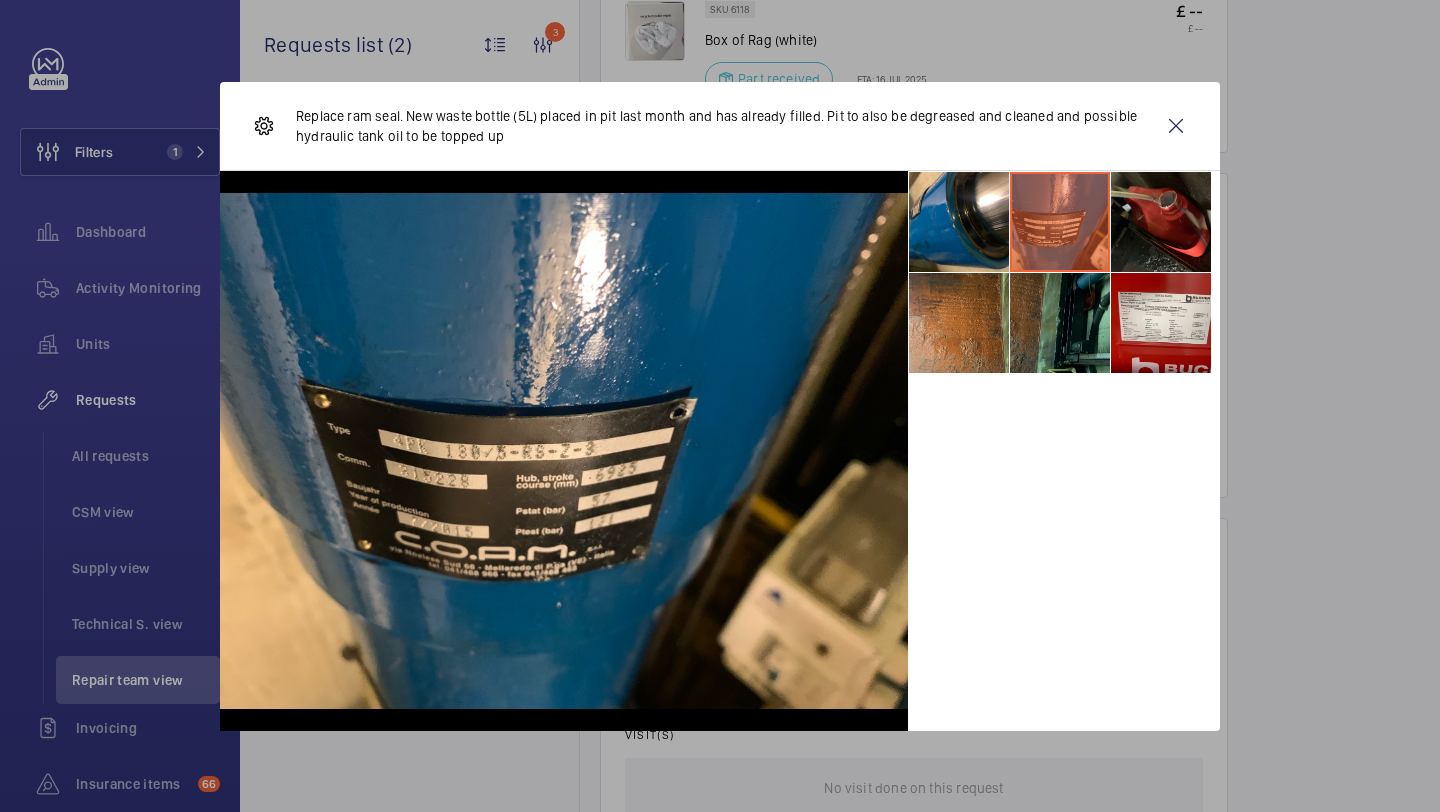 click at bounding box center [1060, 323] 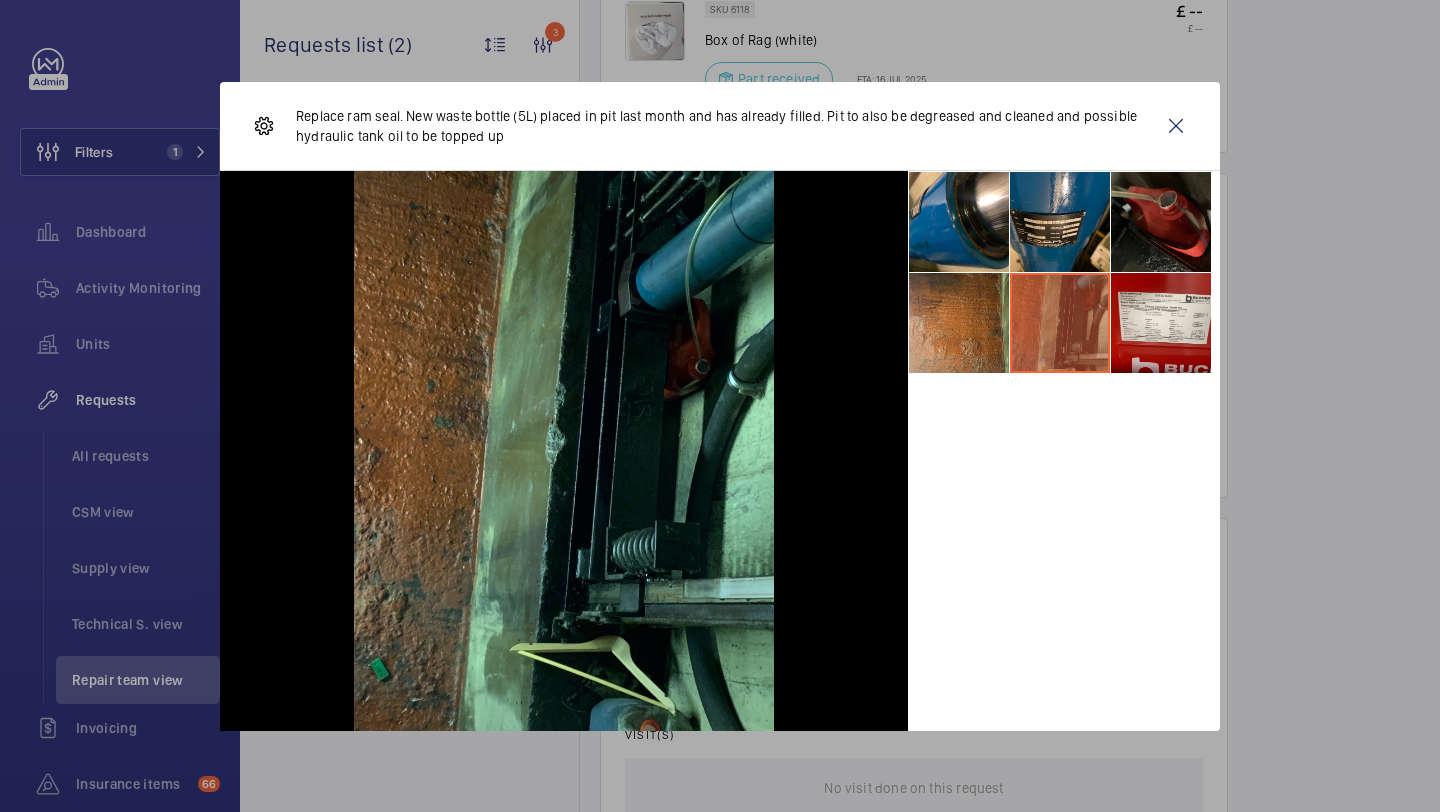 click at bounding box center (1161, 222) 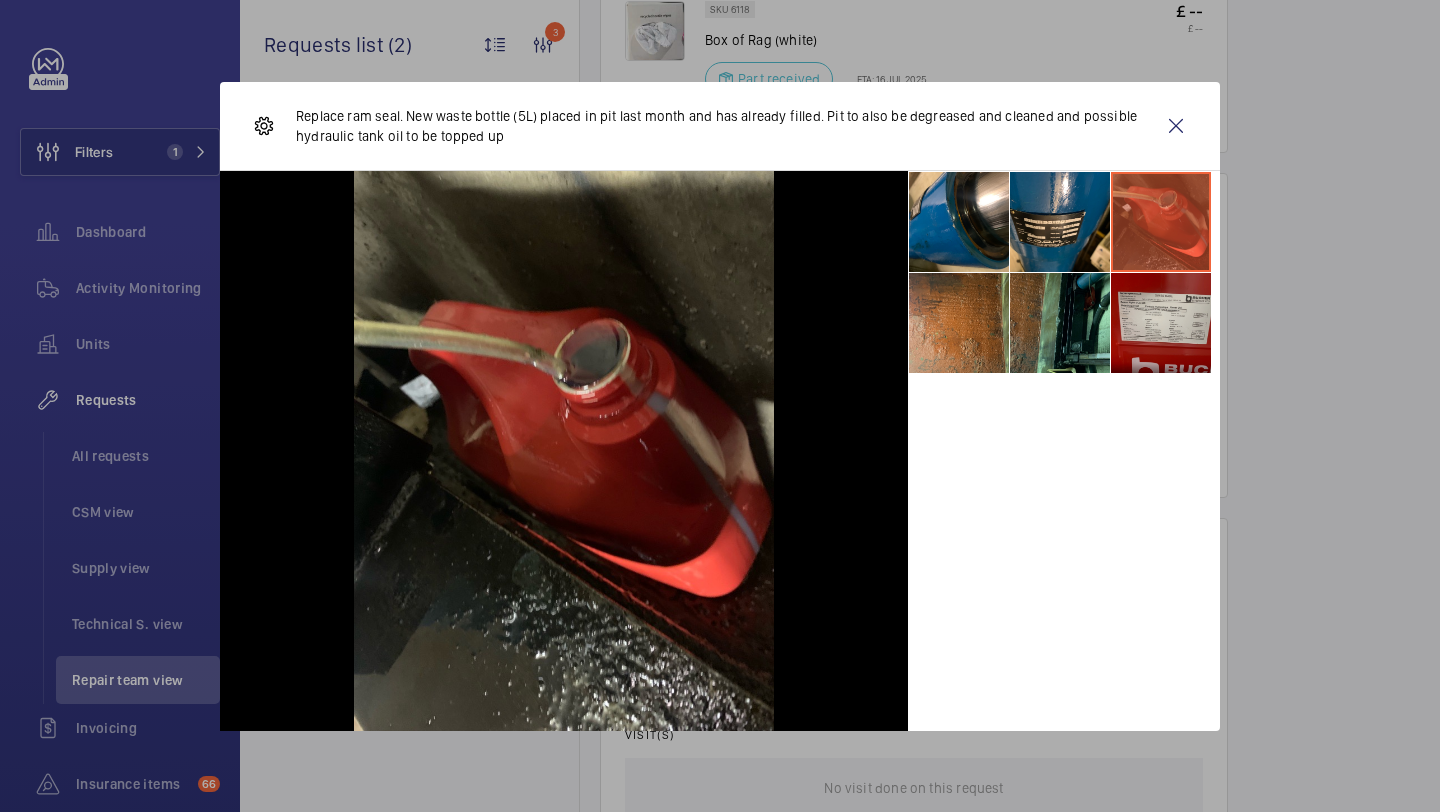 click at bounding box center [1161, 323] 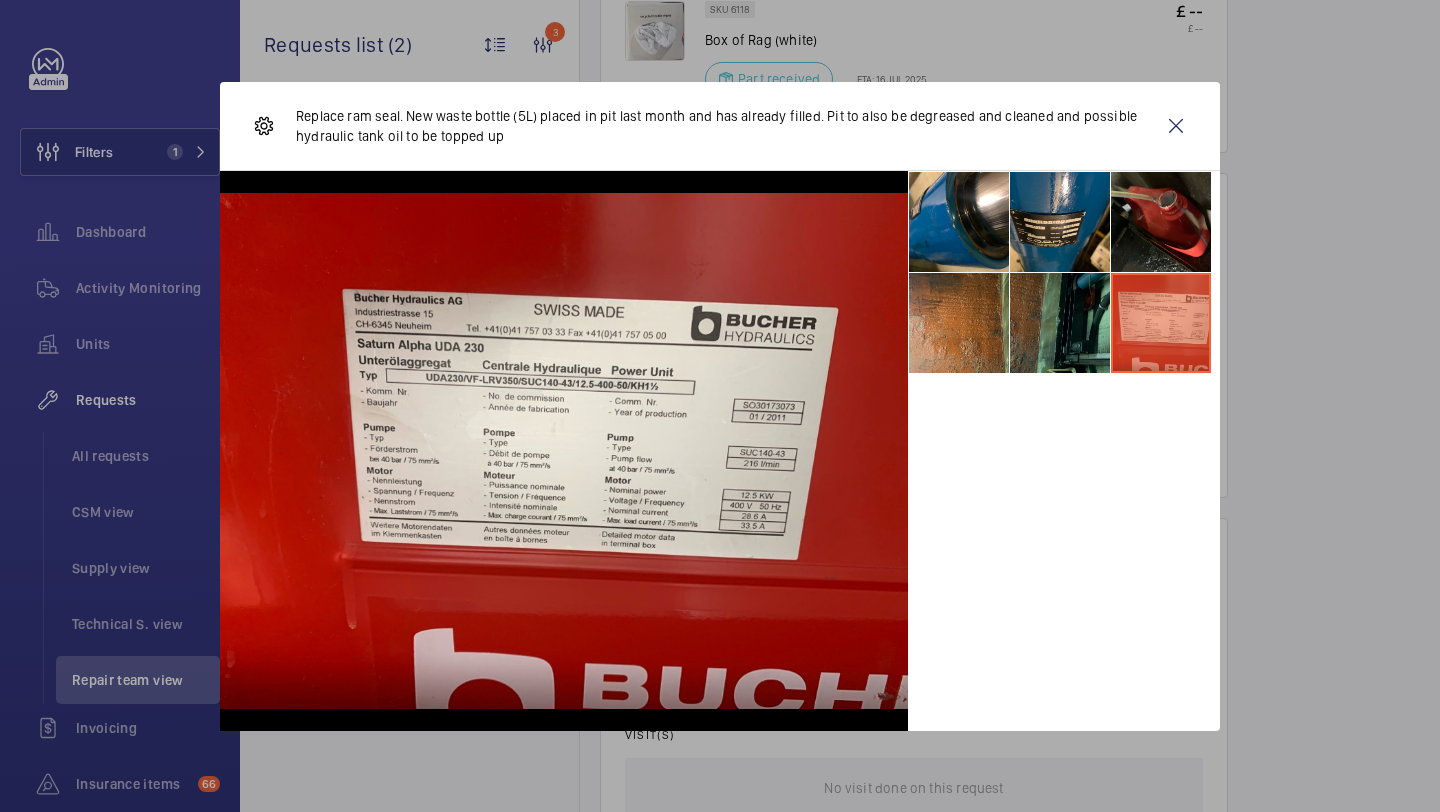 click at bounding box center (1060, 323) 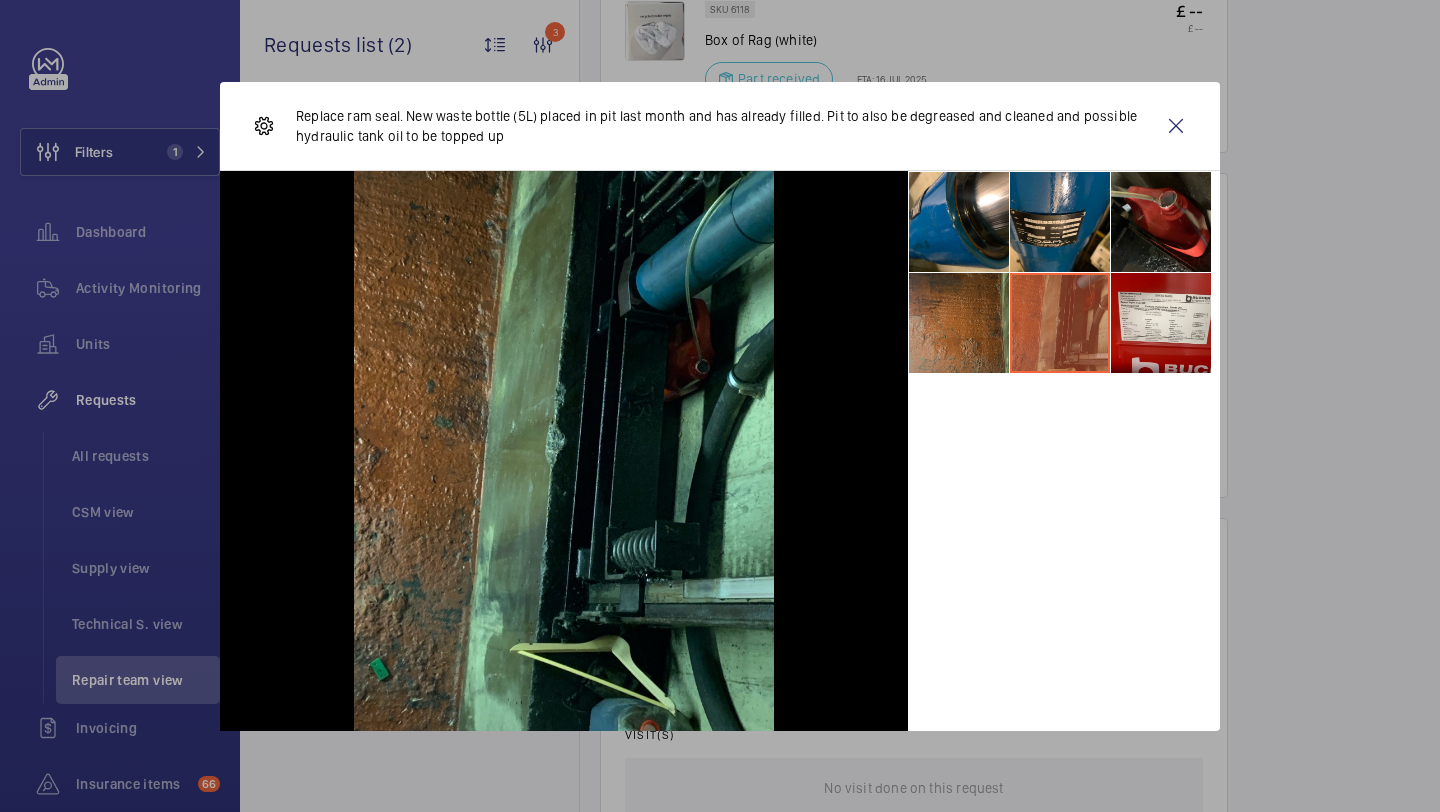 click at bounding box center [959, 323] 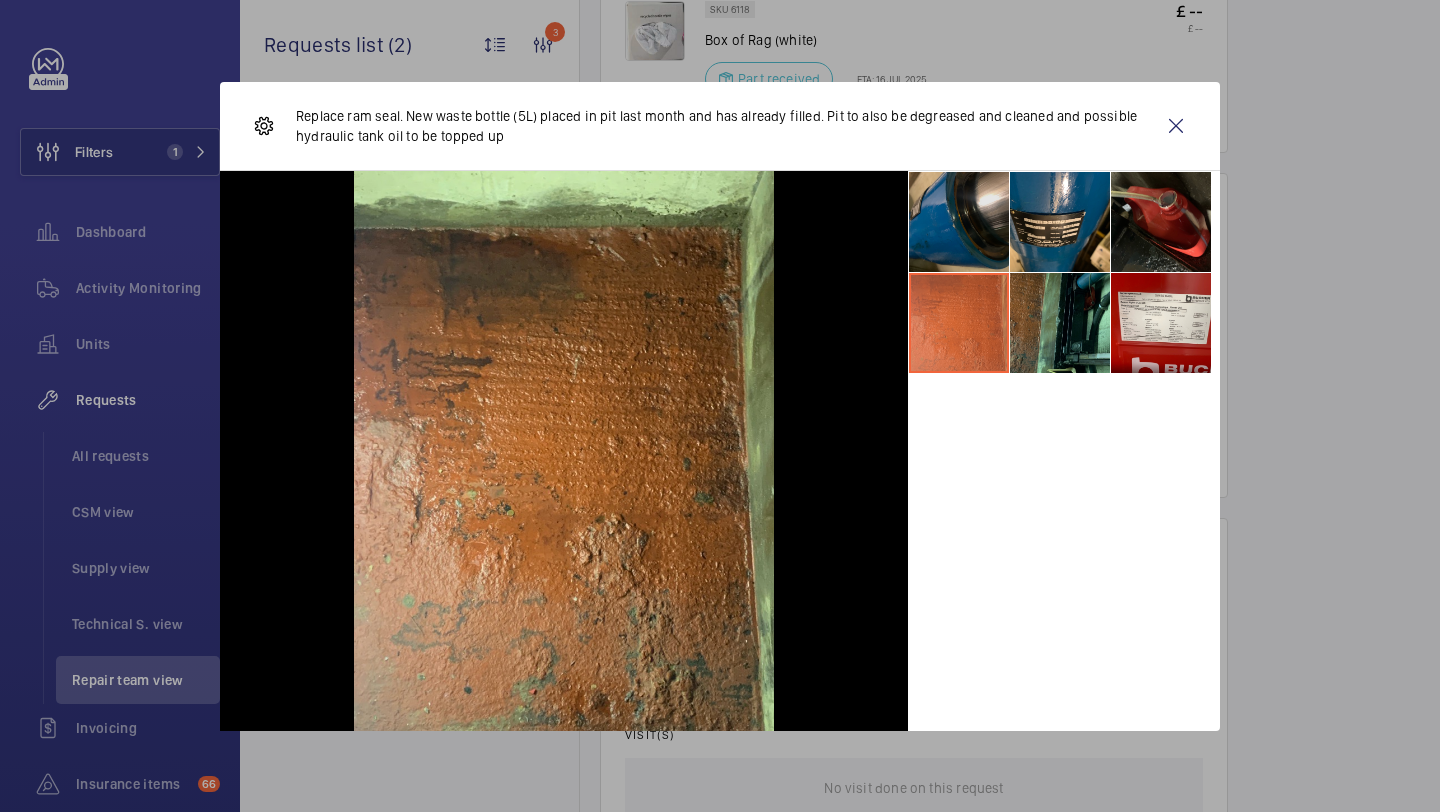 click at bounding box center [959, 222] 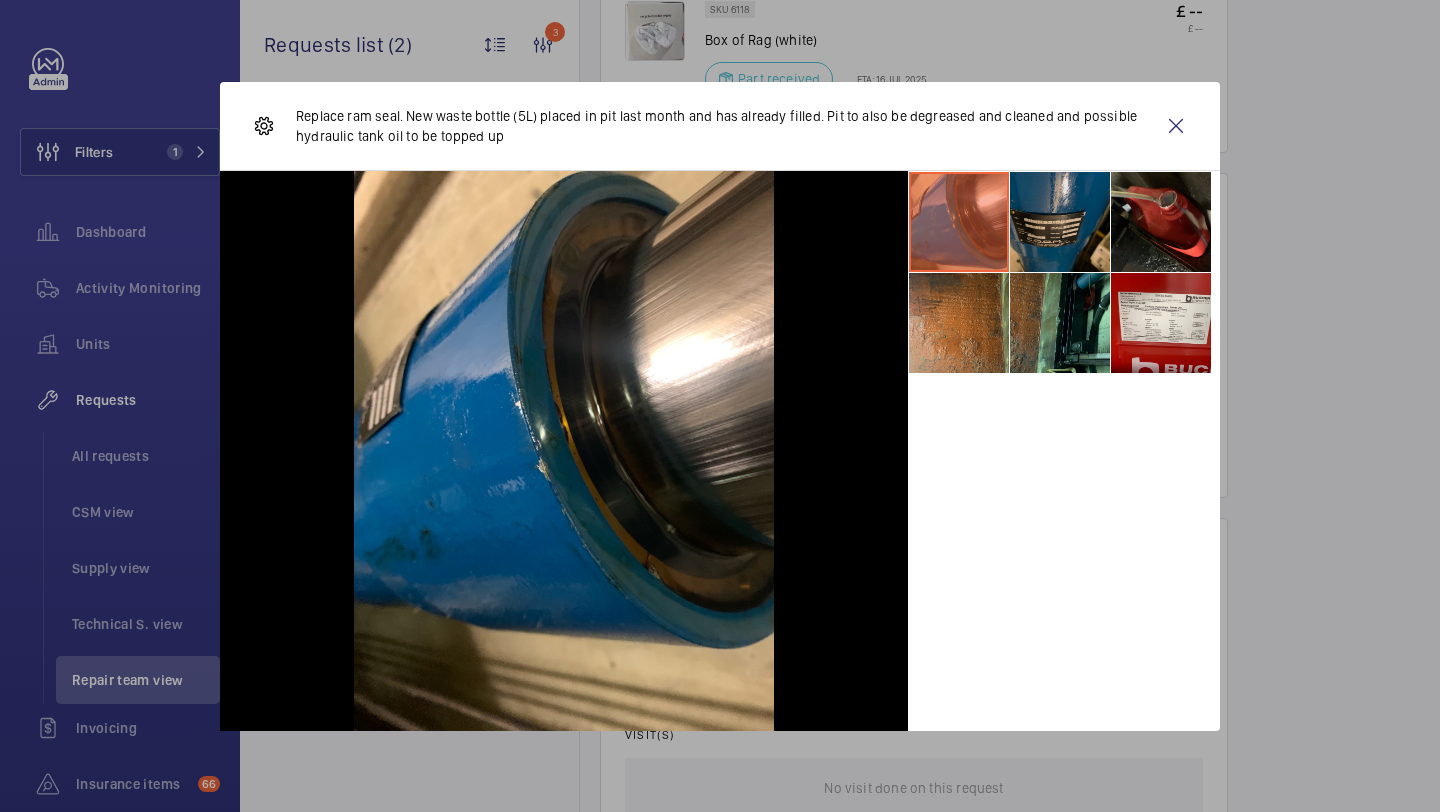 click at bounding box center [1060, 222] 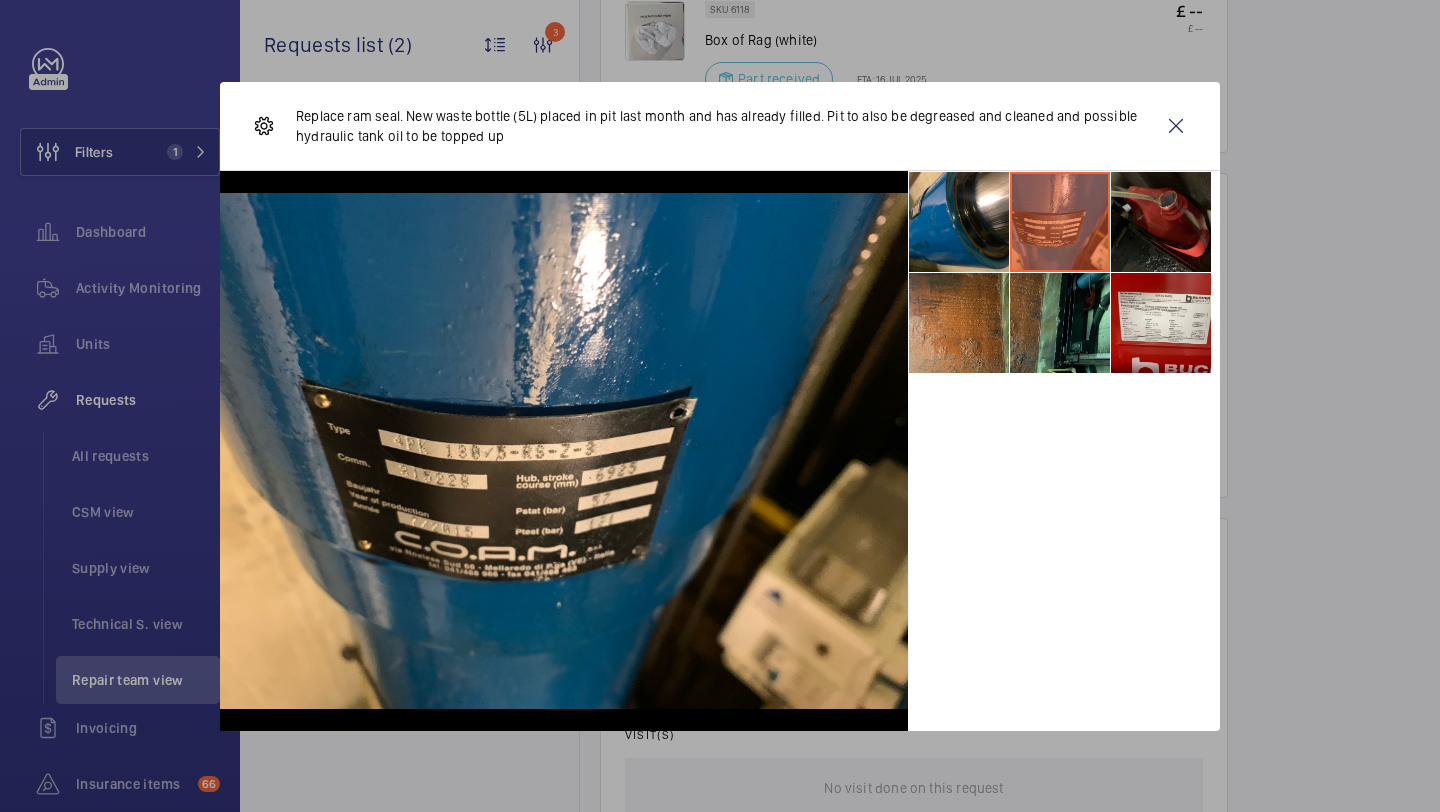 click at bounding box center (1161, 222) 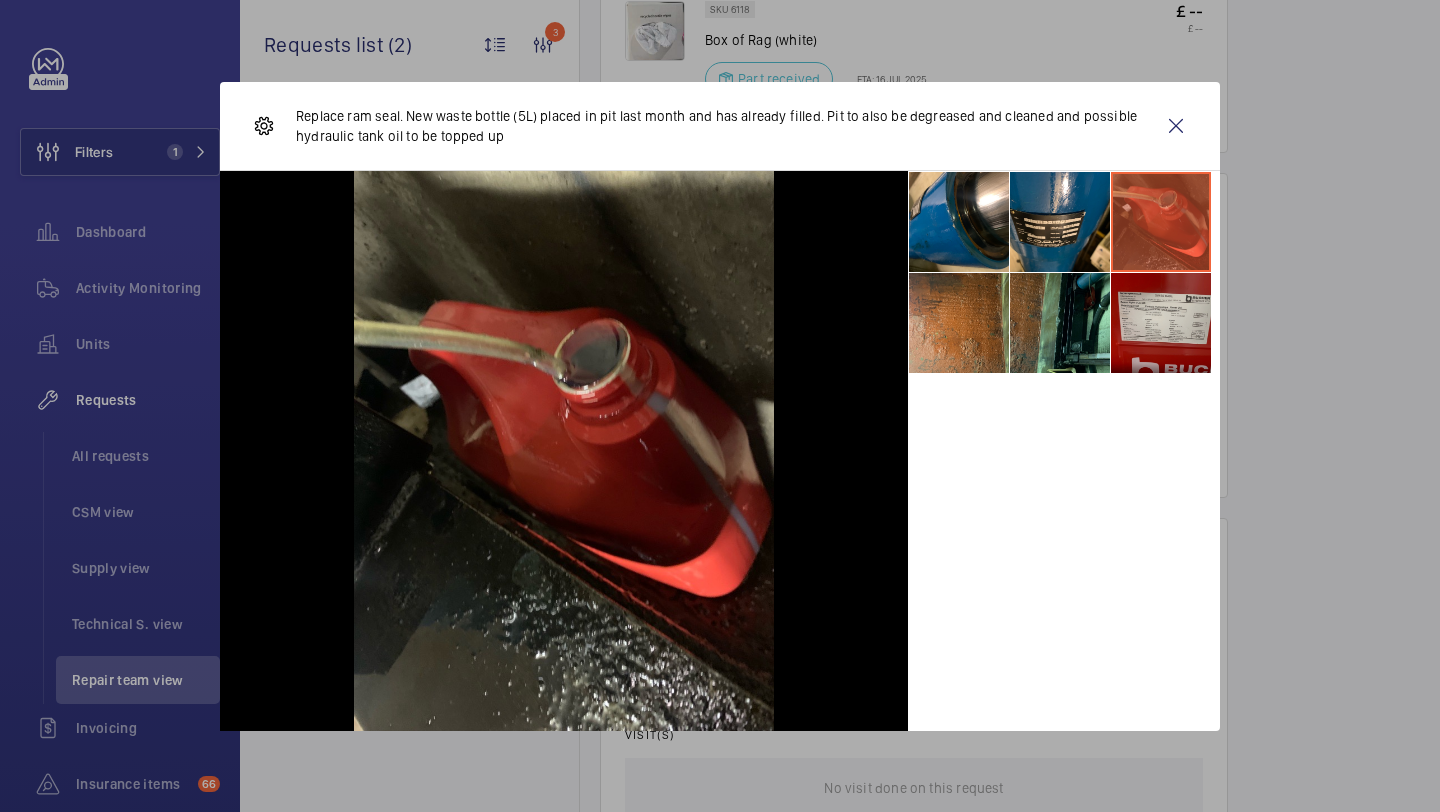 click at bounding box center (1161, 323) 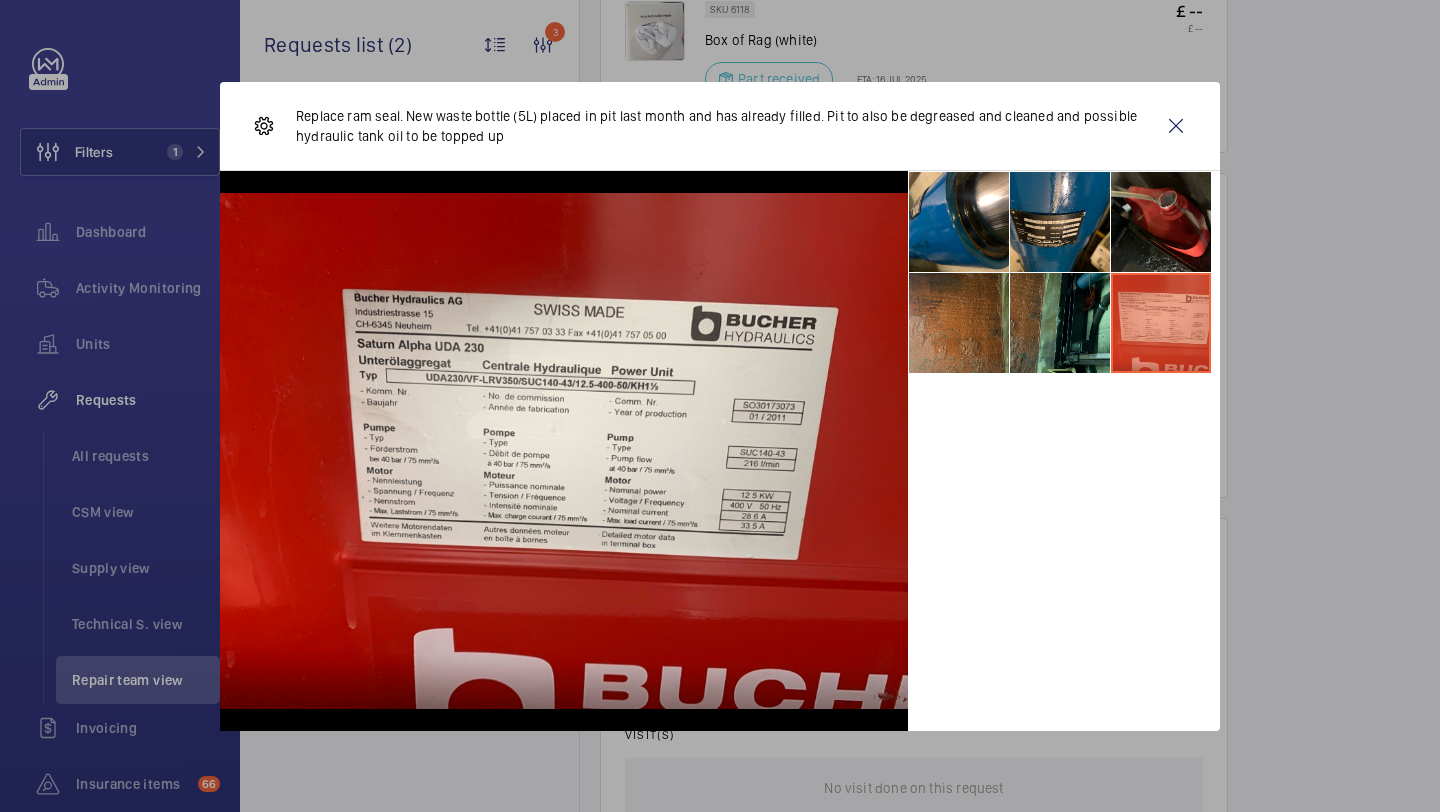 click at bounding box center (959, 323) 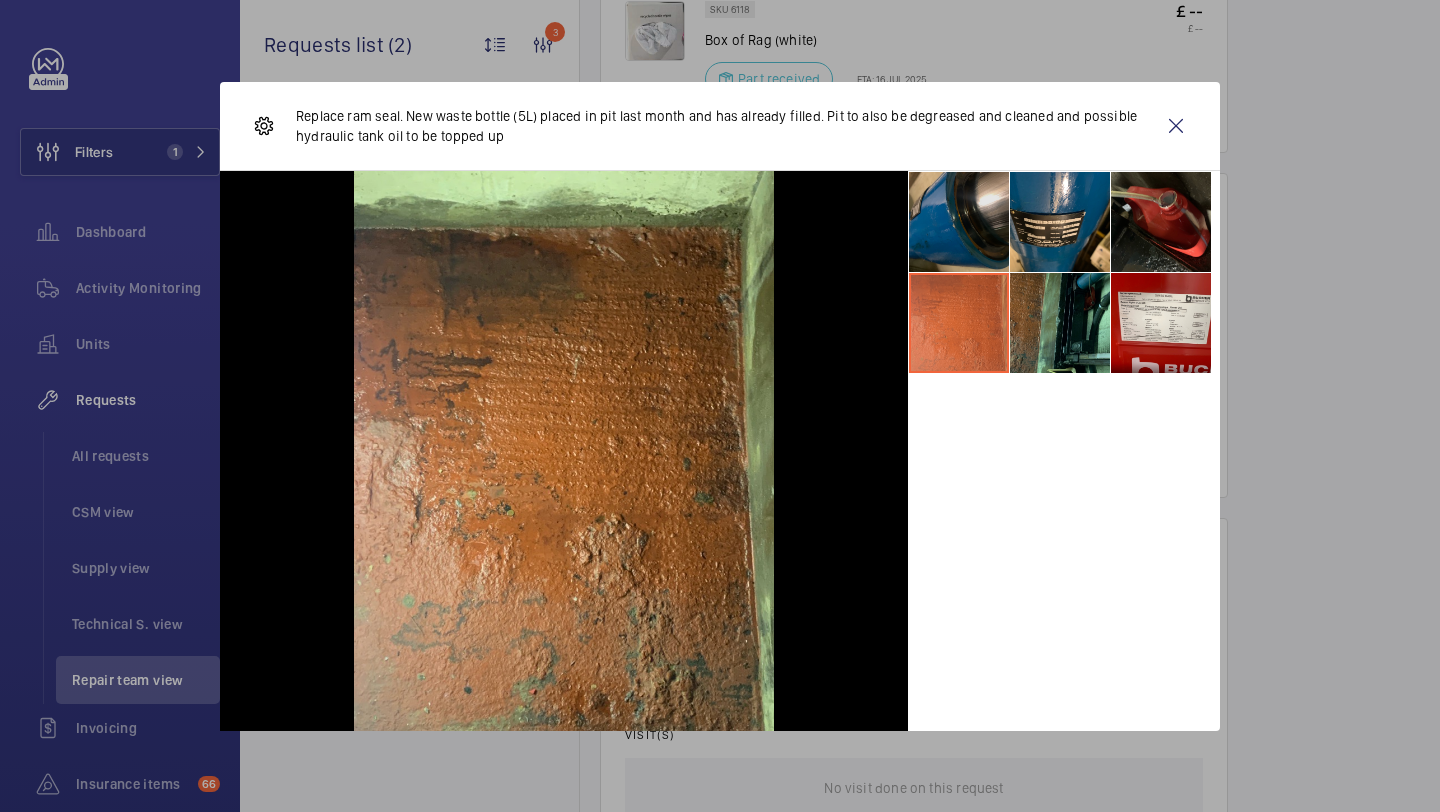 click at bounding box center (959, 222) 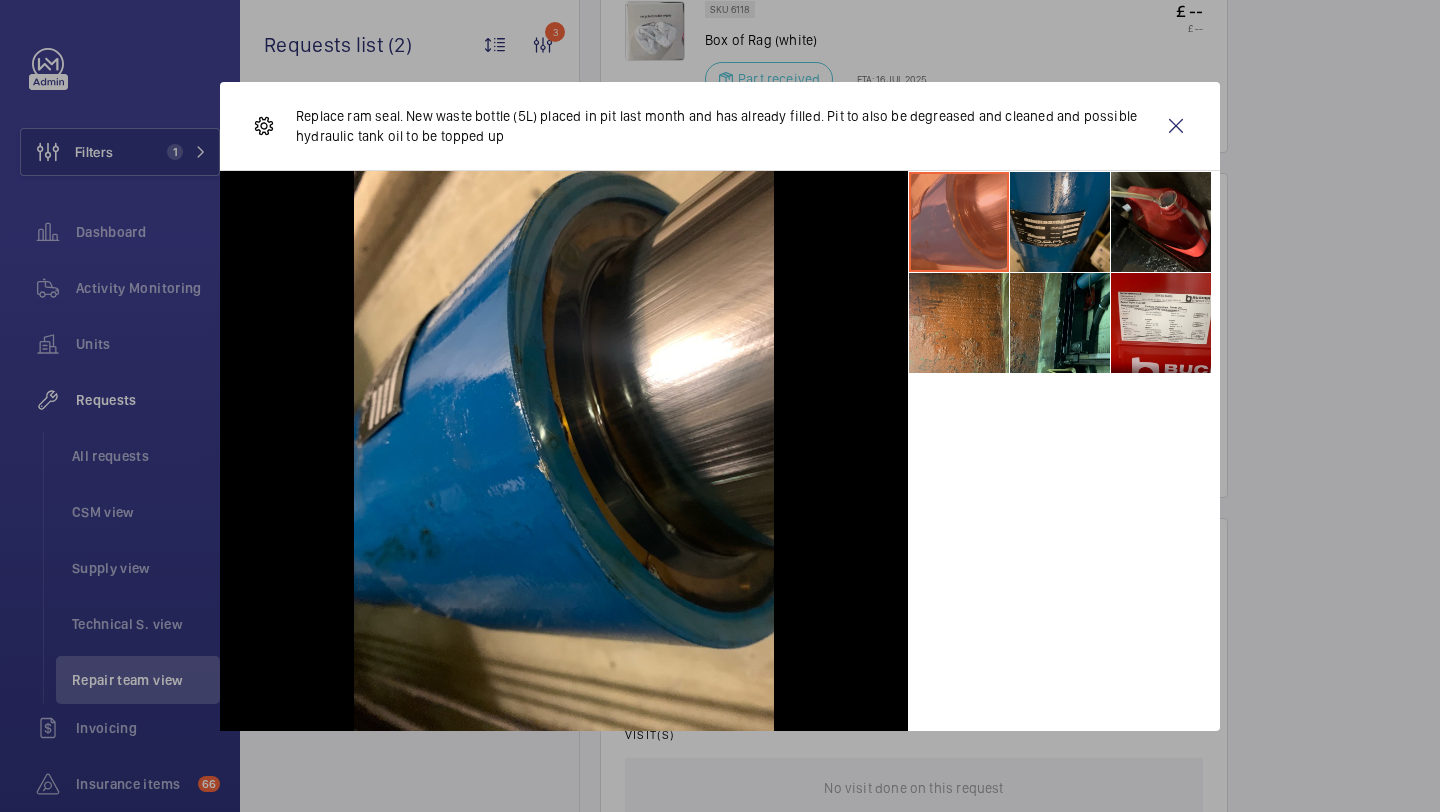 click at bounding box center [1060, 222] 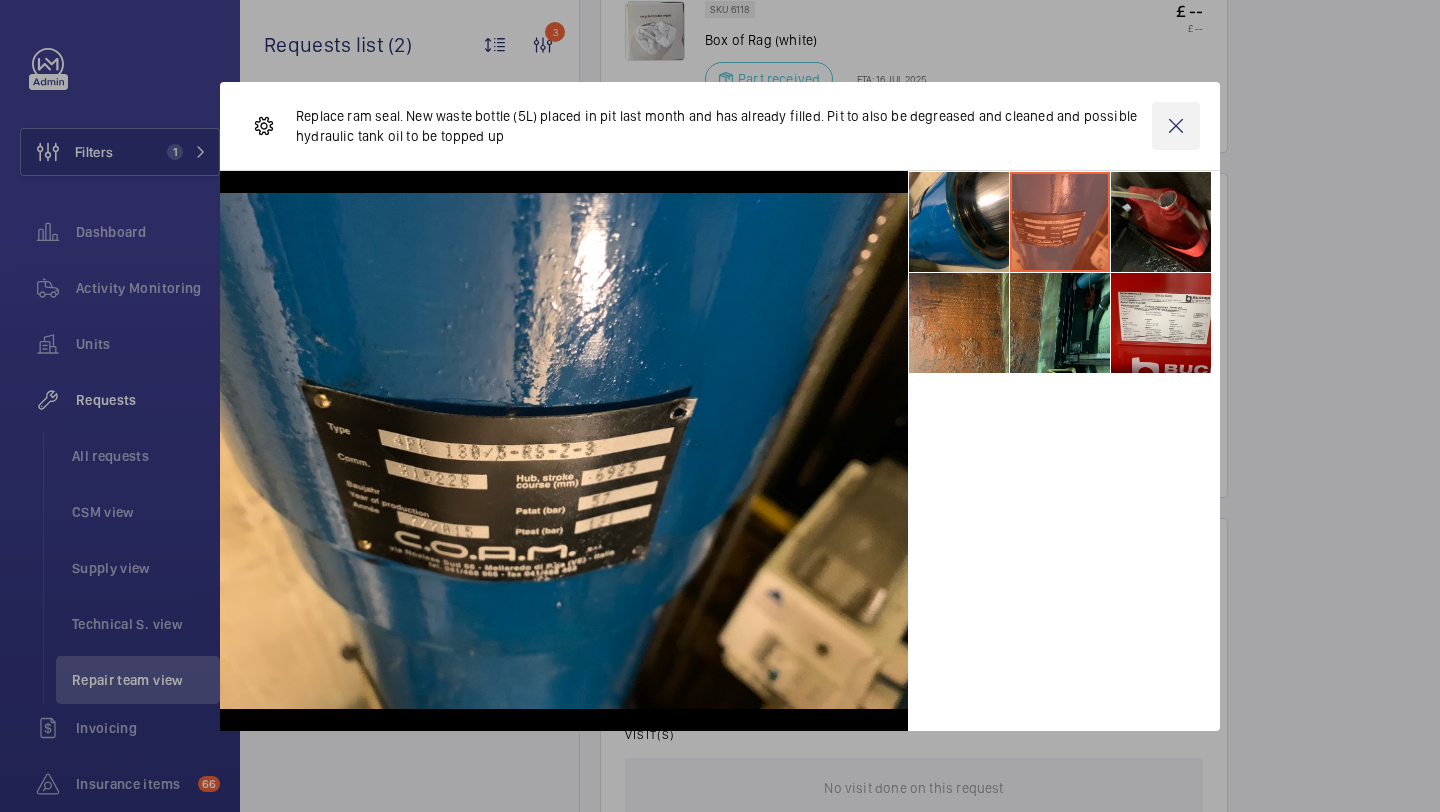 click at bounding box center (1176, 126) 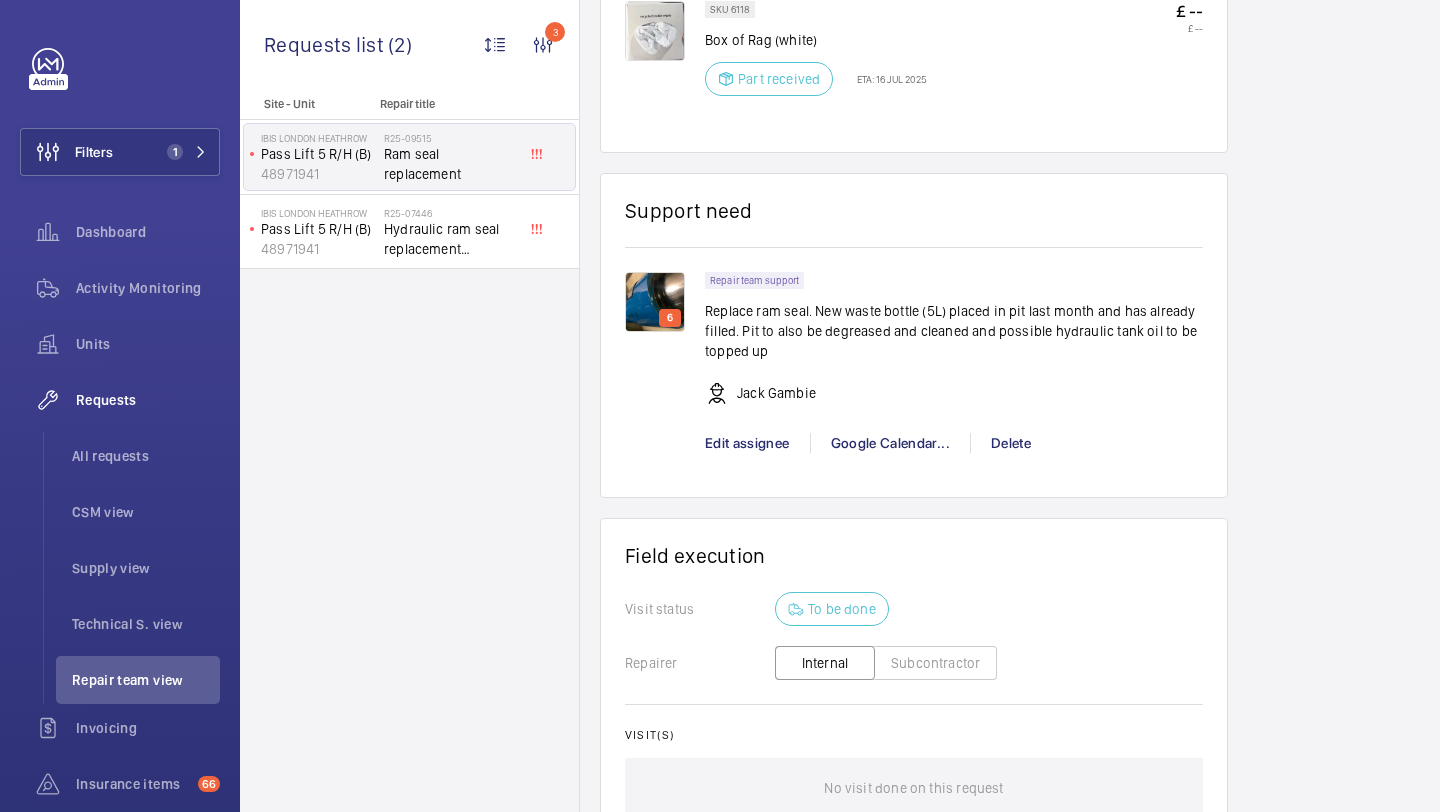 click 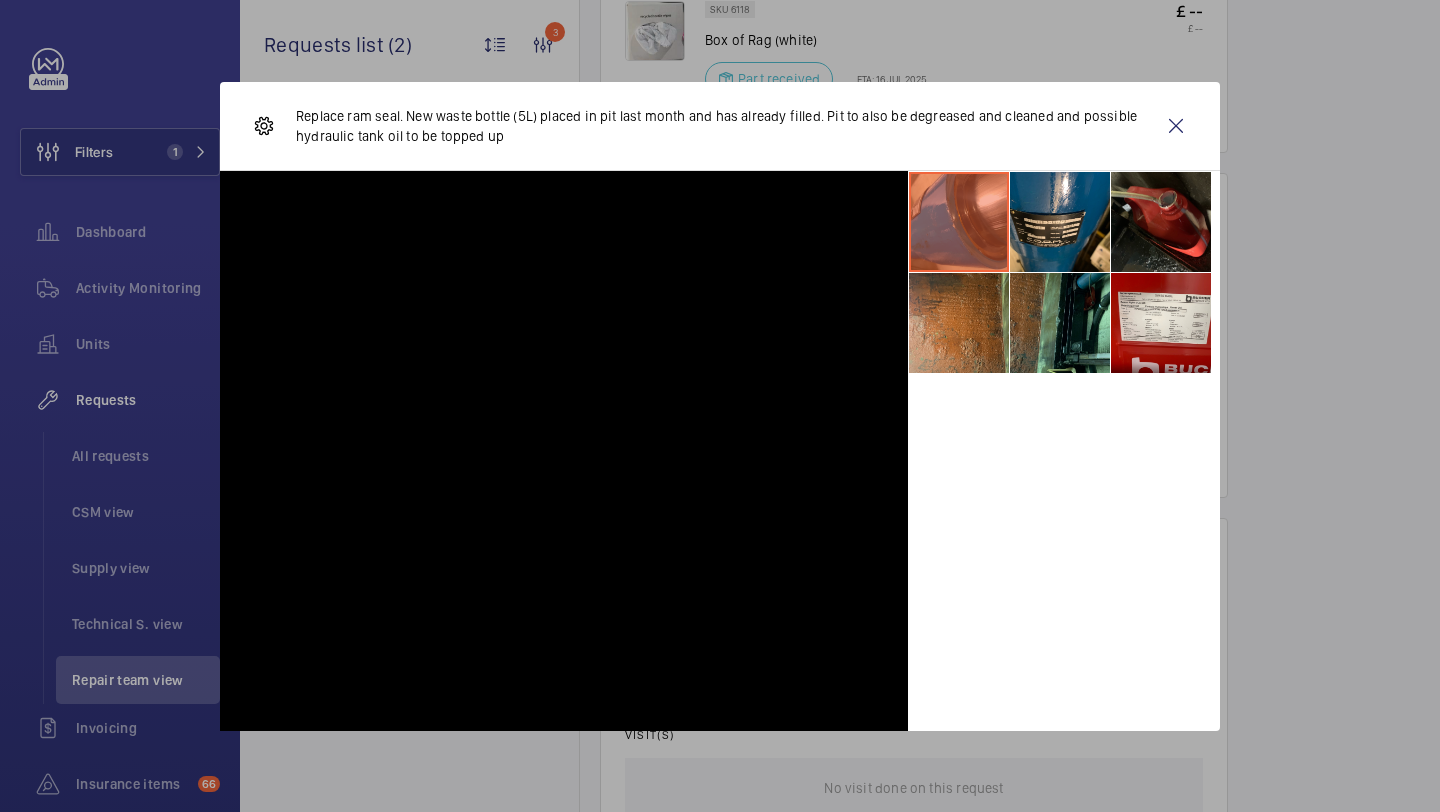 click at bounding box center [564, 451] 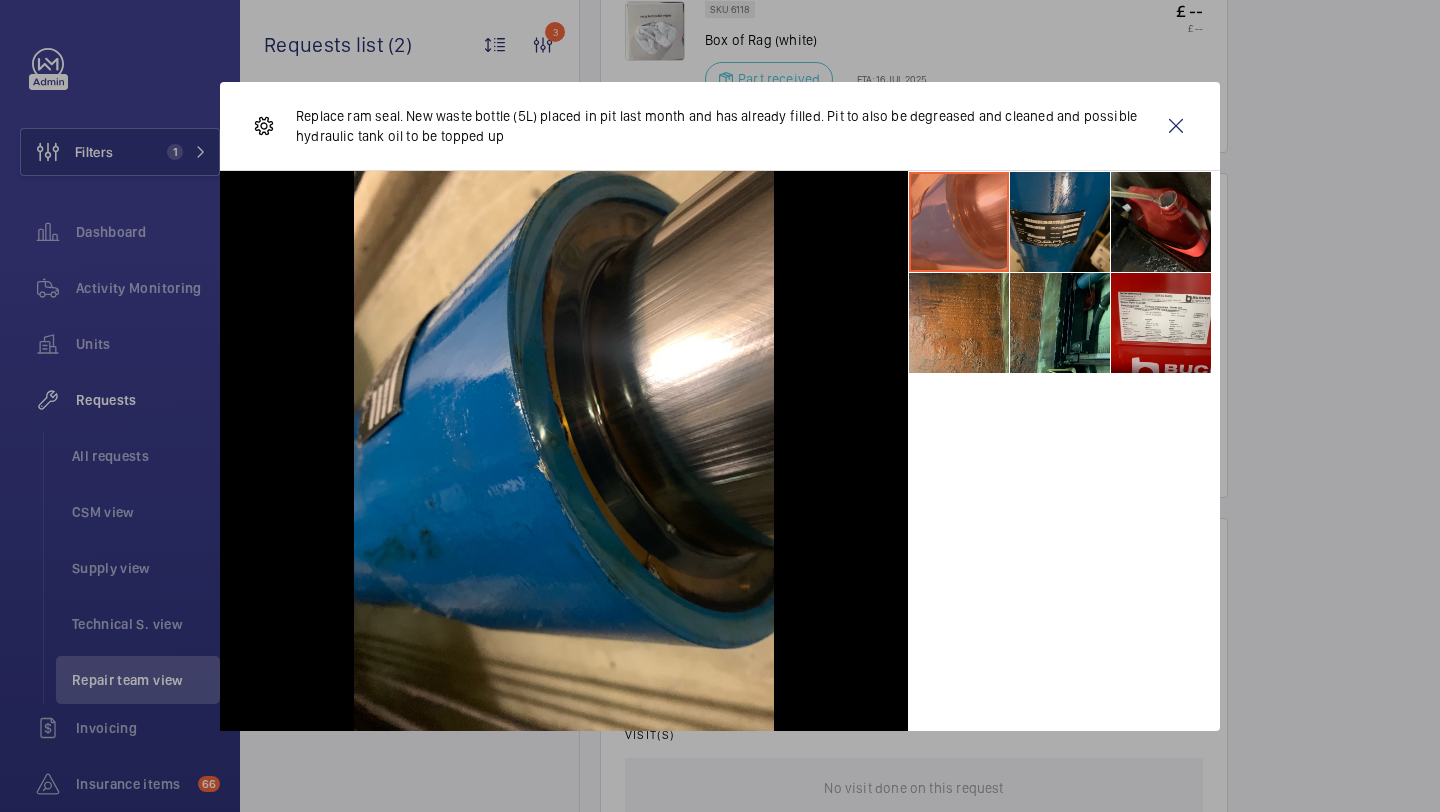 click at bounding box center [1060, 222] 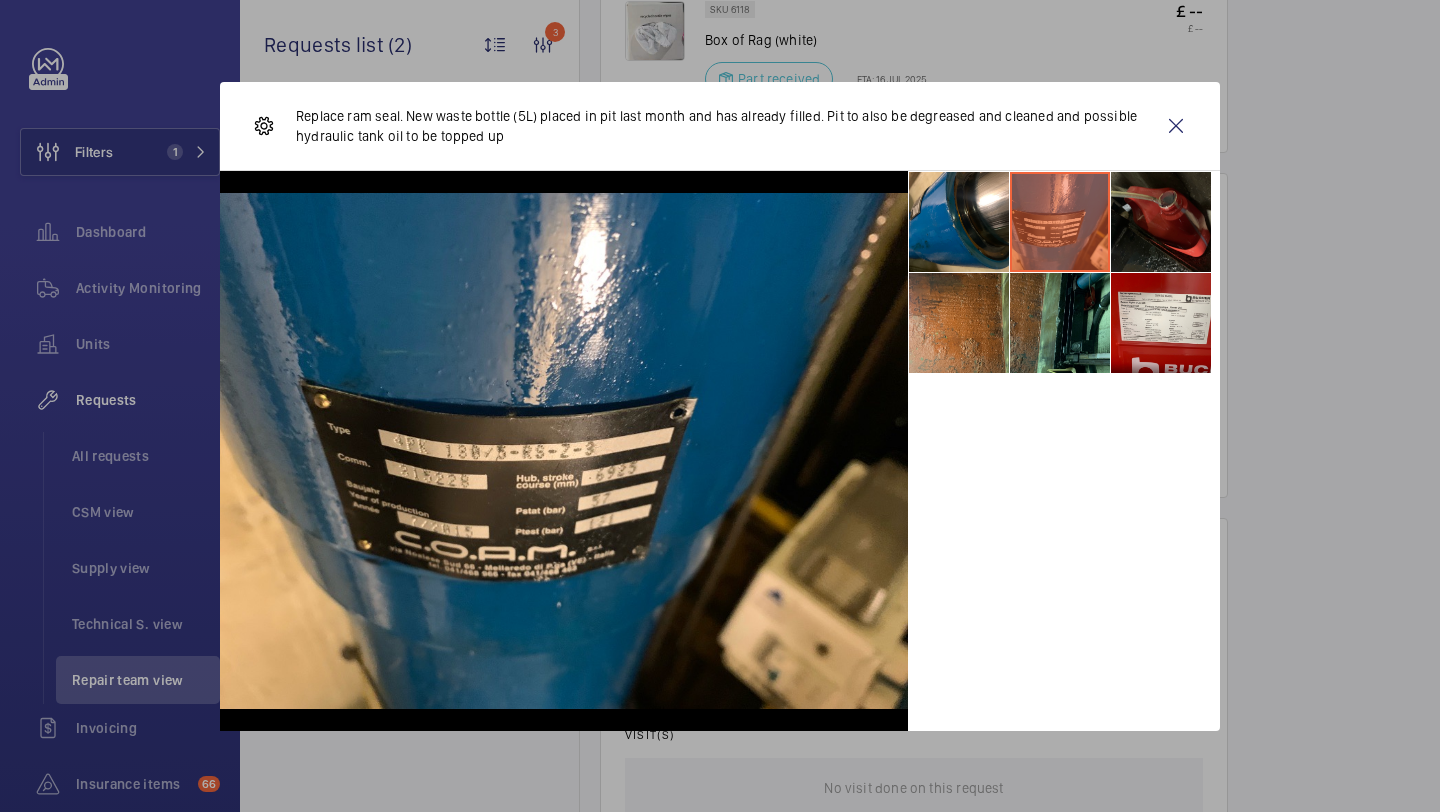 click at bounding box center (1161, 222) 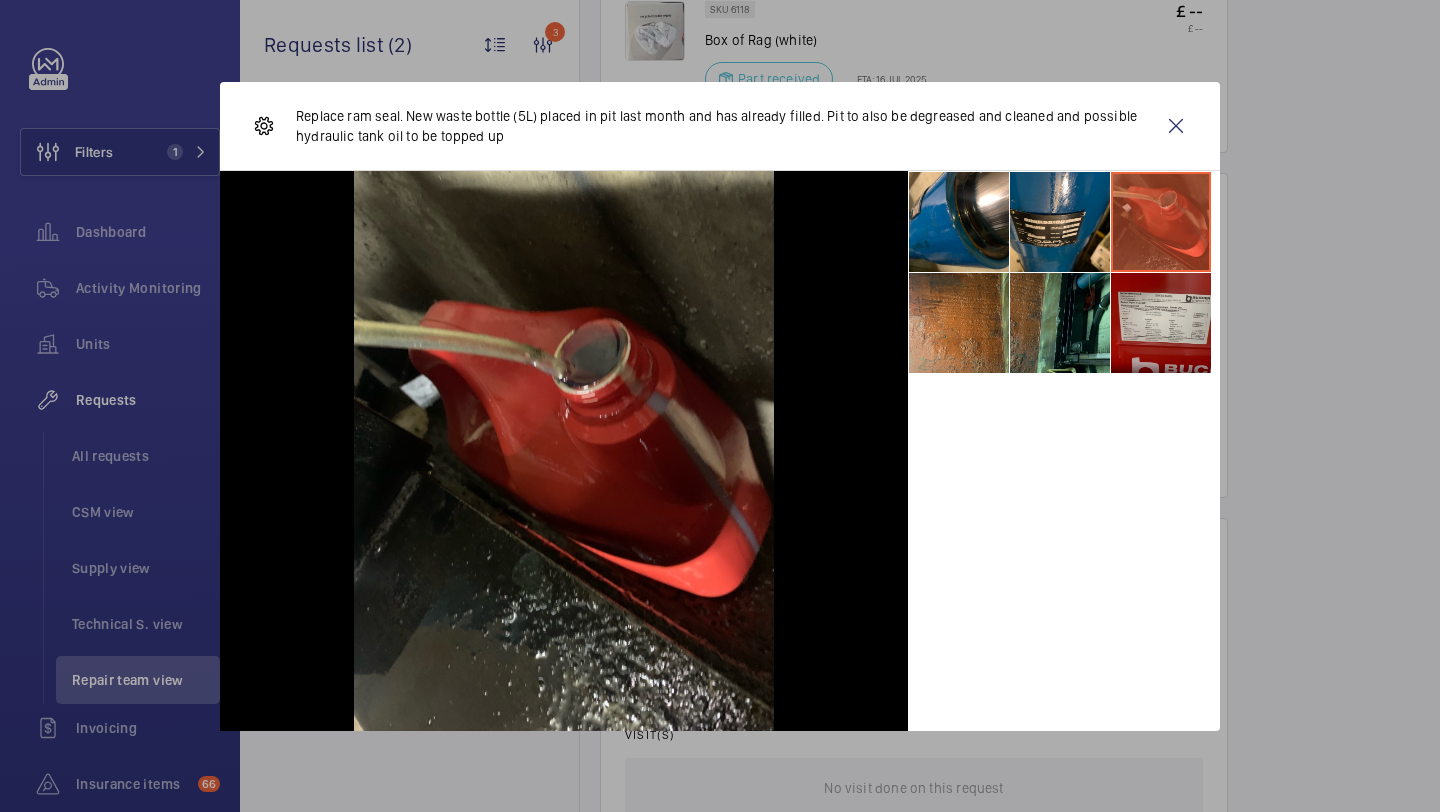 click at bounding box center (1161, 323) 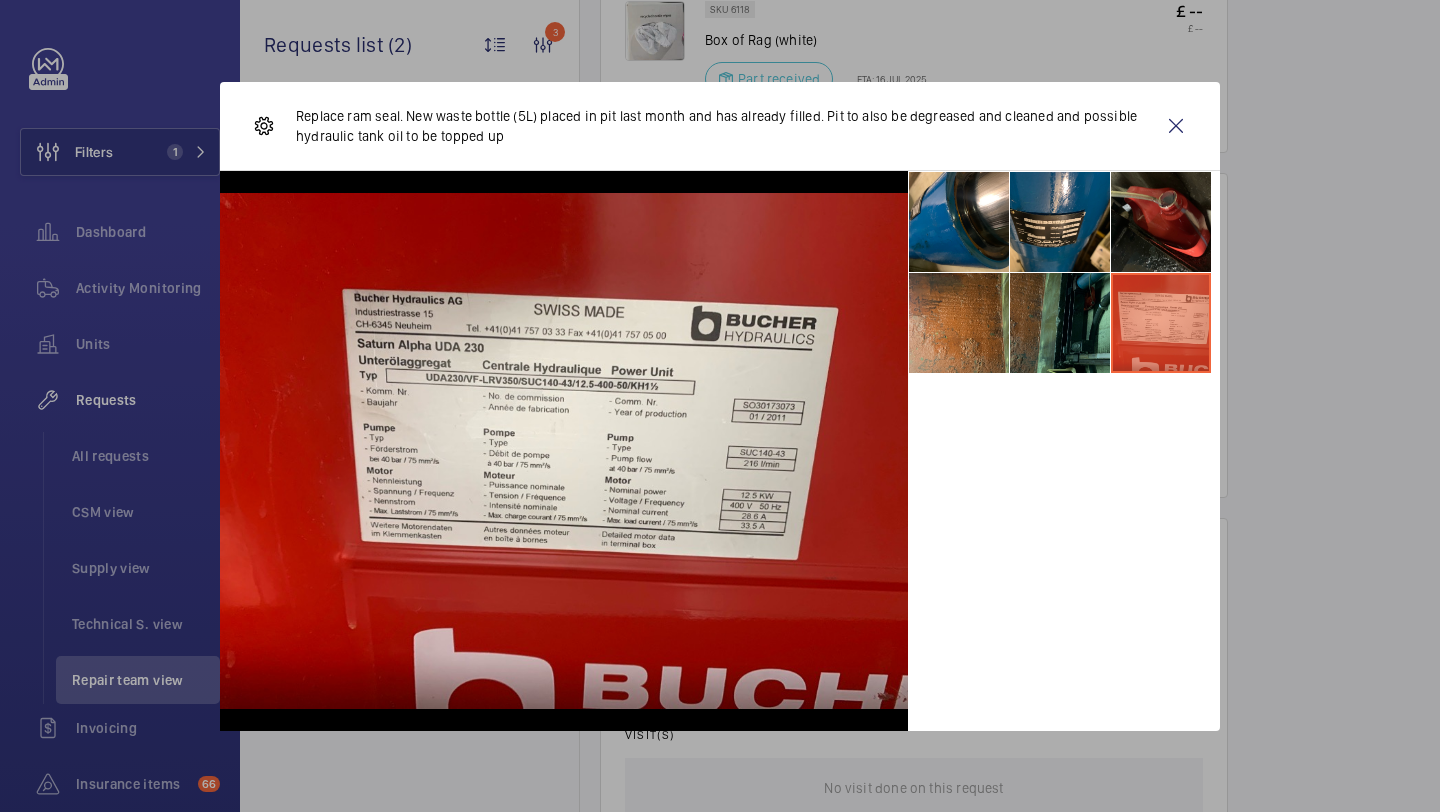 click at bounding box center (1060, 323) 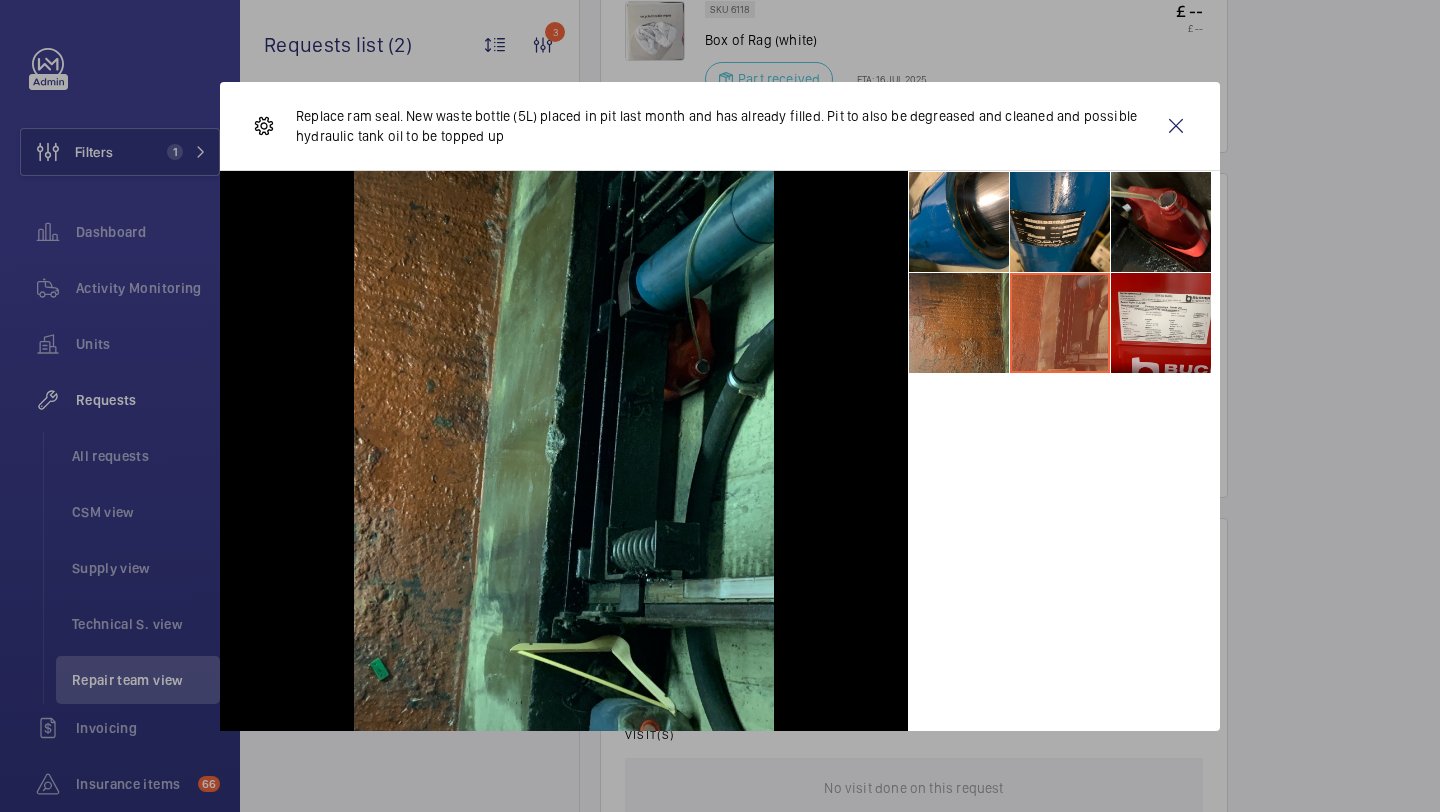 click at bounding box center (959, 323) 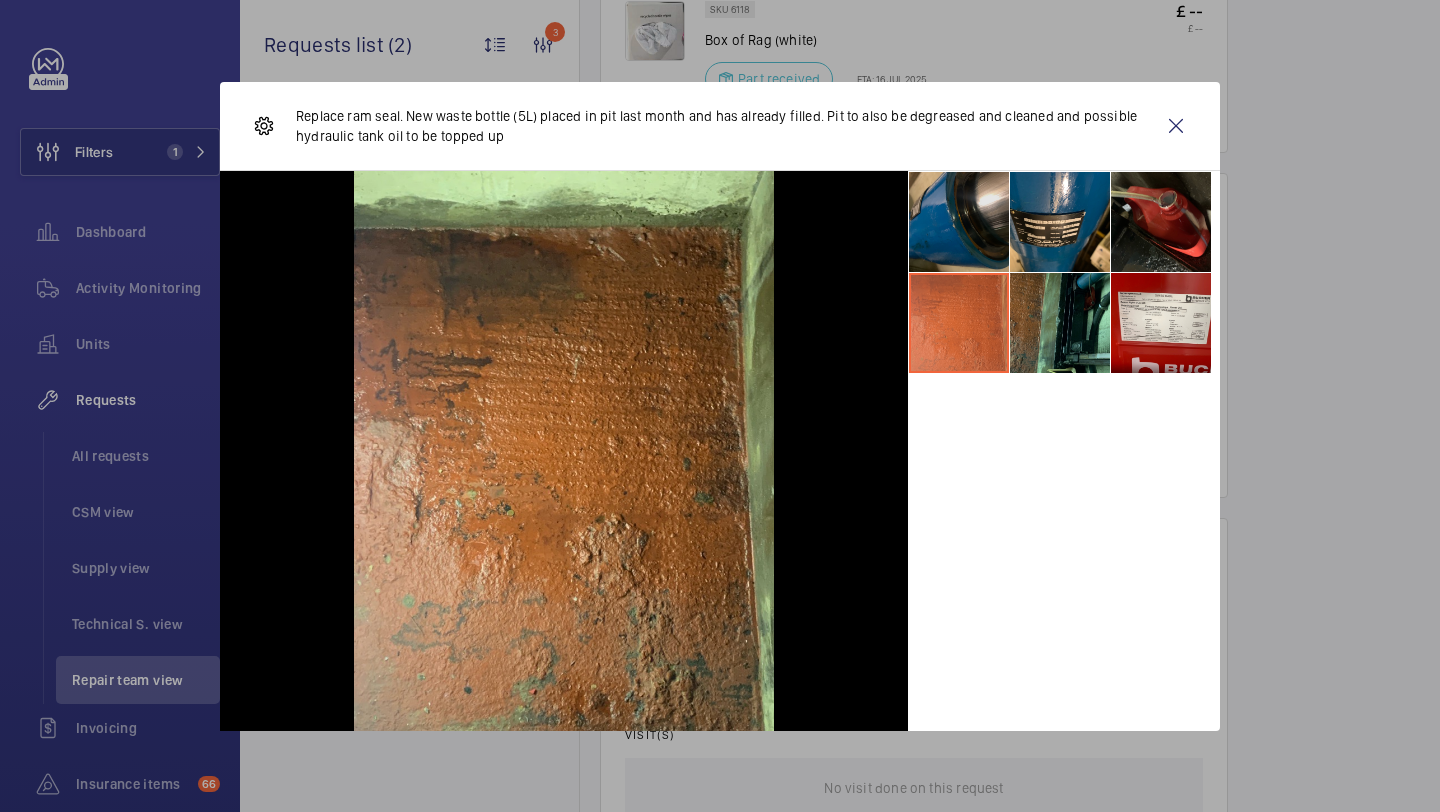 click at bounding box center (959, 222) 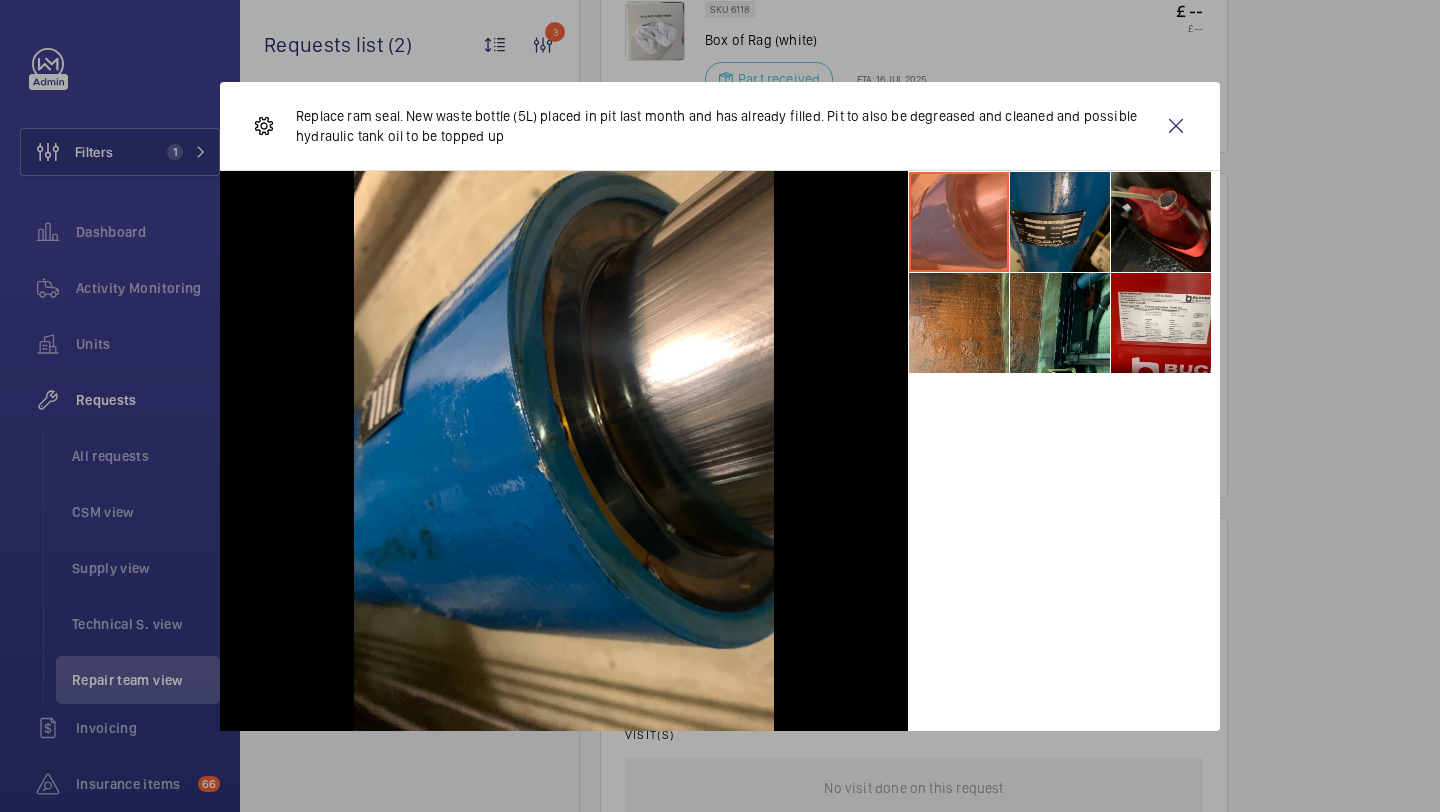 click at bounding box center [1060, 222] 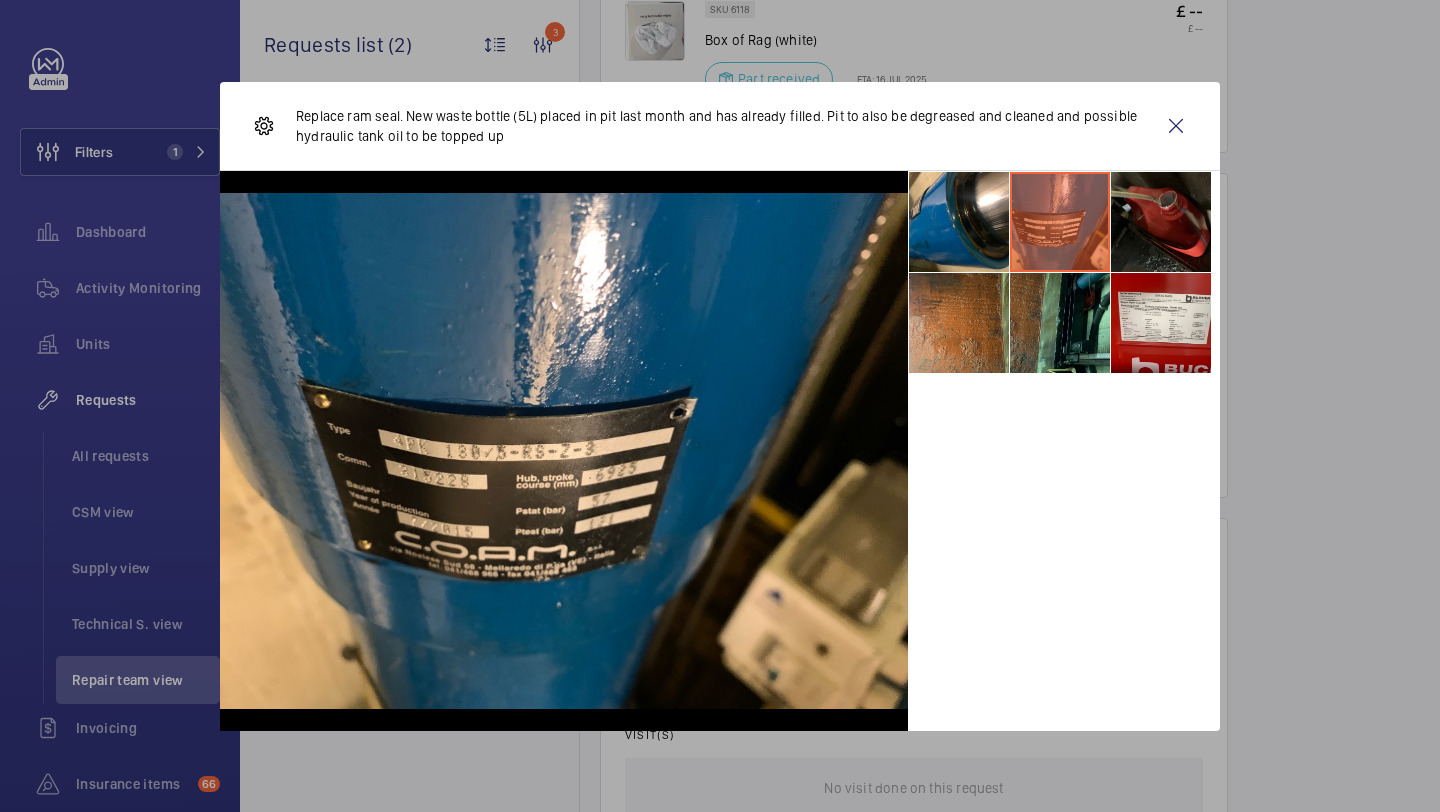 click at bounding box center [1161, 222] 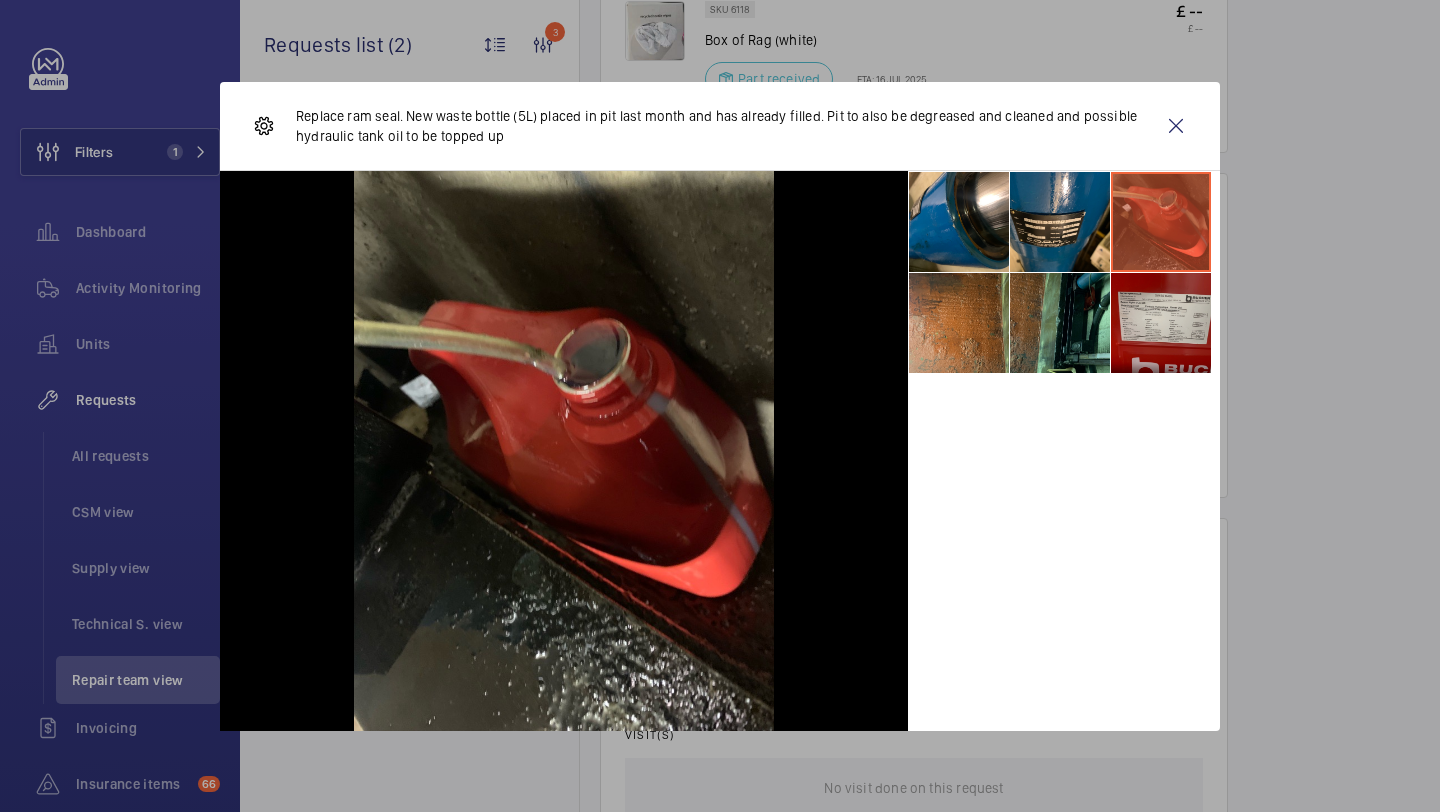 click at bounding box center (1161, 323) 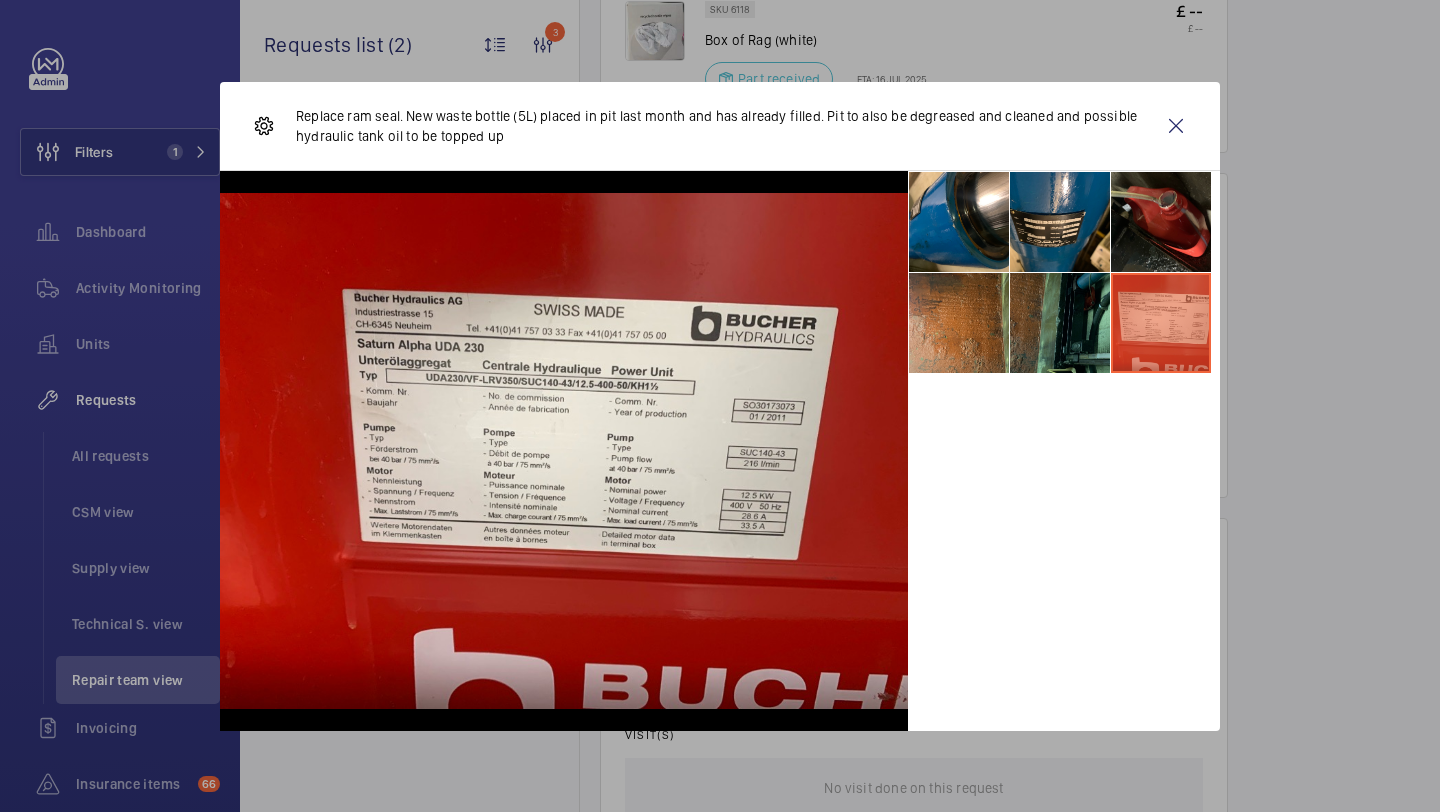 click at bounding box center (1060, 323) 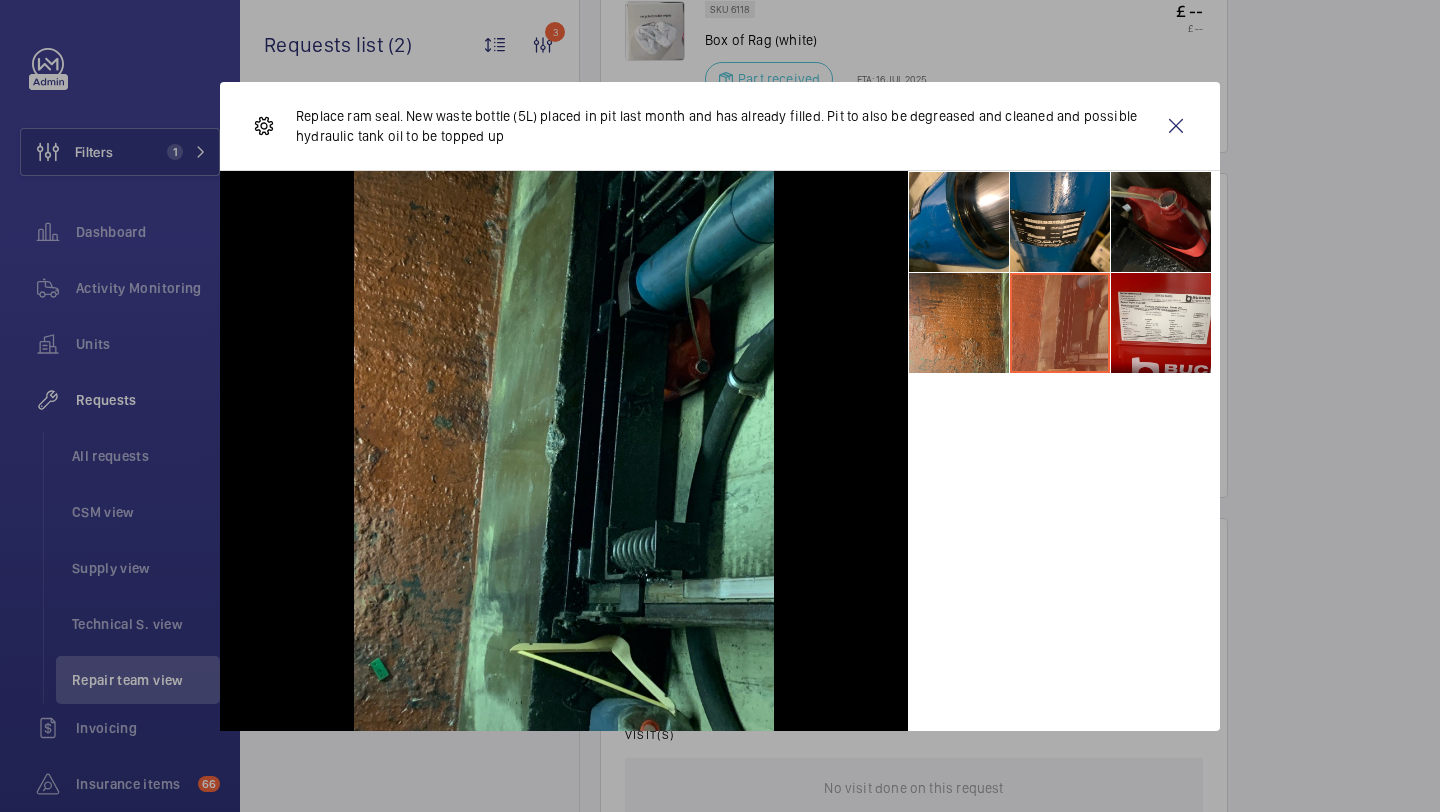 click at bounding box center (1161, 222) 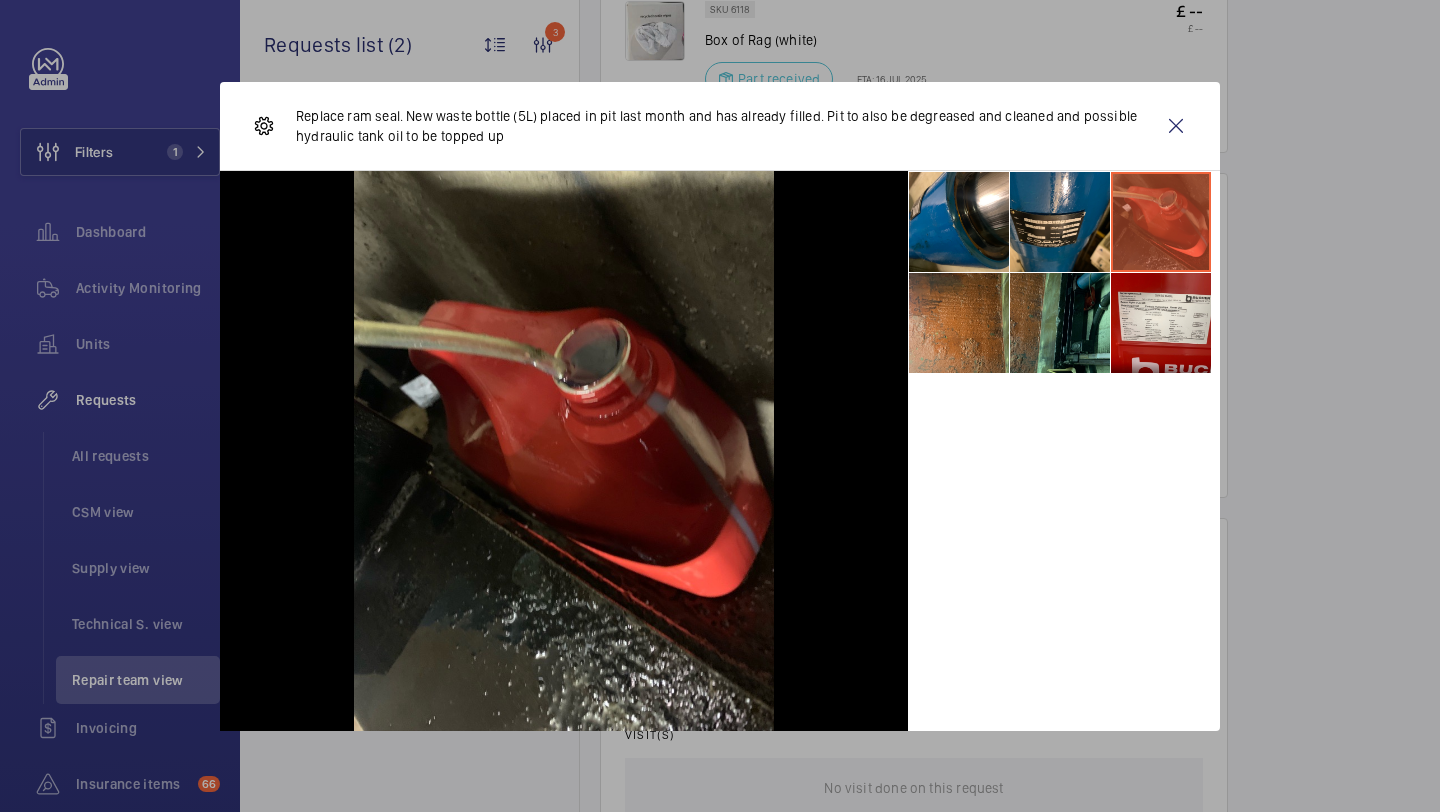 click at bounding box center [1161, 222] 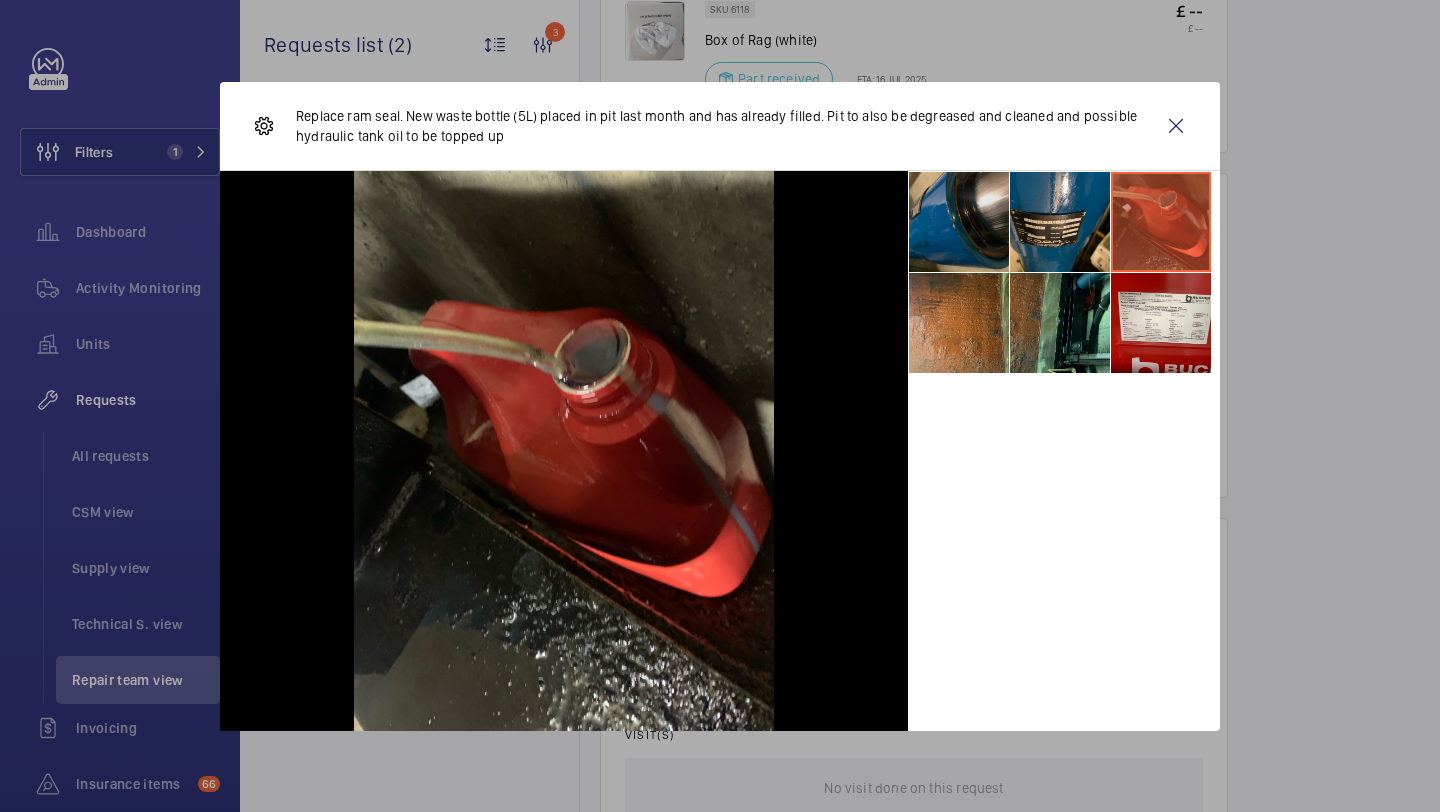 click at bounding box center [959, 222] 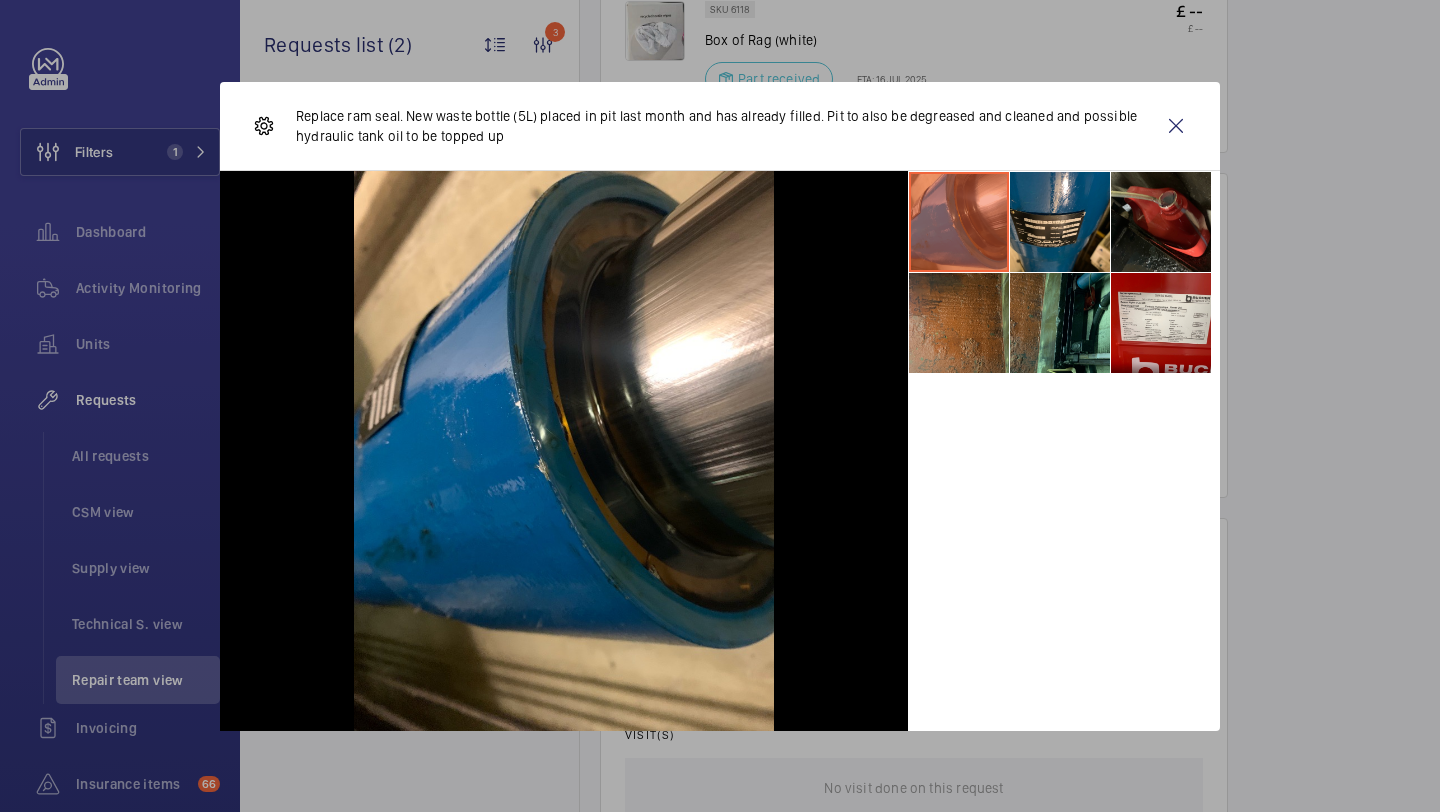 click at bounding box center [959, 323] 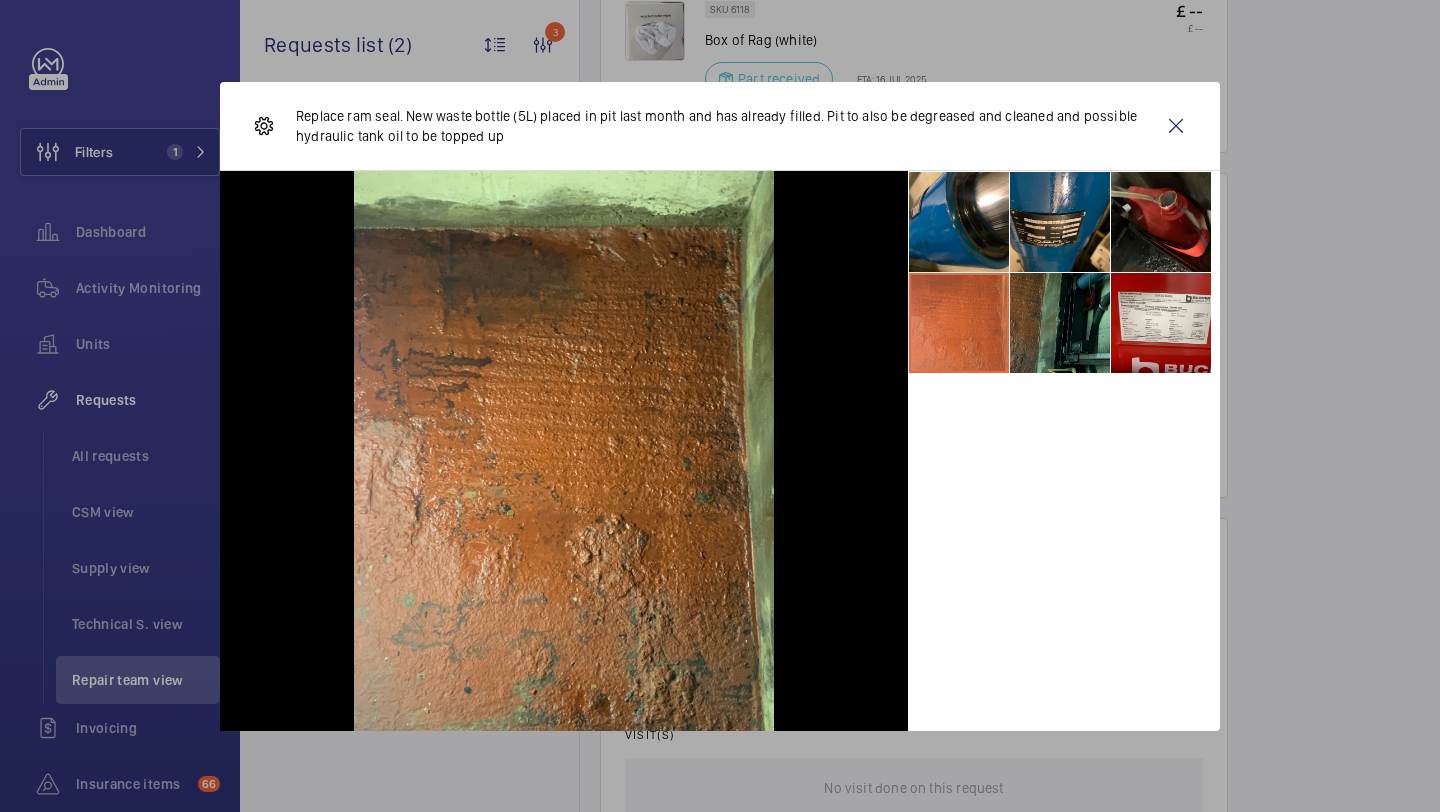 click at bounding box center [1060, 323] 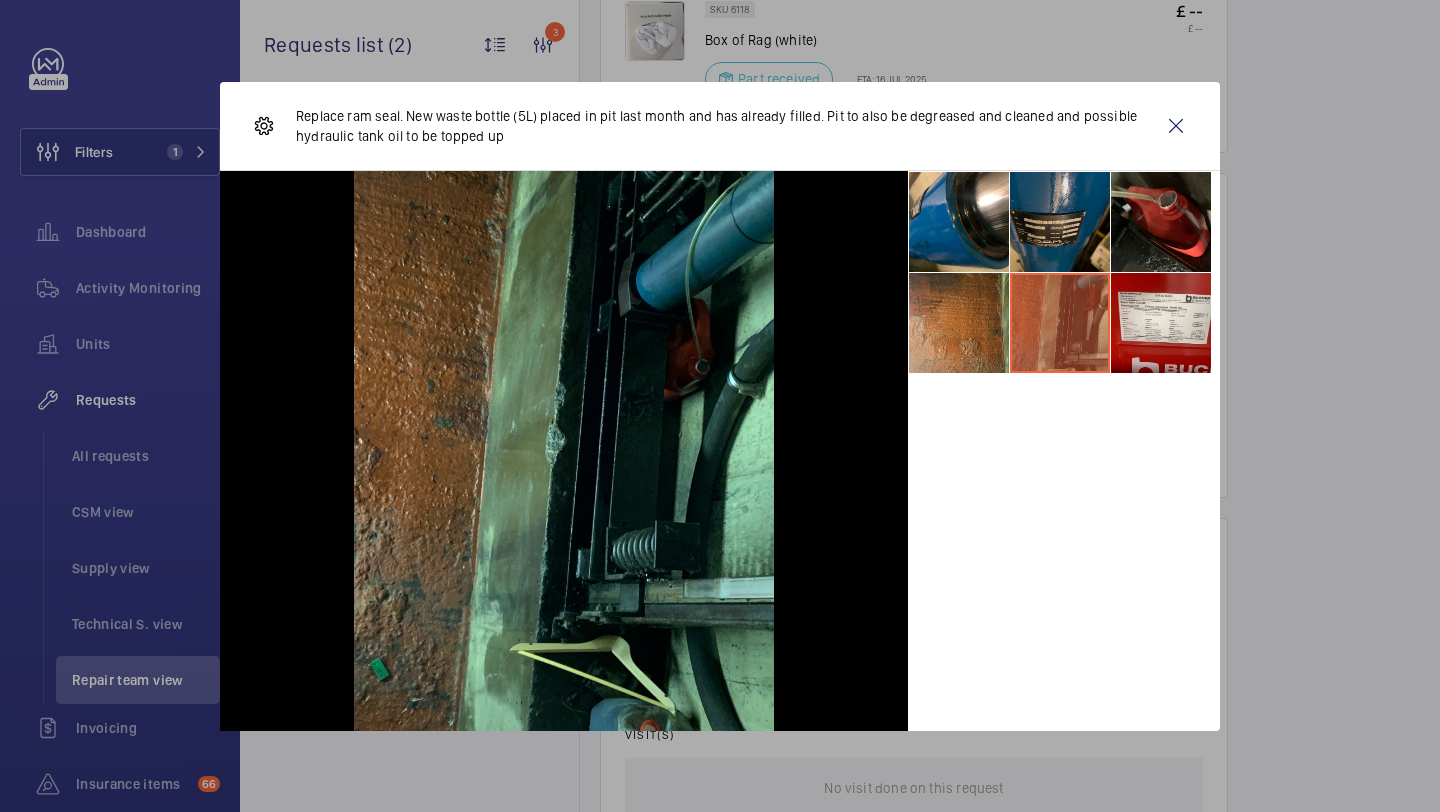 click at bounding box center [1060, 222] 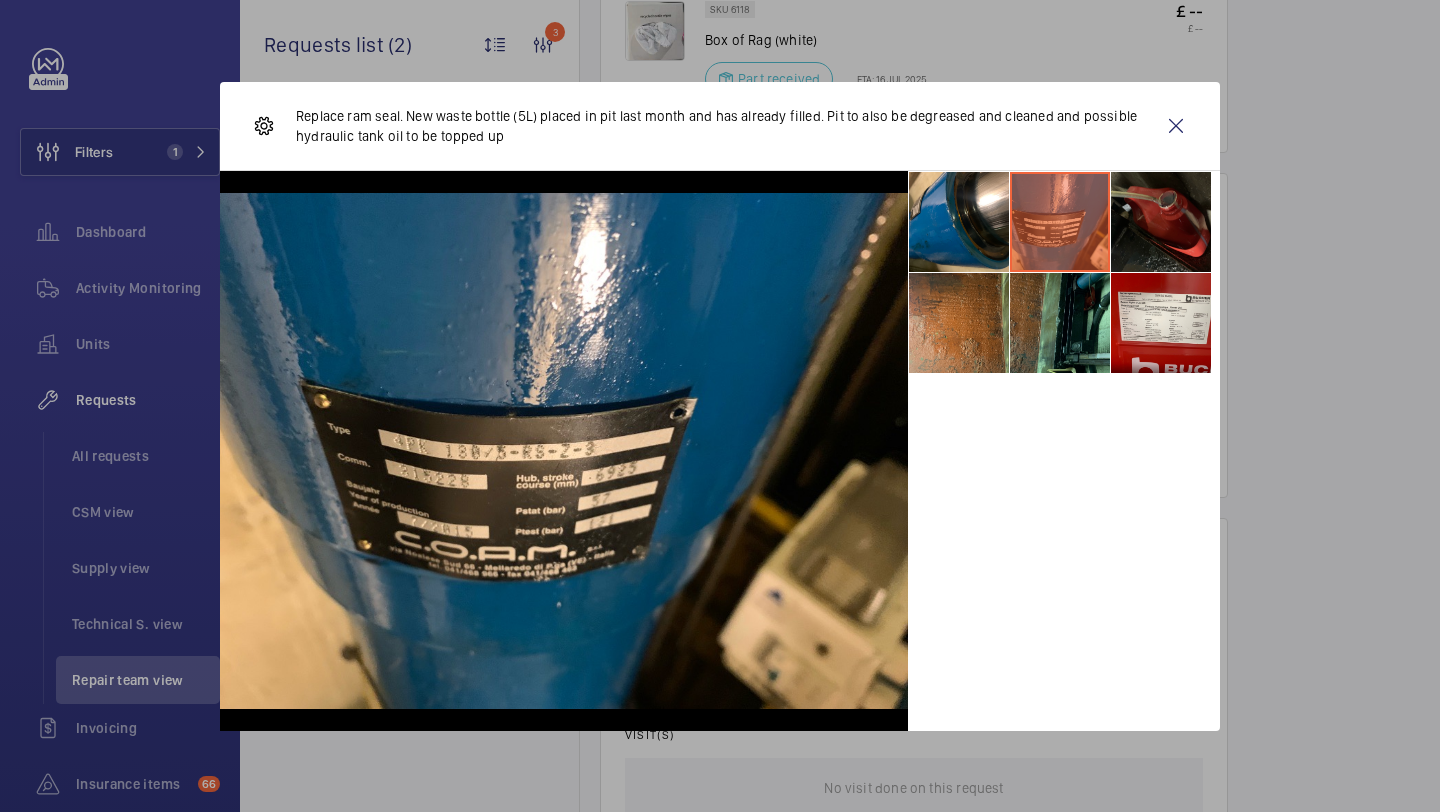 click at bounding box center (1161, 222) 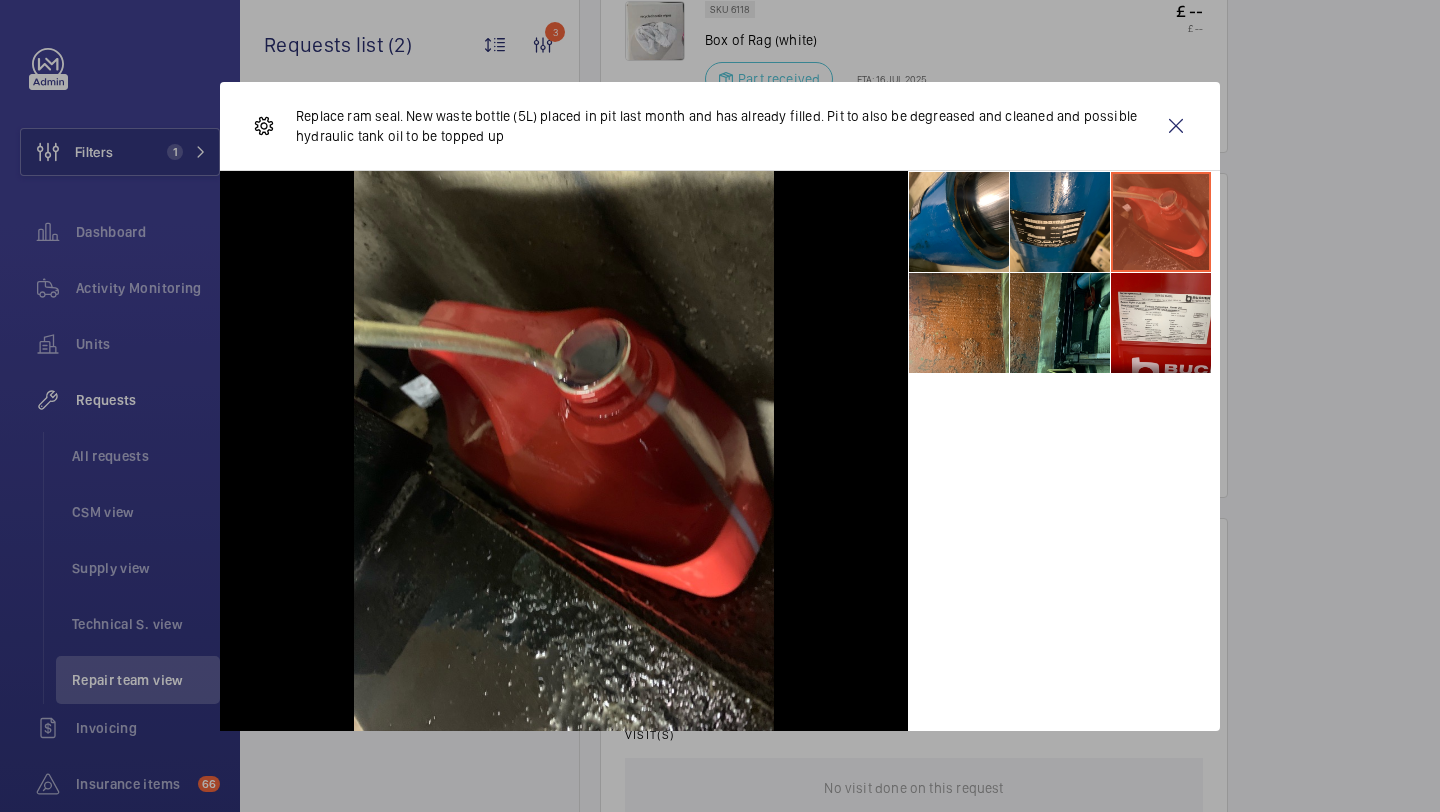 click at bounding box center [1161, 222] 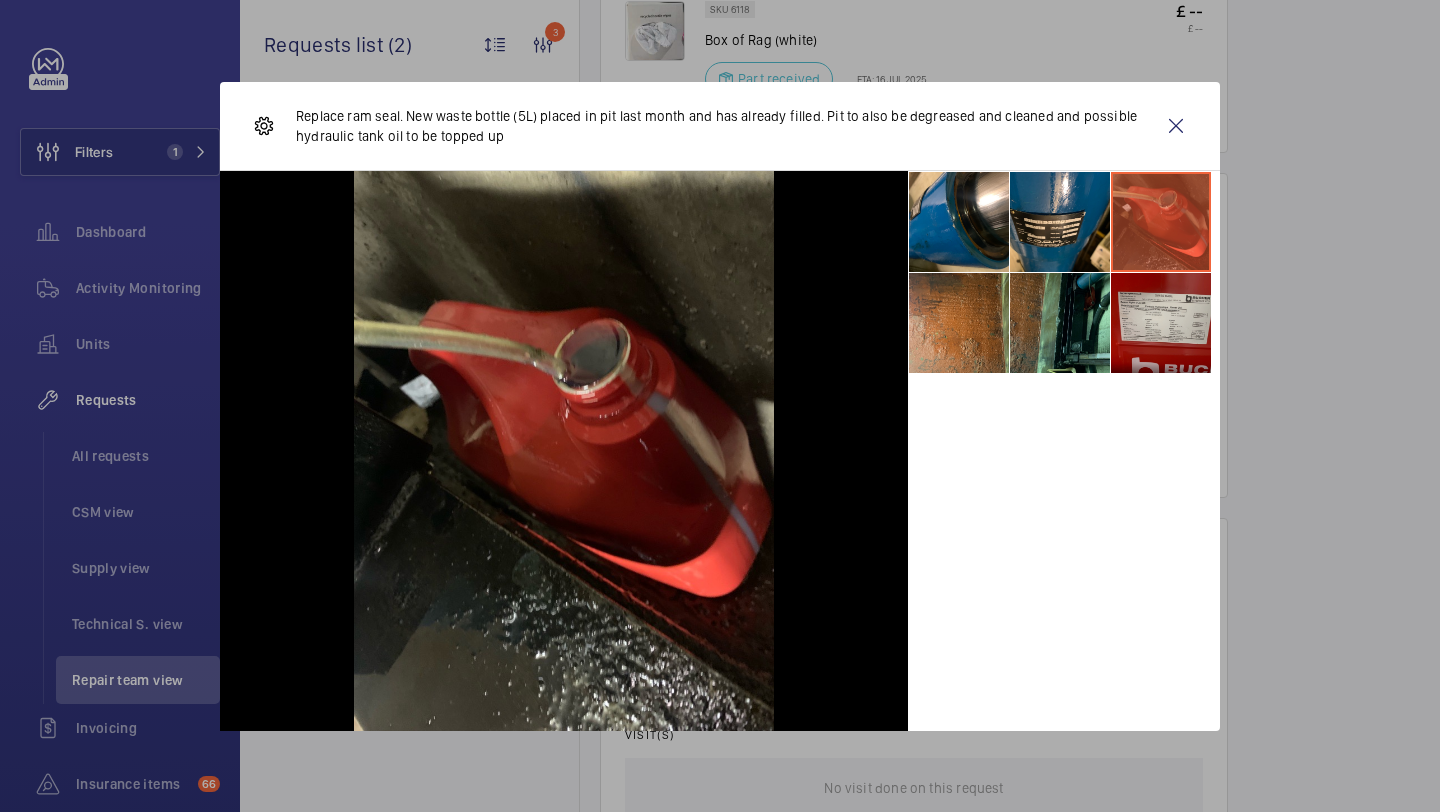click at bounding box center [1161, 323] 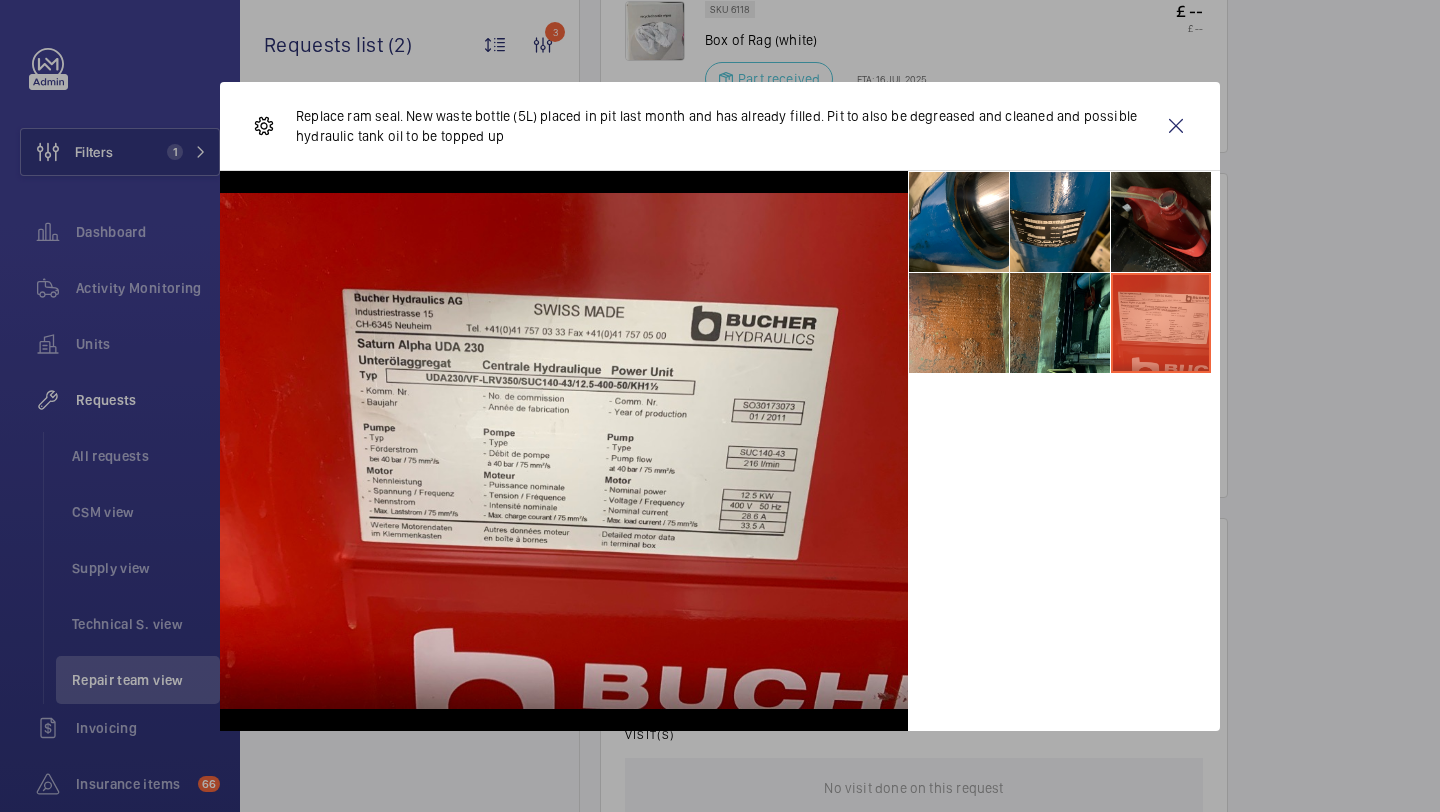 click at bounding box center (1161, 222) 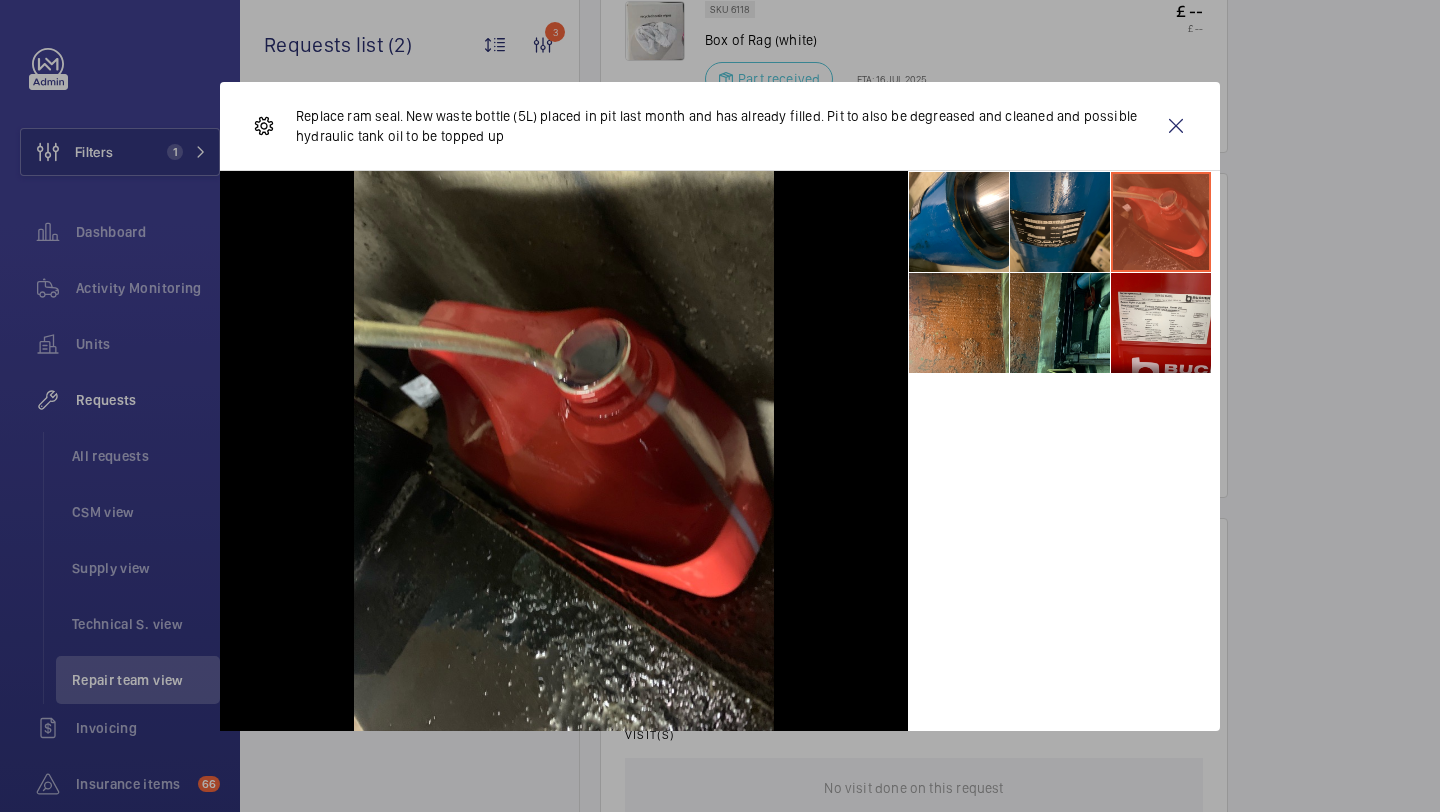 click at bounding box center (1060, 222) 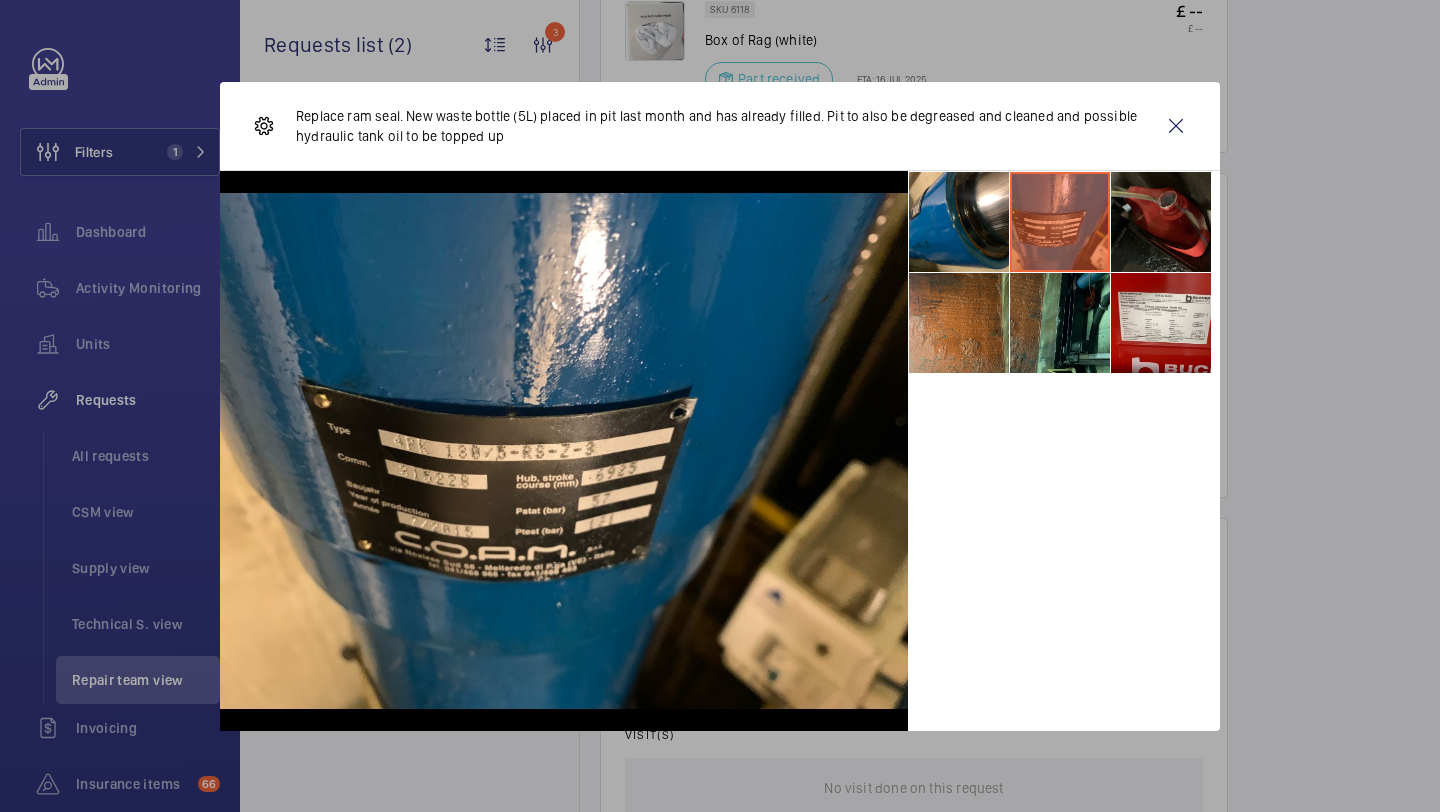 click at bounding box center [1161, 222] 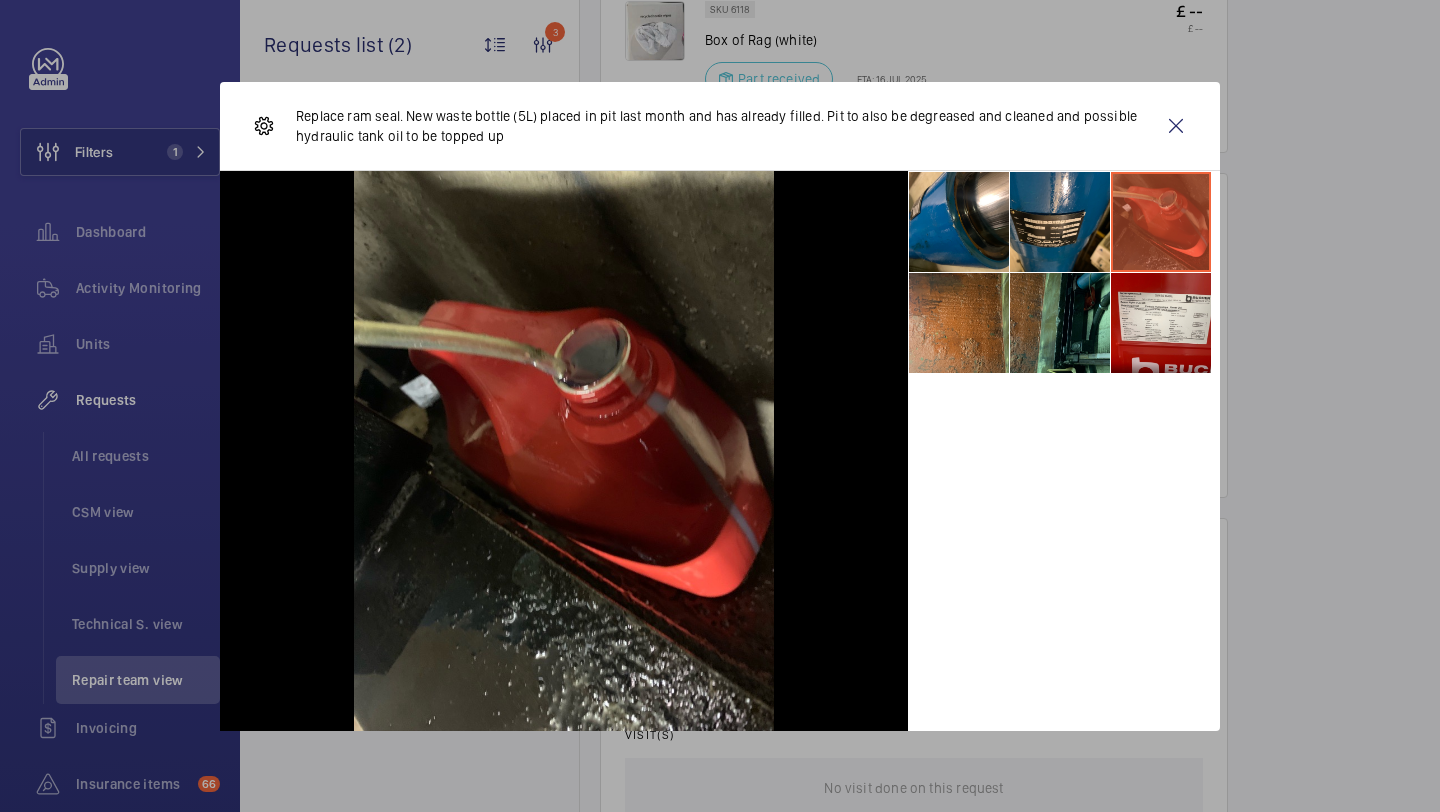 click at bounding box center [1161, 222] 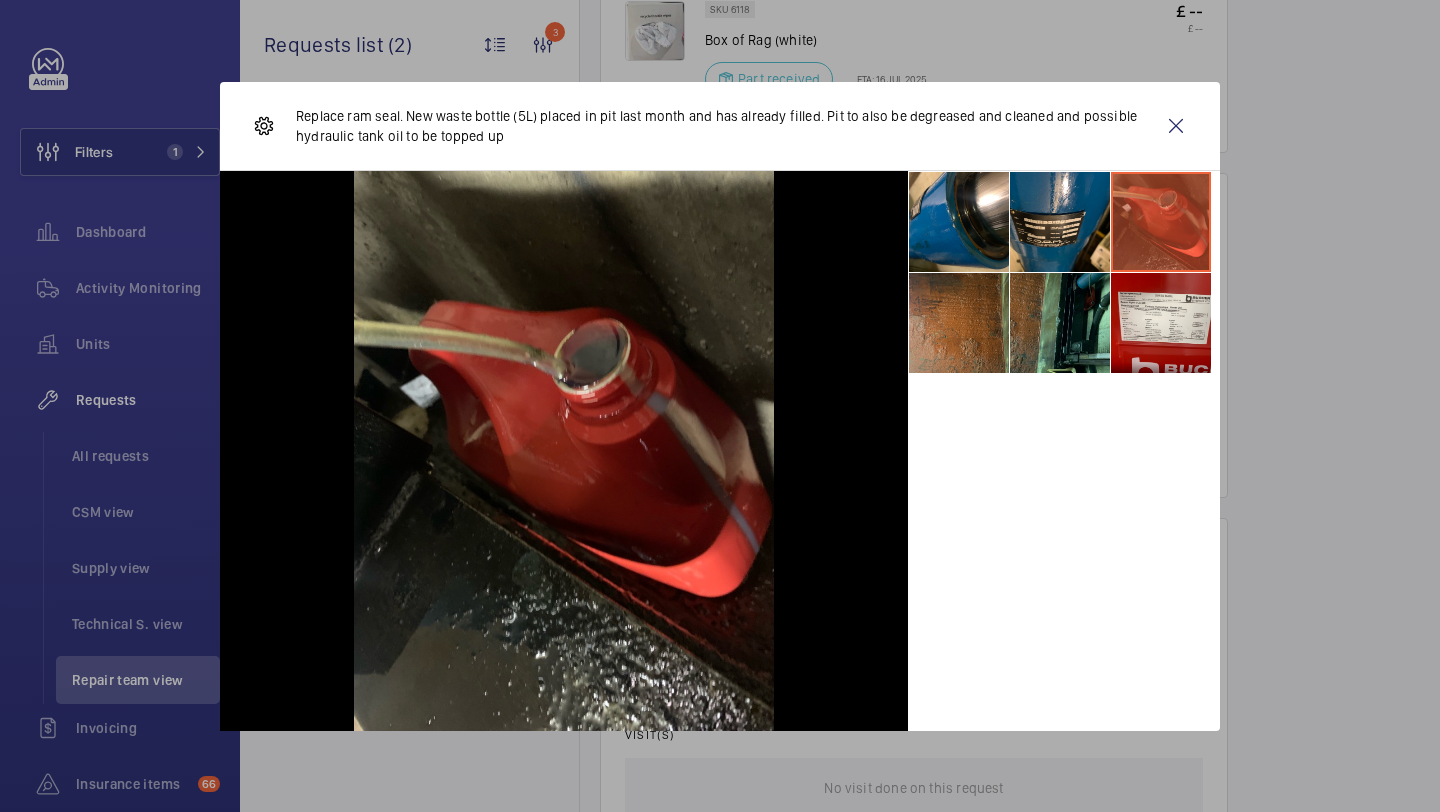 click at bounding box center [959, 323] 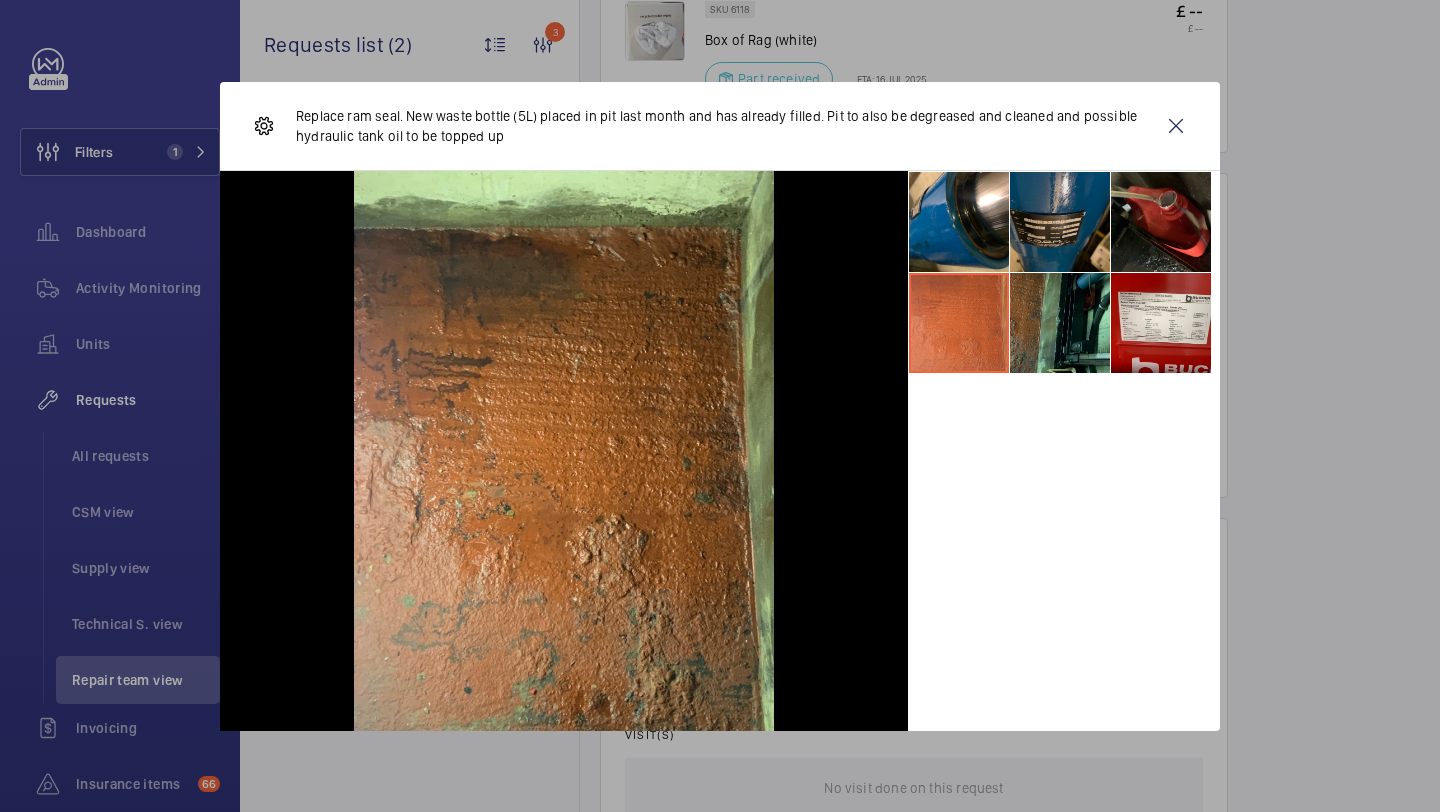 click at bounding box center [1060, 222] 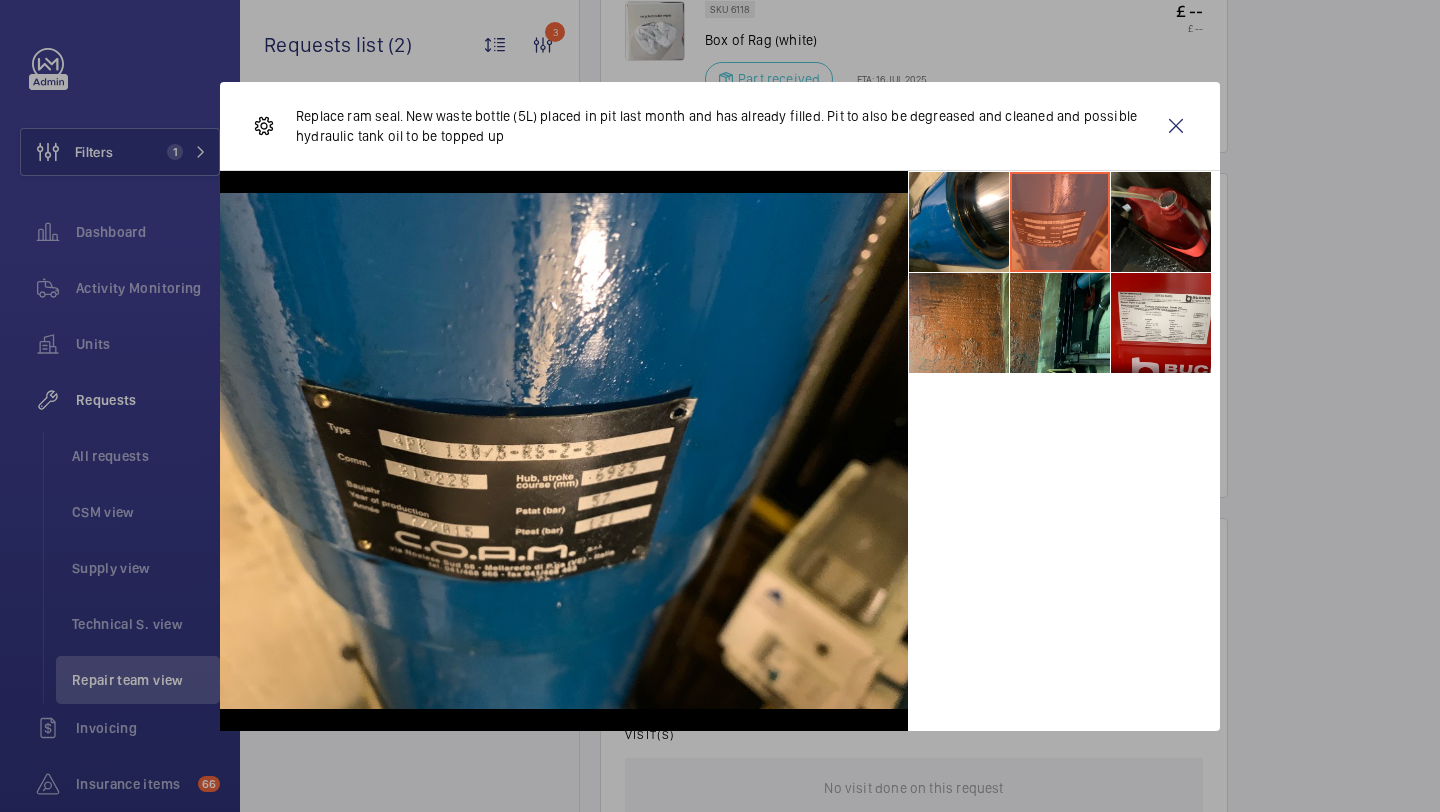 click at bounding box center (1060, 222) 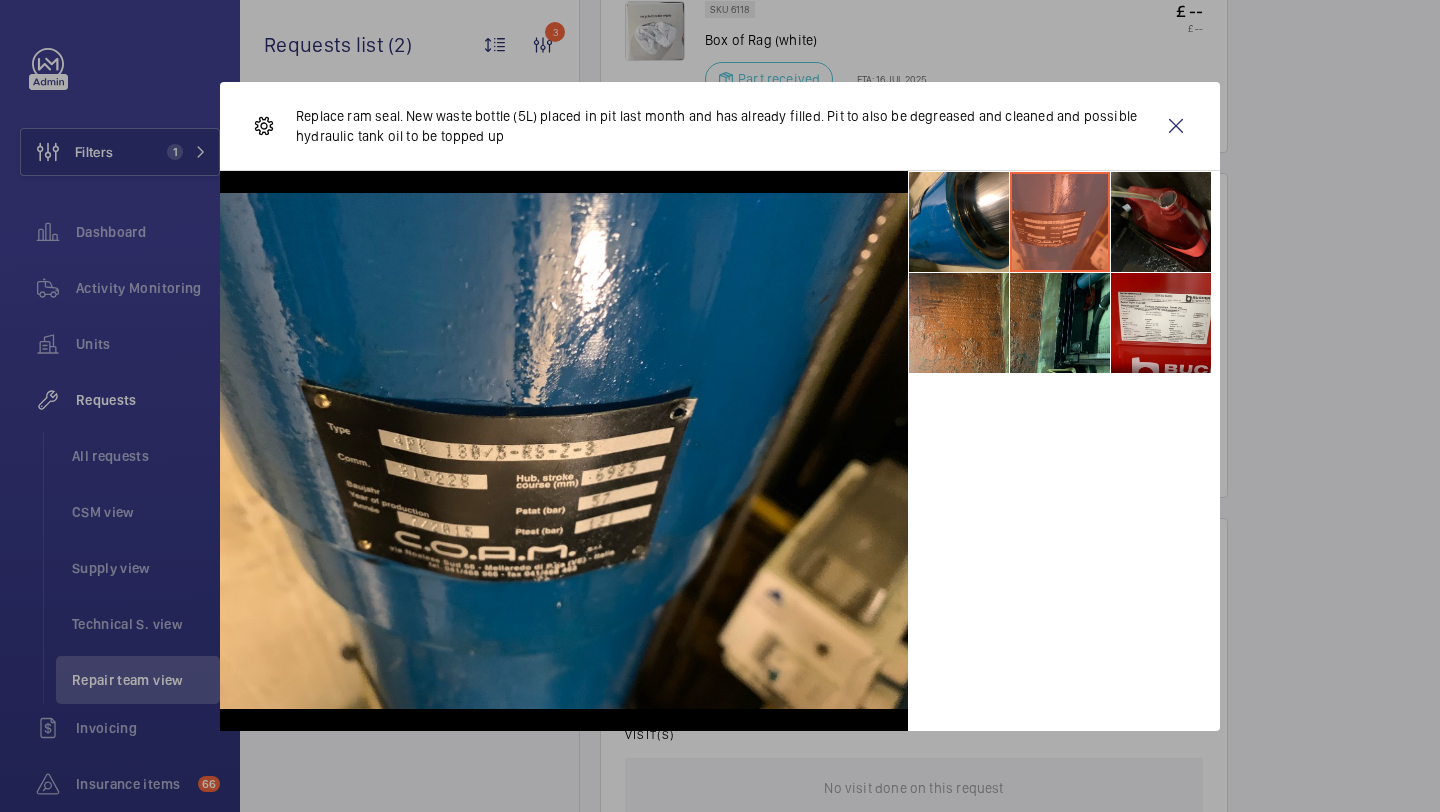 click at bounding box center [1161, 222] 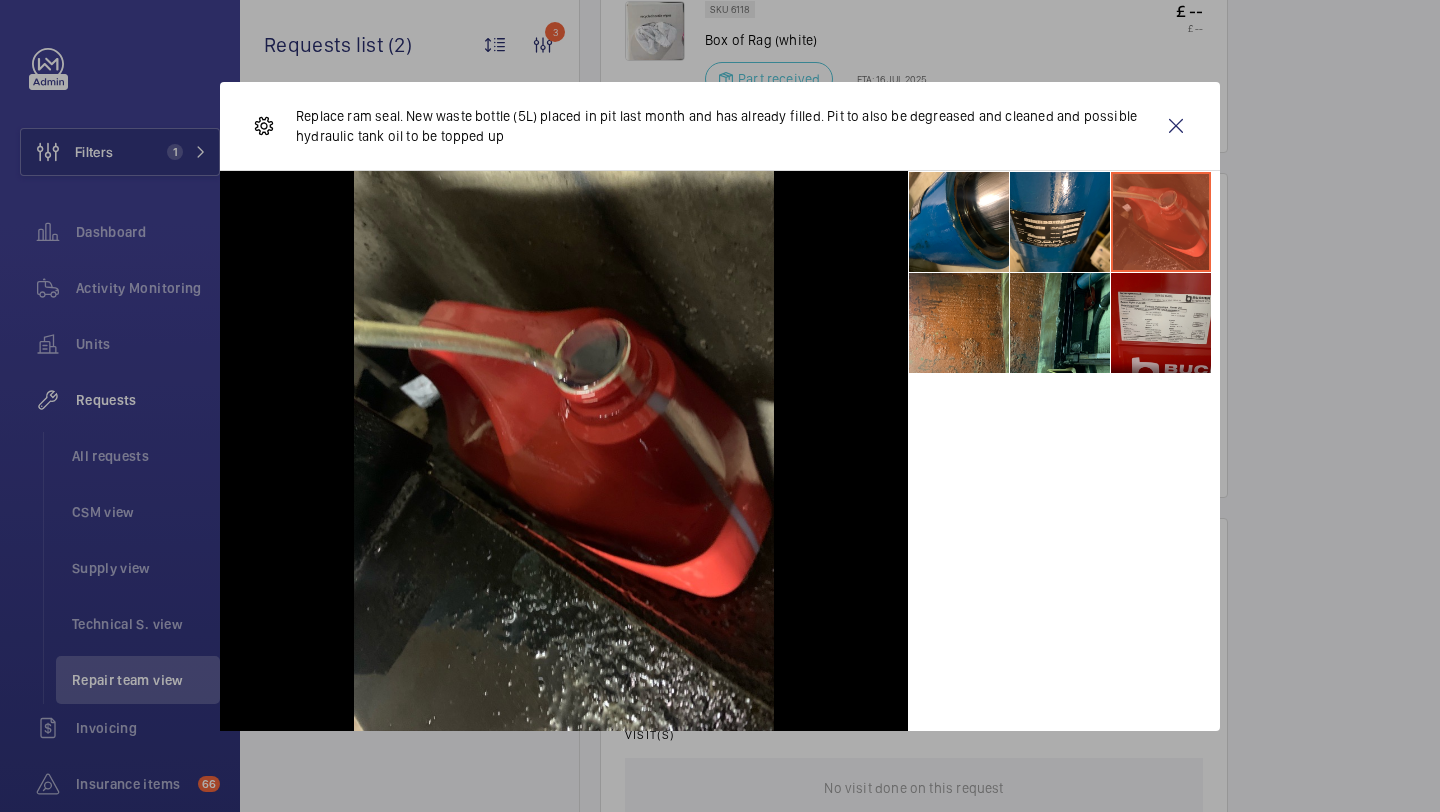 click at bounding box center [1161, 323] 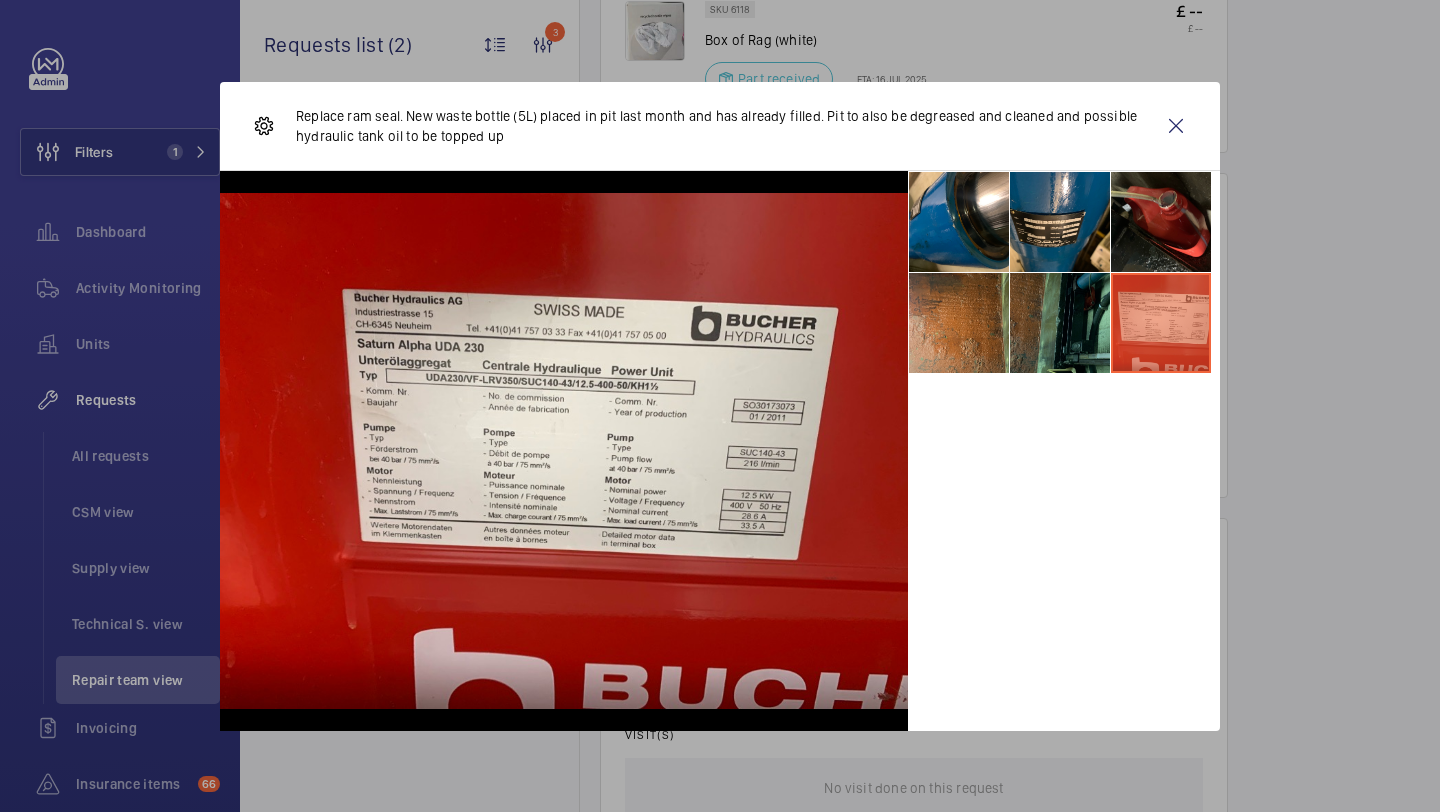 click at bounding box center (1060, 323) 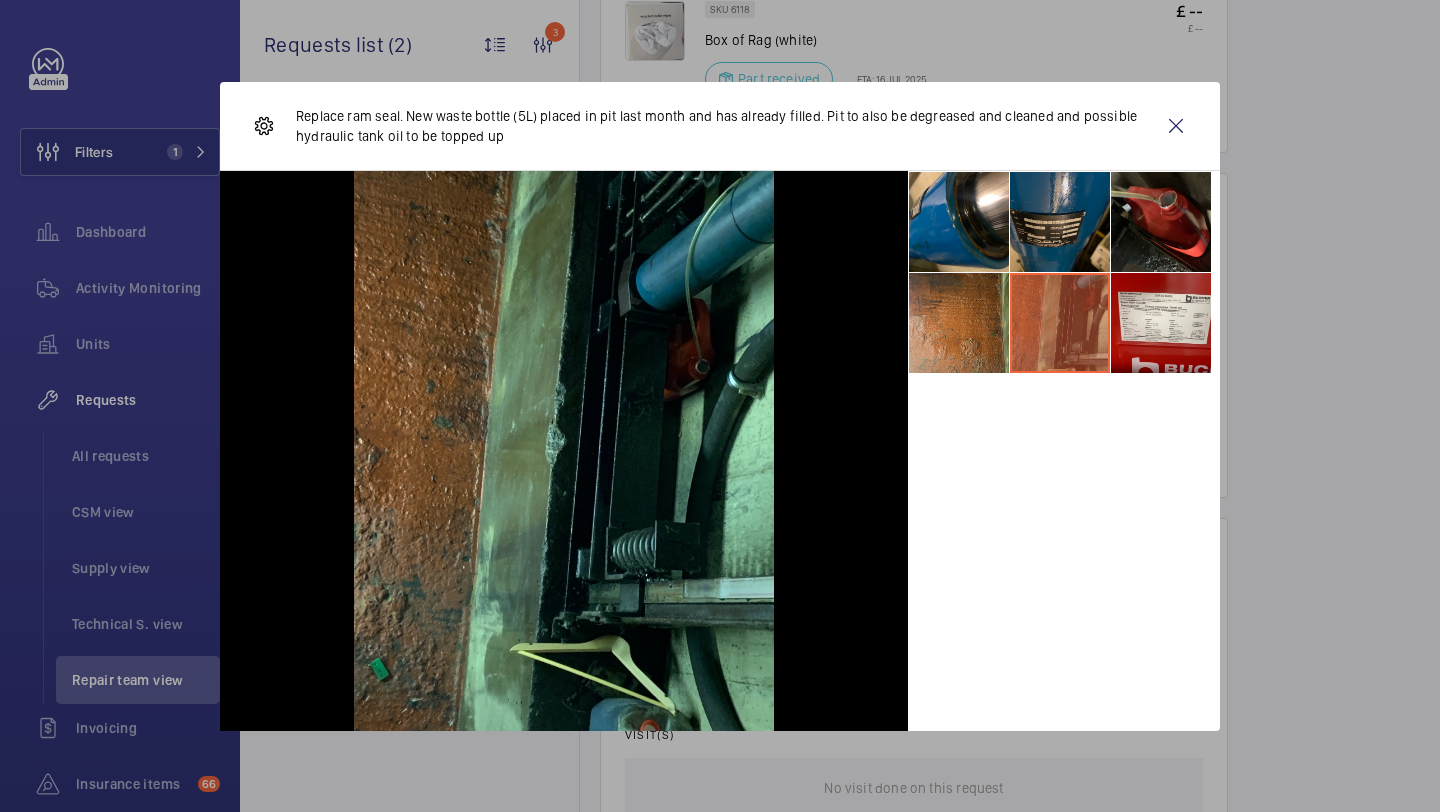 click at bounding box center [1060, 222] 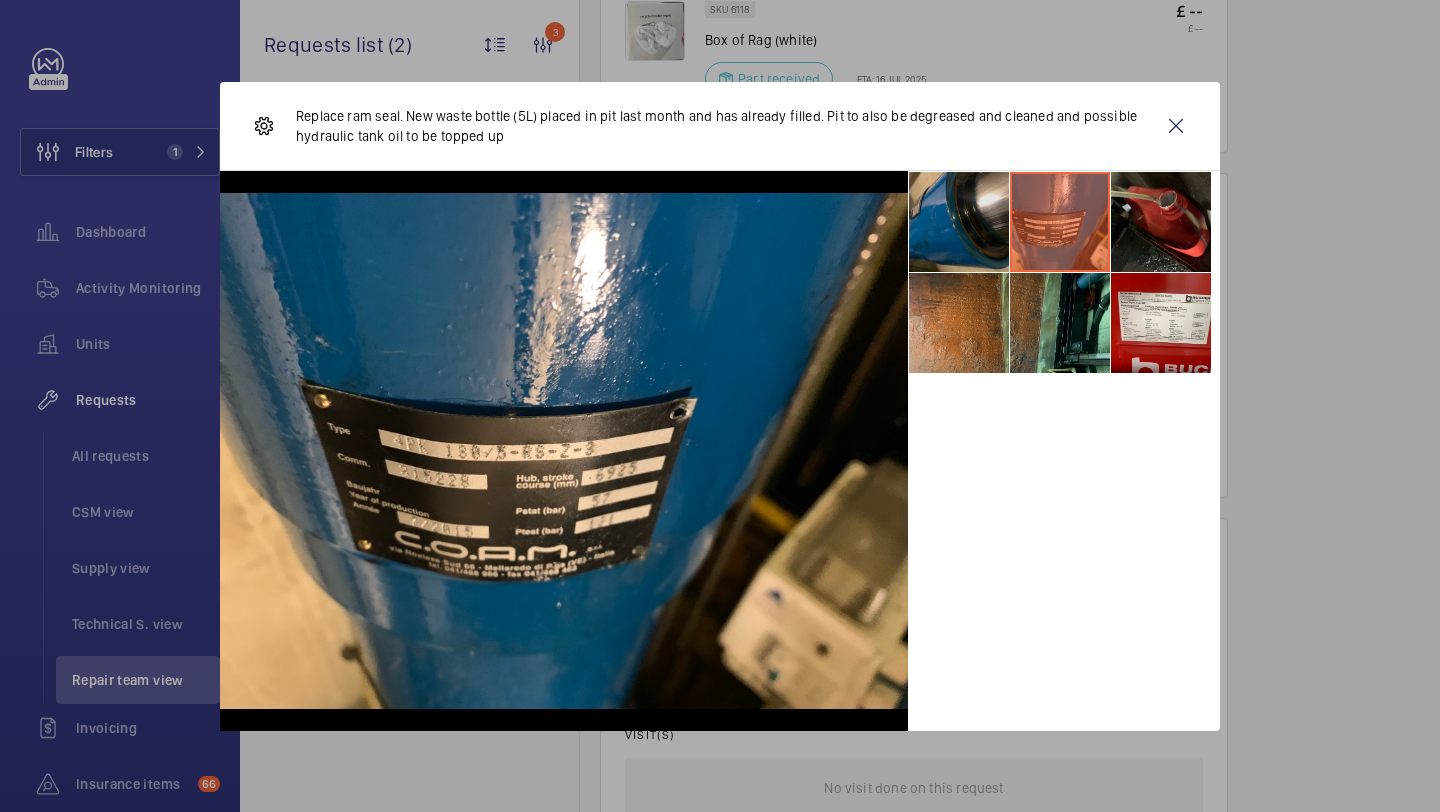 click at bounding box center (959, 222) 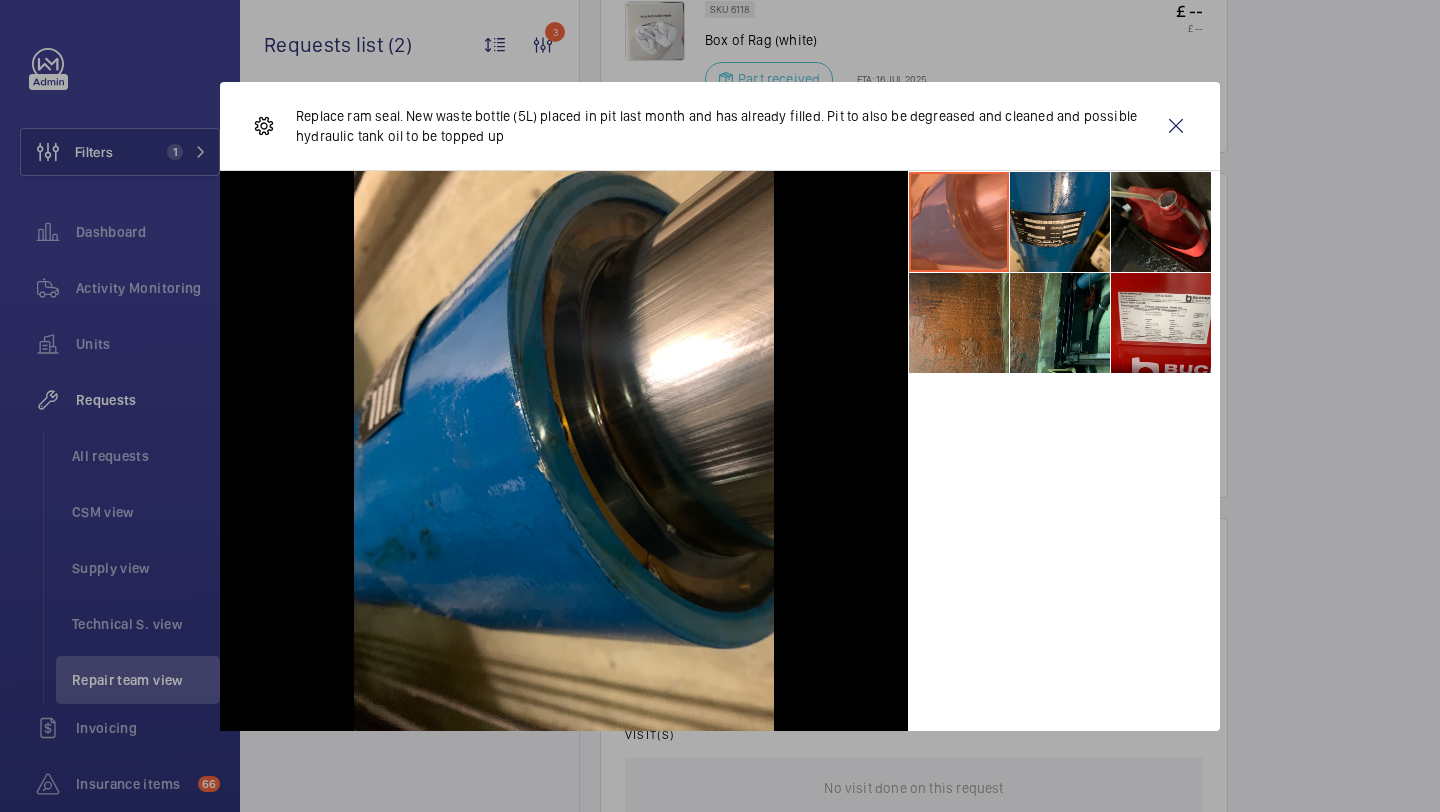click at bounding box center [959, 323] 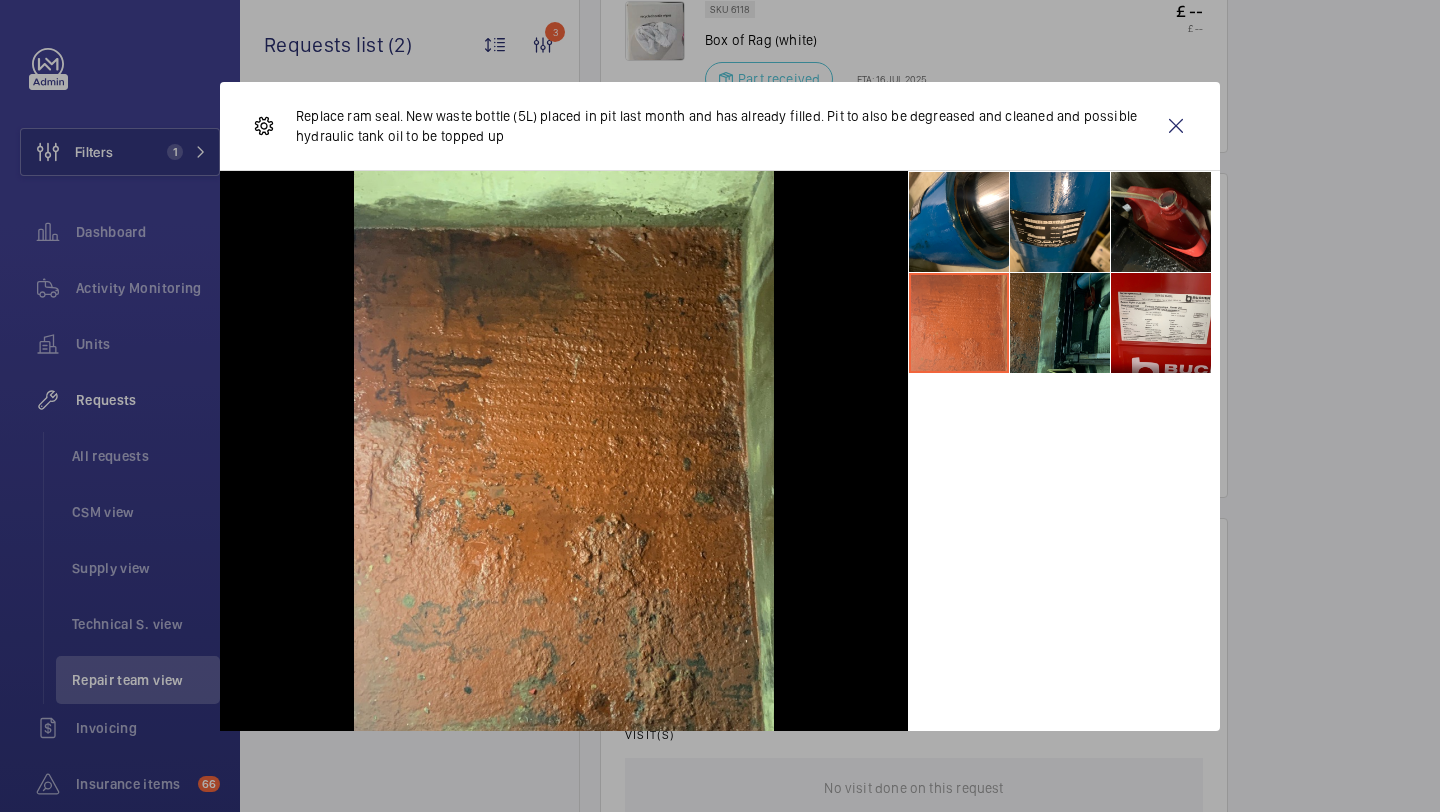 click at bounding box center (1060, 323) 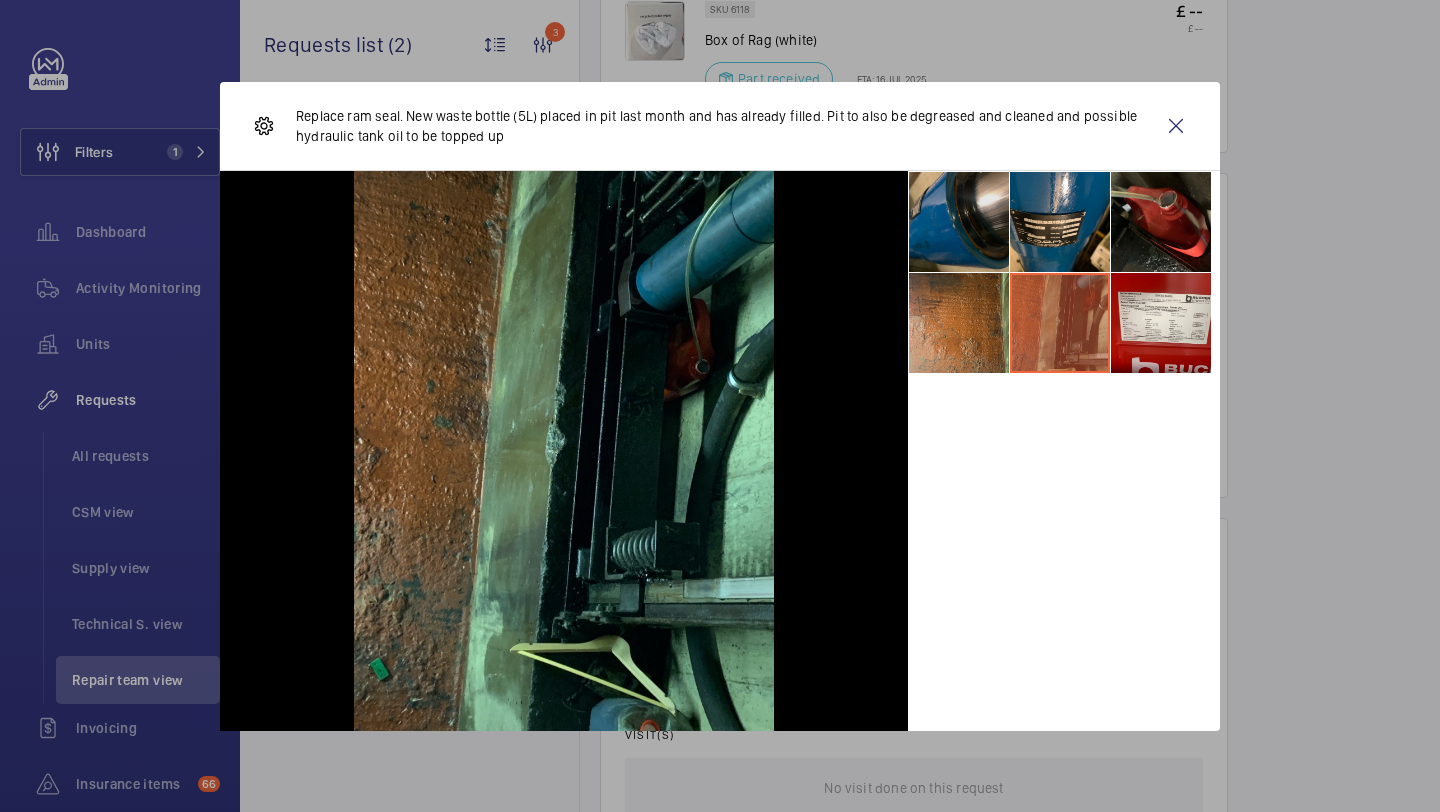 click at bounding box center (959, 222) 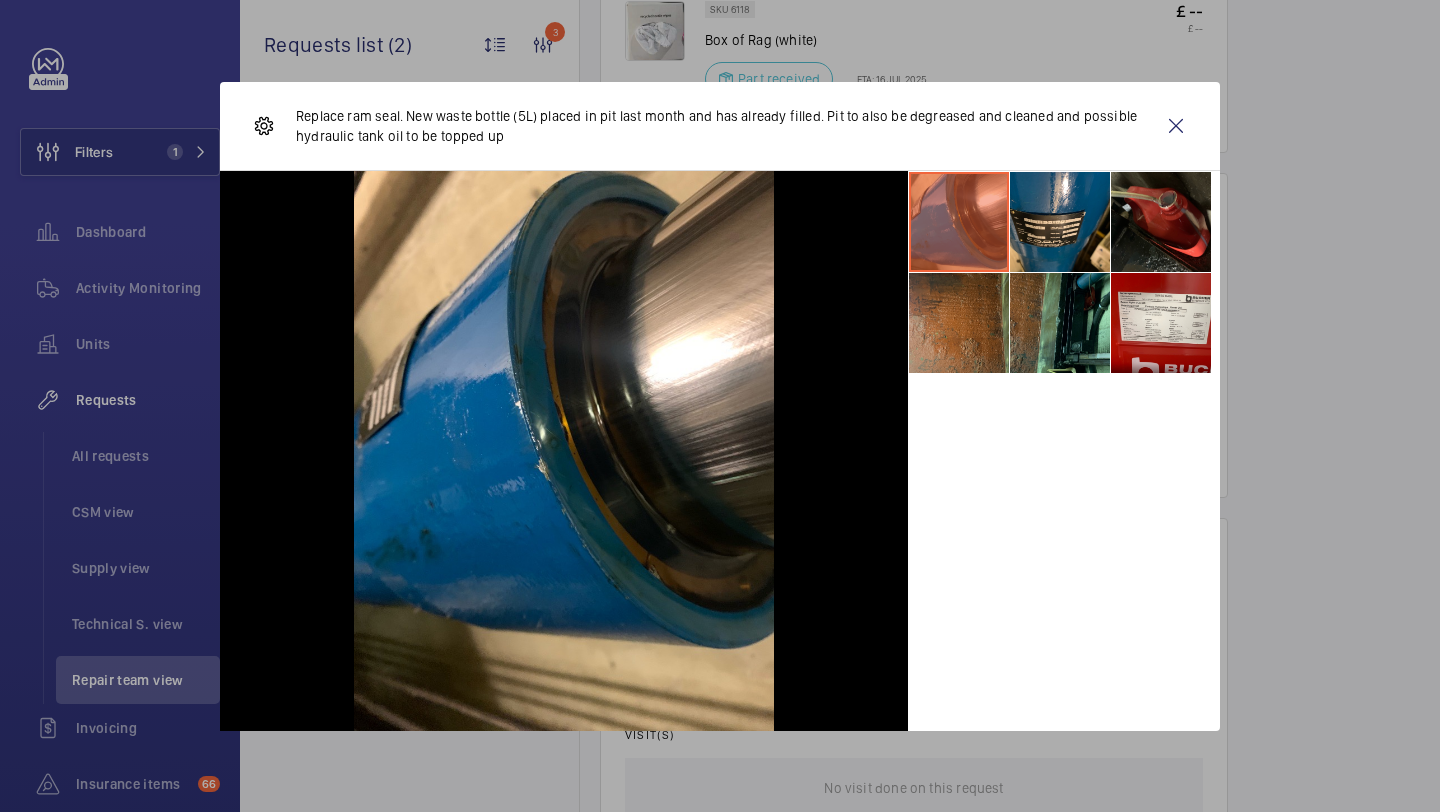 click at bounding box center (959, 323) 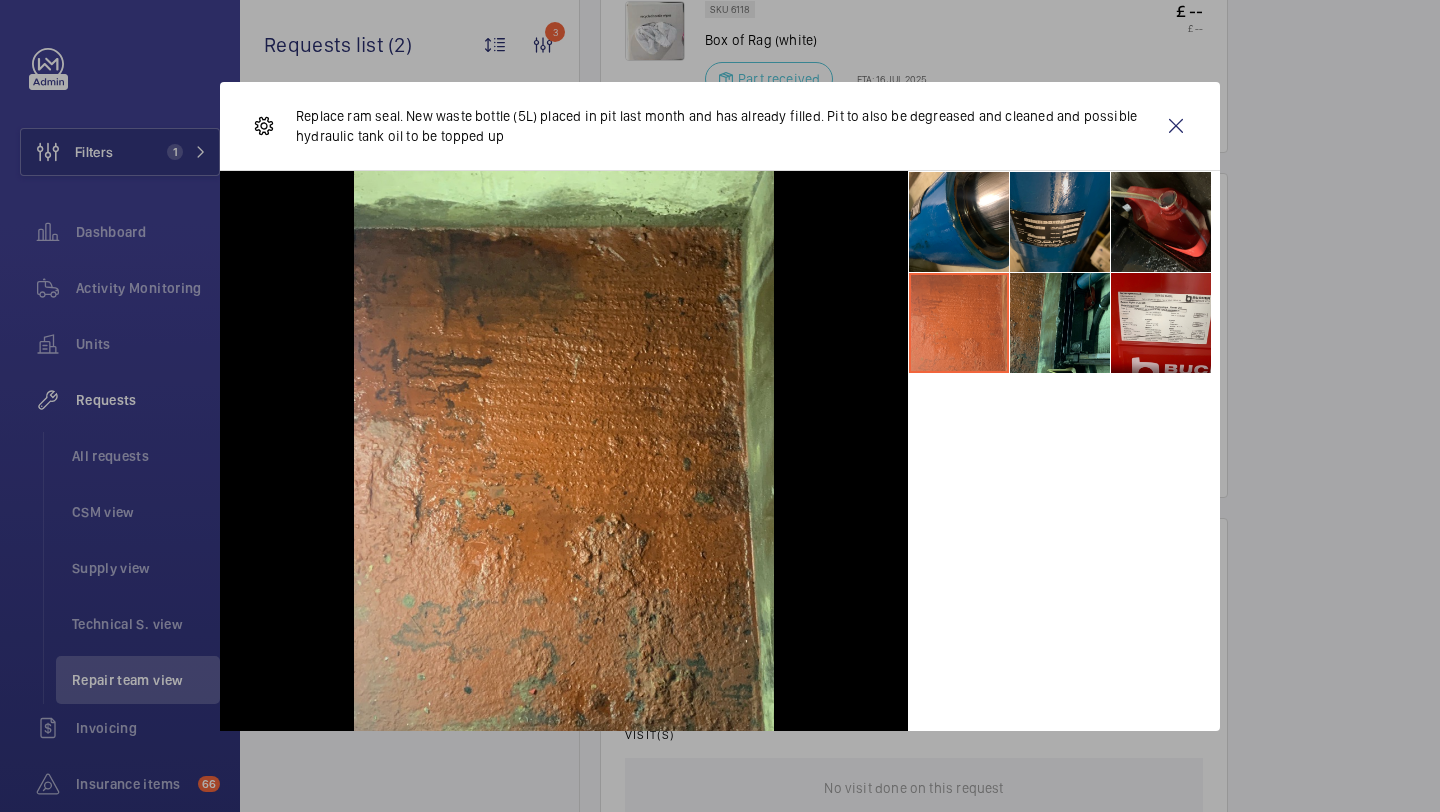 click at bounding box center (1060, 222) 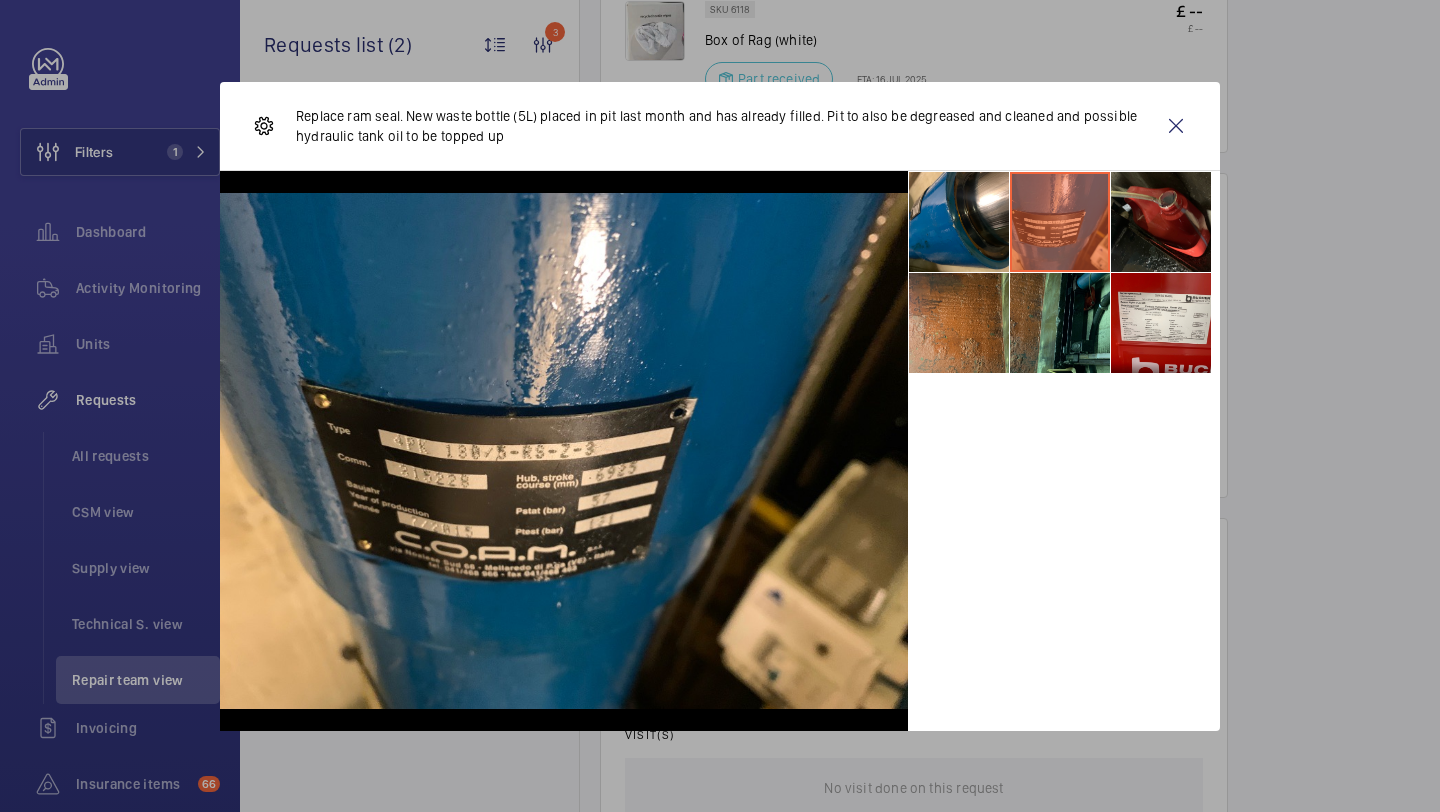 click at bounding box center [1060, 222] 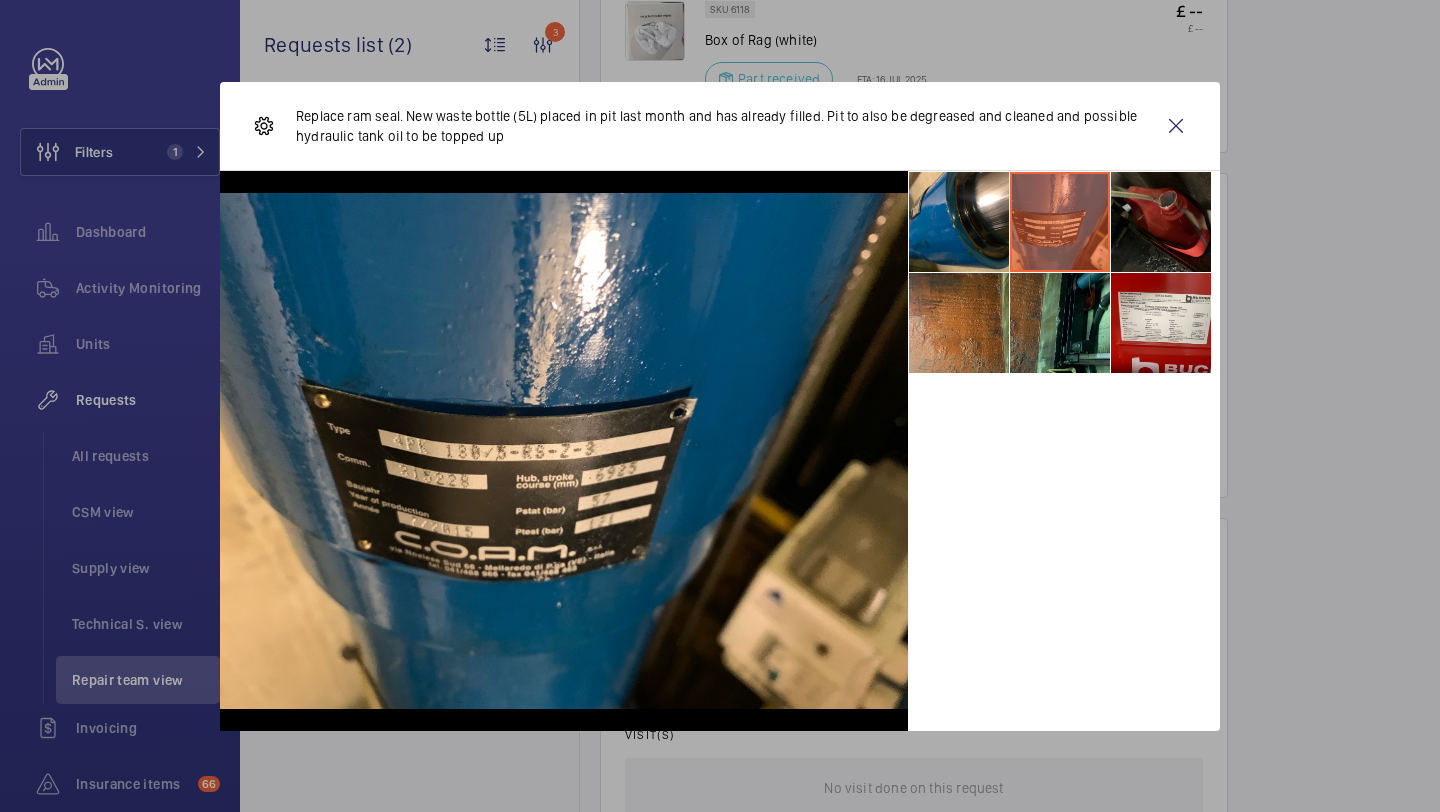 click at bounding box center [1161, 222] 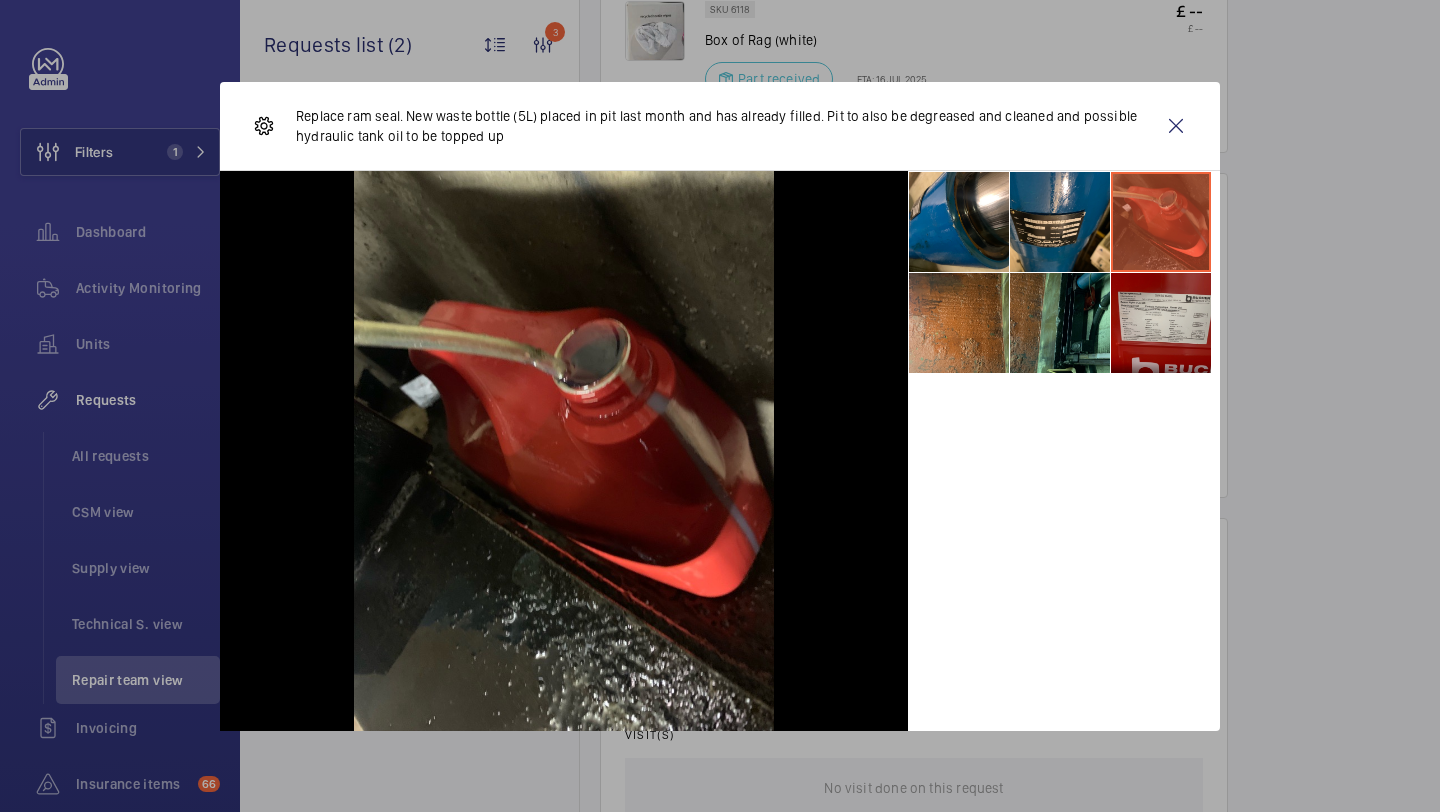 click at bounding box center [1161, 323] 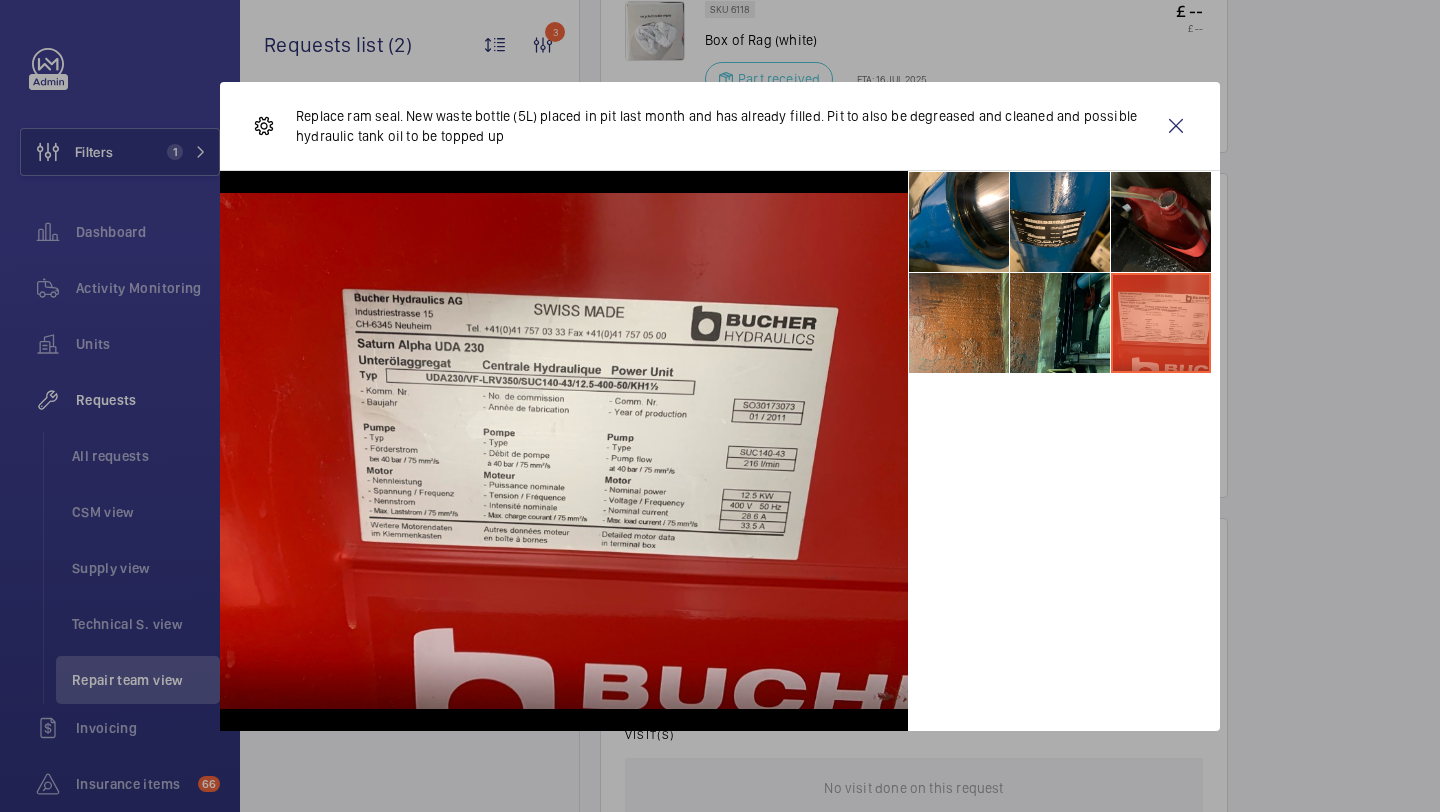 click at bounding box center (1161, 222) 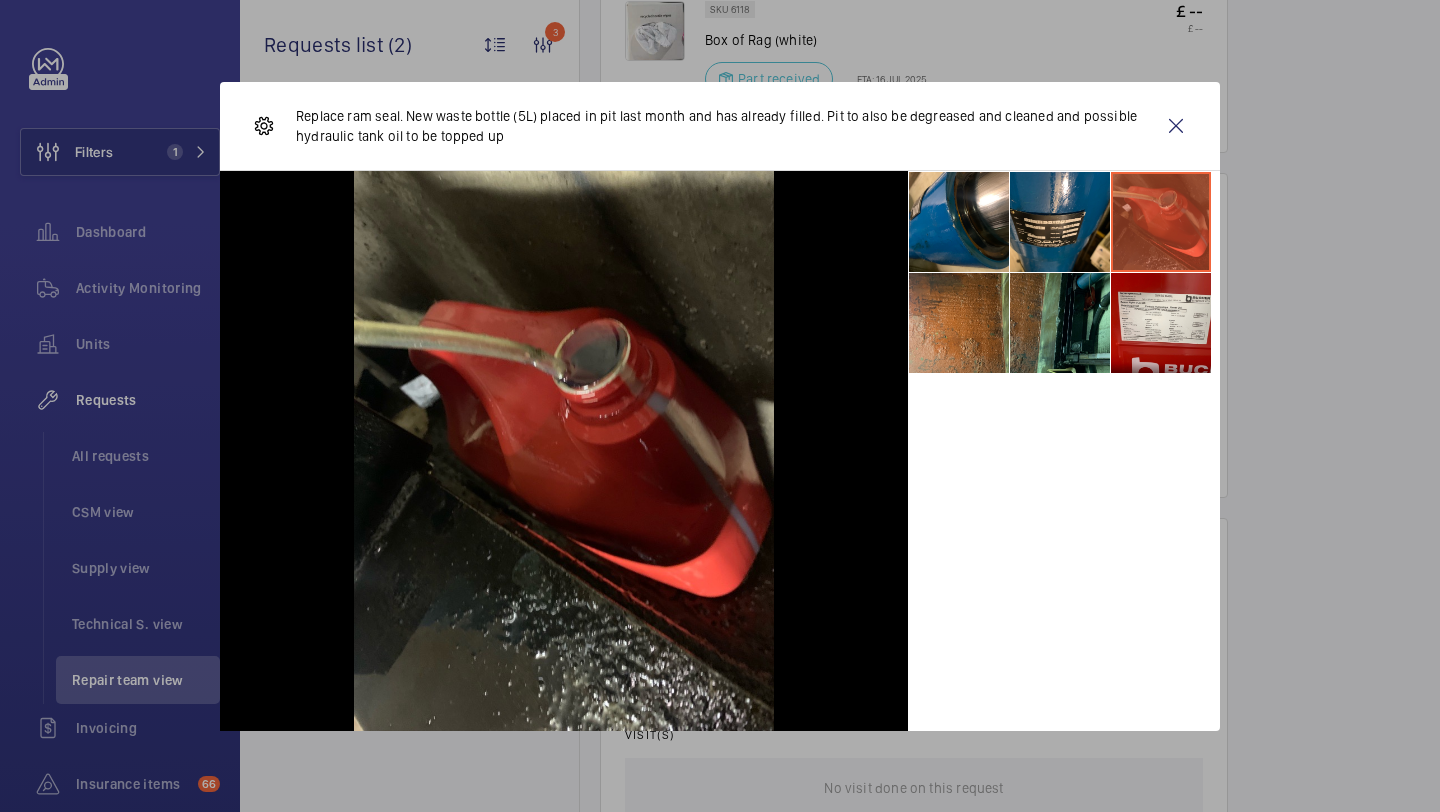 click on "Replace ram seal.
New waste bottle (5L) placed in pit last month and has already filled.
Pit to also be degreased and cleaned and possible hydraulic tank oil to be topped up" at bounding box center [724, 126] 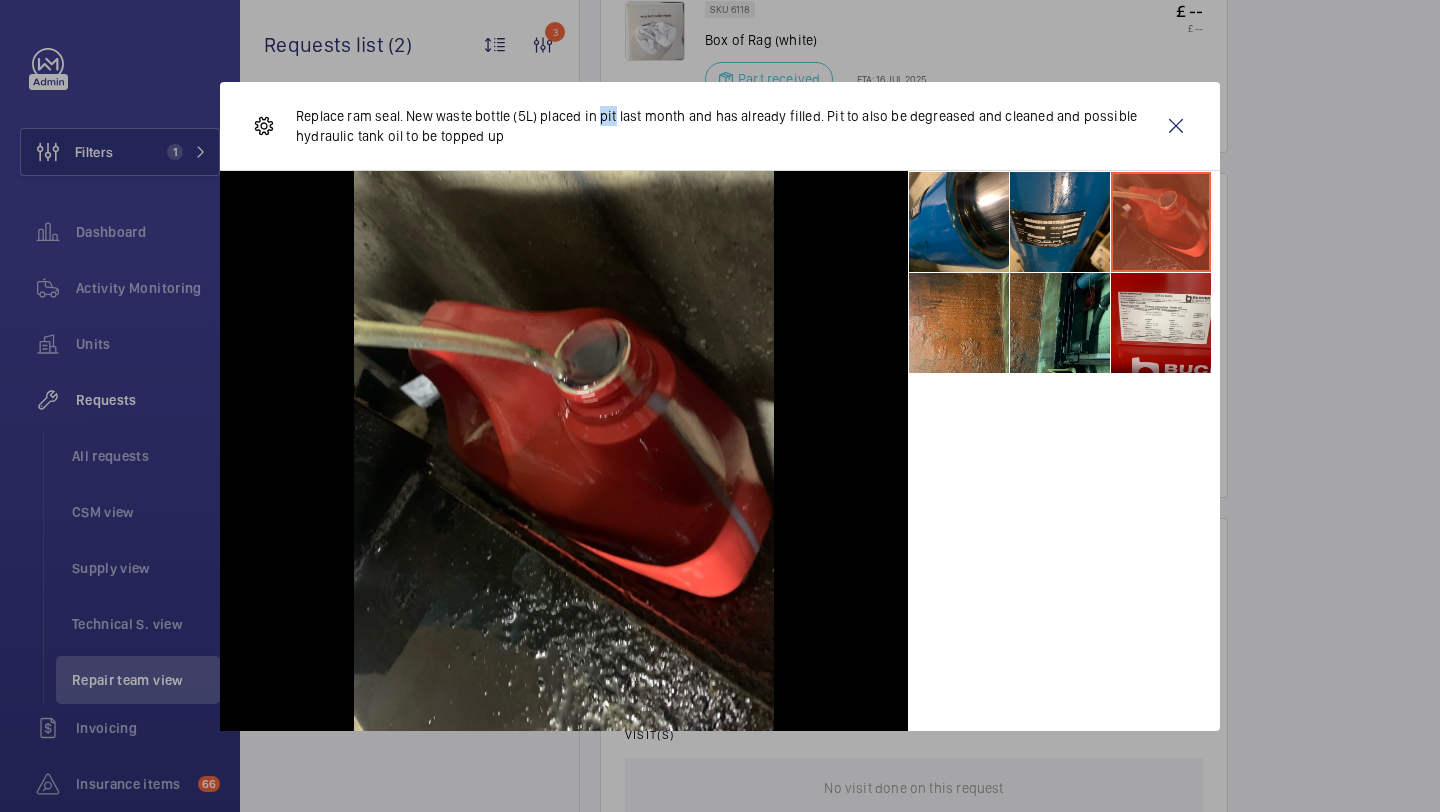 click on "Replace ram seal.
New waste bottle (5L) placed in pit last month and has already filled.
Pit to also be degreased and cleaned and possible hydraulic tank oil to be topped up" at bounding box center [724, 126] 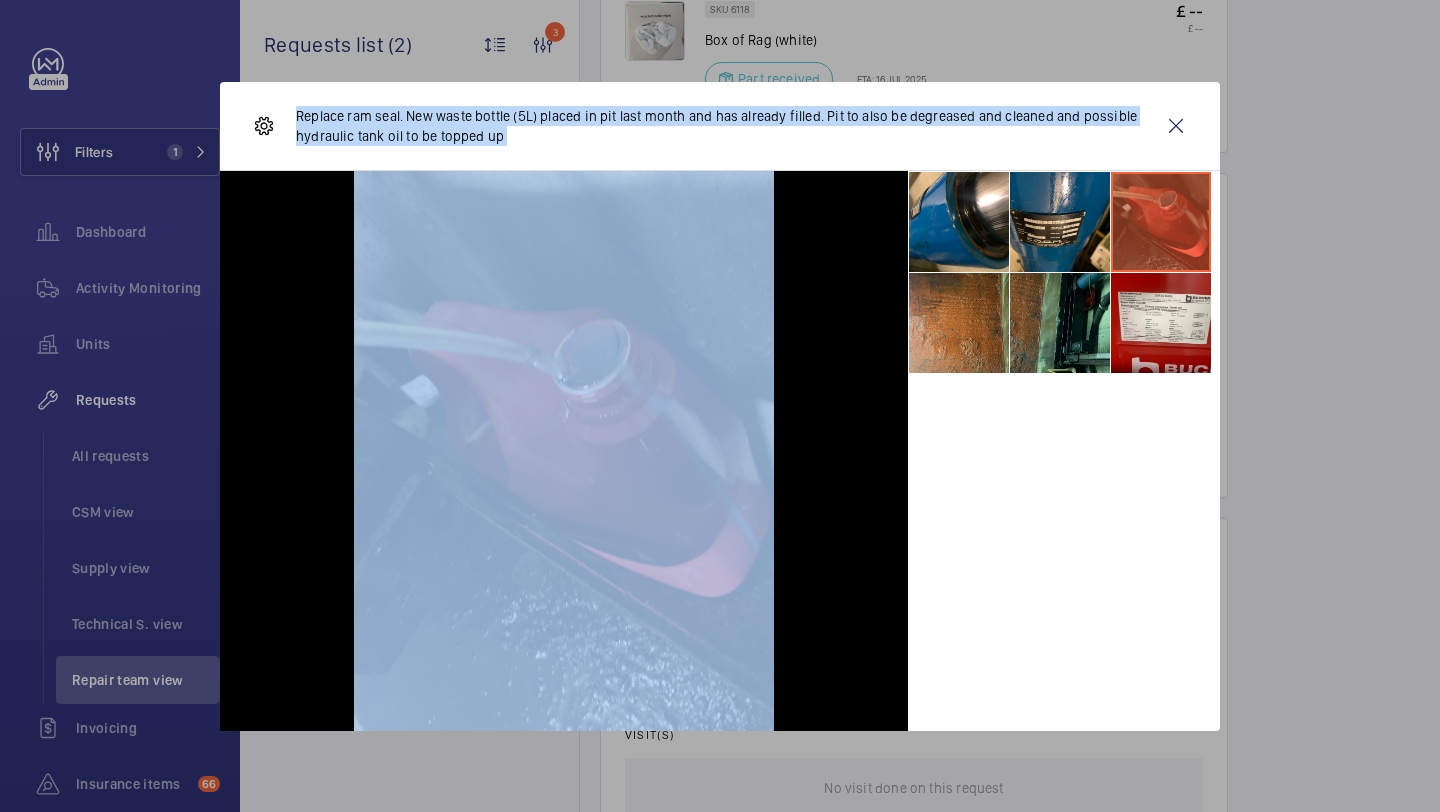 click on "Replace ram seal.
New waste bottle (5L) placed in pit last month and has already filled.
Pit to also be degreased and cleaned and possible hydraulic tank oil to be topped up" at bounding box center [724, 126] 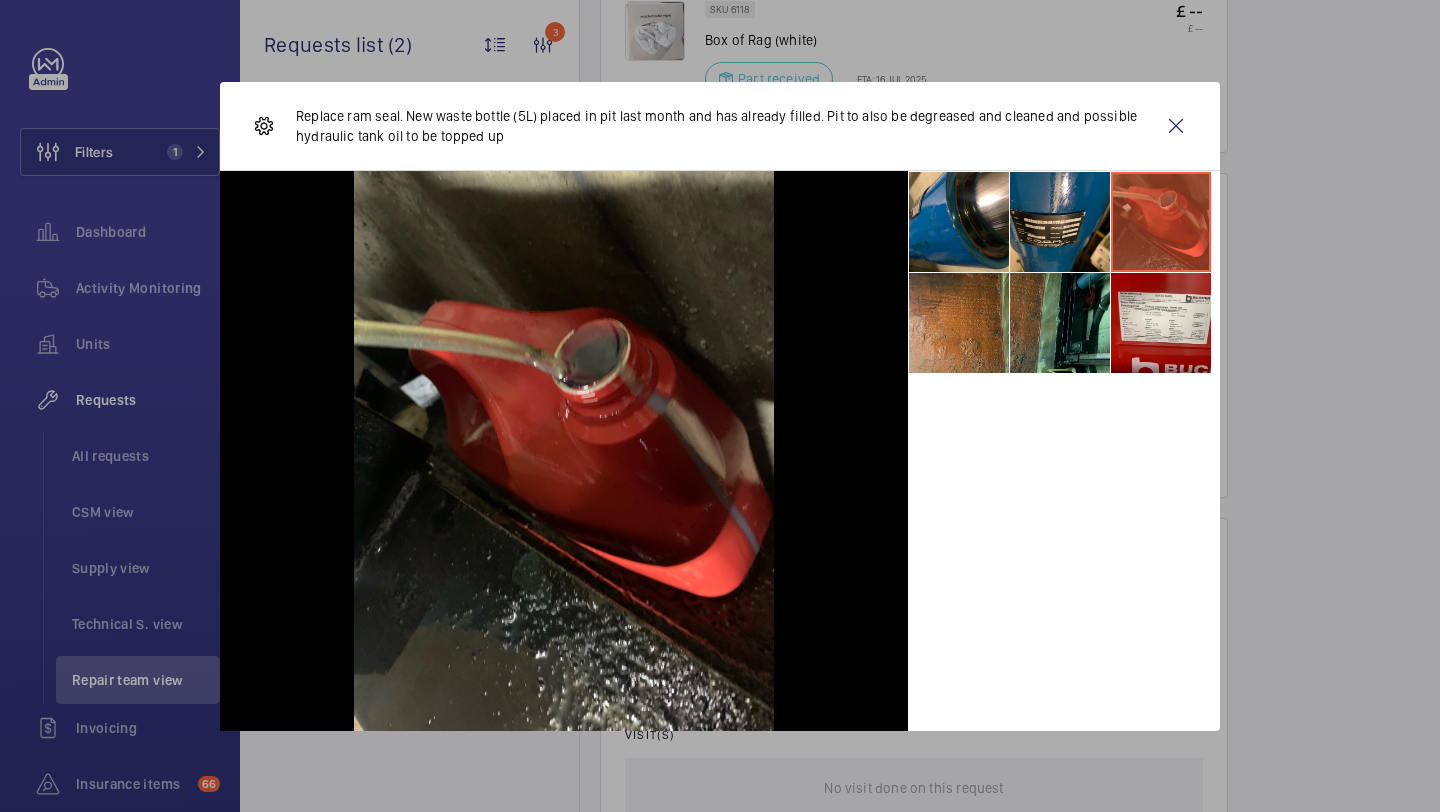 click on "Replace ram seal.
New waste bottle (5L) placed in pit last month and has already filled.
Pit to also be degreased and cleaned and possible hydraulic tank oil to be topped up" at bounding box center (724, 126) 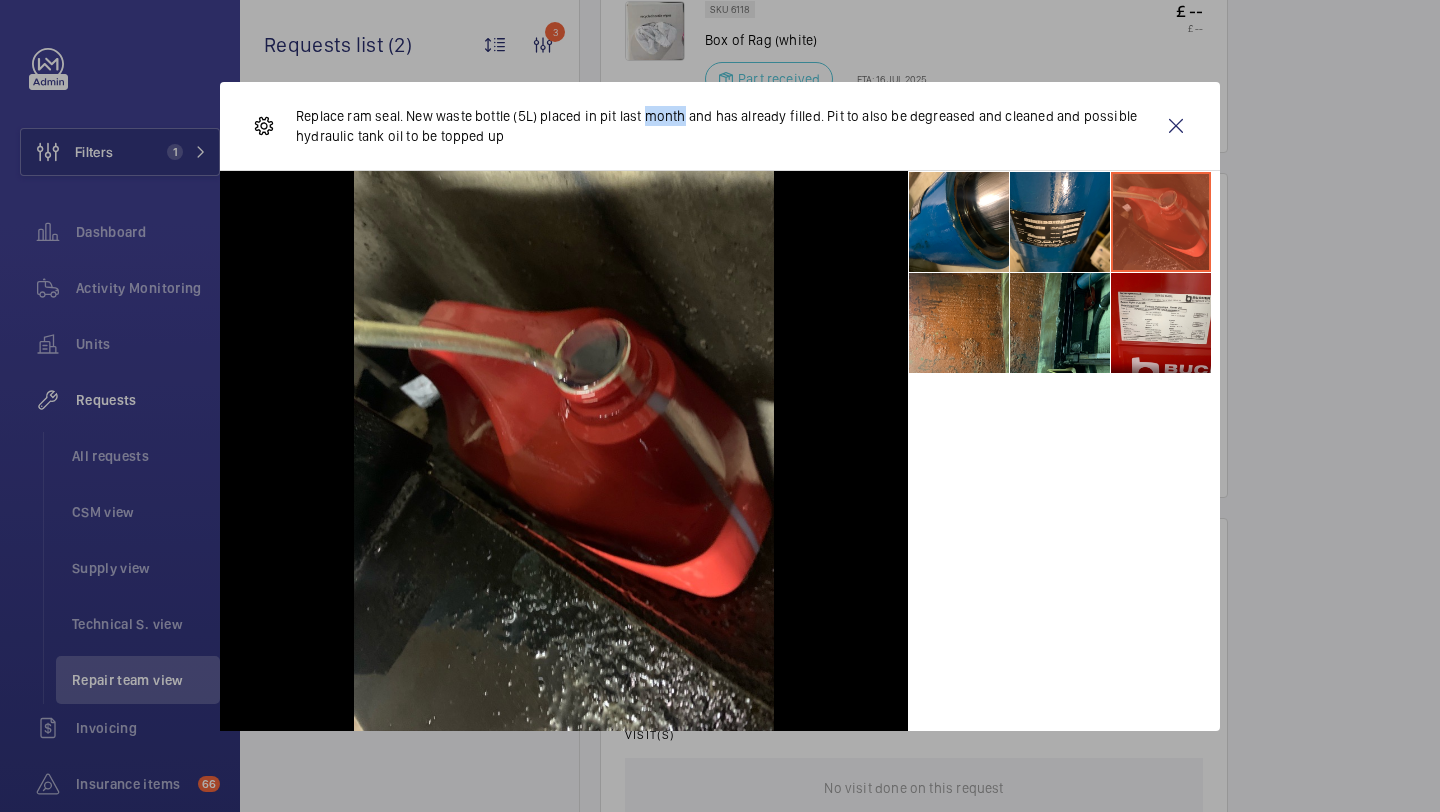 click on "Replace ram seal.
New waste bottle (5L) placed in pit last month and has already filled.
Pit to also be degreased and cleaned and possible hydraulic tank oil to be topped up" at bounding box center [724, 126] 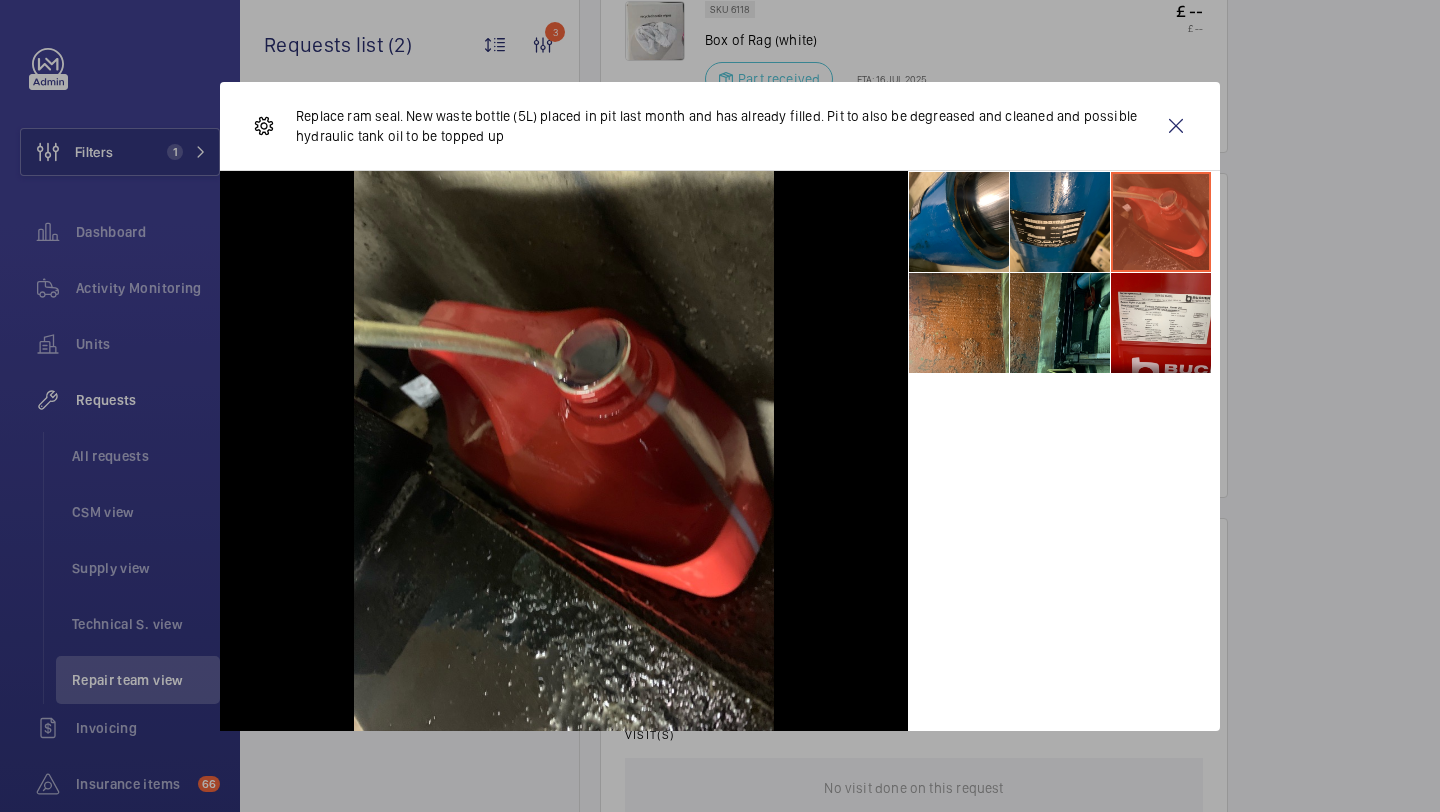 click on "Replace ram seal.
New waste bottle (5L) placed in pit last month and has already filled.
Pit to also be degreased and cleaned and possible hydraulic tank oil to be topped up" at bounding box center (724, 126) 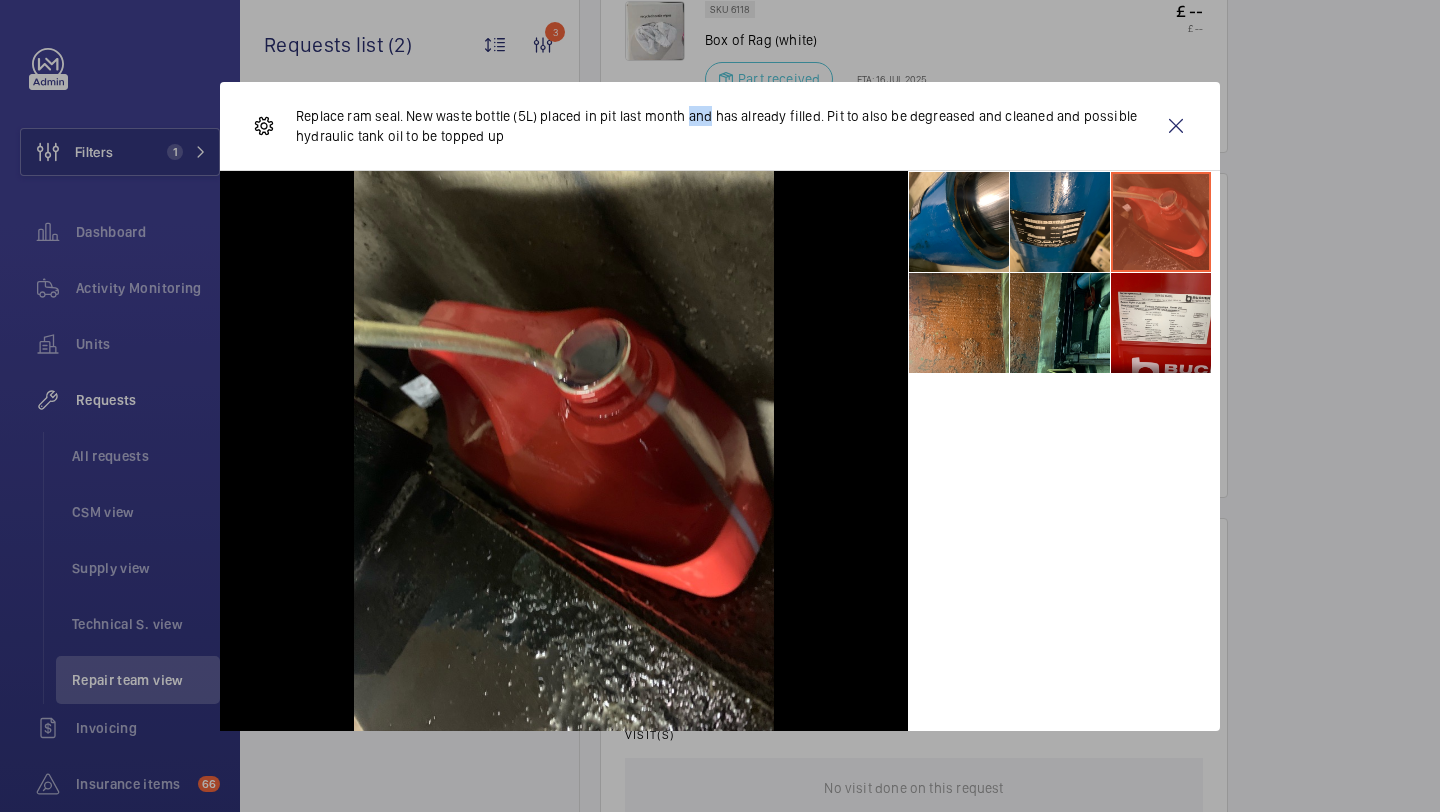 click on "Replace ram seal.
New waste bottle (5L) placed in pit last month and has already filled.
Pit to also be degreased and cleaned and possible hydraulic tank oil to be topped up" at bounding box center (724, 126) 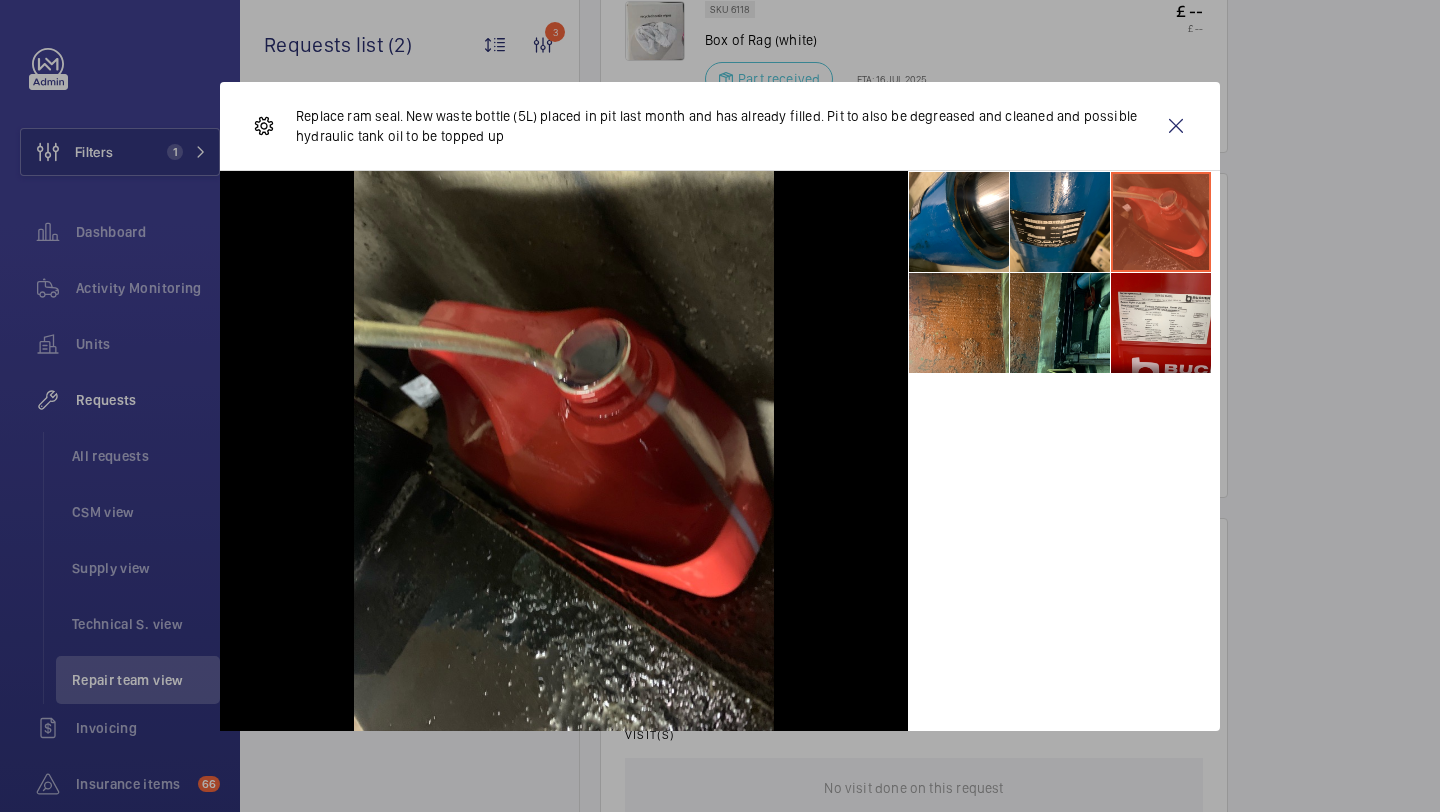 click on "Replace ram seal.
New waste bottle (5L) placed in pit last month and has already filled.
Pit to also be degreased and cleaned and possible hydraulic tank oil to be topped up" at bounding box center (724, 126) 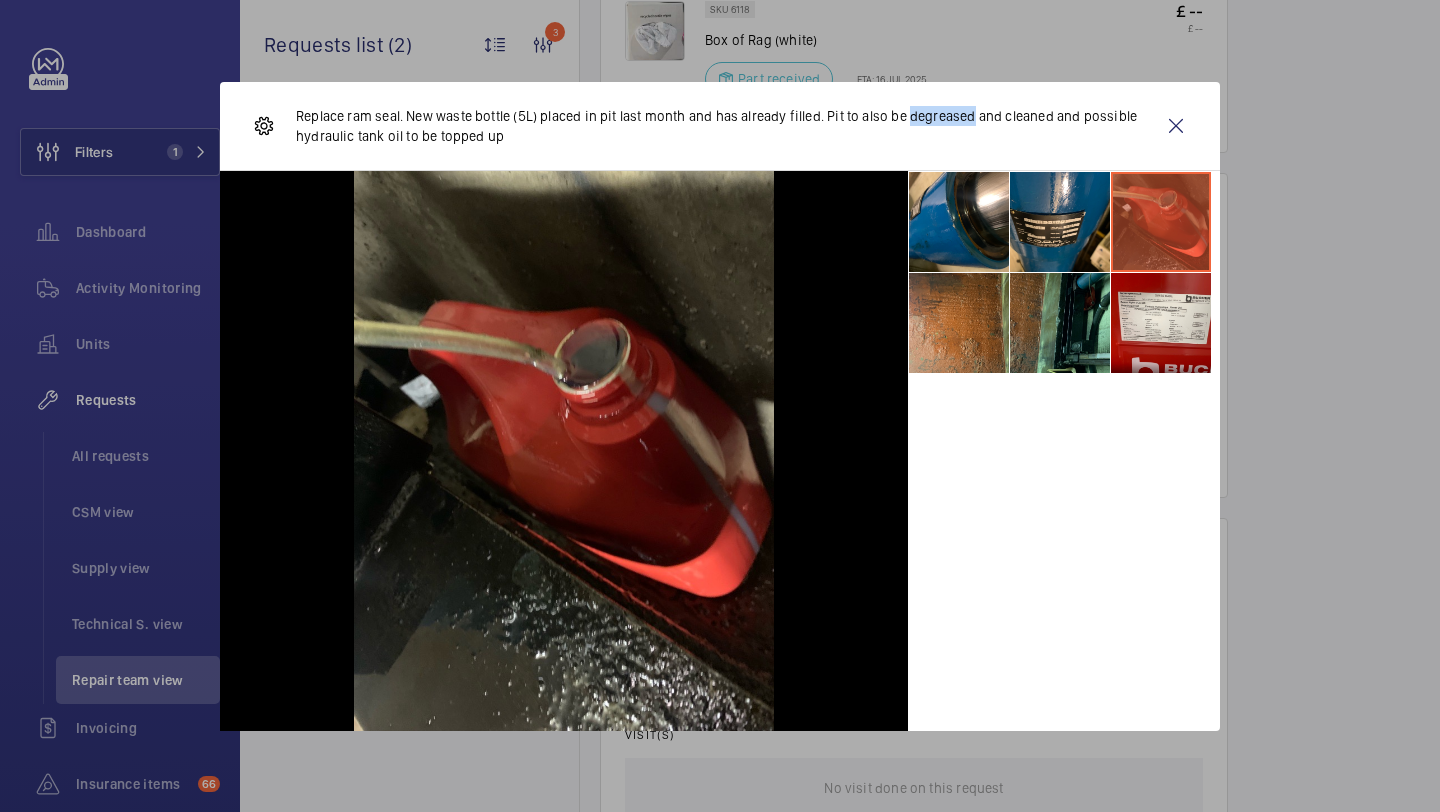 drag, startPoint x: 958, startPoint y: 111, endPoint x: 937, endPoint y: 111, distance: 21 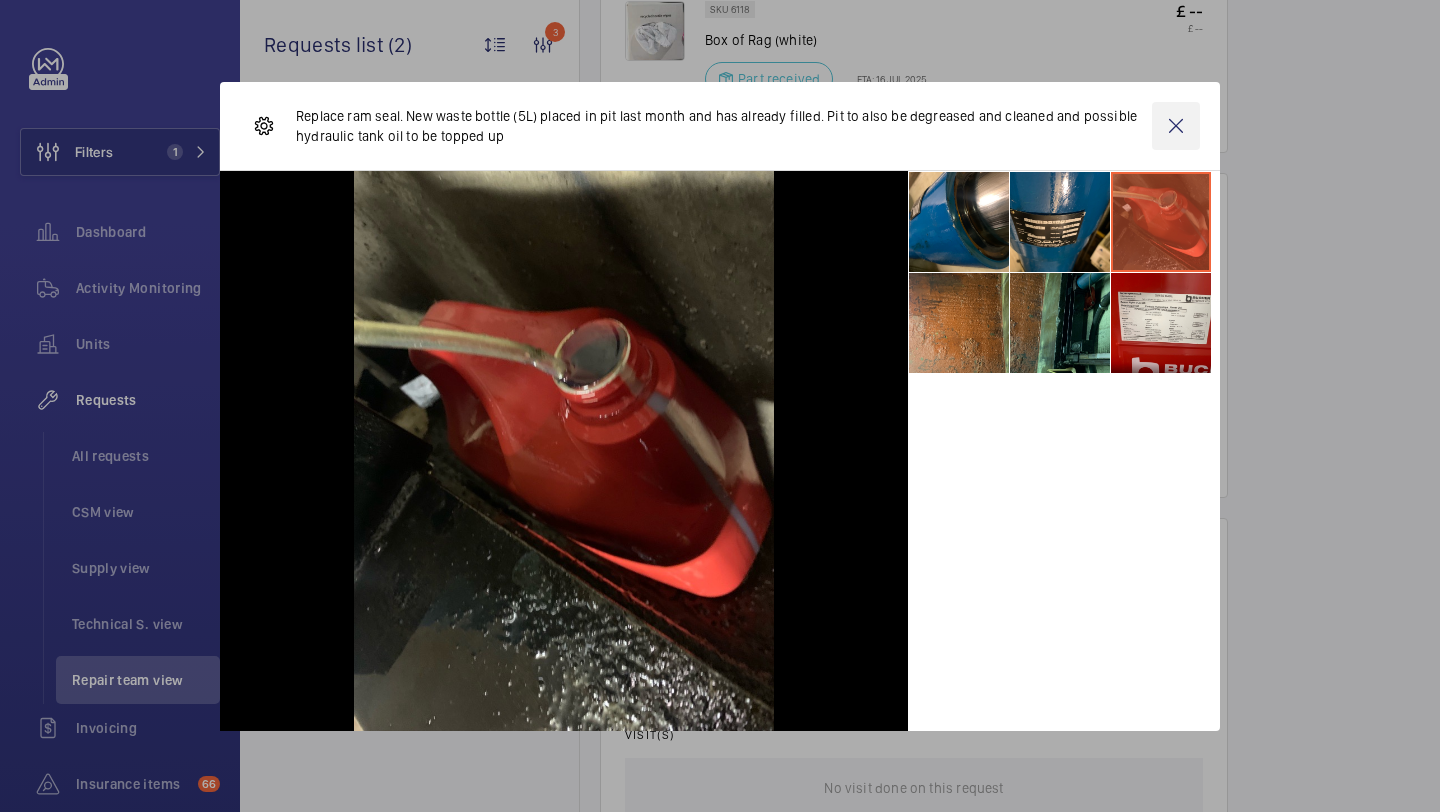 click at bounding box center (1176, 126) 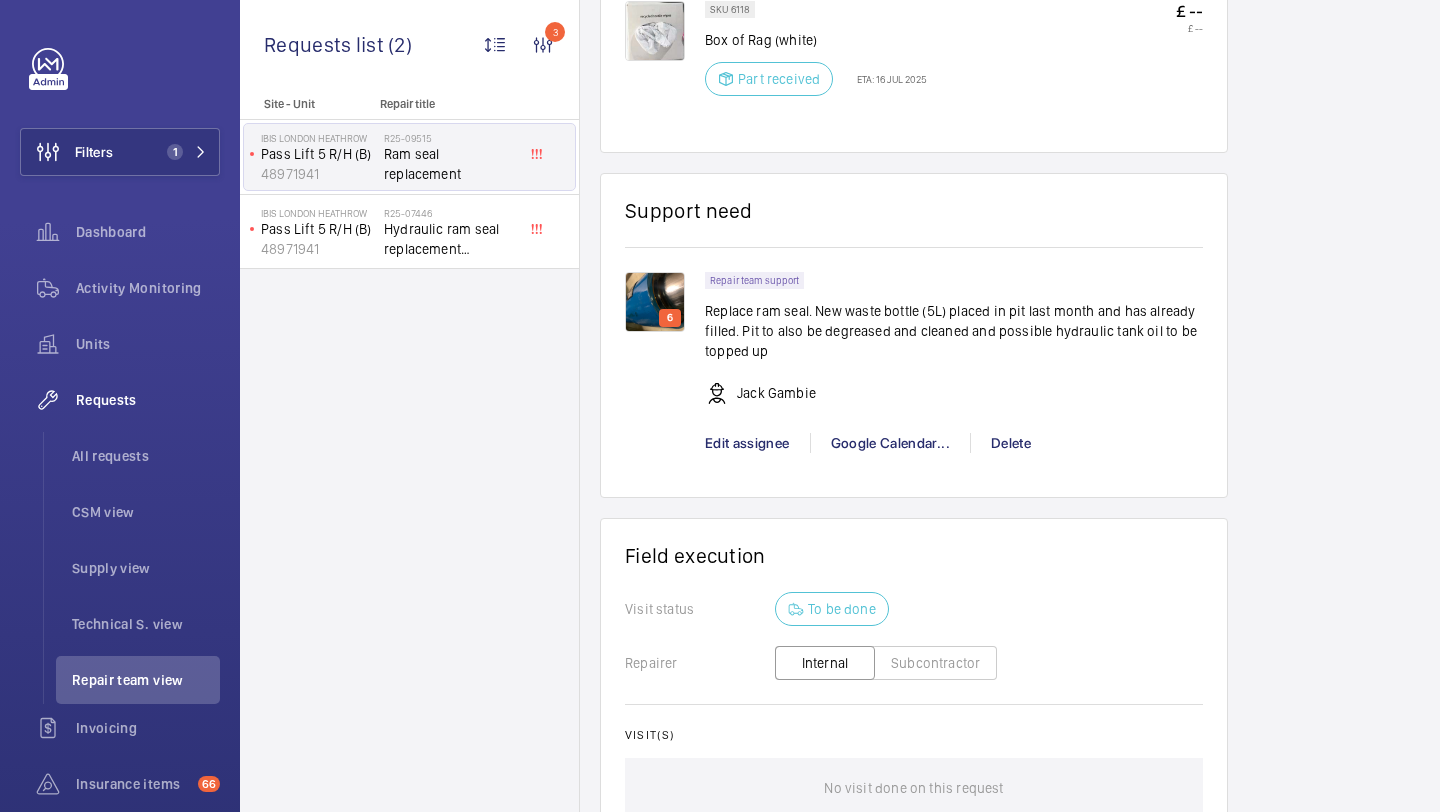 click 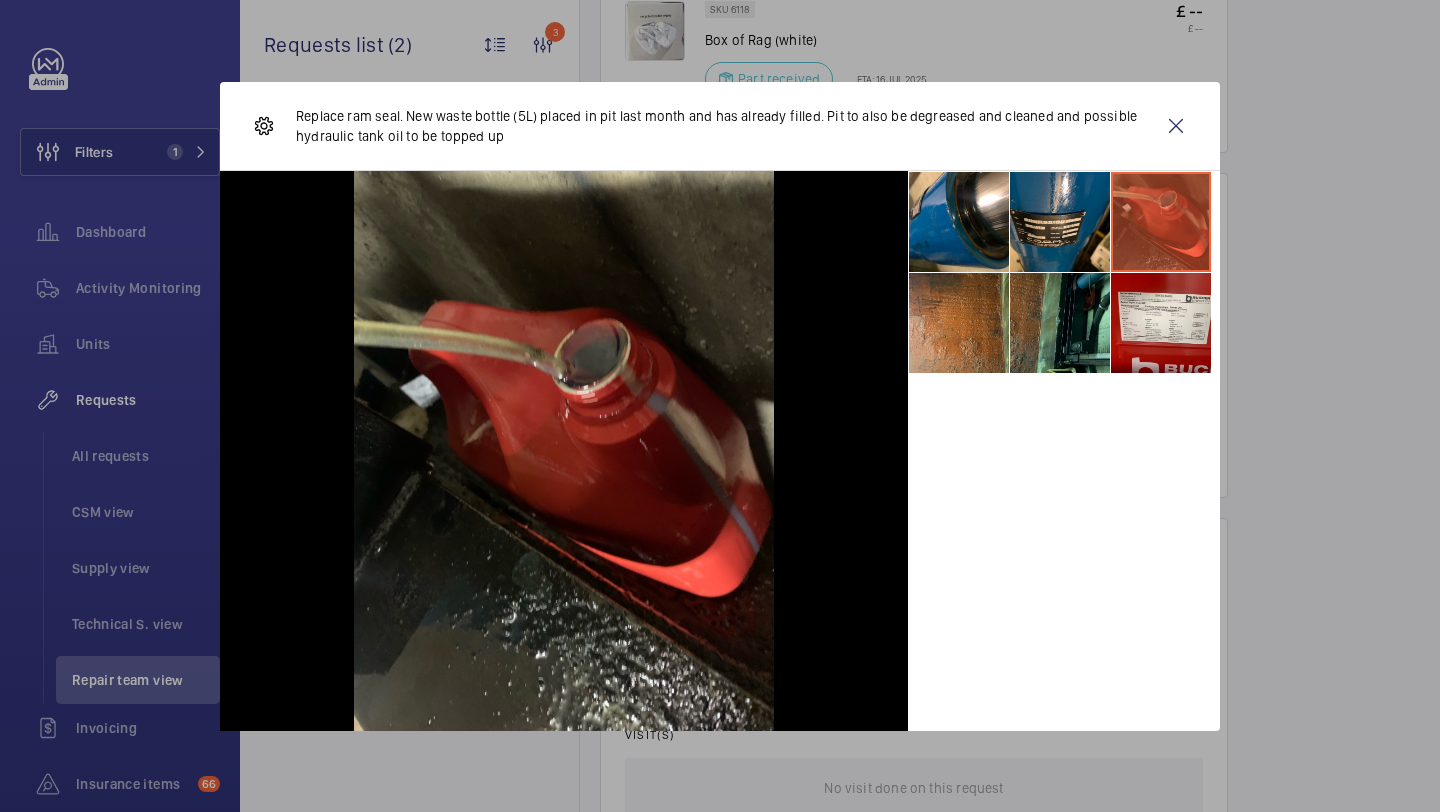 click at bounding box center (1176, 126) 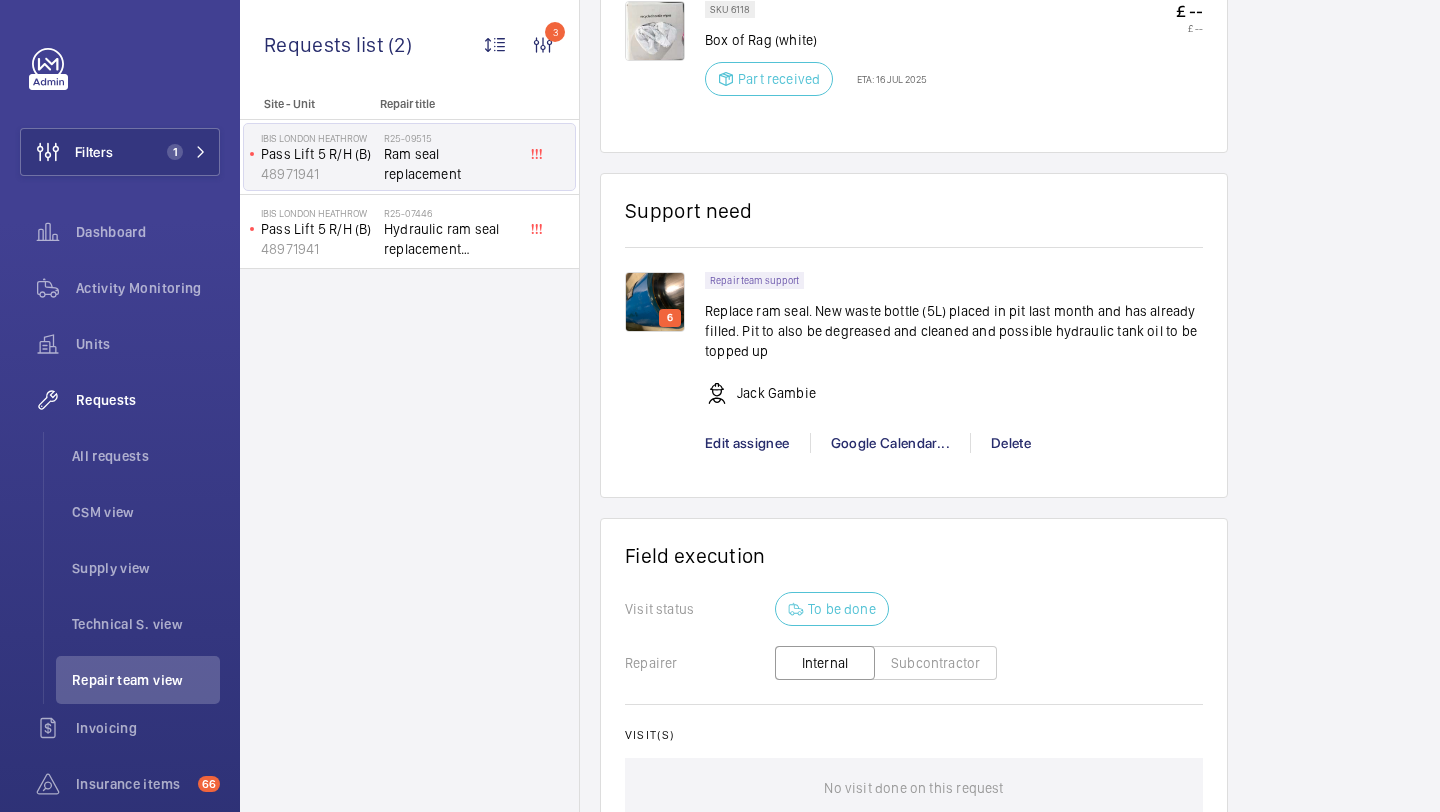 click on "6" 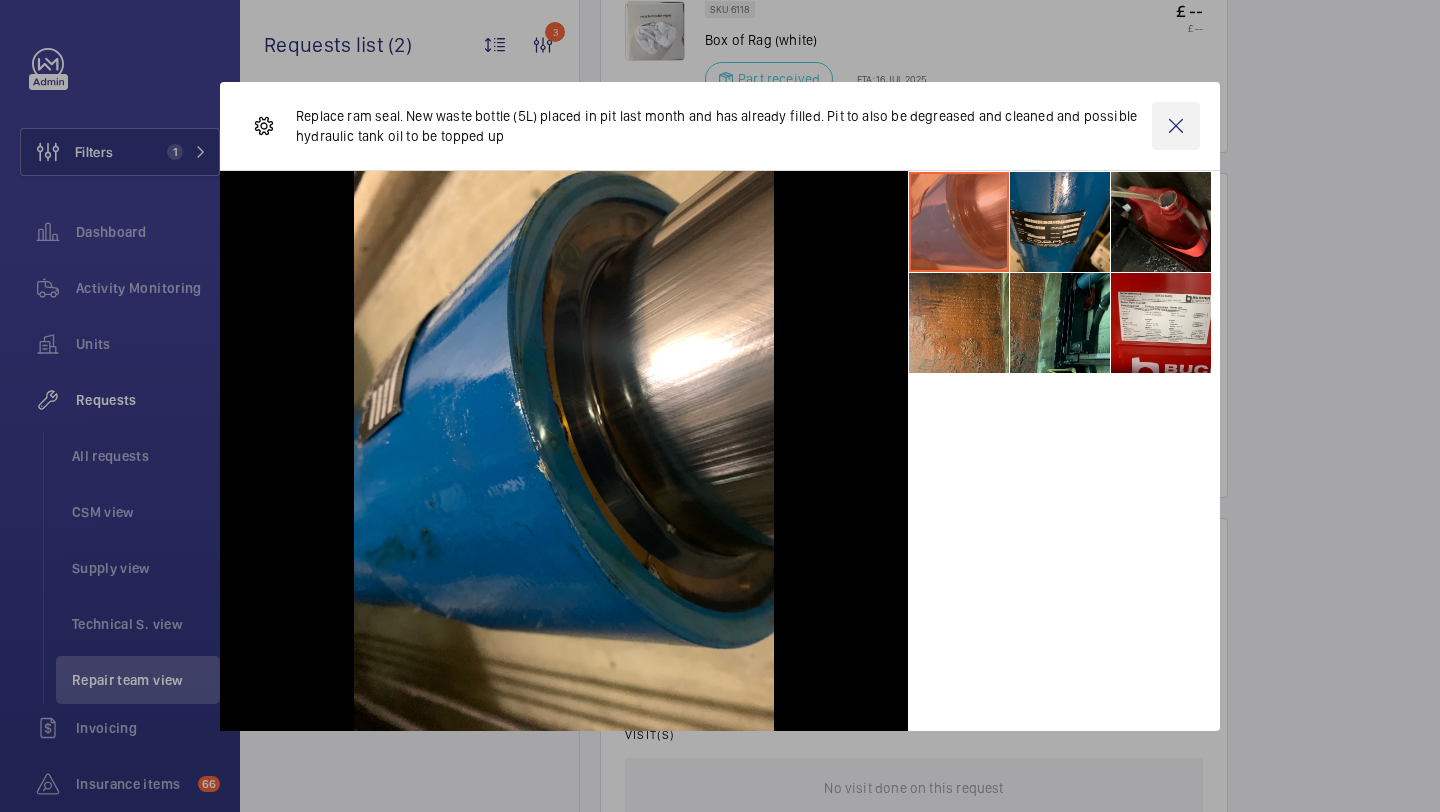 click at bounding box center [1176, 126] 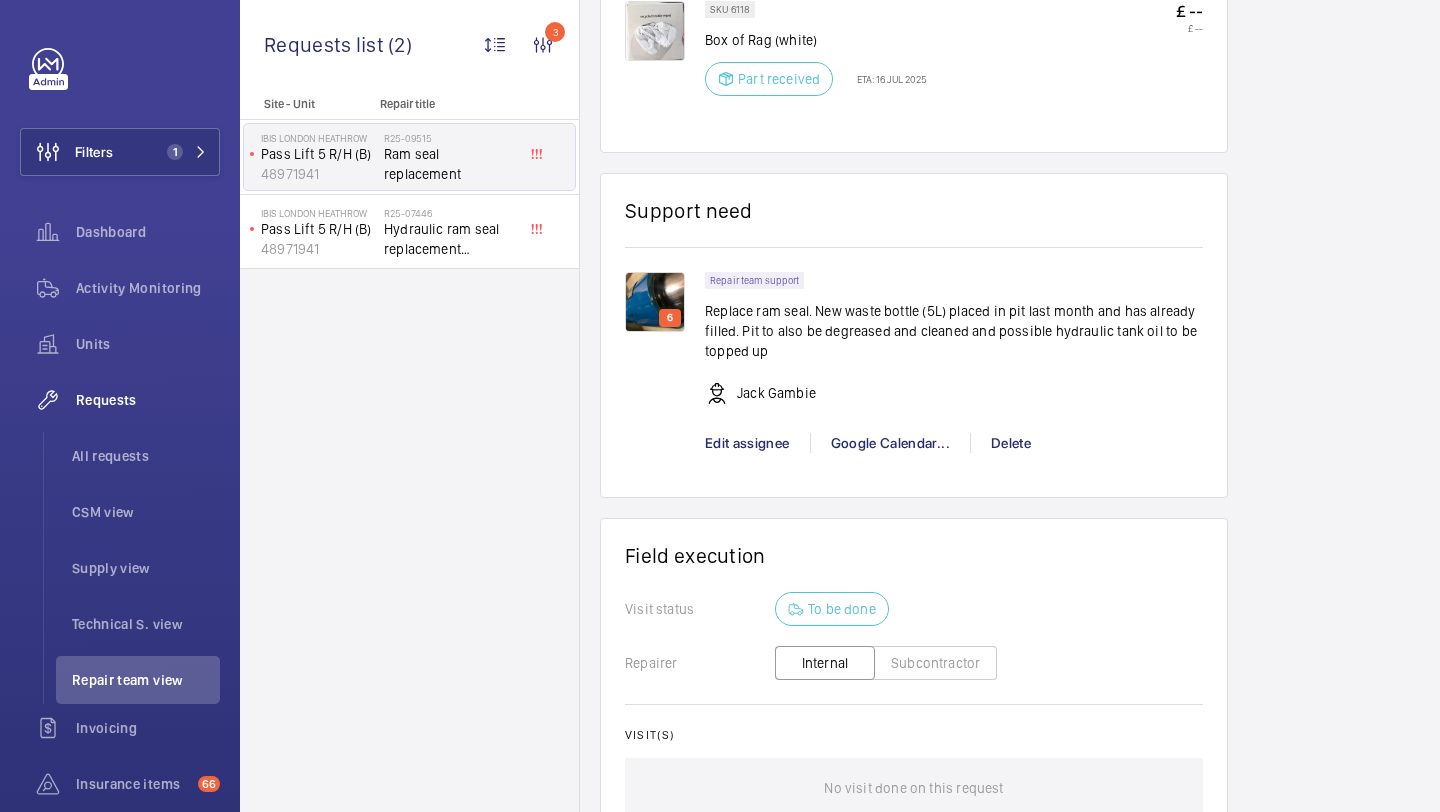 click on "6" 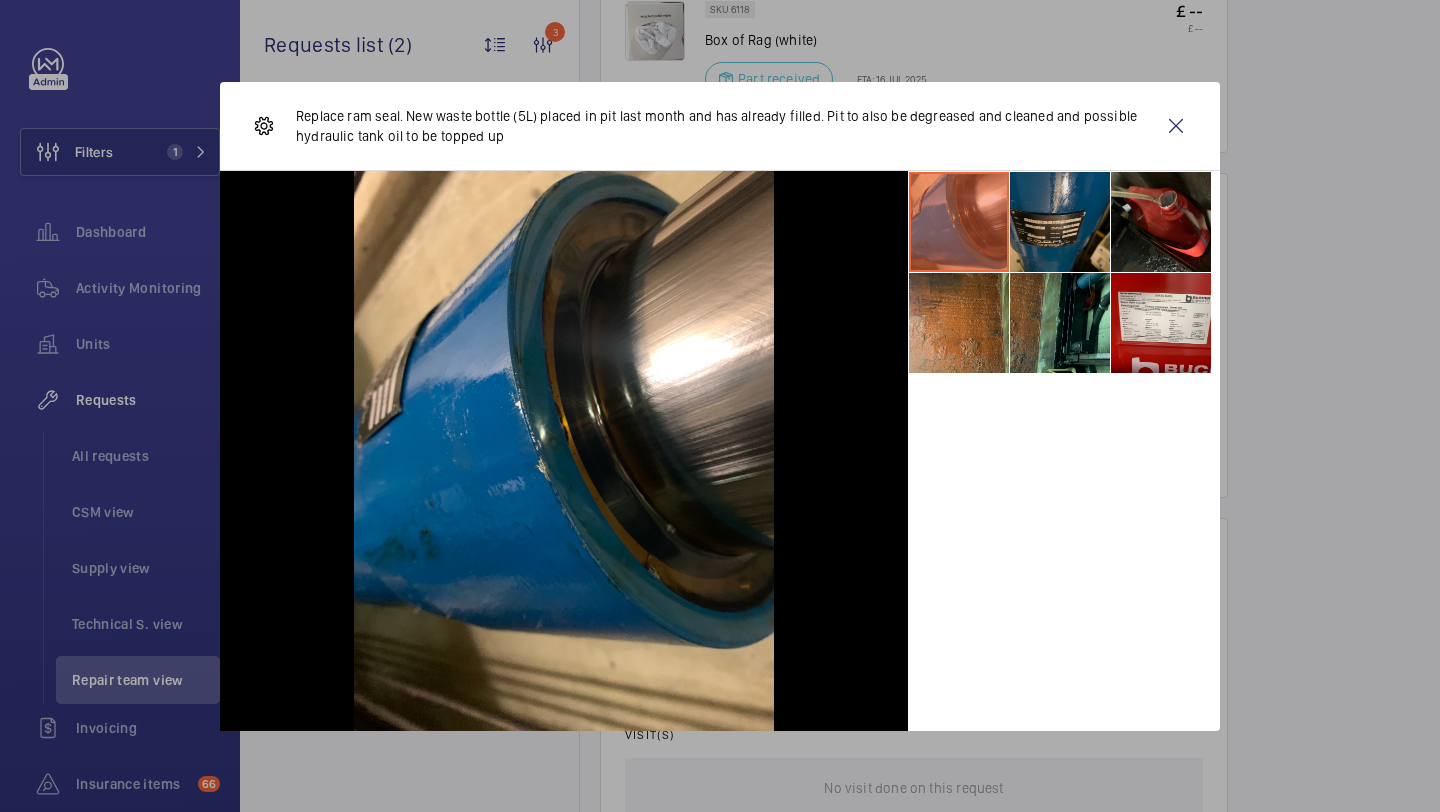 click at bounding box center [1060, 222] 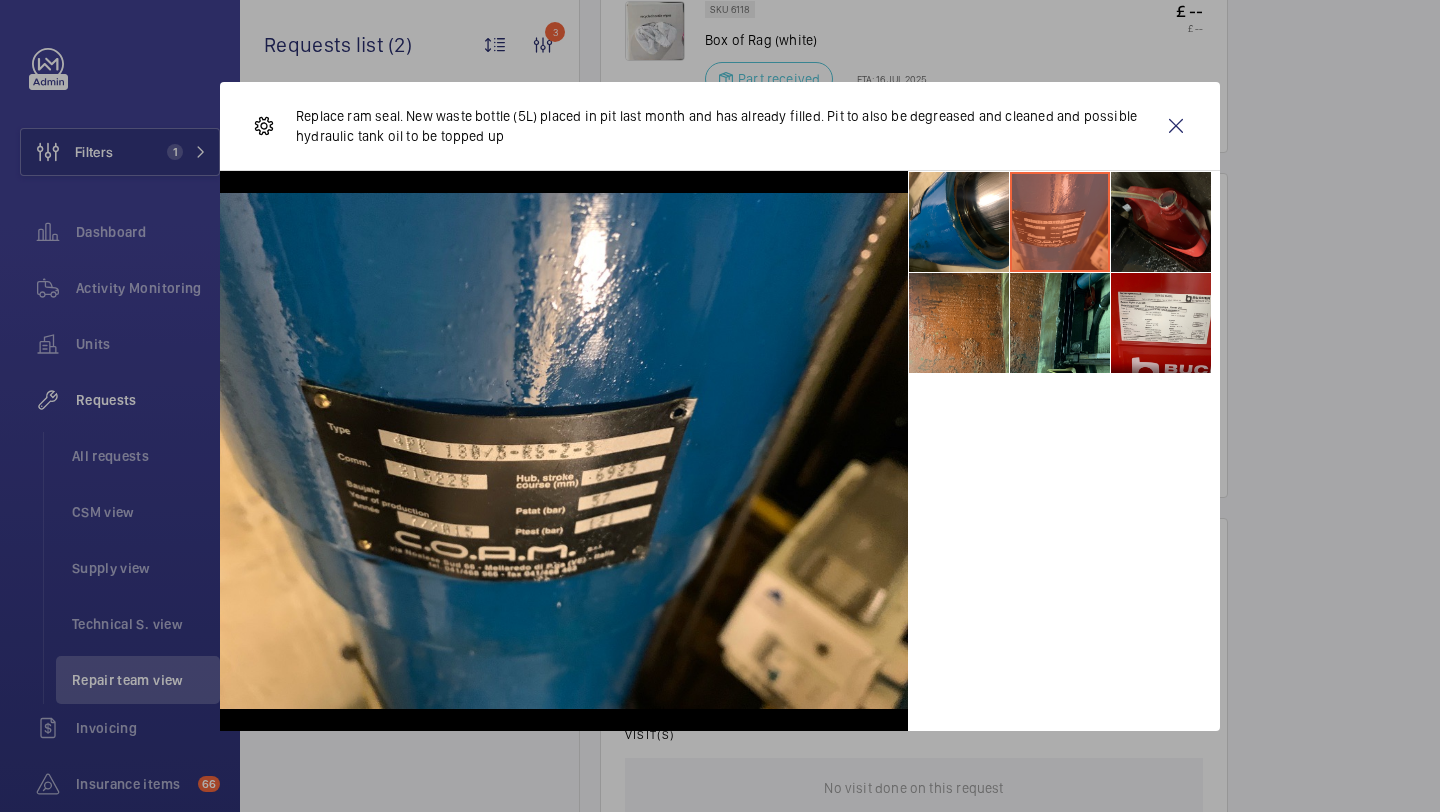 click at bounding box center (1161, 222) 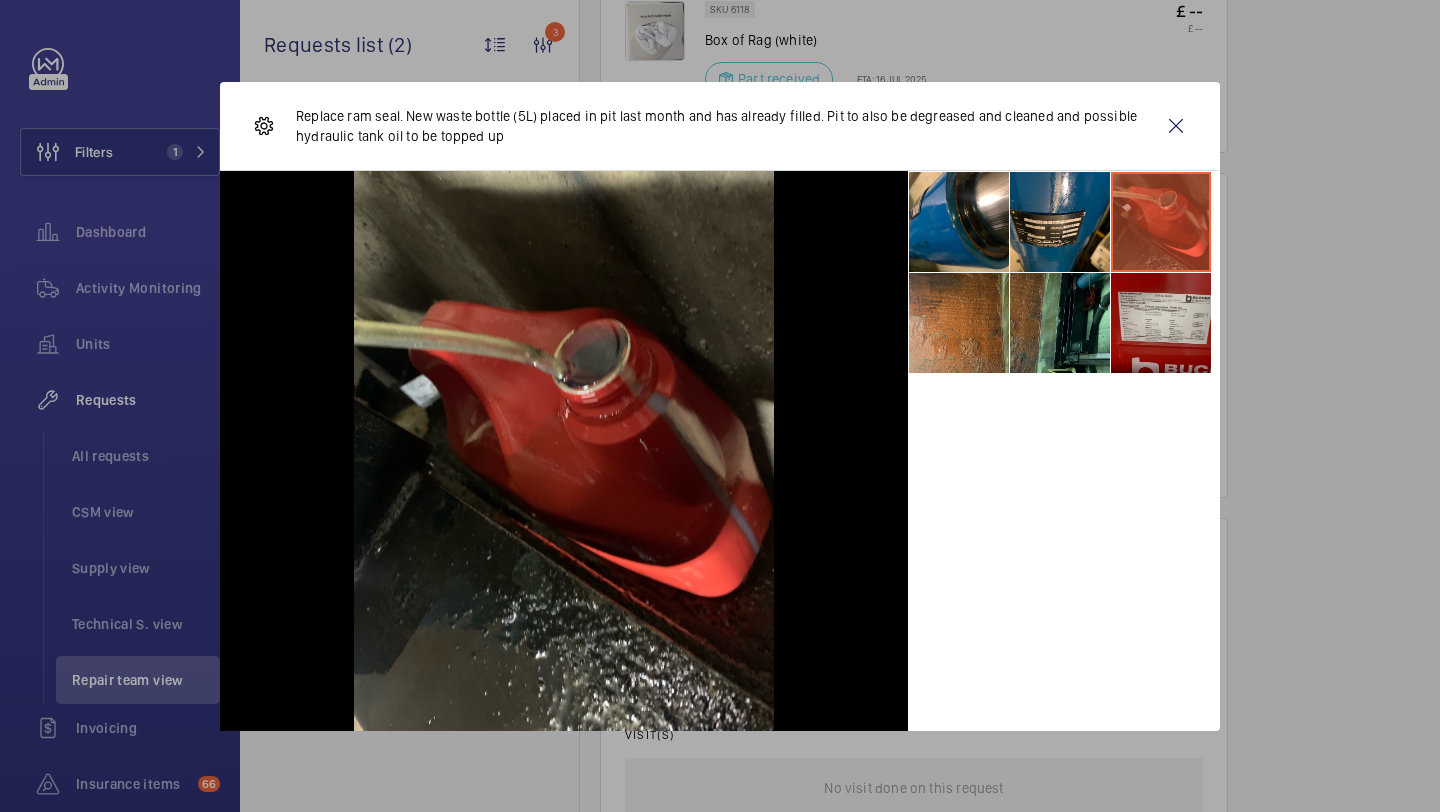 click at bounding box center (1161, 323) 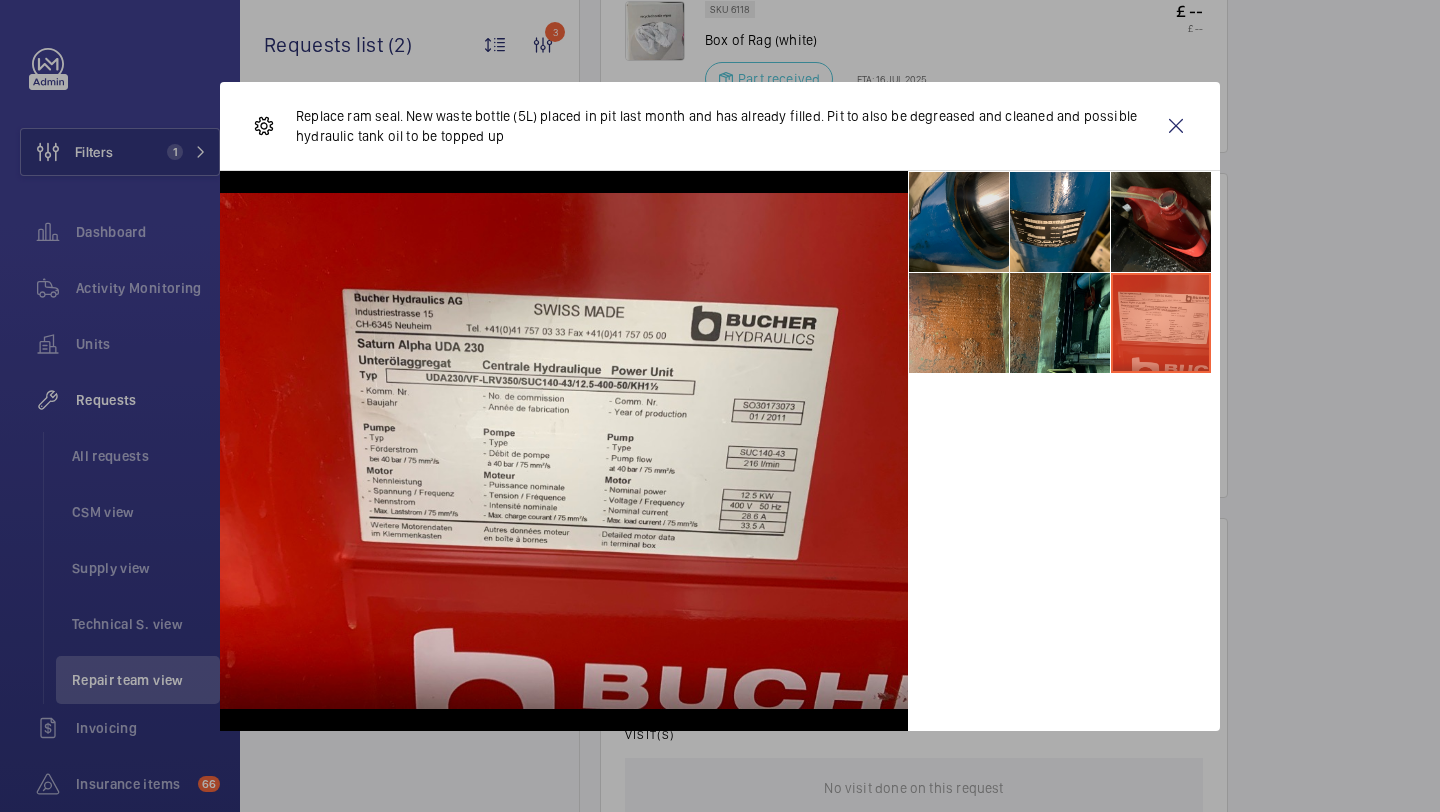click at bounding box center [959, 222] 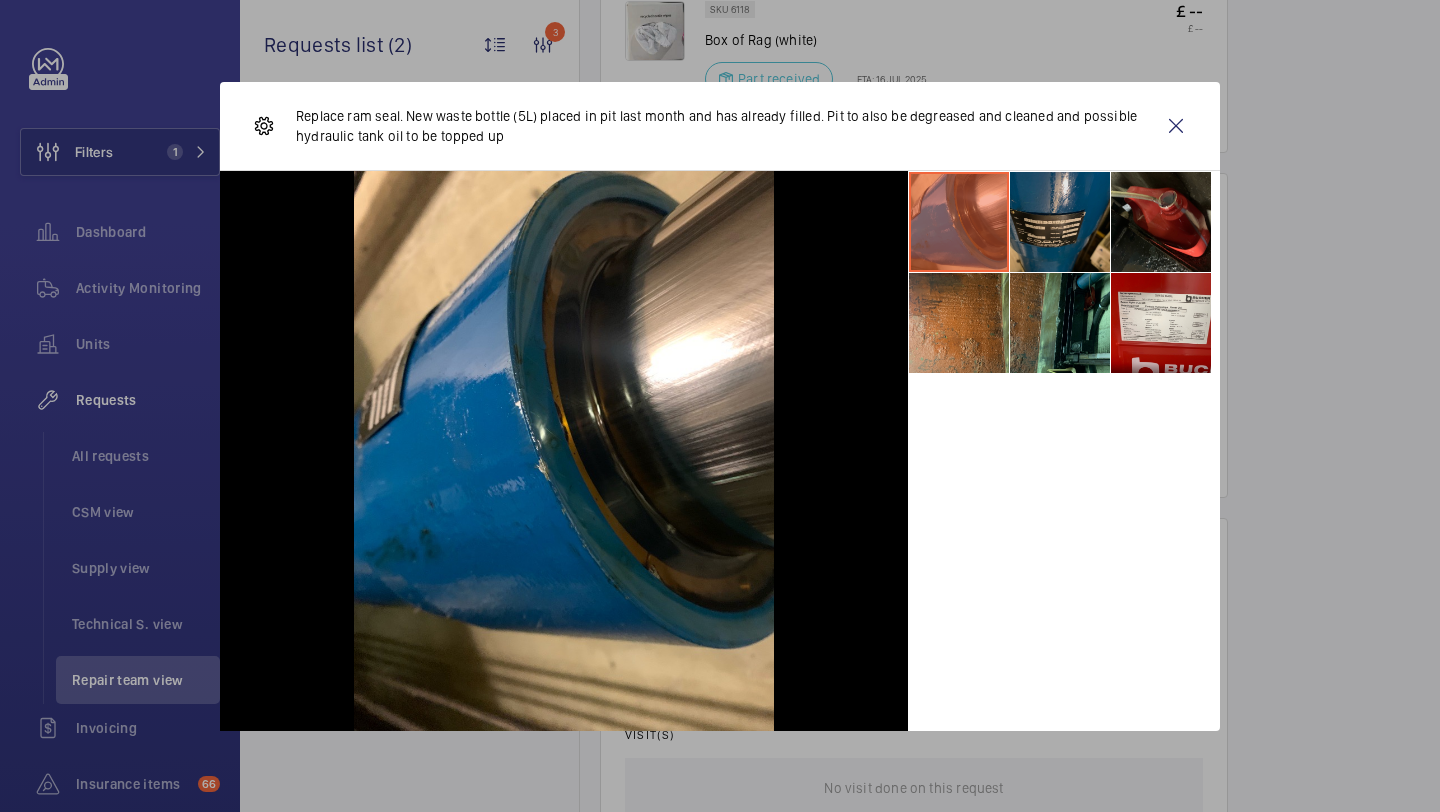 click at bounding box center [1060, 222] 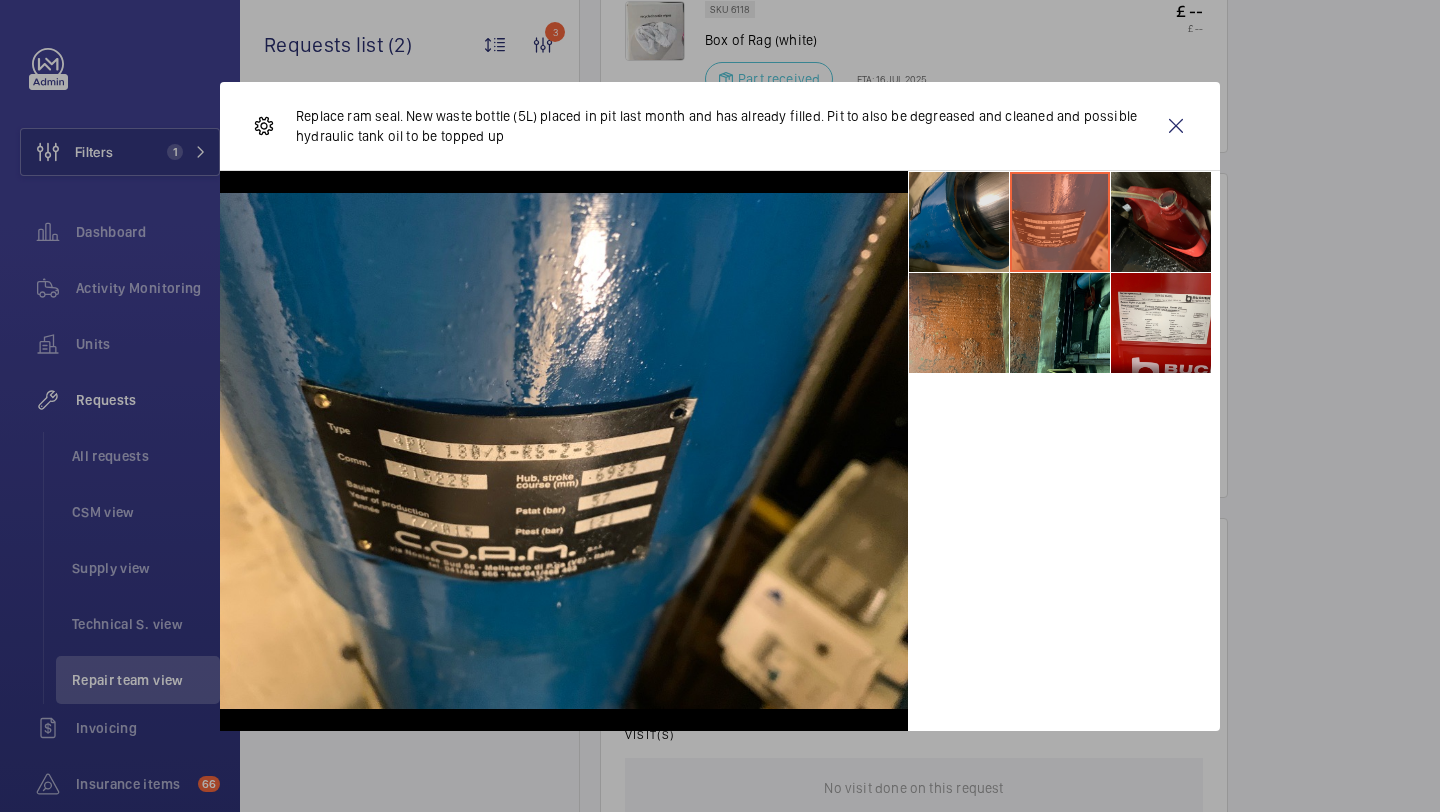 click at bounding box center [959, 222] 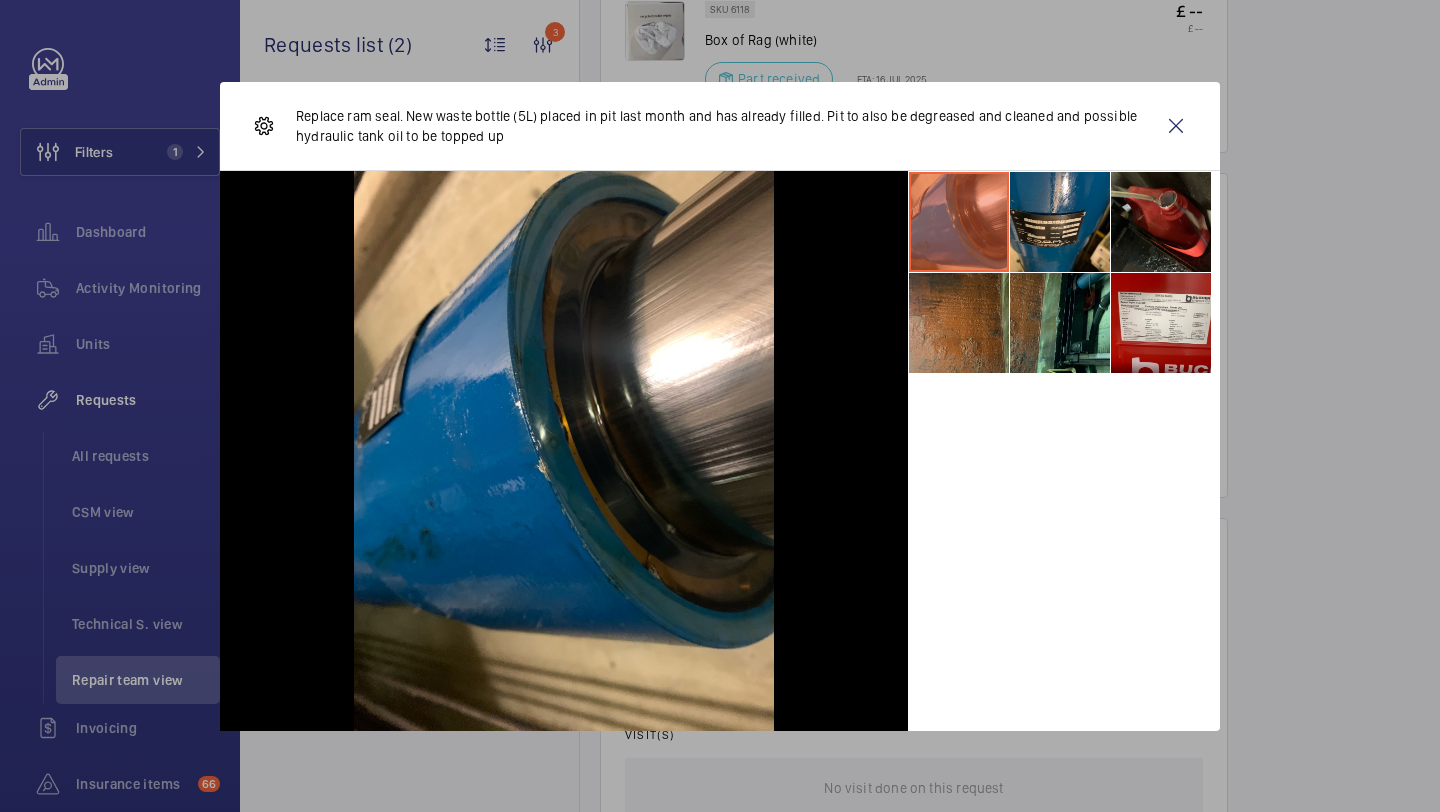 click at bounding box center [959, 323] 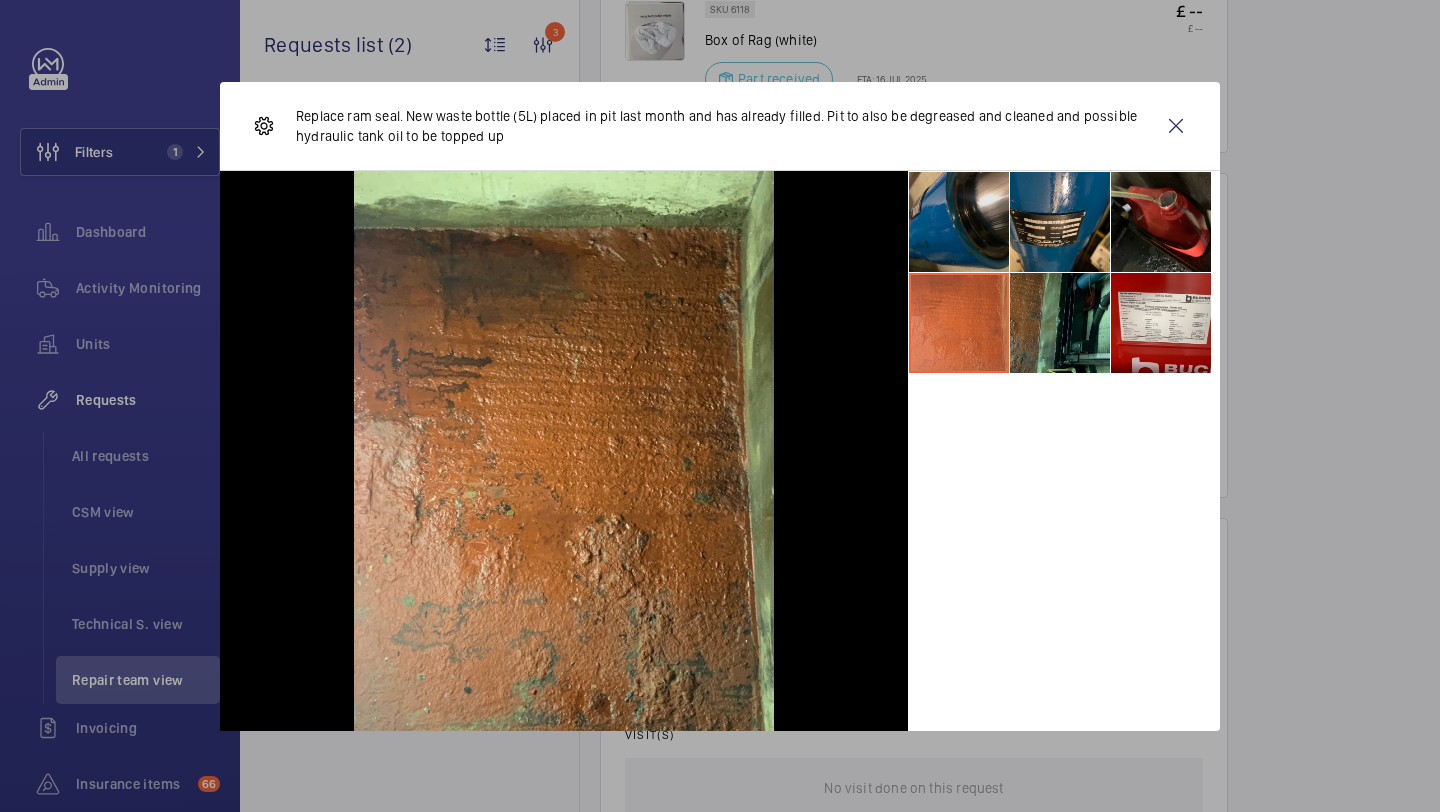 click at bounding box center [959, 222] 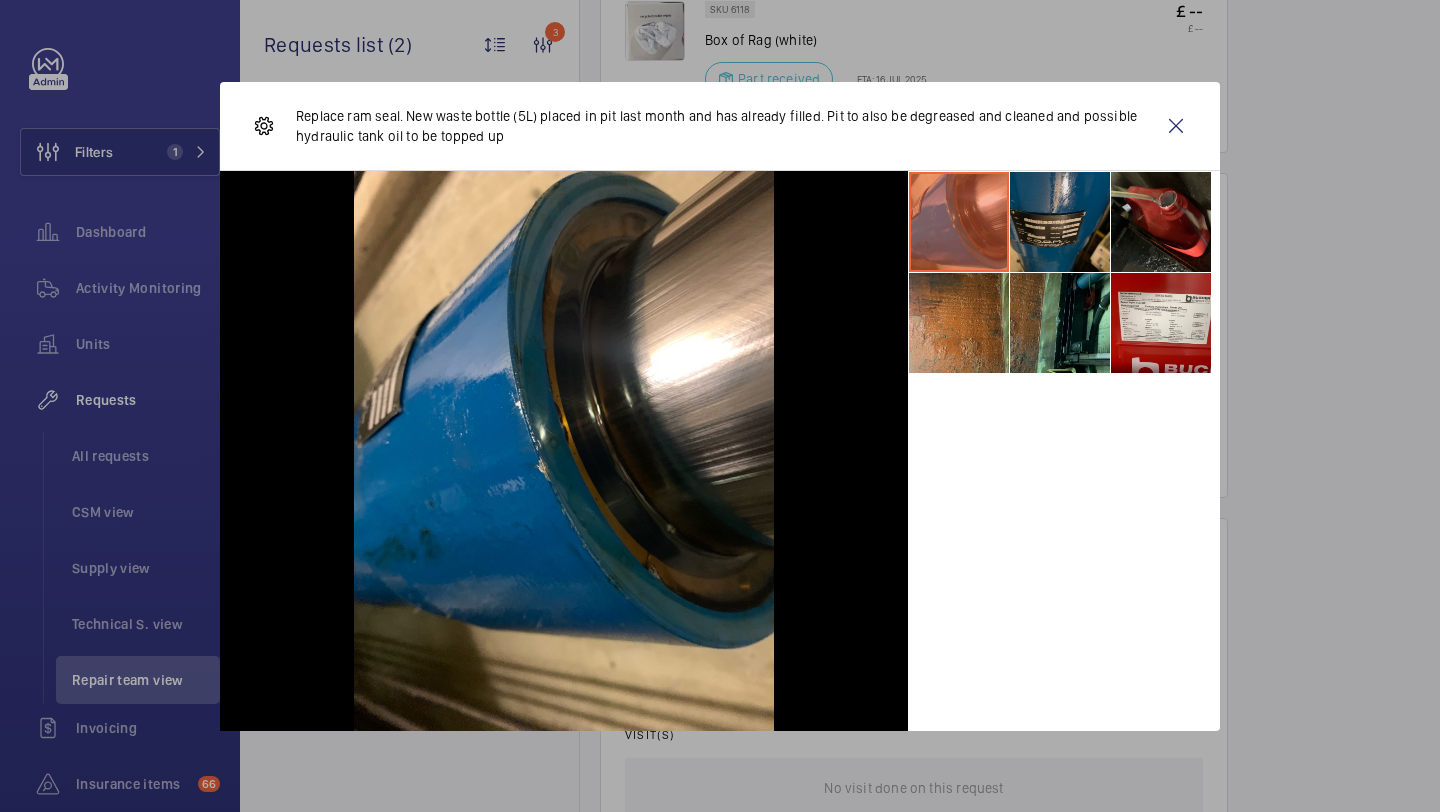 click at bounding box center (1060, 222) 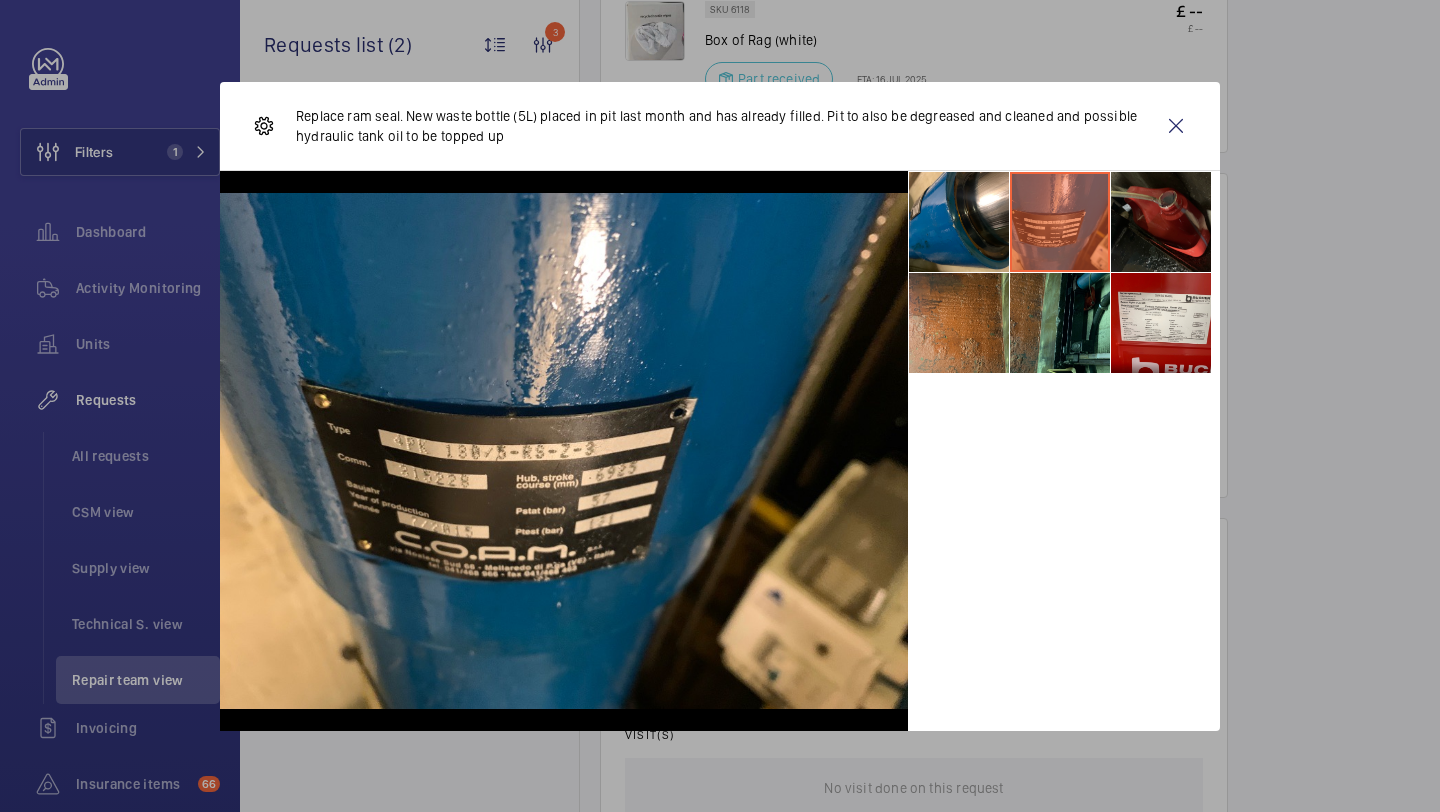 click at bounding box center [1161, 222] 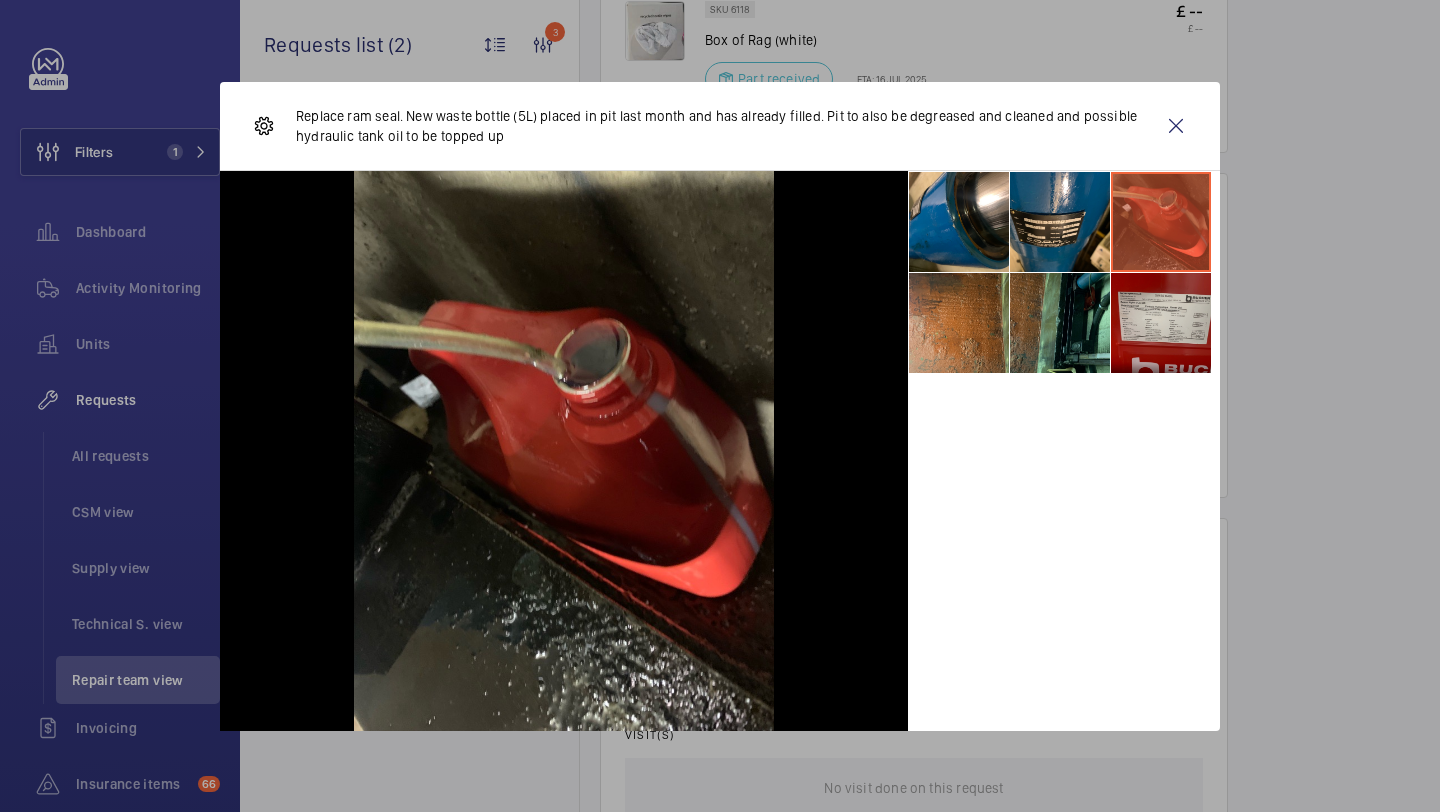 click at bounding box center (1161, 323) 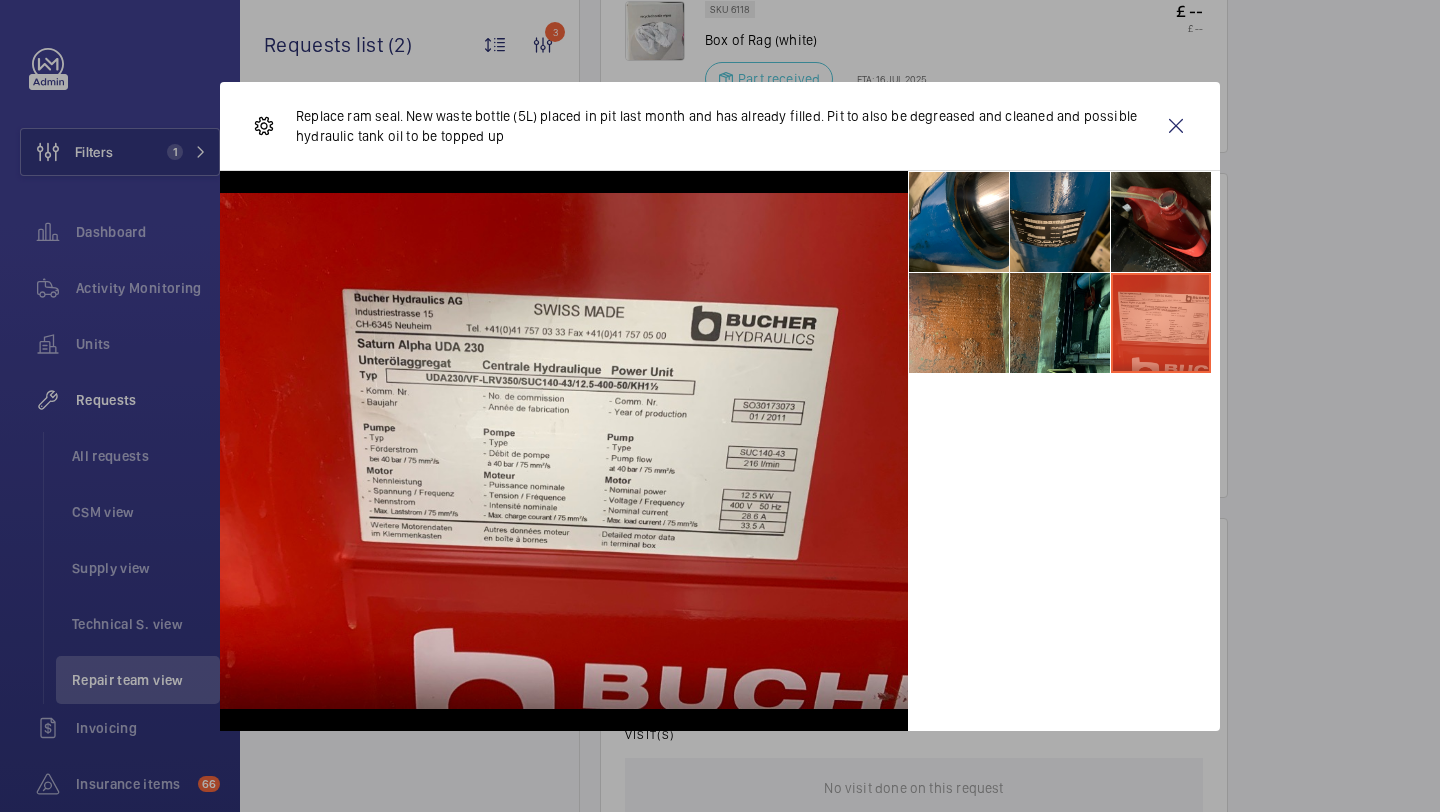 click at bounding box center (1060, 222) 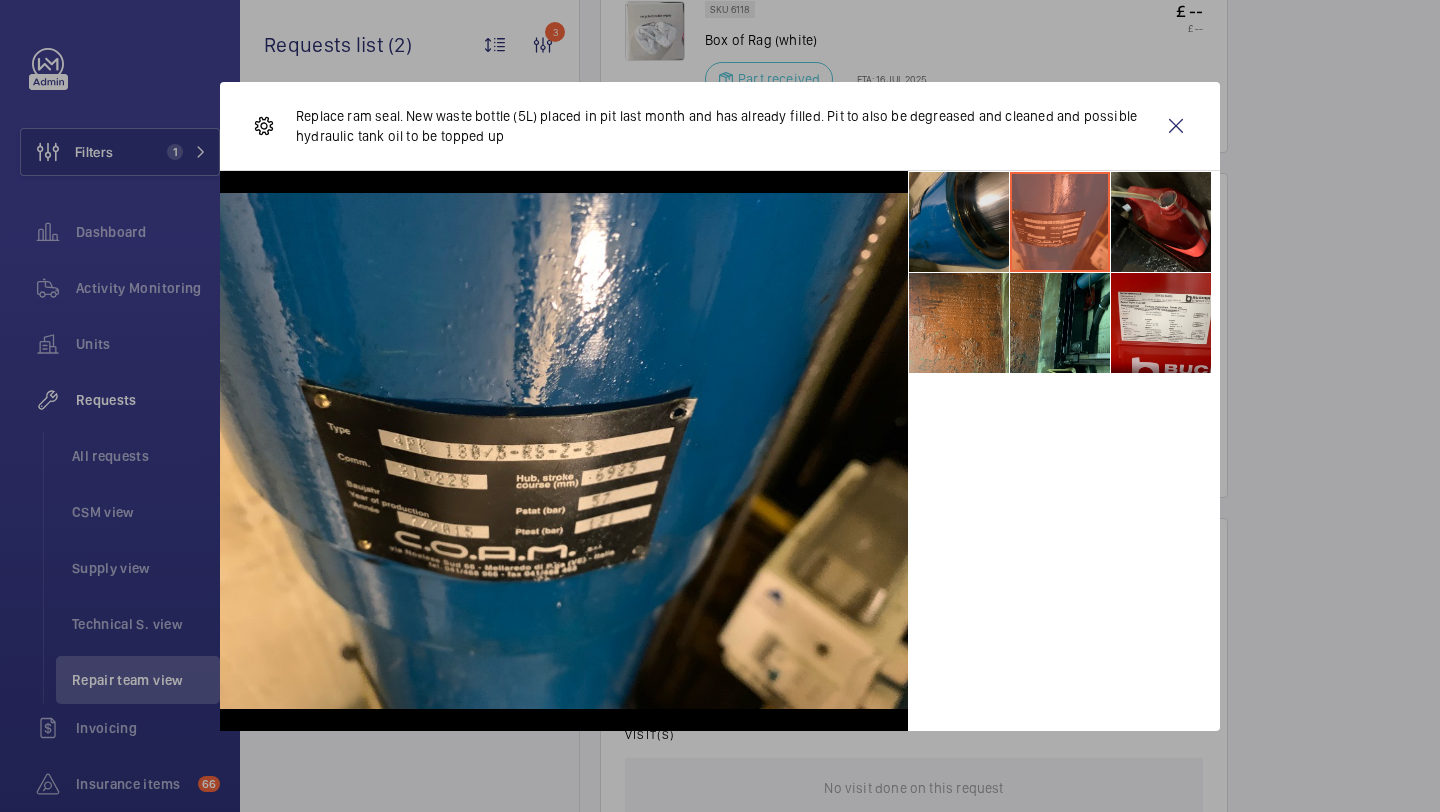 click at bounding box center [959, 222] 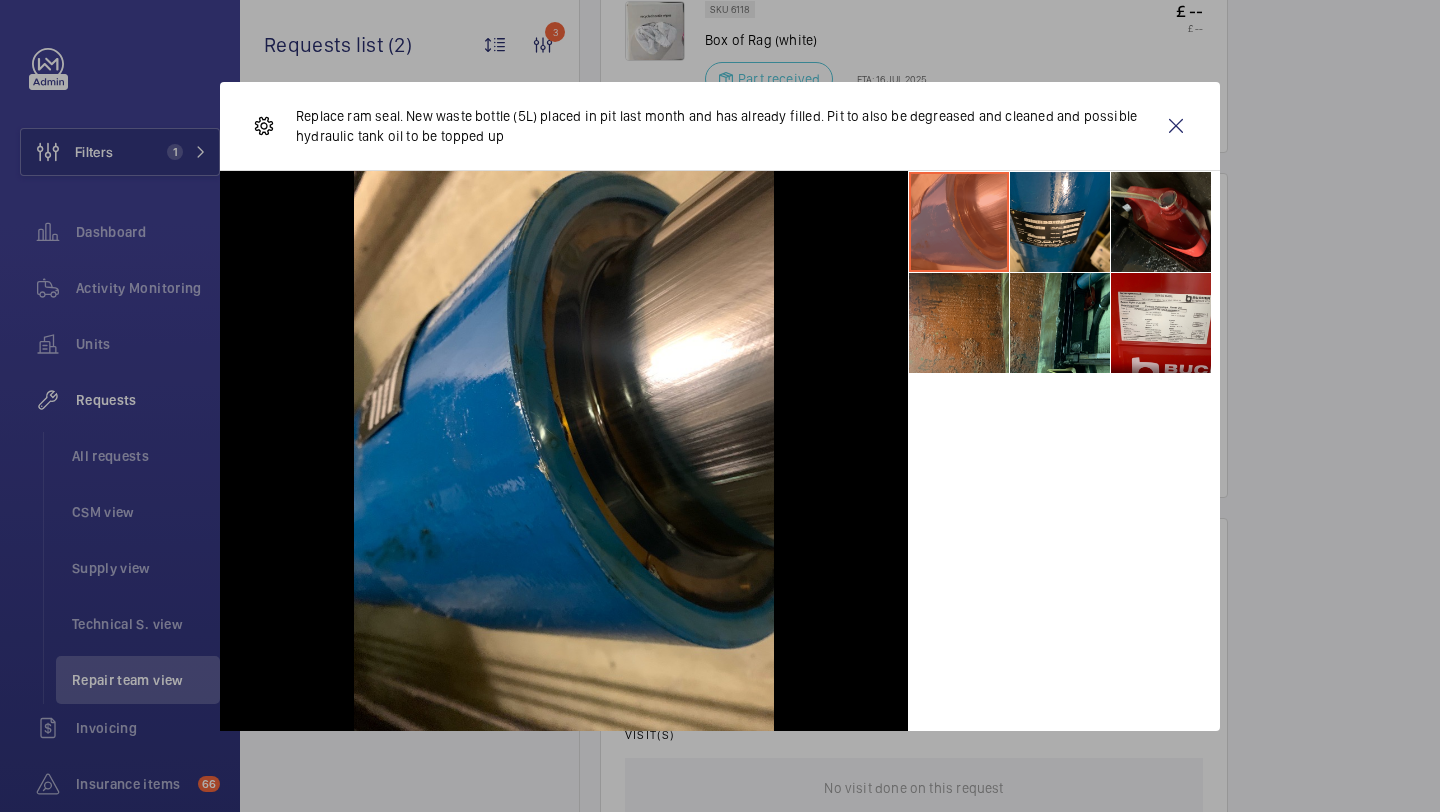 click at bounding box center (959, 323) 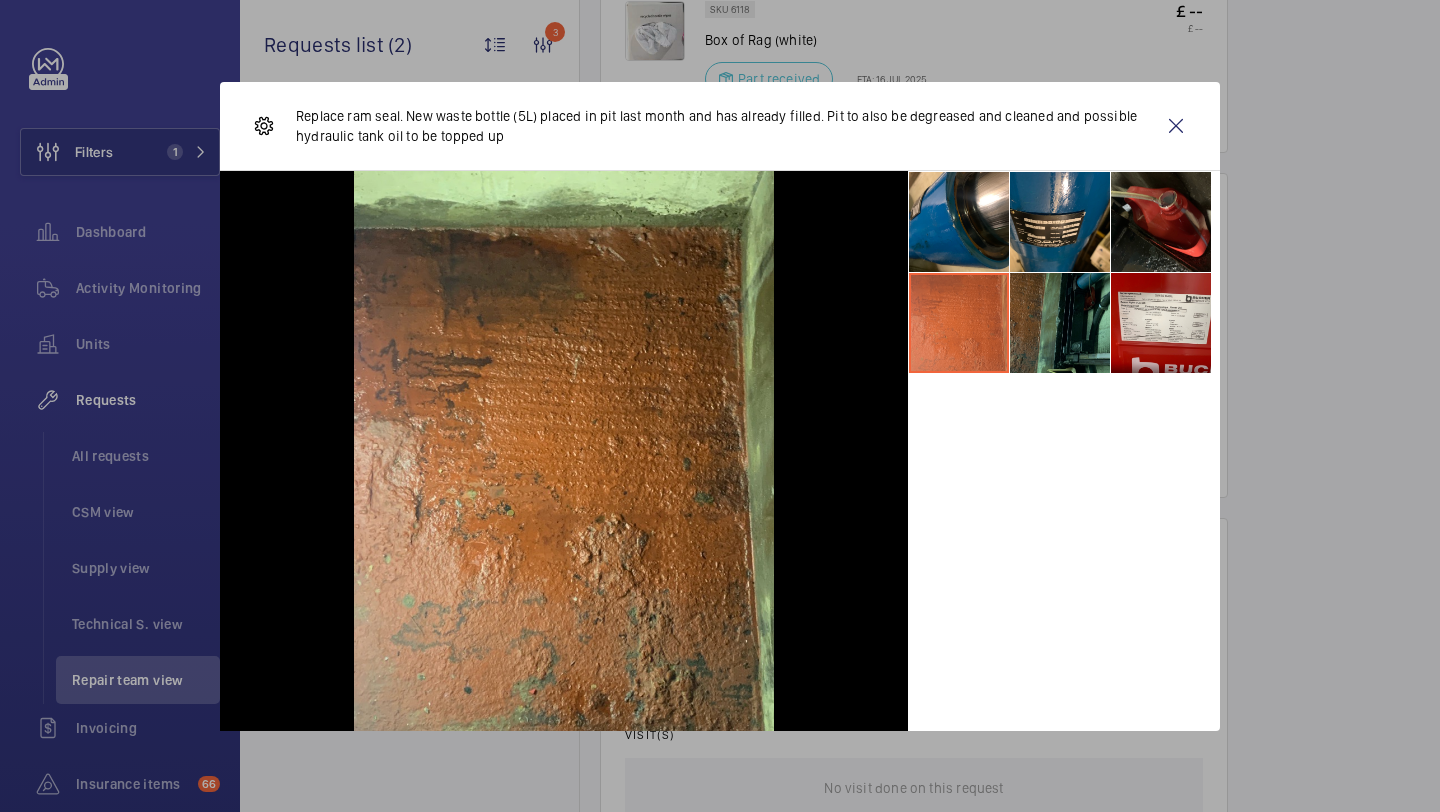 click at bounding box center (1060, 323) 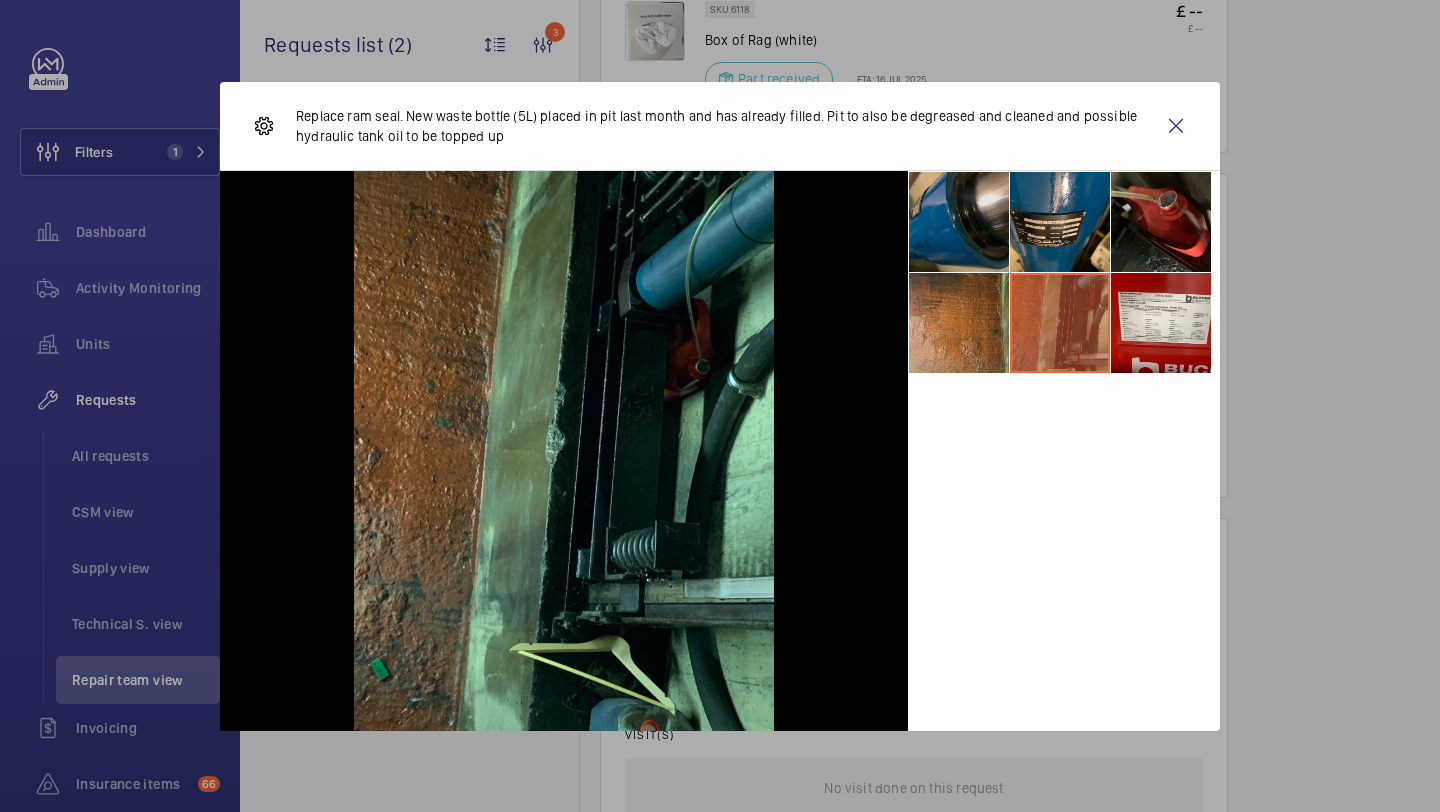 click at bounding box center [959, 222] 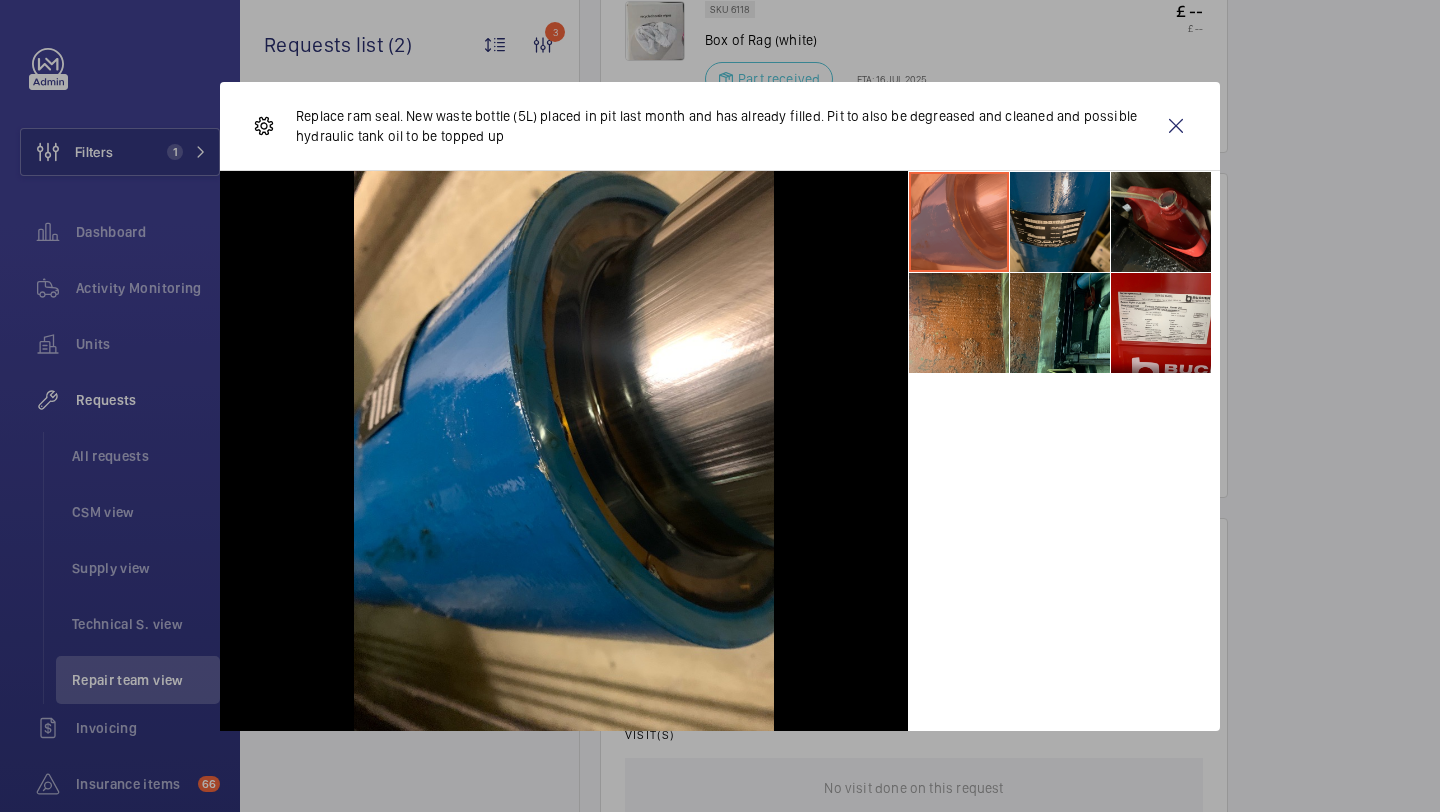 click at bounding box center [1060, 222] 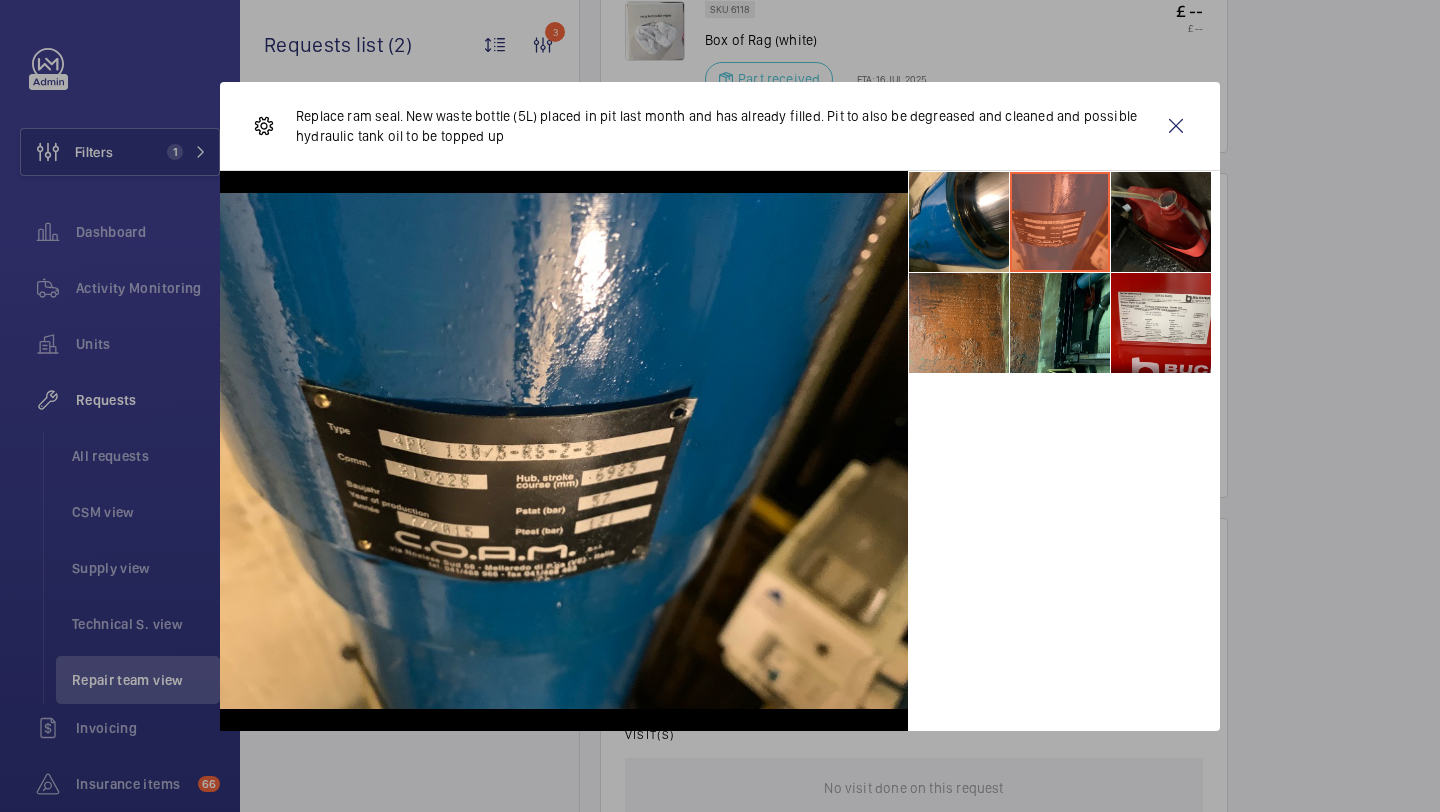 click at bounding box center (1161, 222) 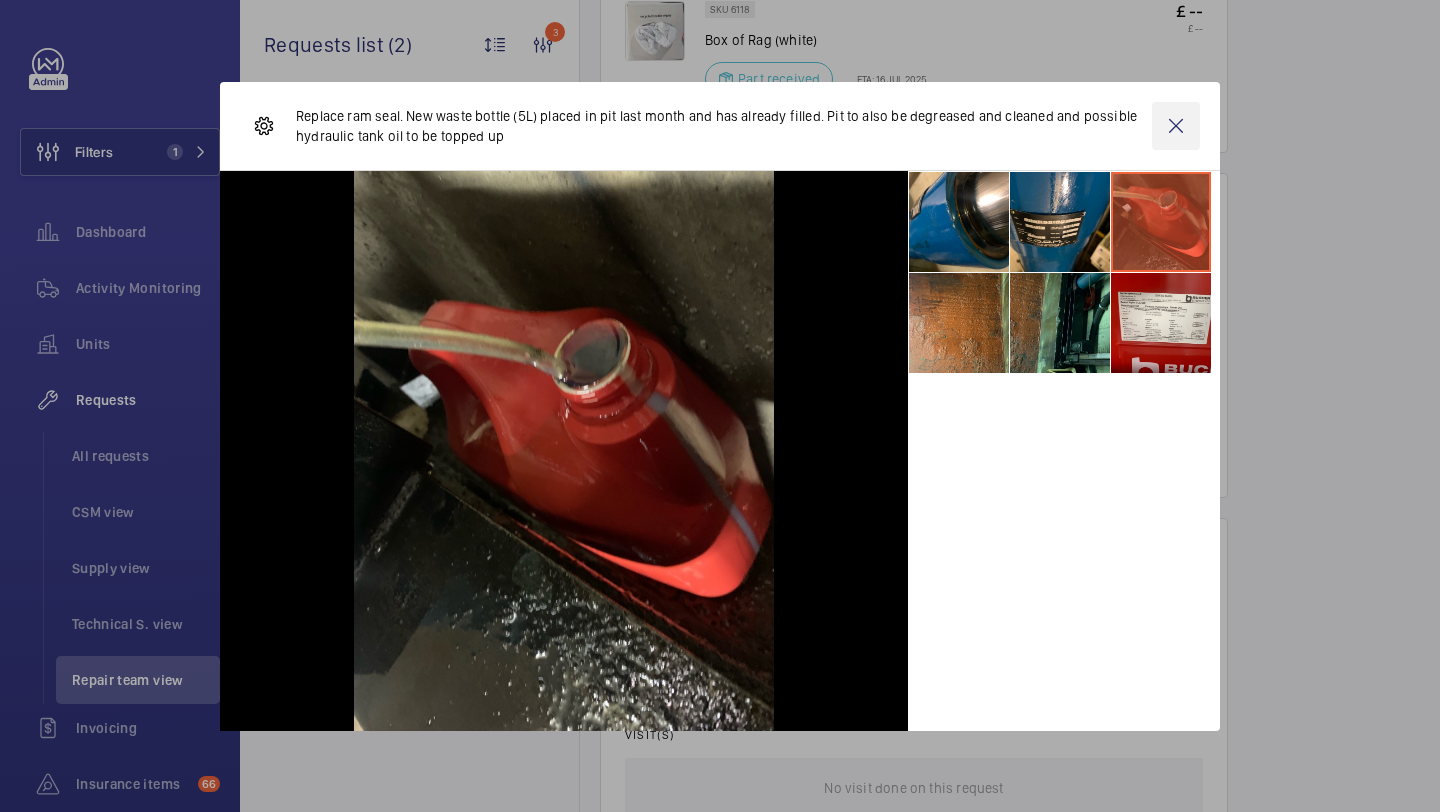 click at bounding box center [1176, 126] 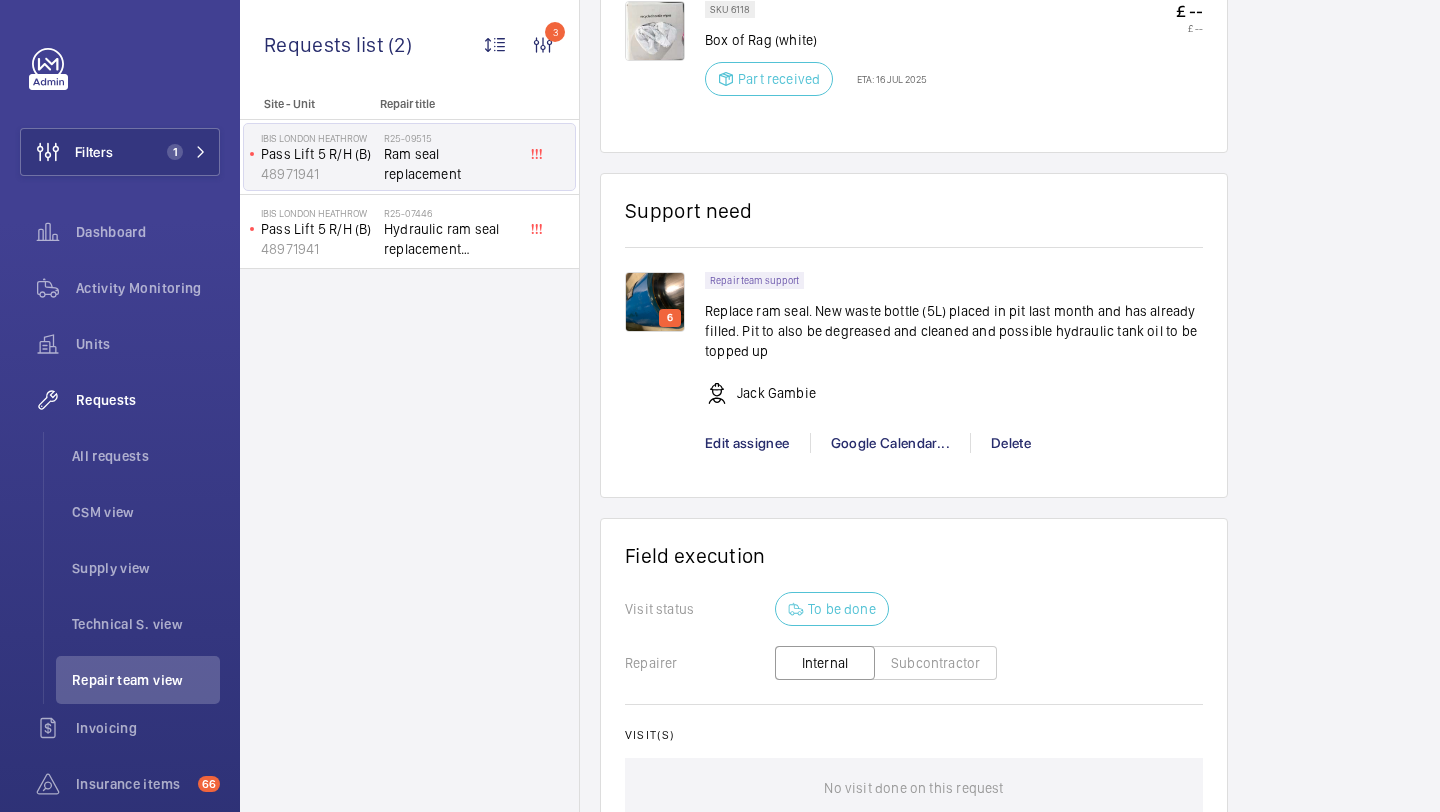 click 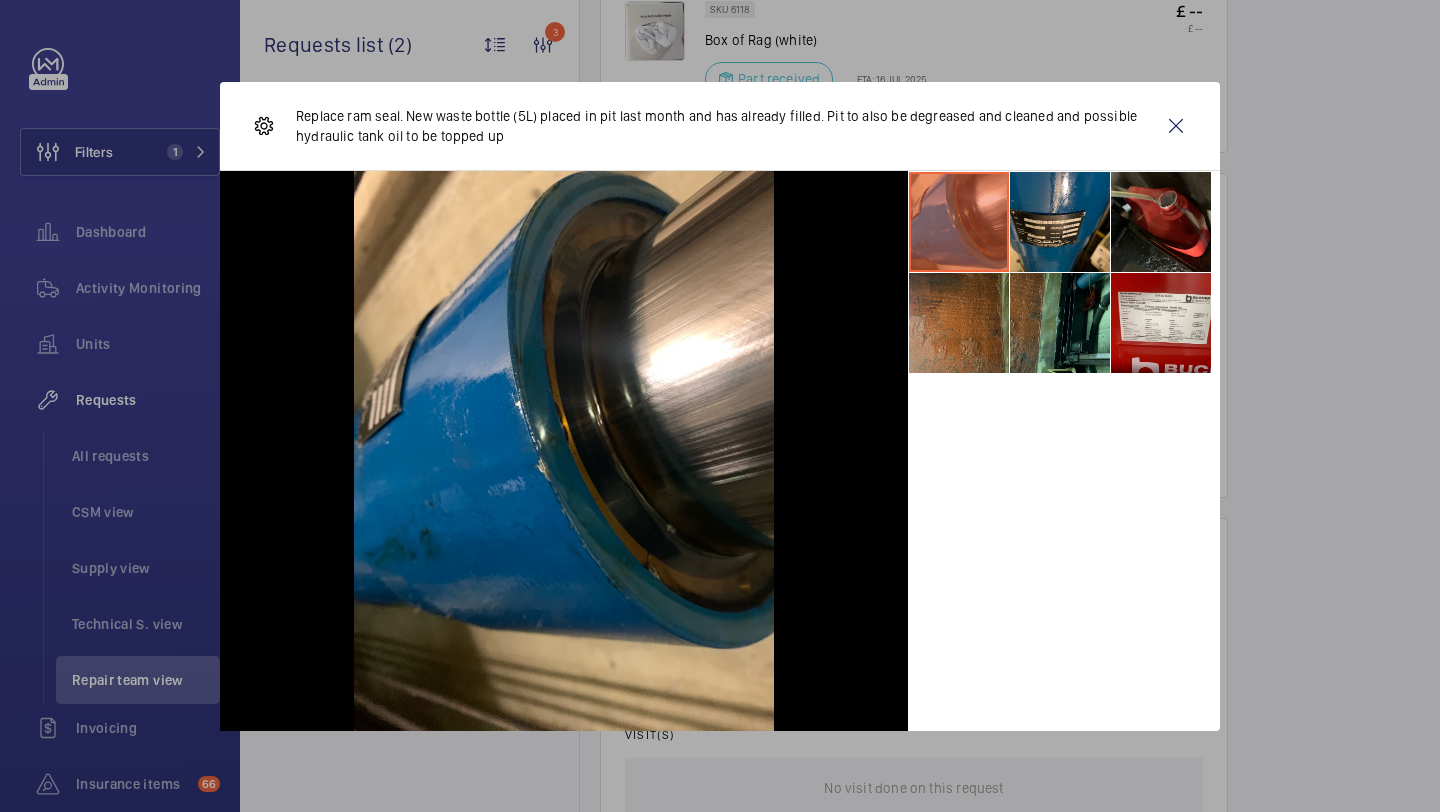 click at bounding box center [959, 323] 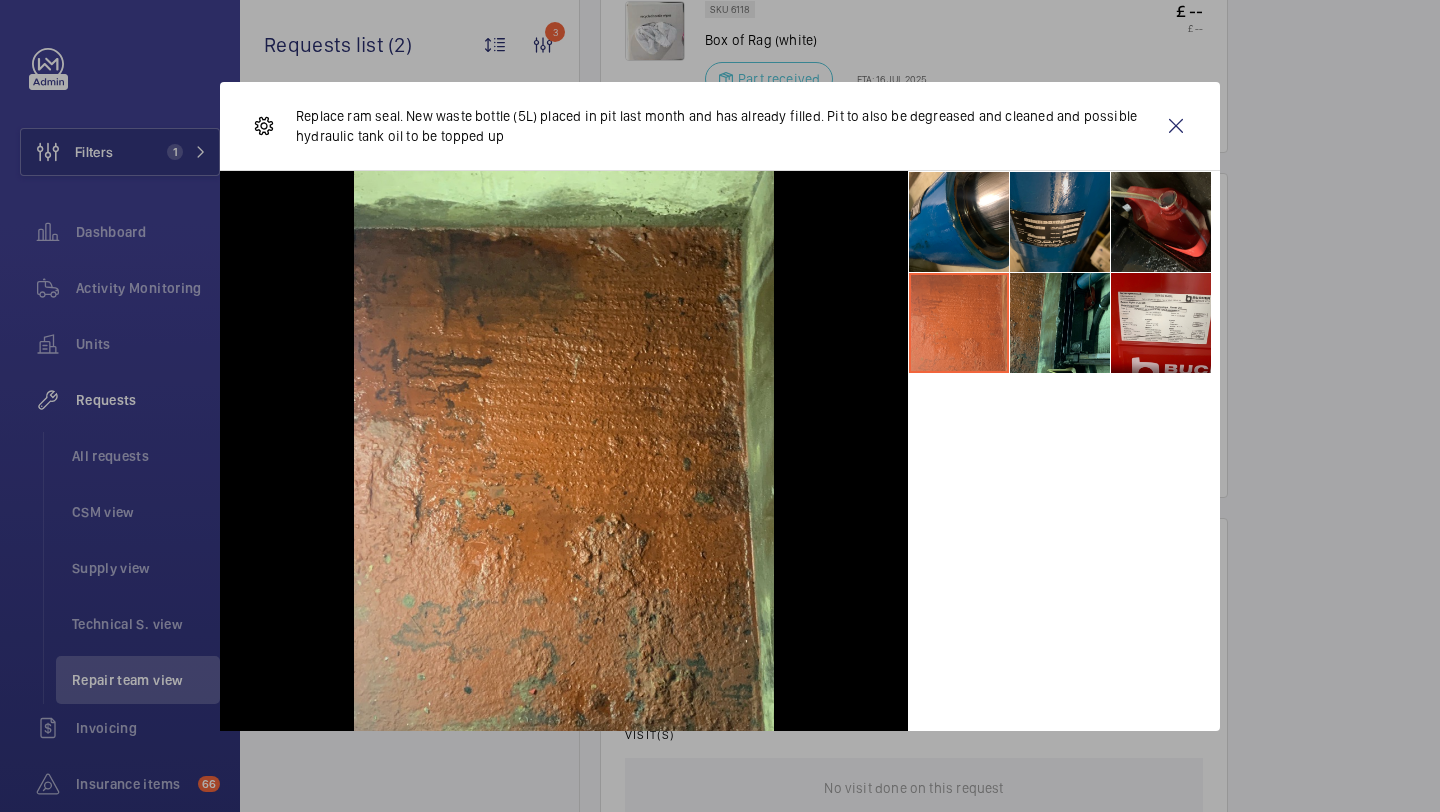 click at bounding box center [1060, 222] 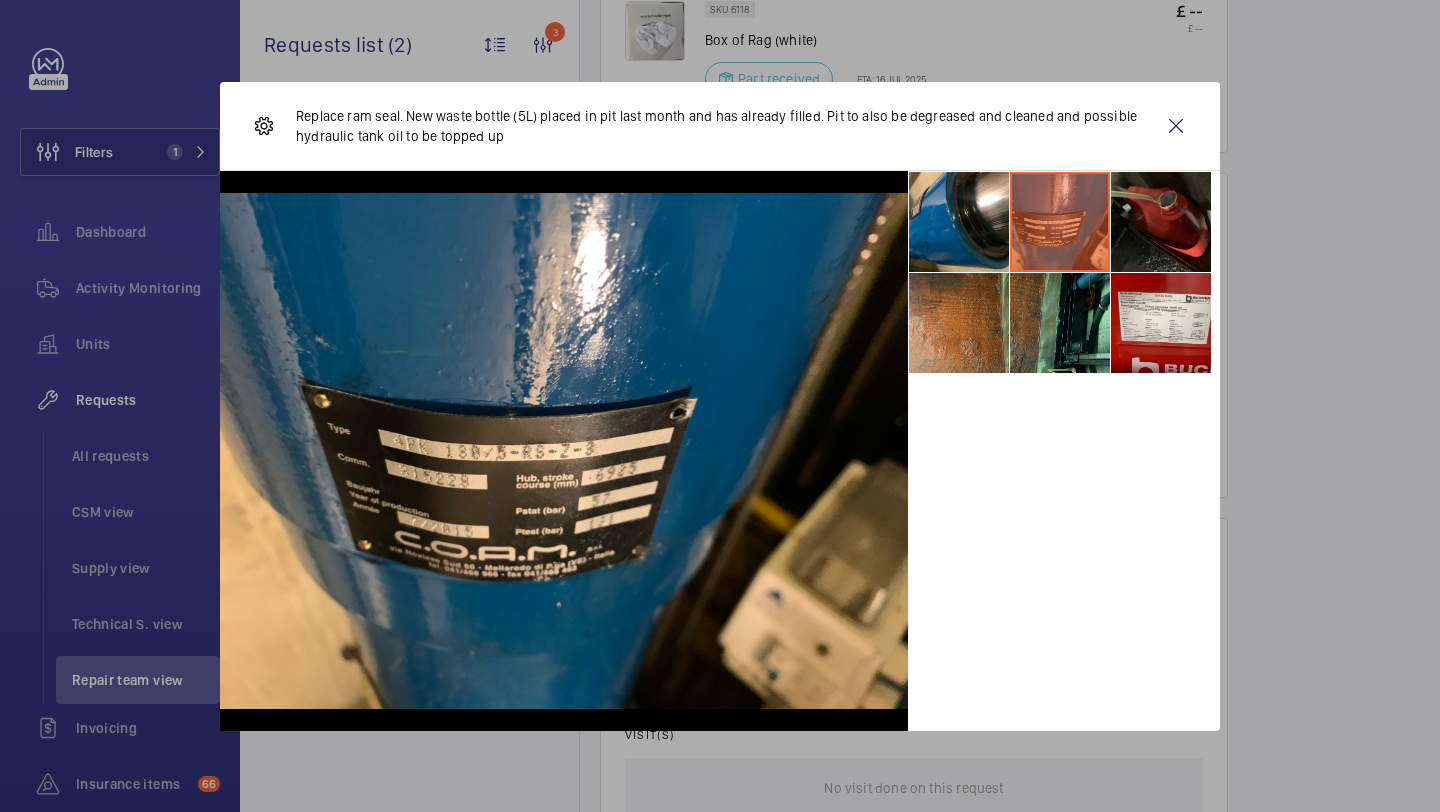 click at bounding box center (1161, 222) 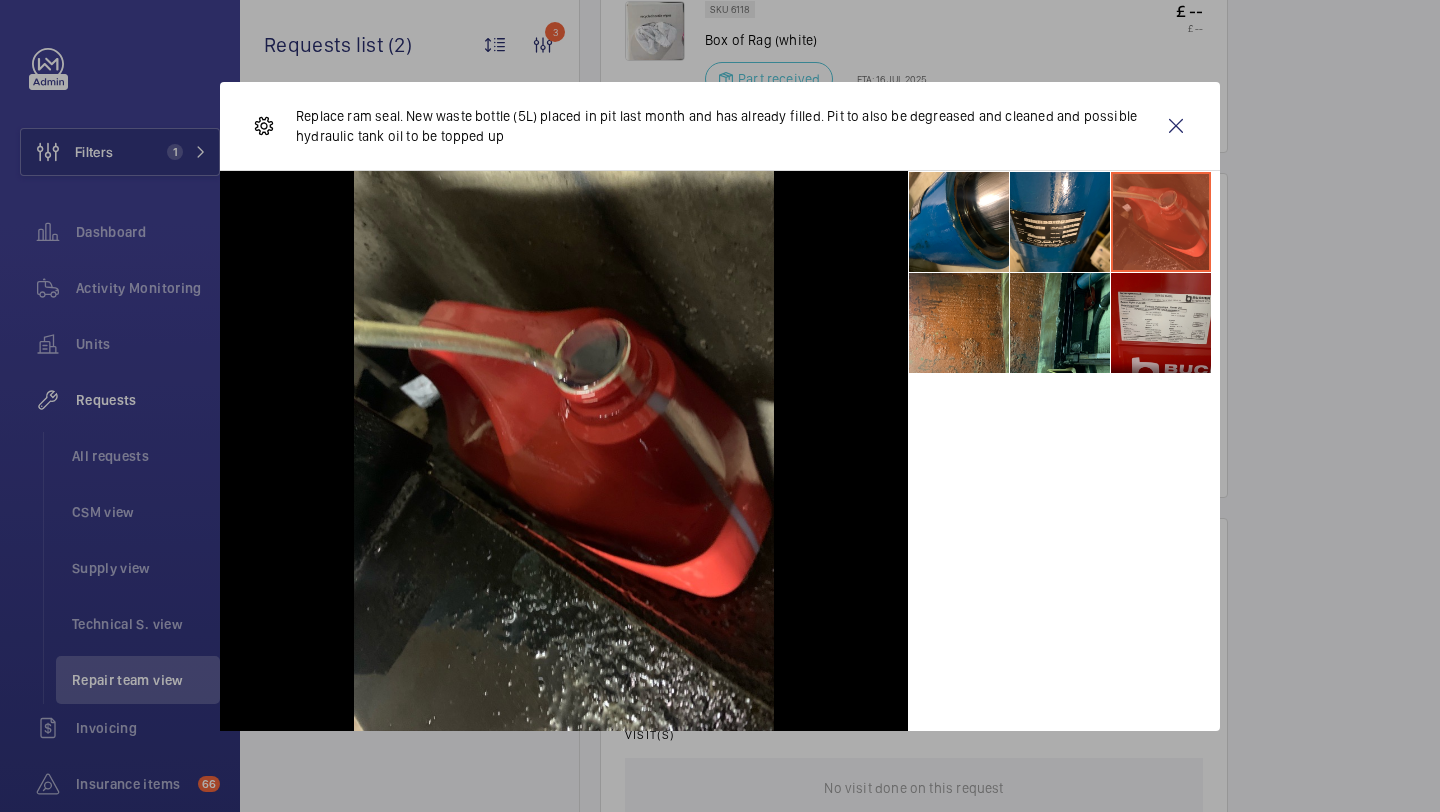 click at bounding box center [1161, 323] 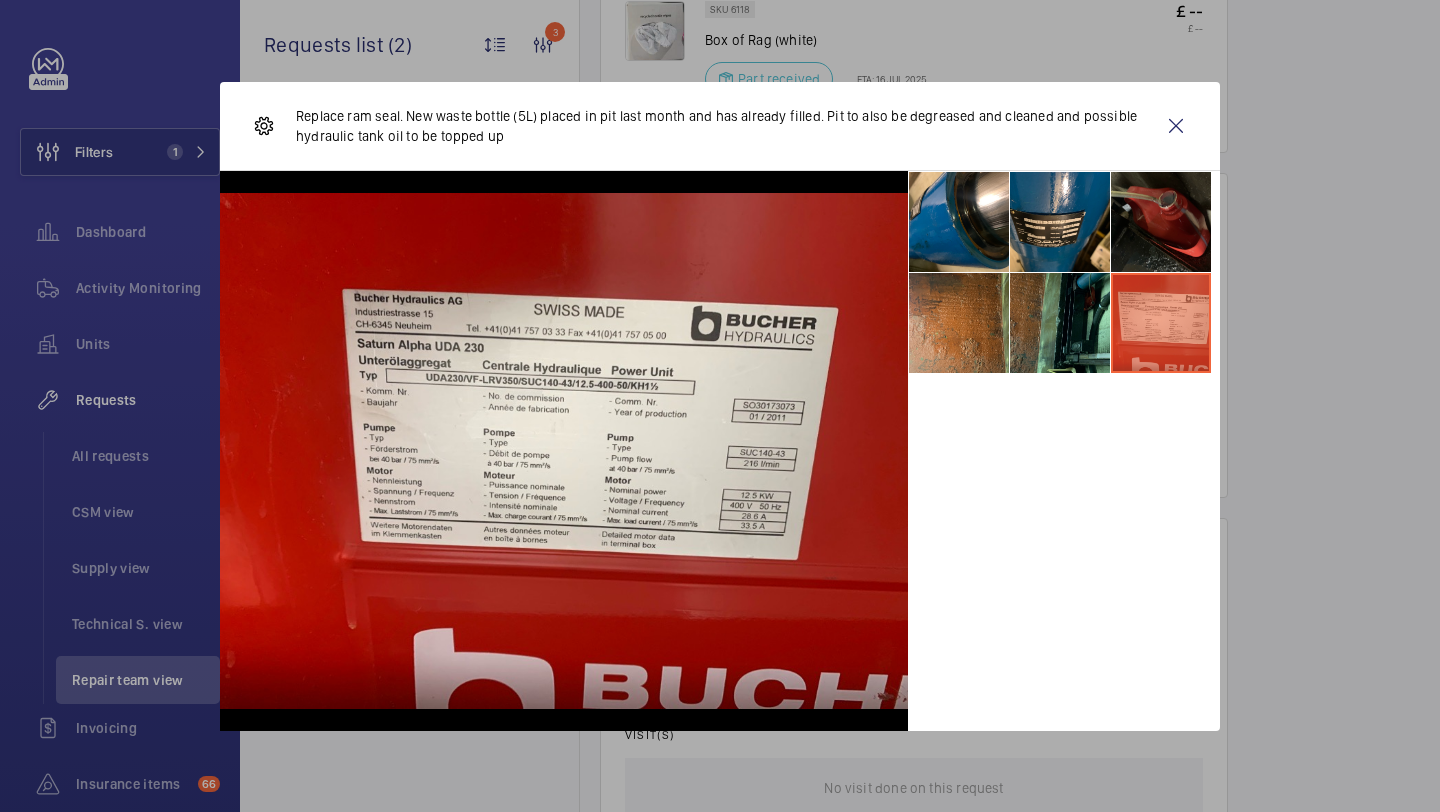 click at bounding box center [1161, 222] 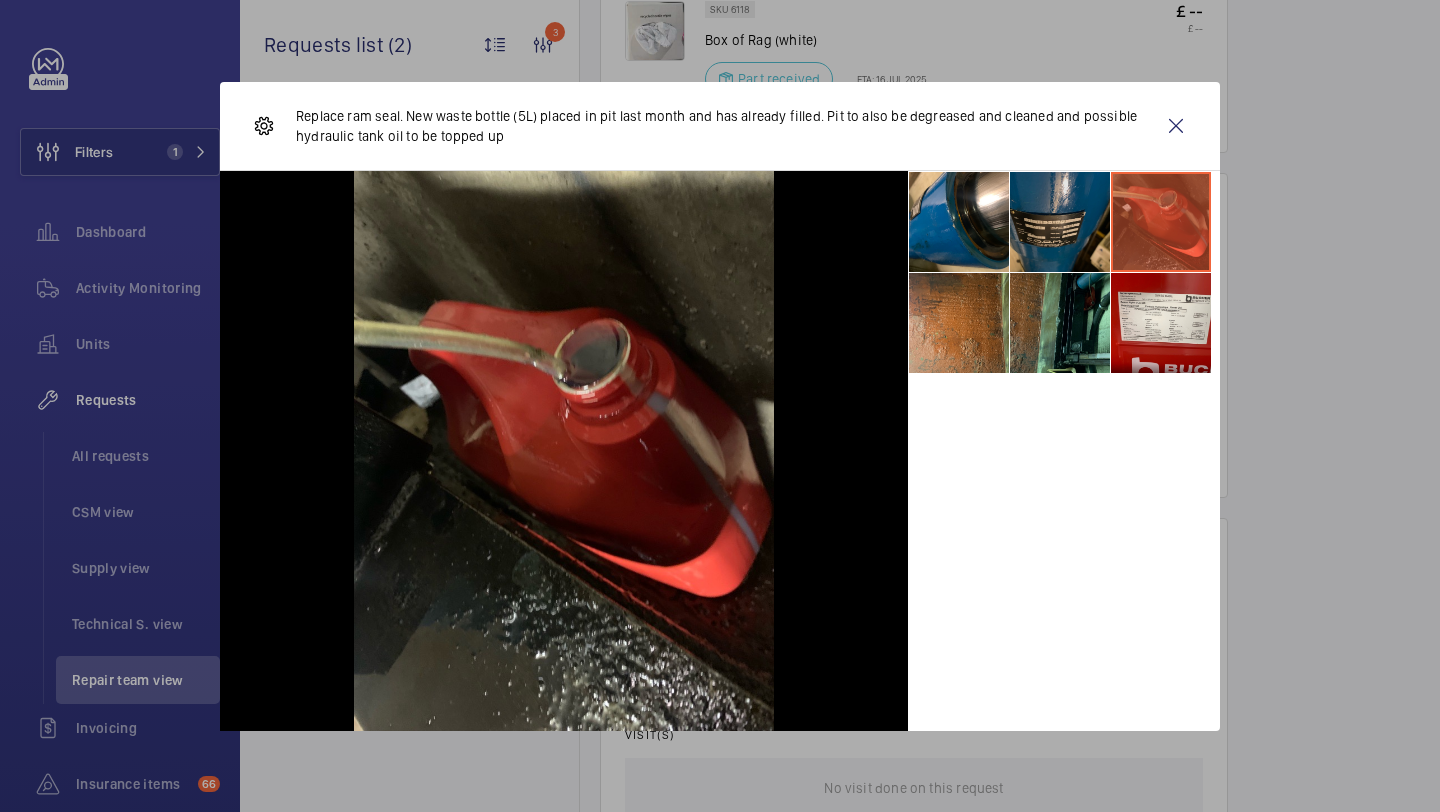 click at bounding box center [1060, 222] 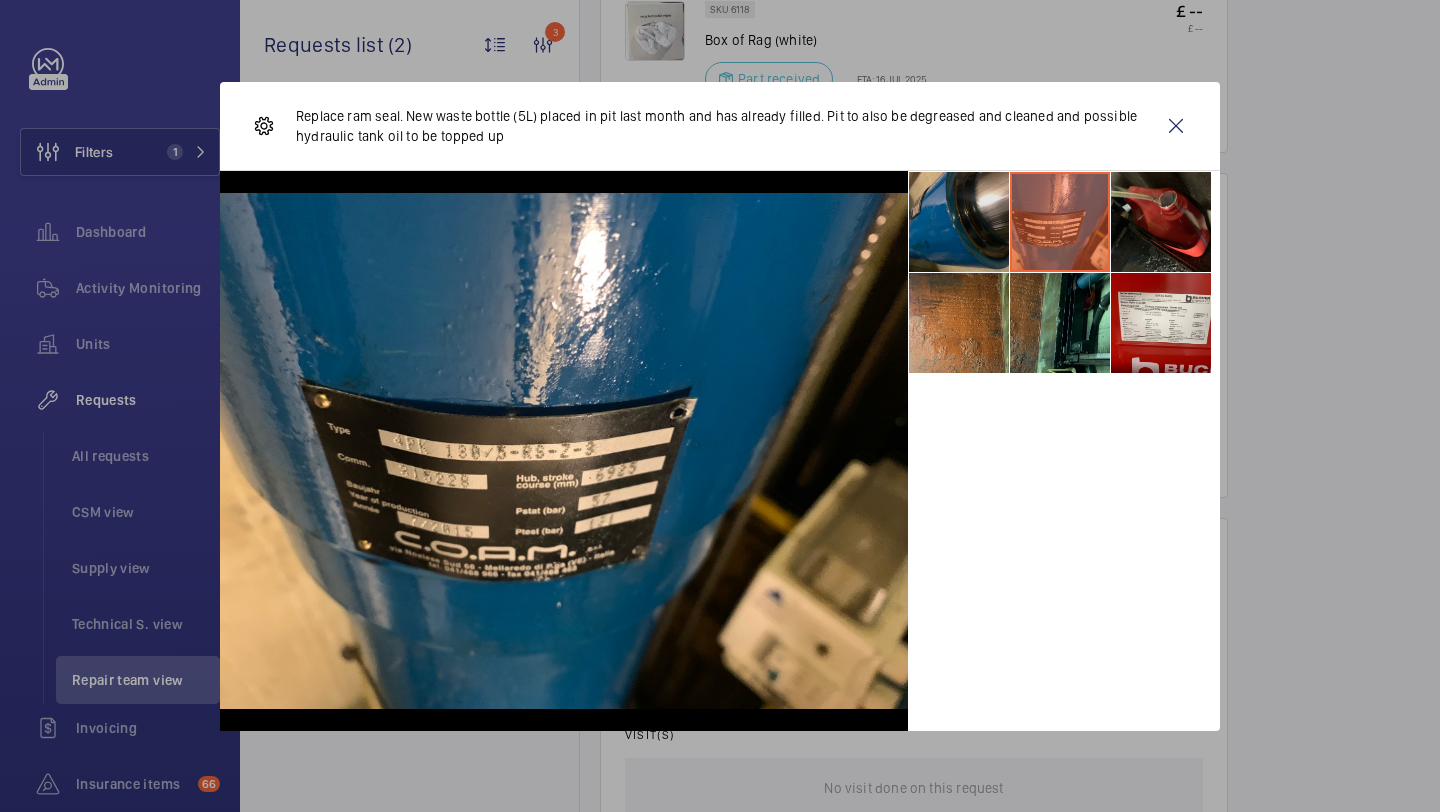 click at bounding box center [959, 222] 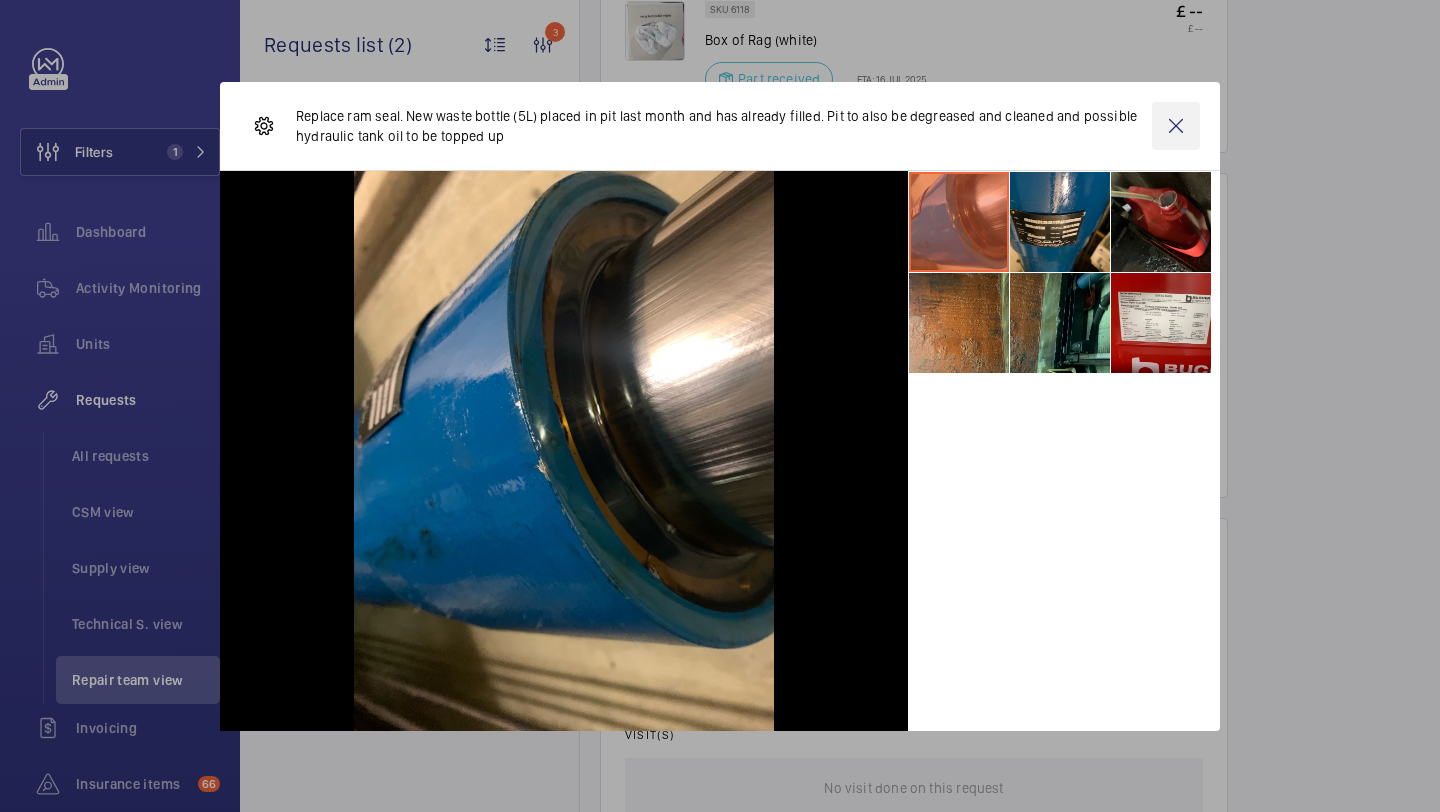 click at bounding box center (1176, 126) 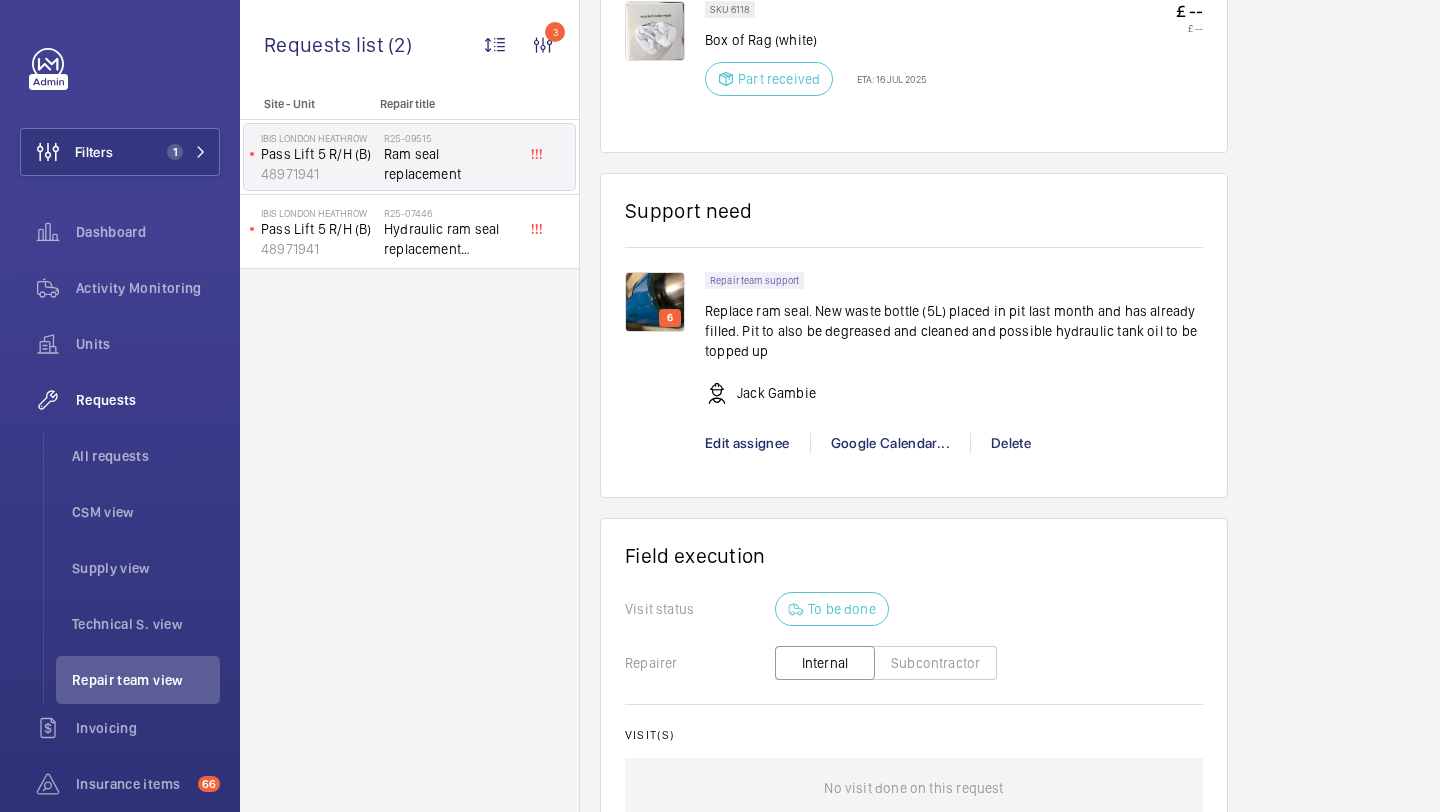 click 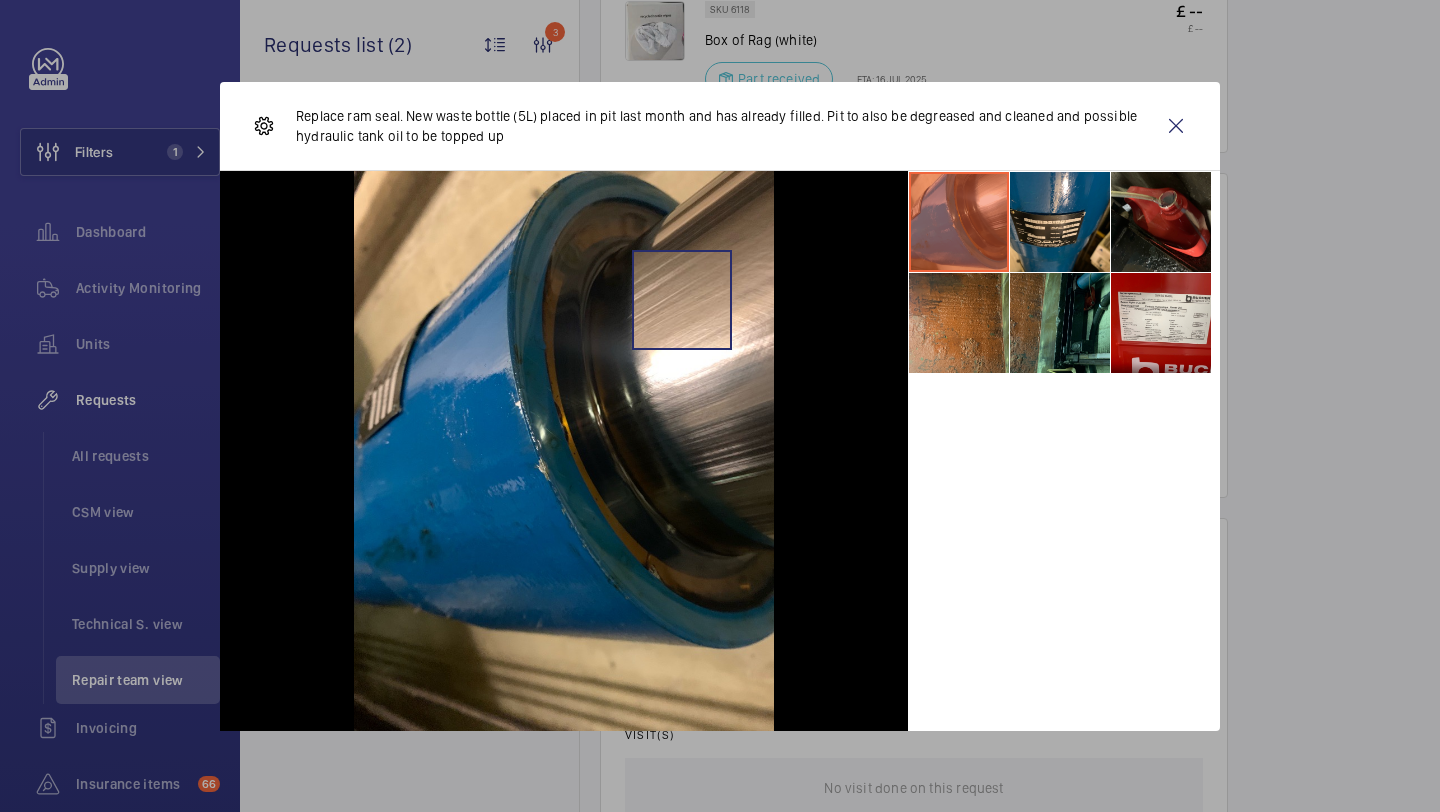 click at bounding box center (564, 451) 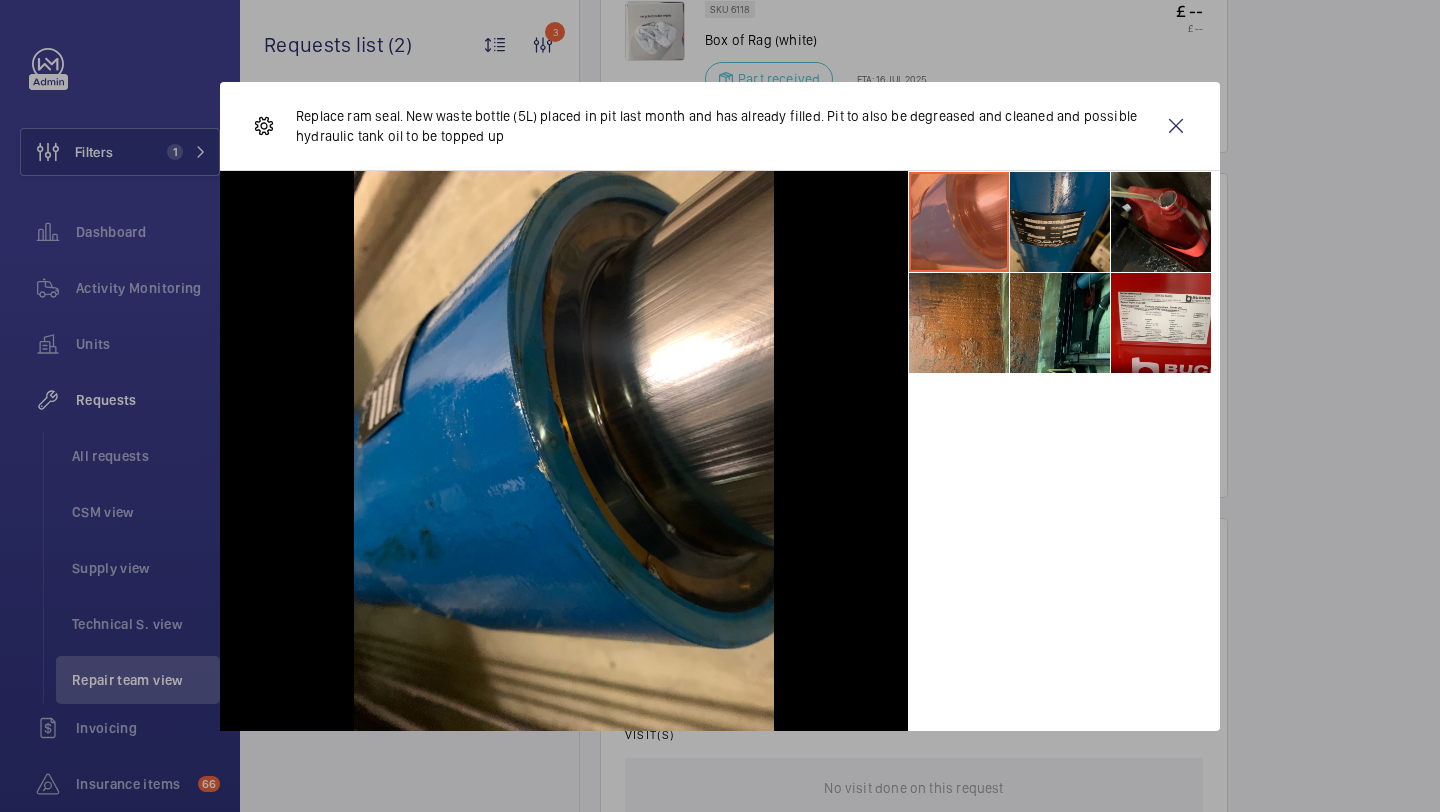click at bounding box center (1060, 222) 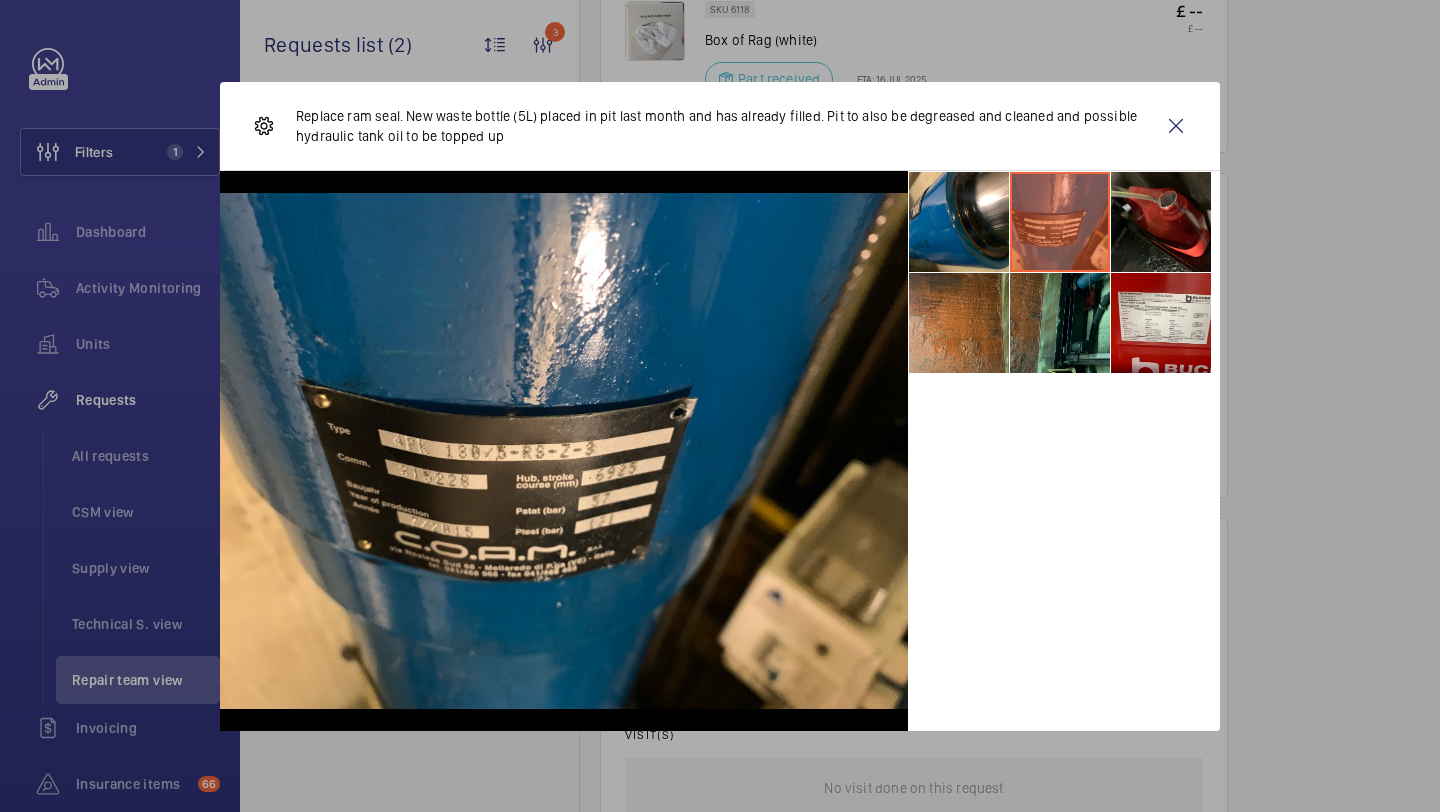 click at bounding box center [1060, 222] 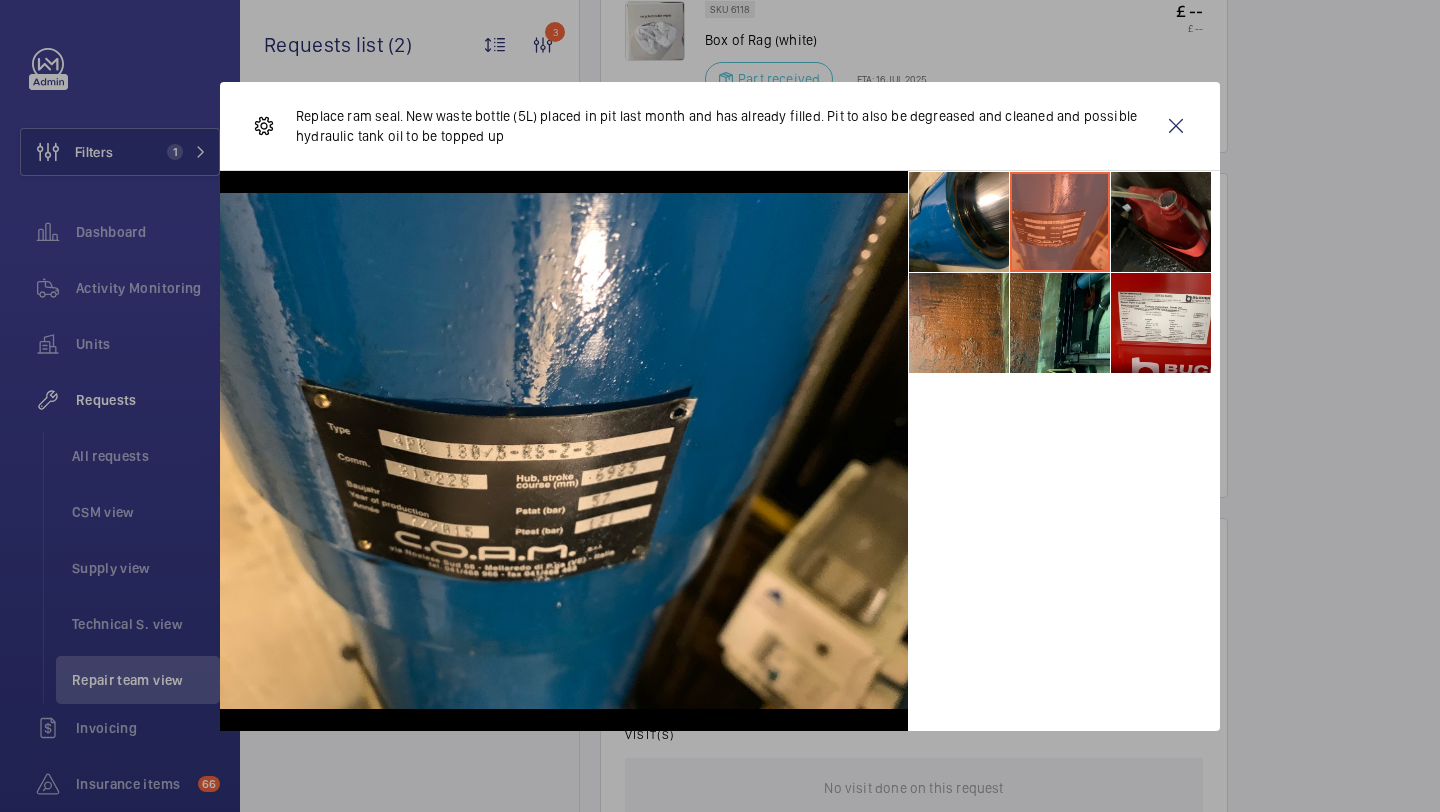 click at bounding box center (1161, 222) 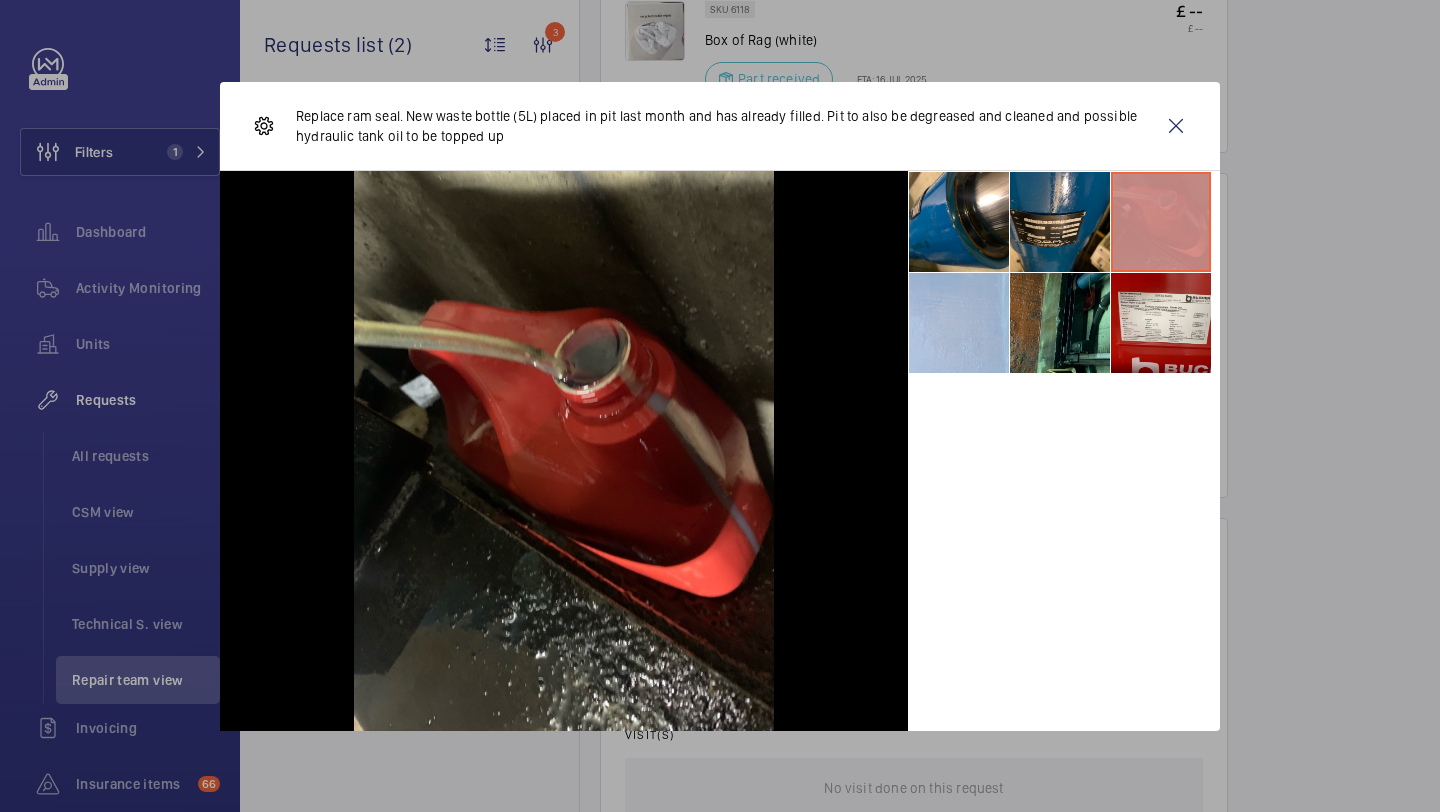 click at bounding box center (1161, 222) 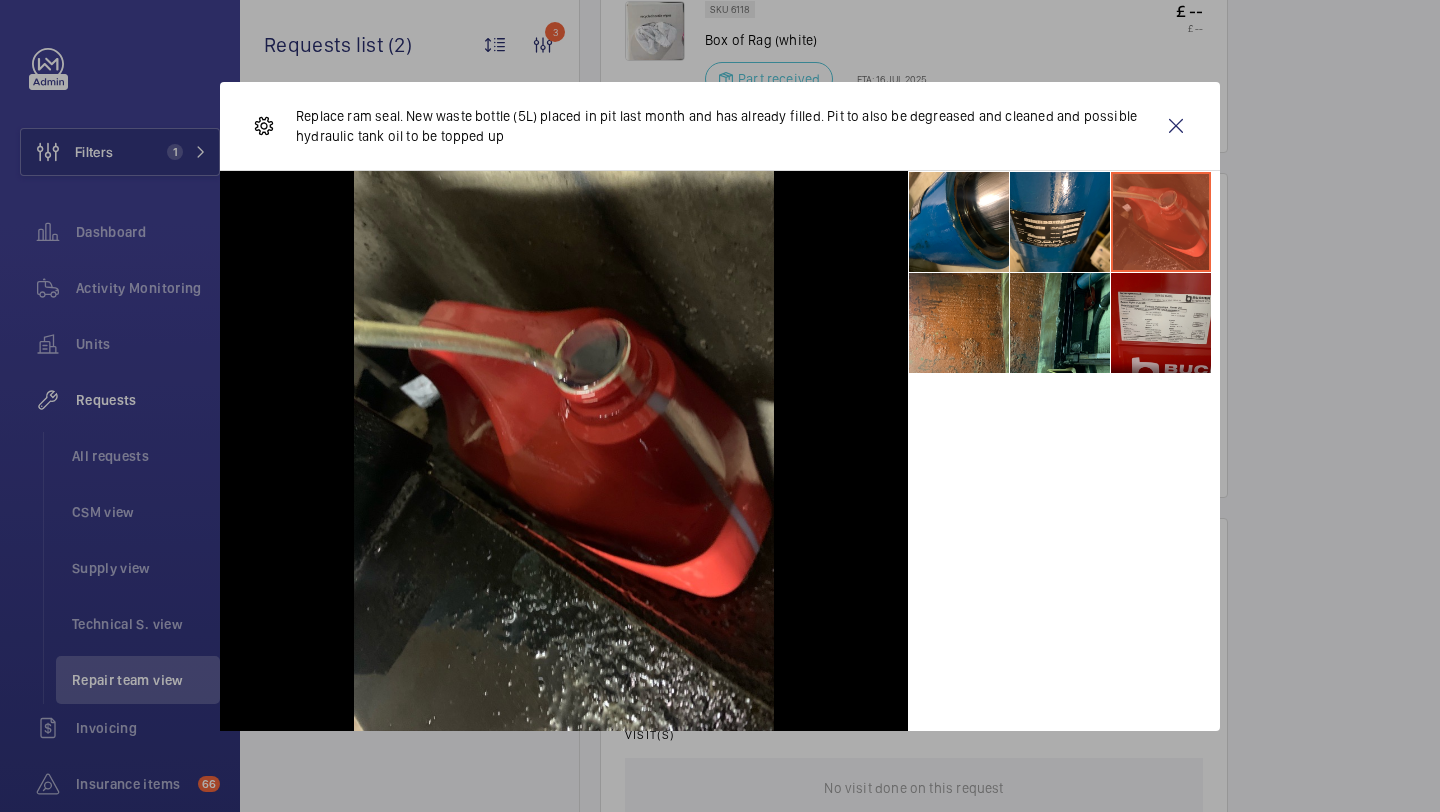 click at bounding box center [1161, 323] 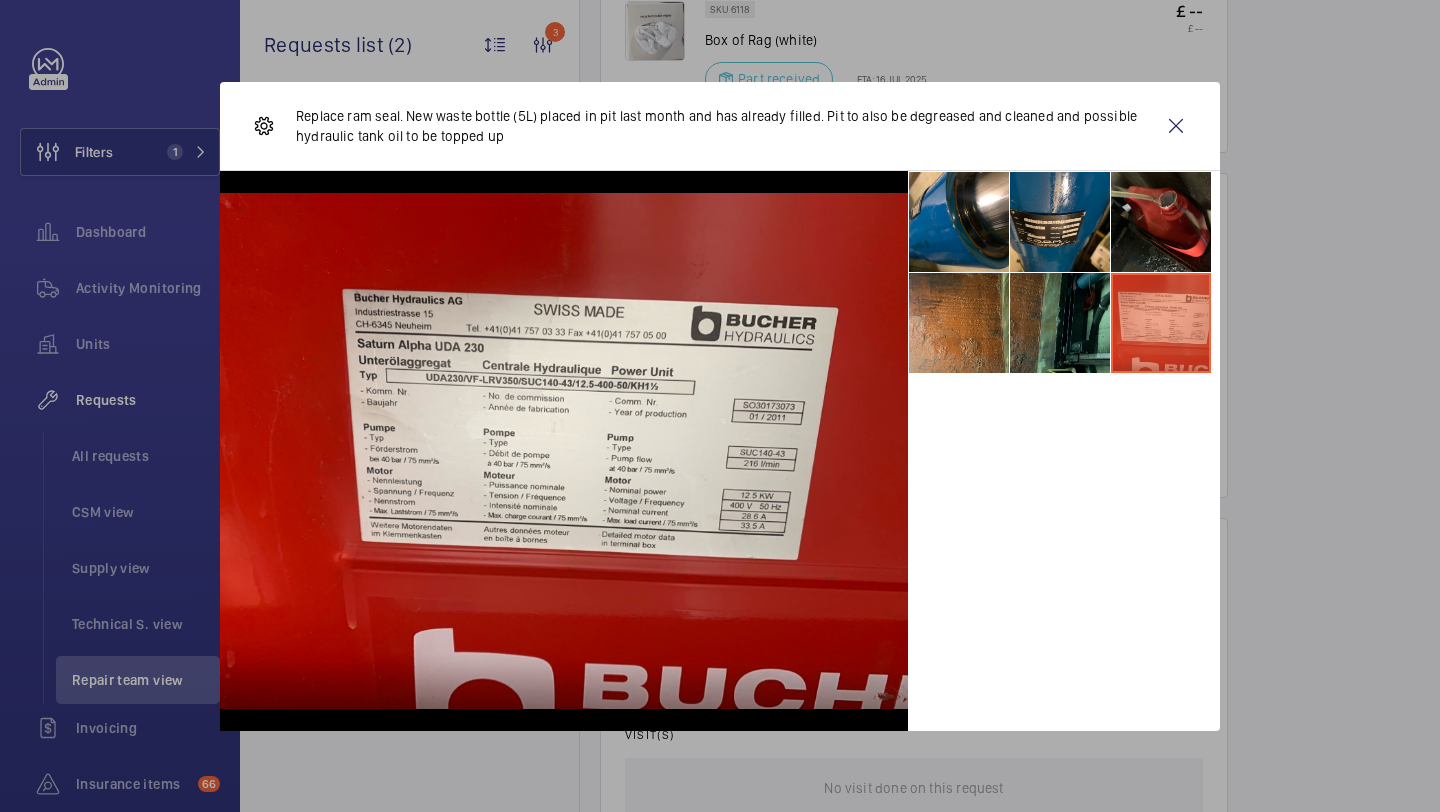 click at bounding box center [1060, 323] 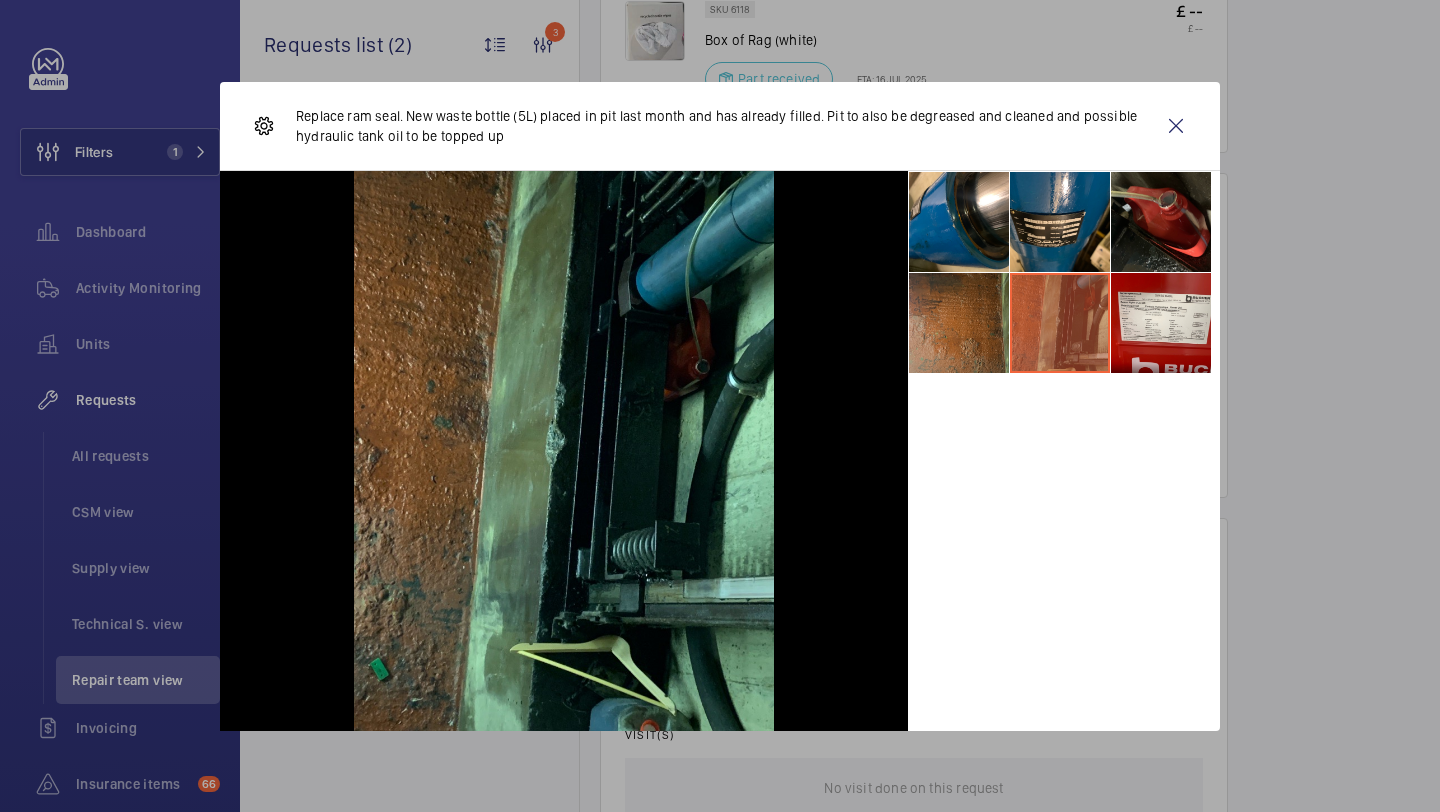 click at bounding box center [959, 323] 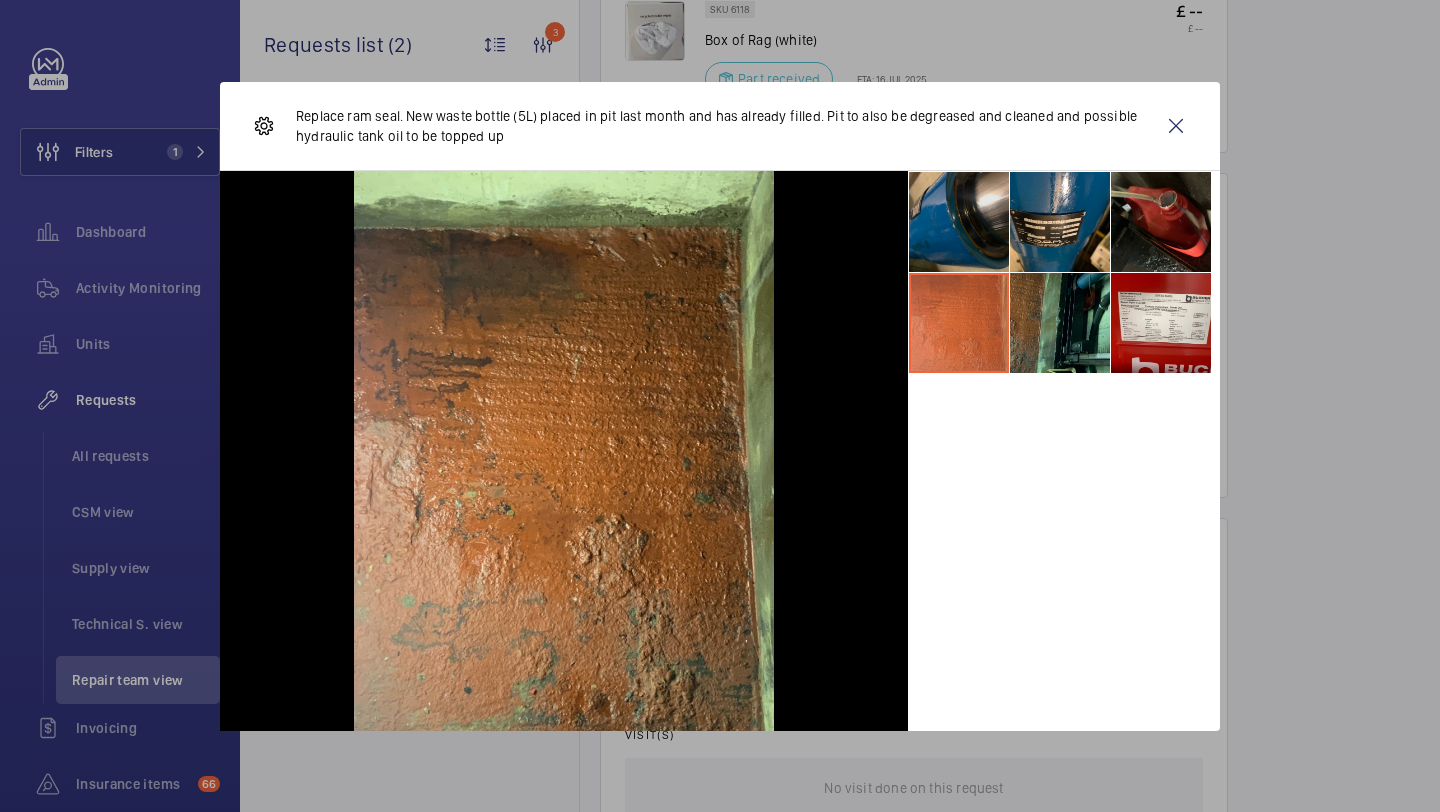 click at bounding box center [959, 222] 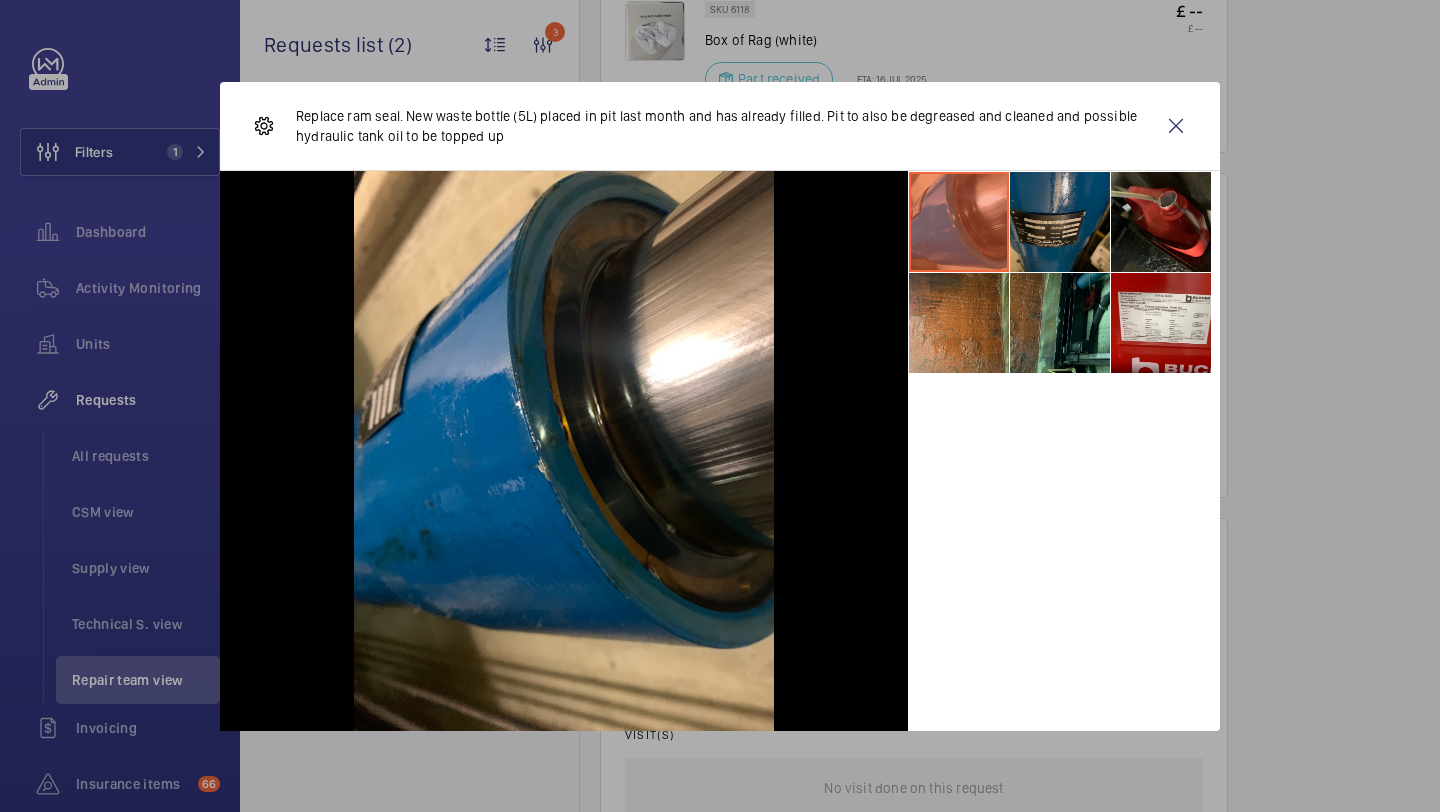click at bounding box center (1060, 222) 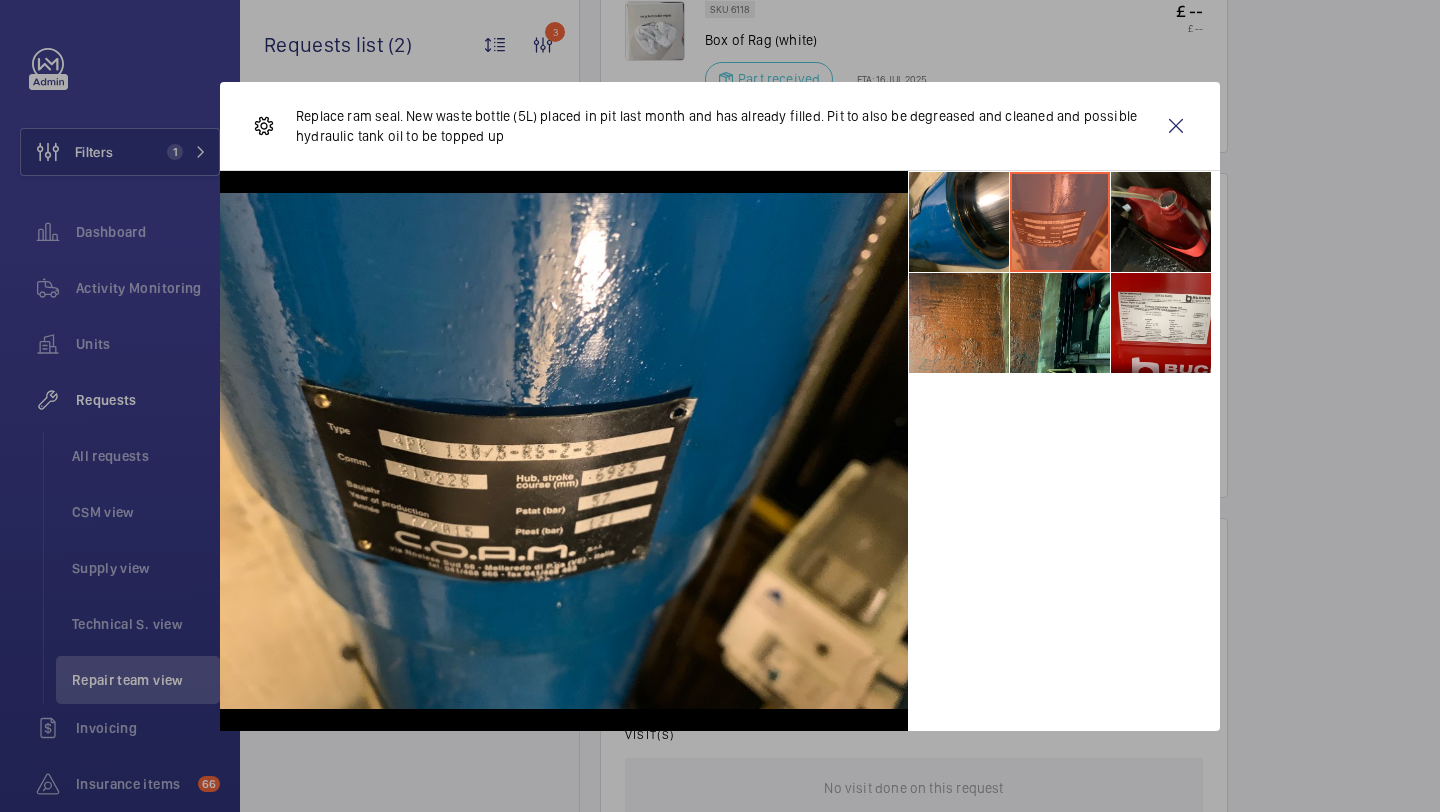 click at bounding box center [1060, 222] 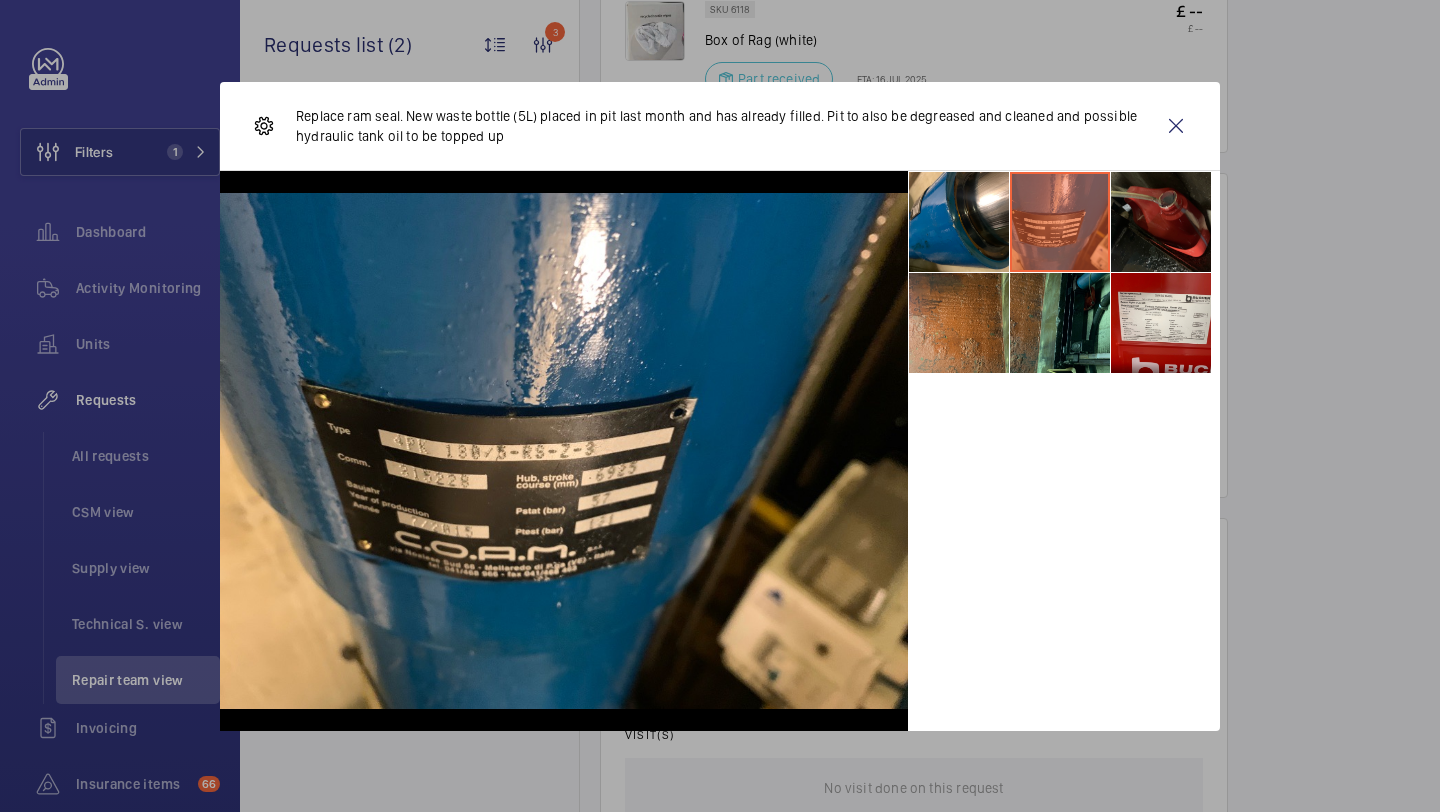 click at bounding box center (1161, 222) 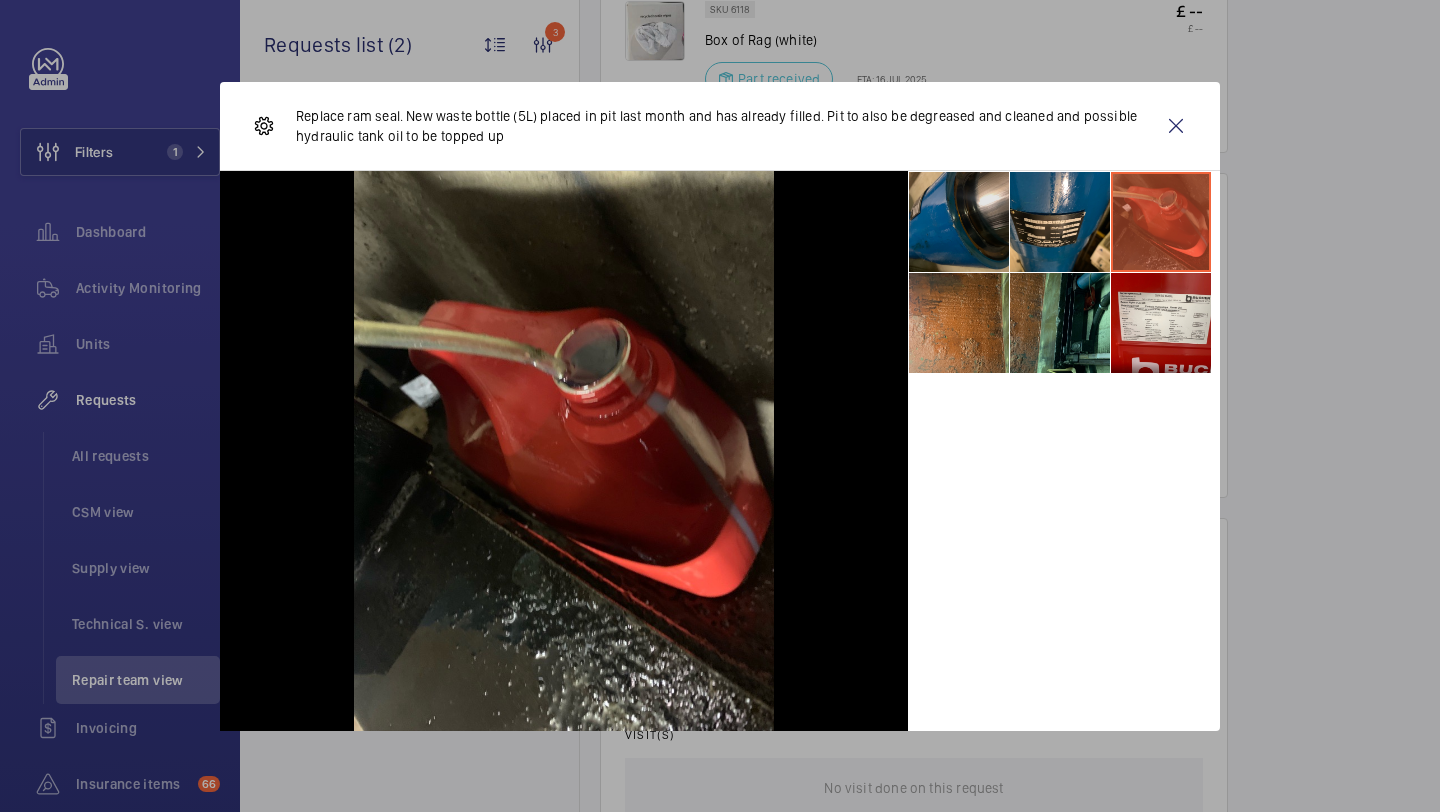 click at bounding box center [959, 222] 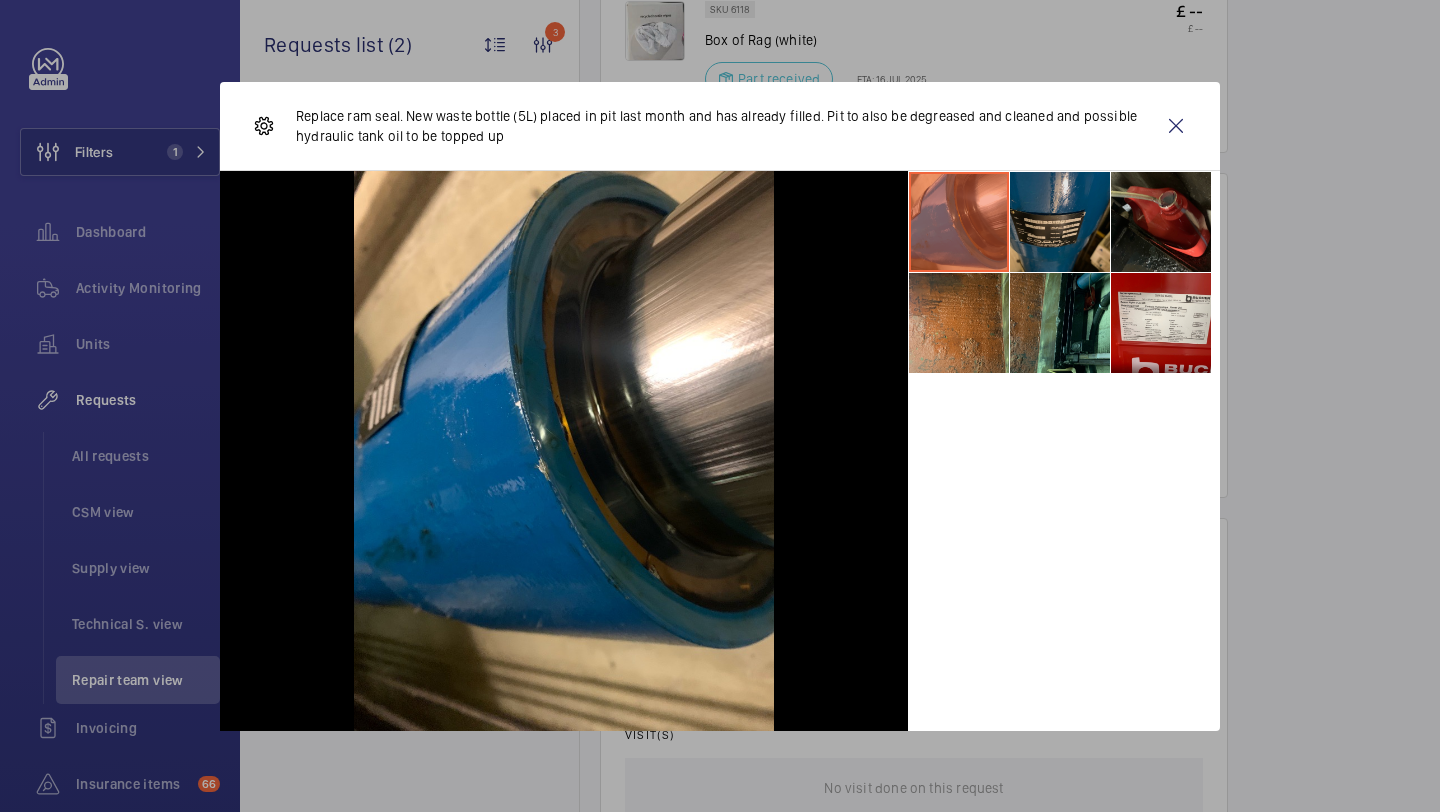click at bounding box center (1060, 222) 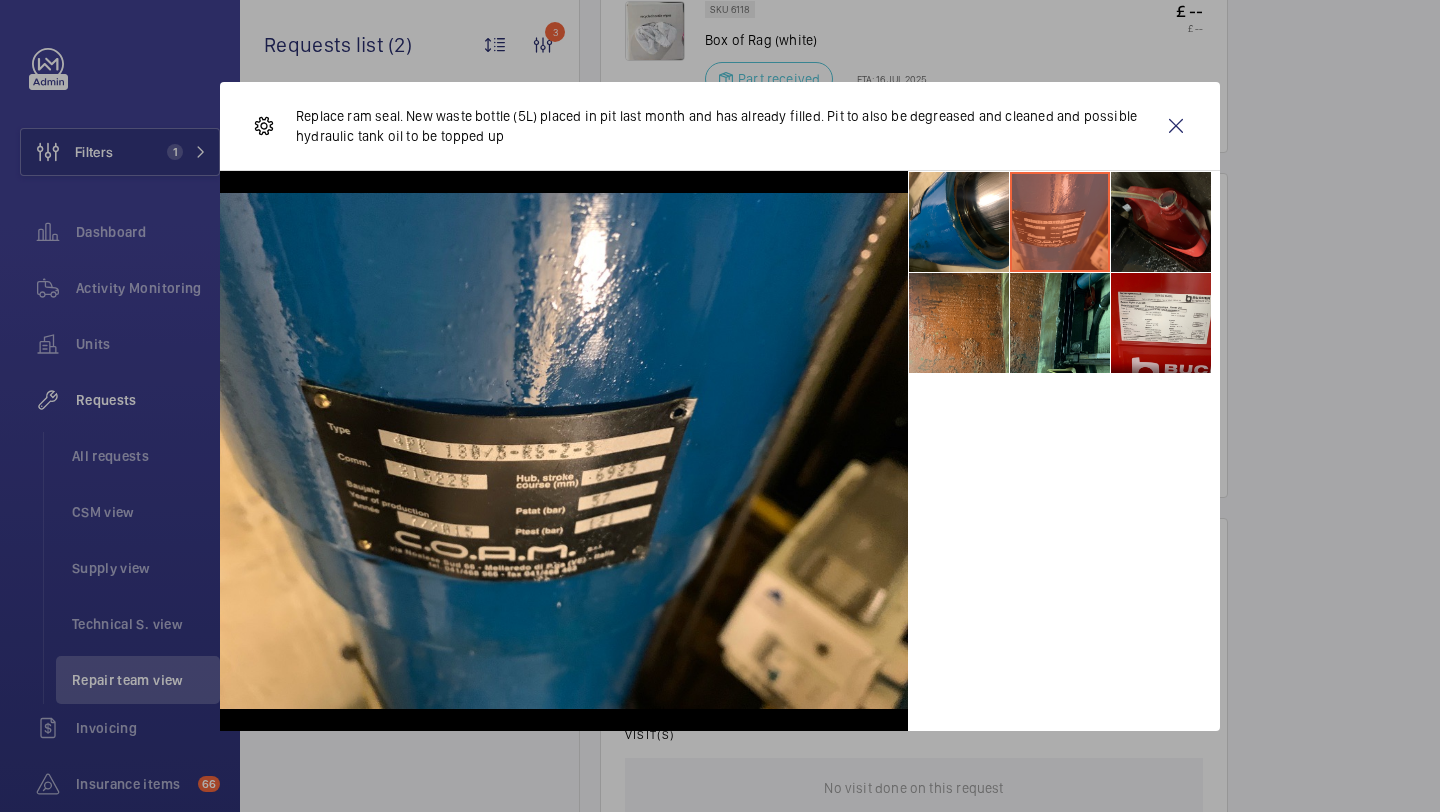 click at bounding box center (1161, 222) 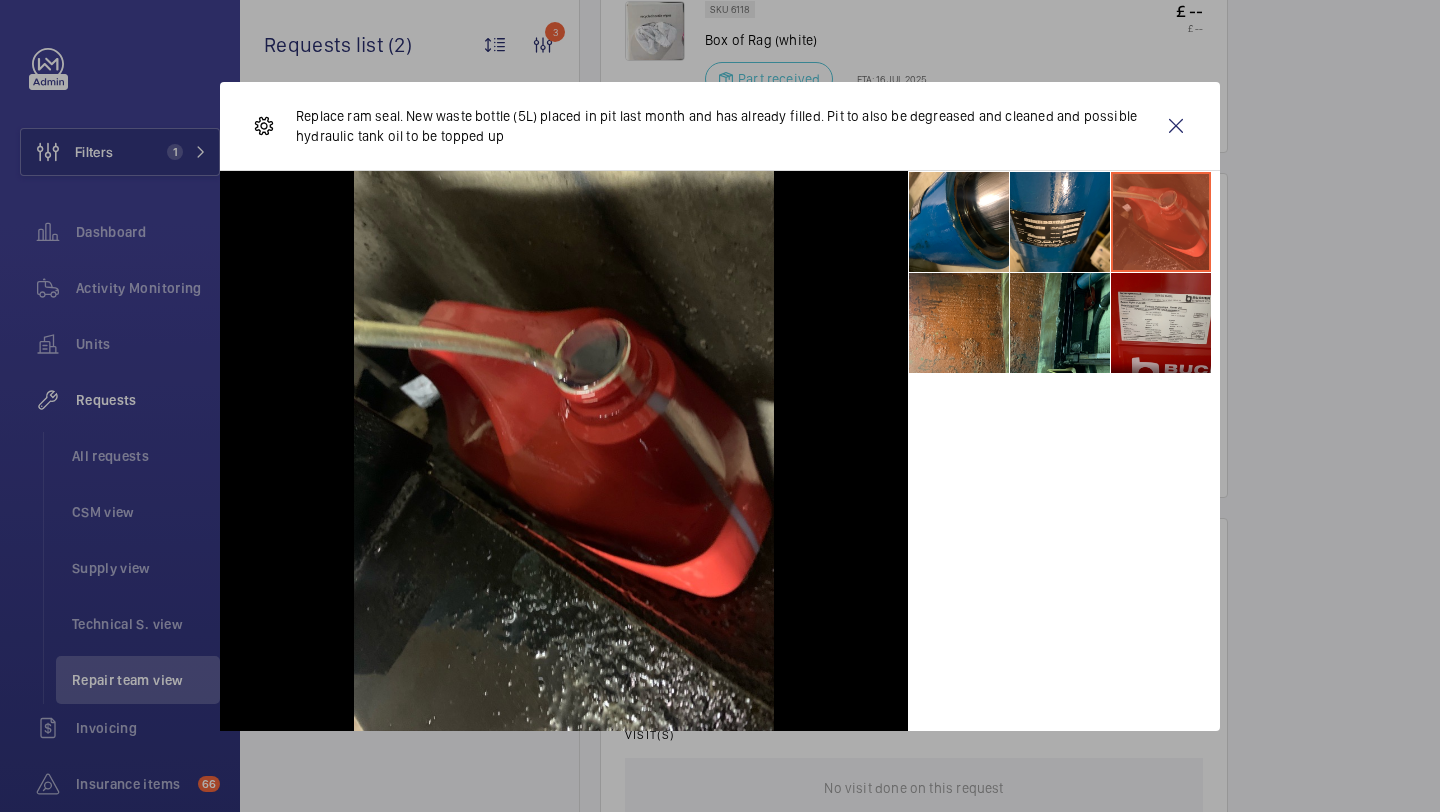 click at bounding box center (1161, 323) 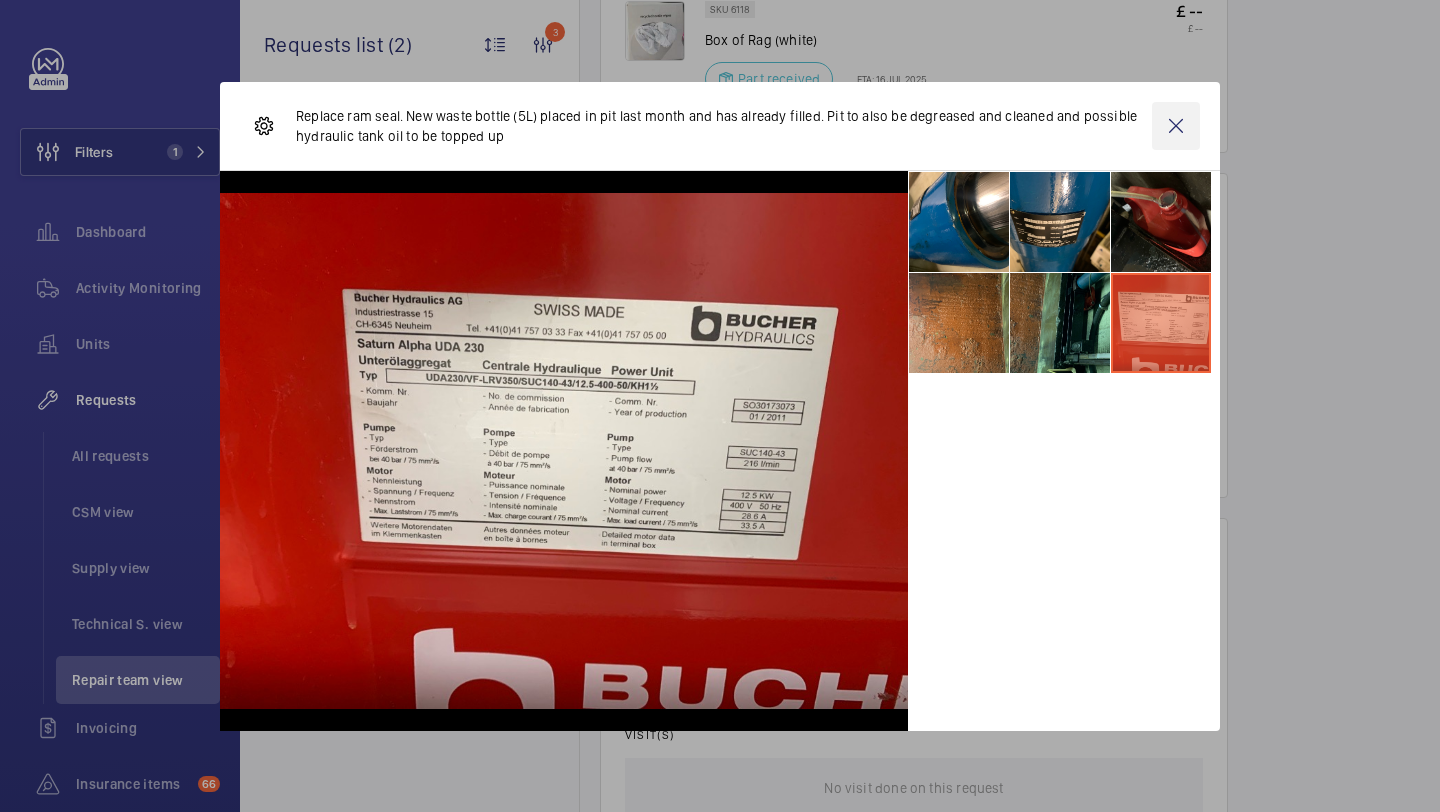 click at bounding box center [1176, 126] 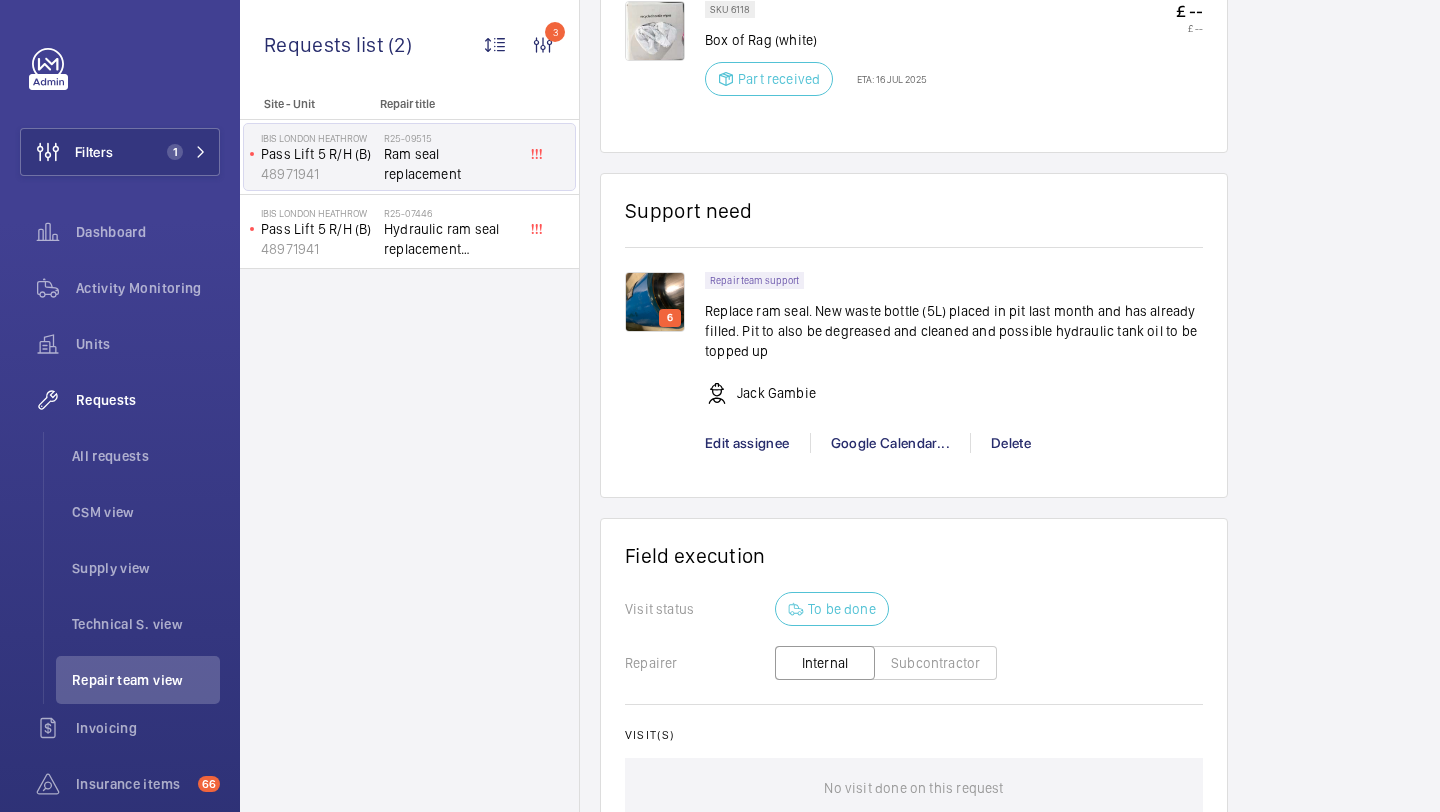 click on "6" 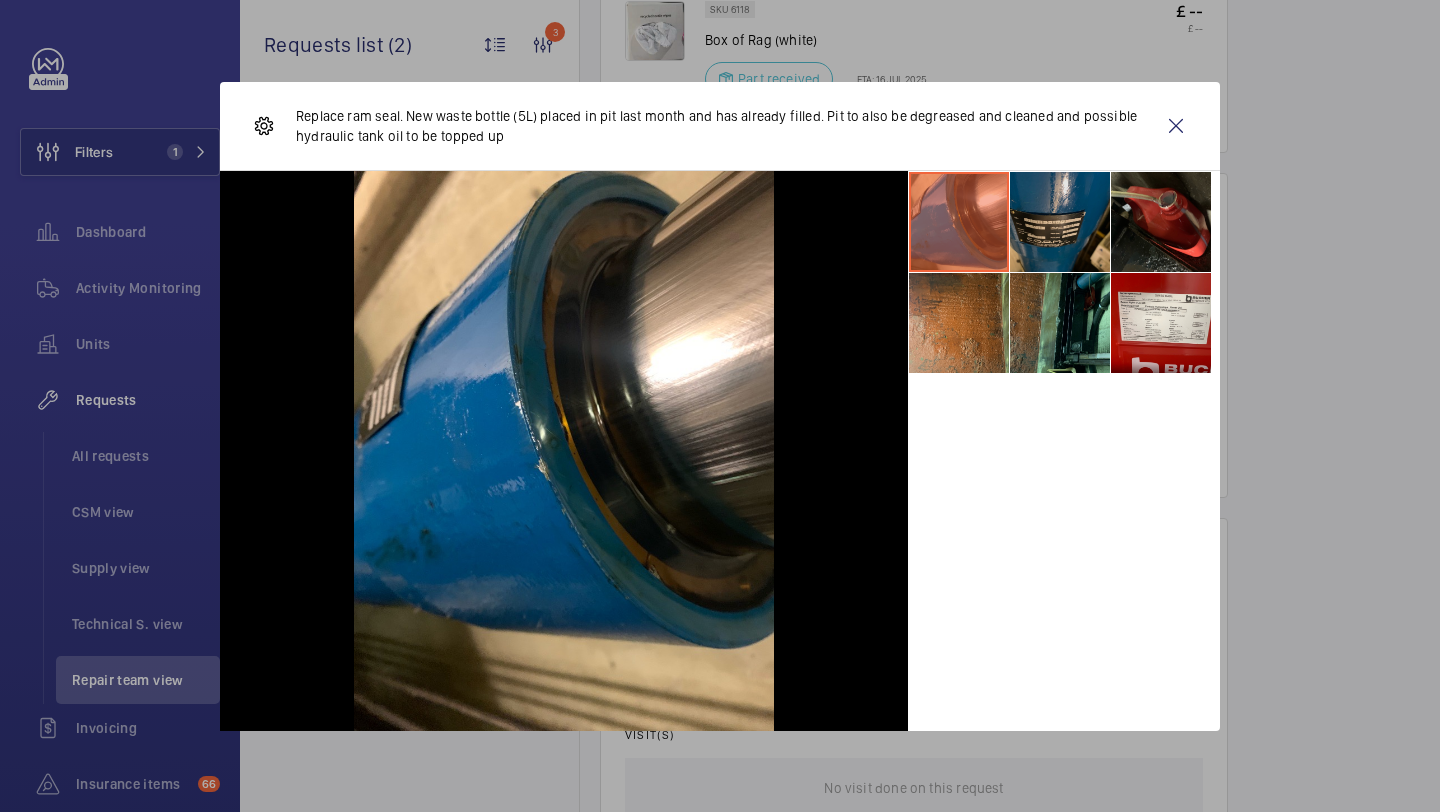 click at bounding box center [1060, 222] 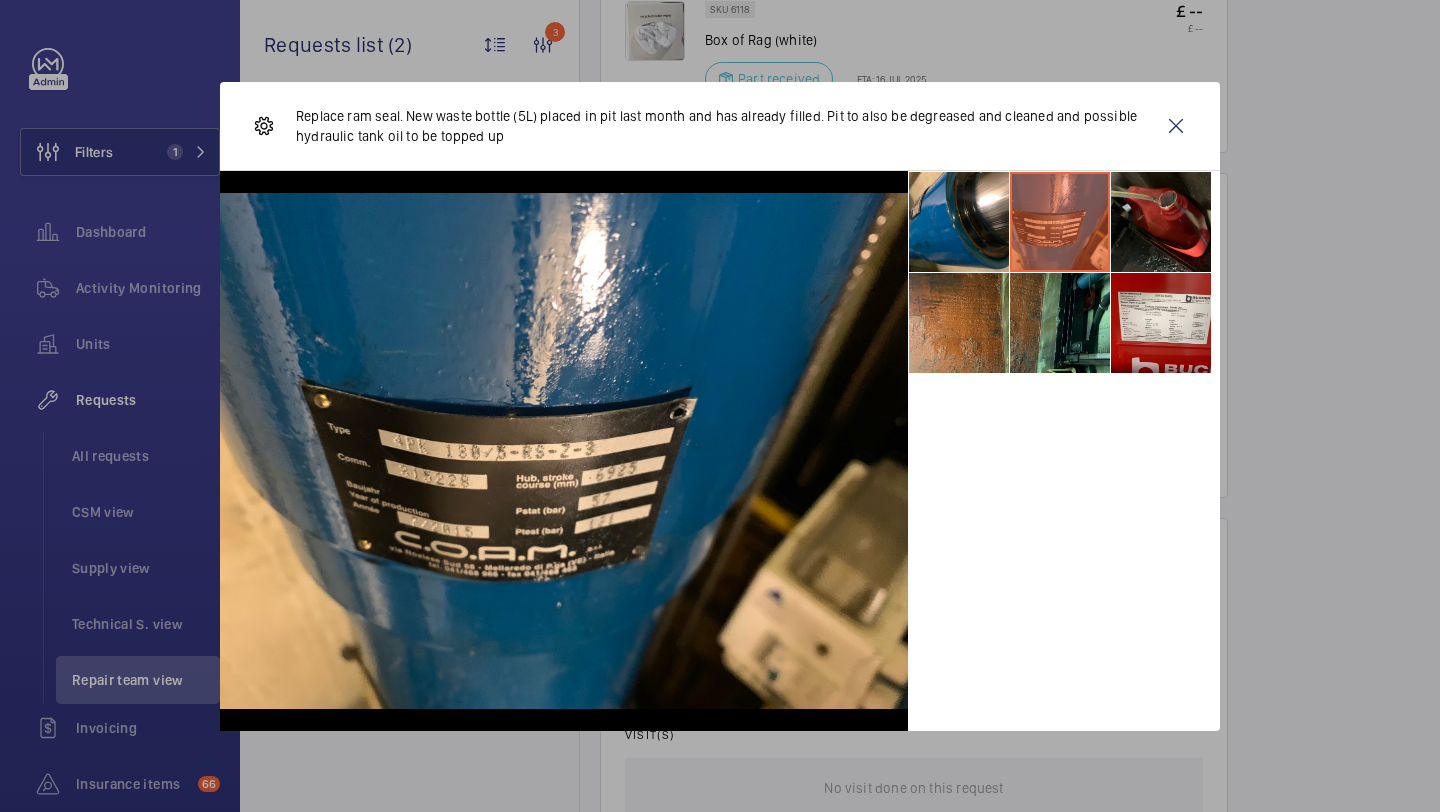 click at bounding box center (1060, 222) 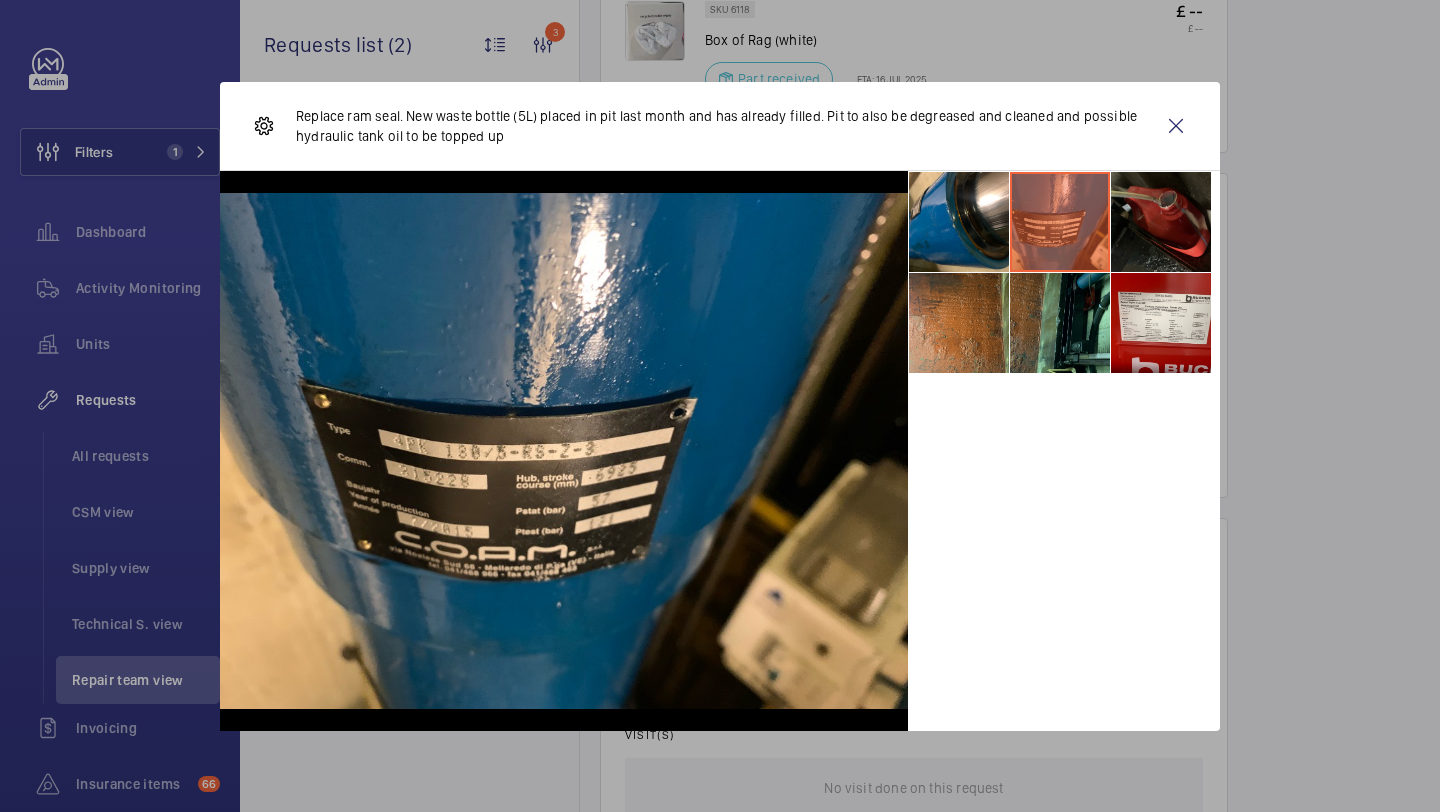 click at bounding box center (1161, 222) 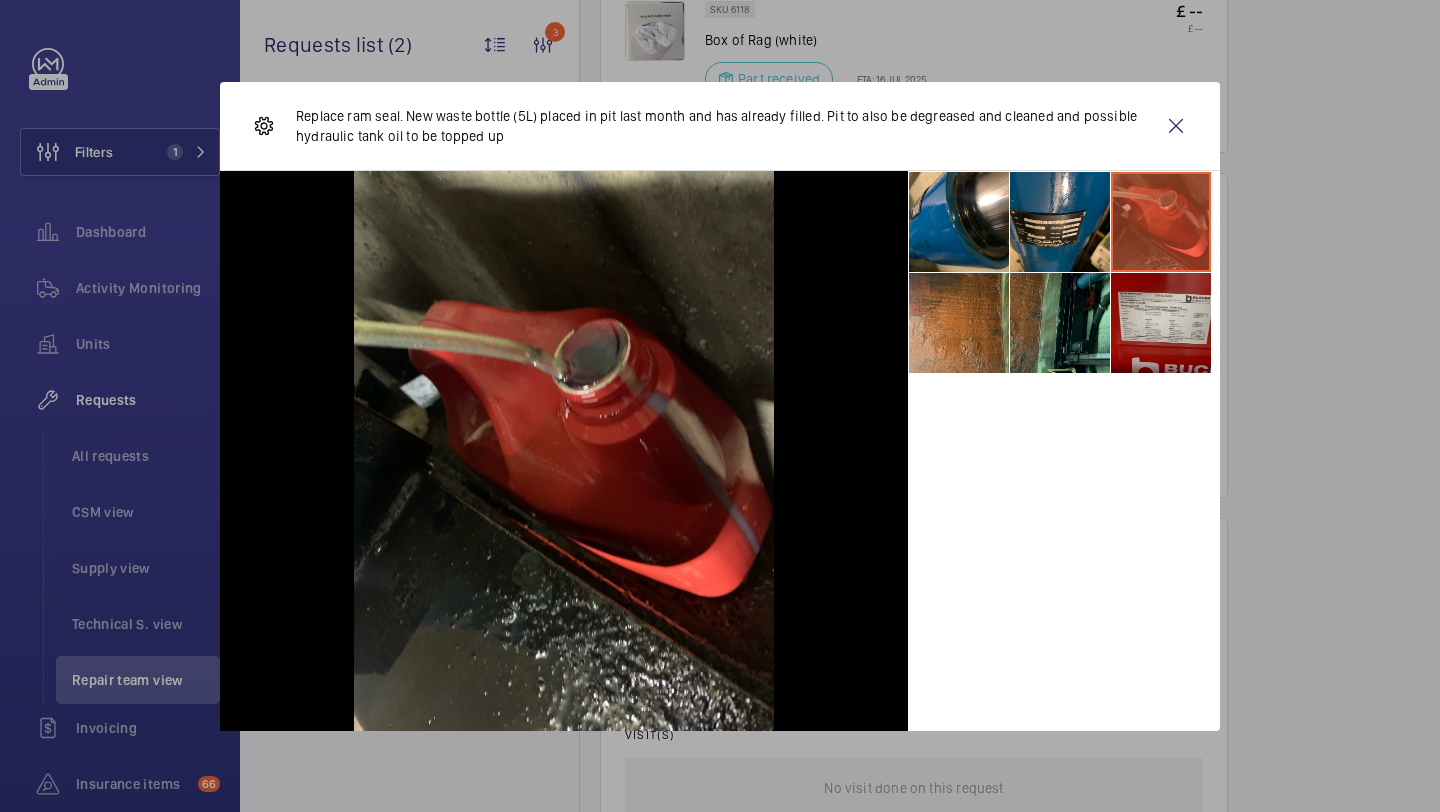 click at bounding box center (1161, 323) 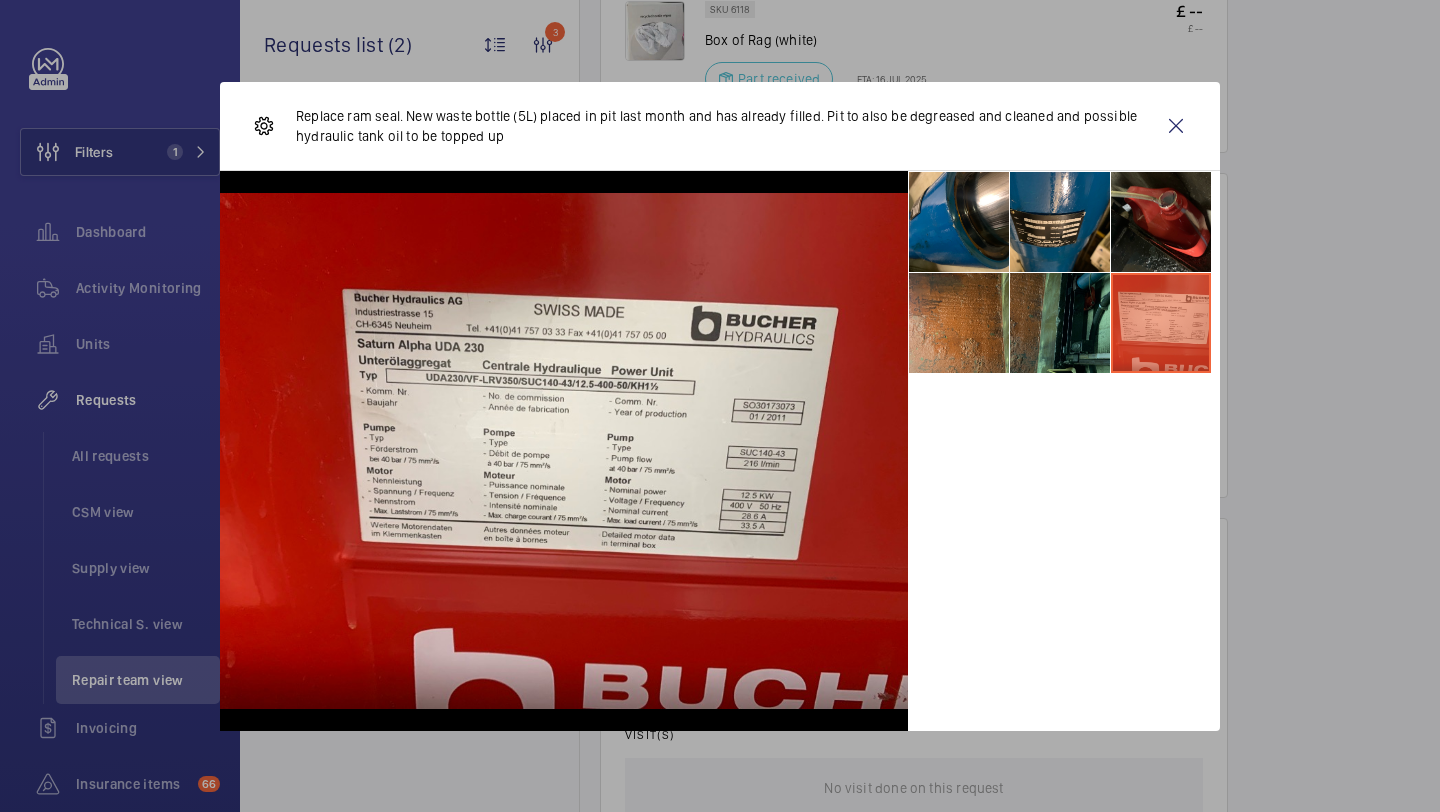 click at bounding box center [1060, 323] 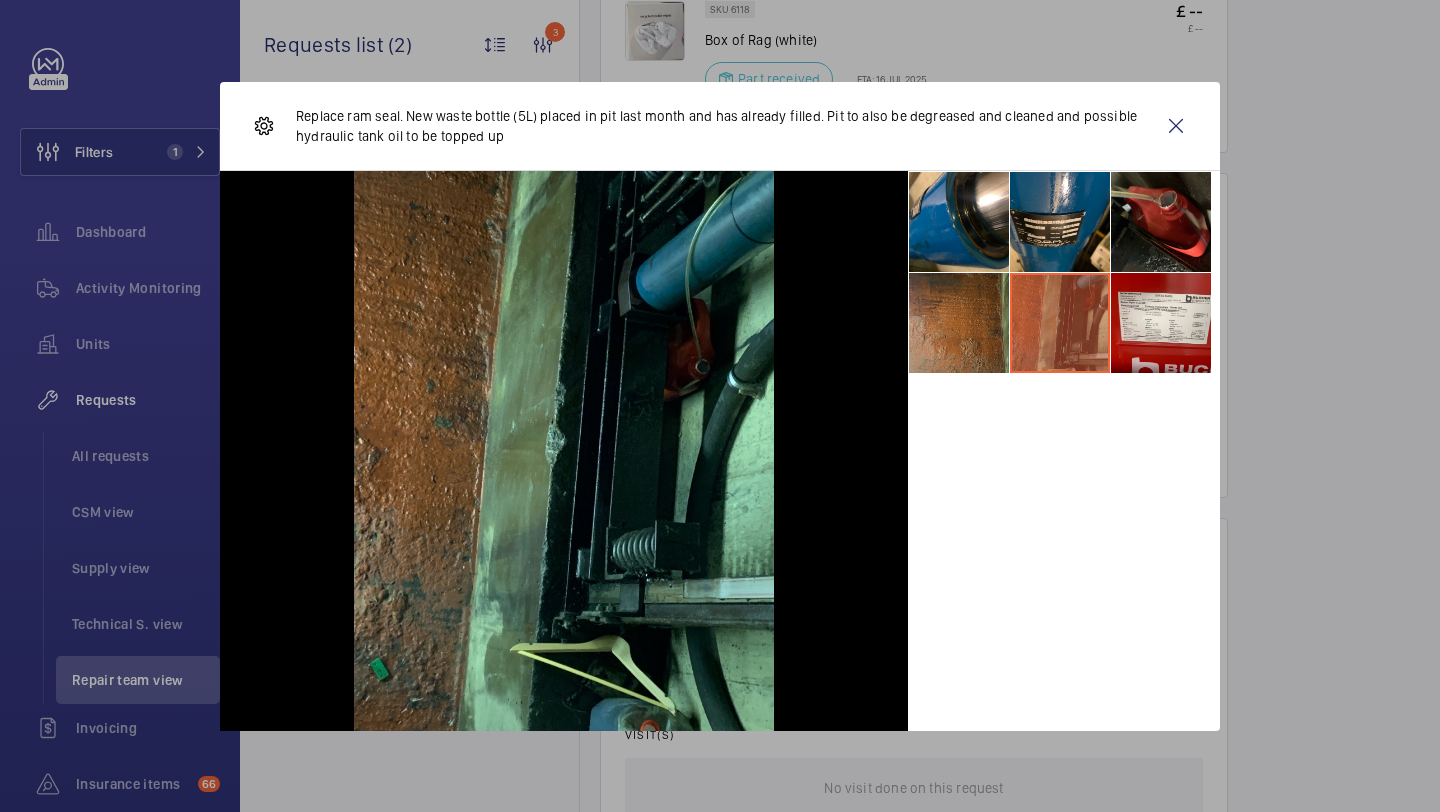 click at bounding box center [959, 323] 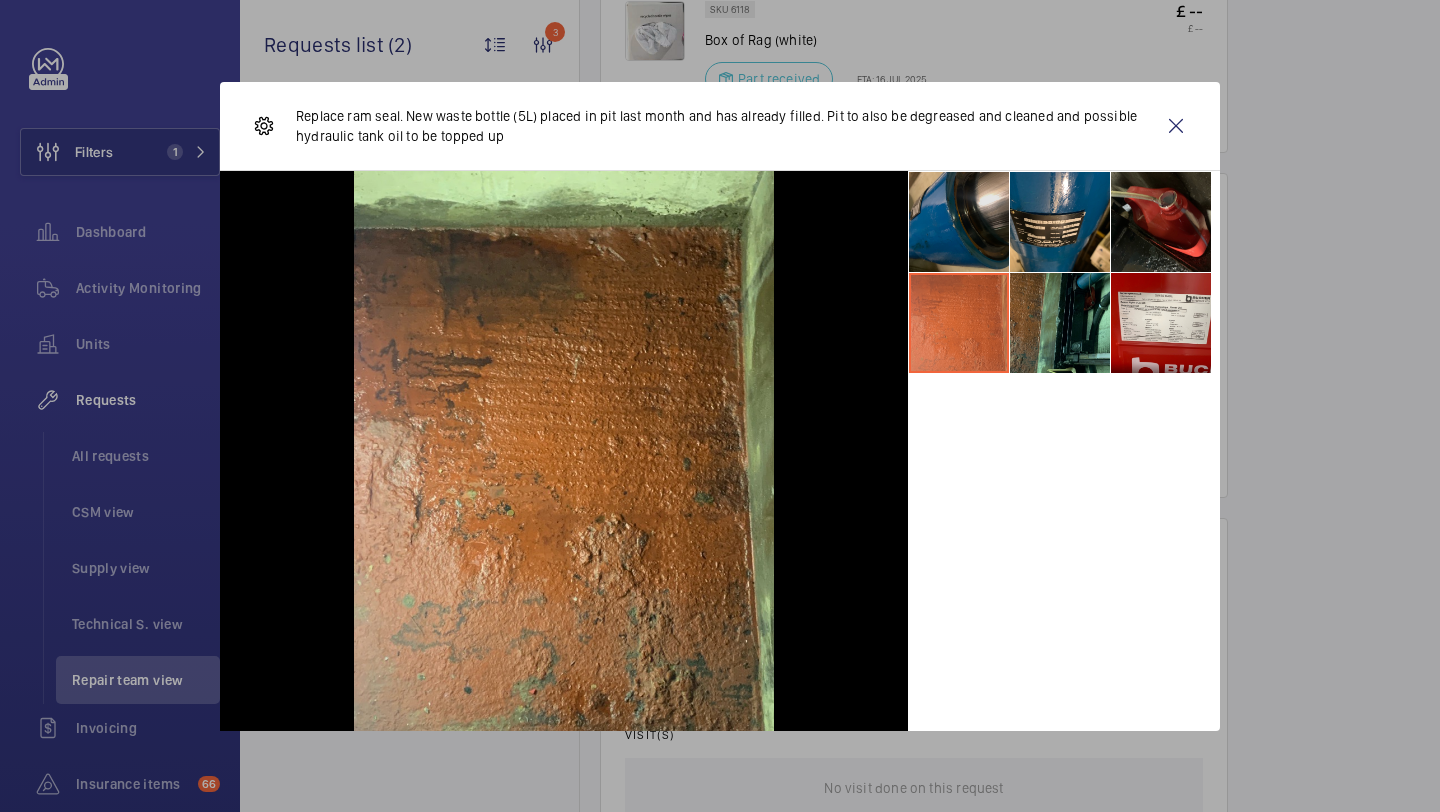 click at bounding box center [959, 222] 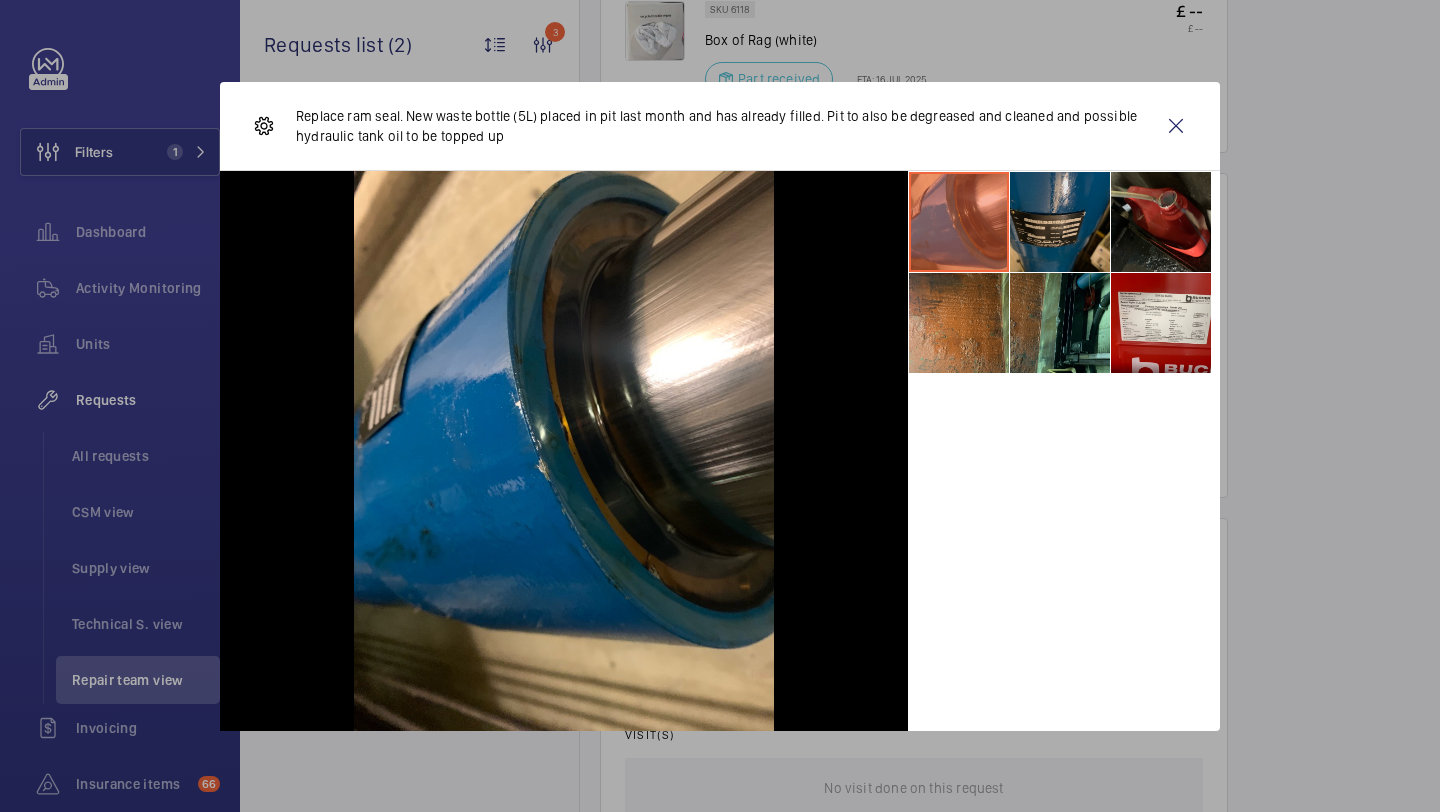 click at bounding box center [1060, 222] 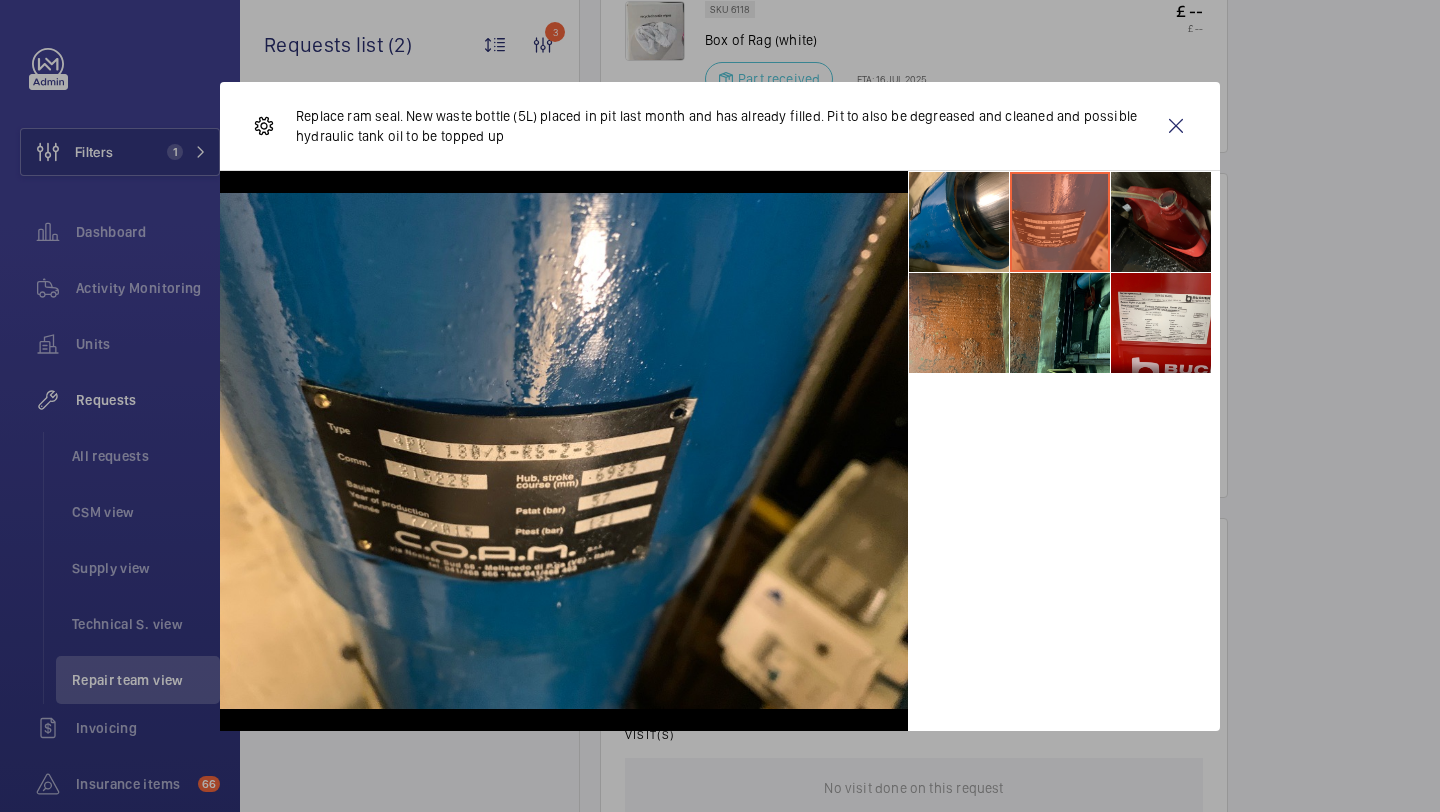 click at bounding box center [1161, 222] 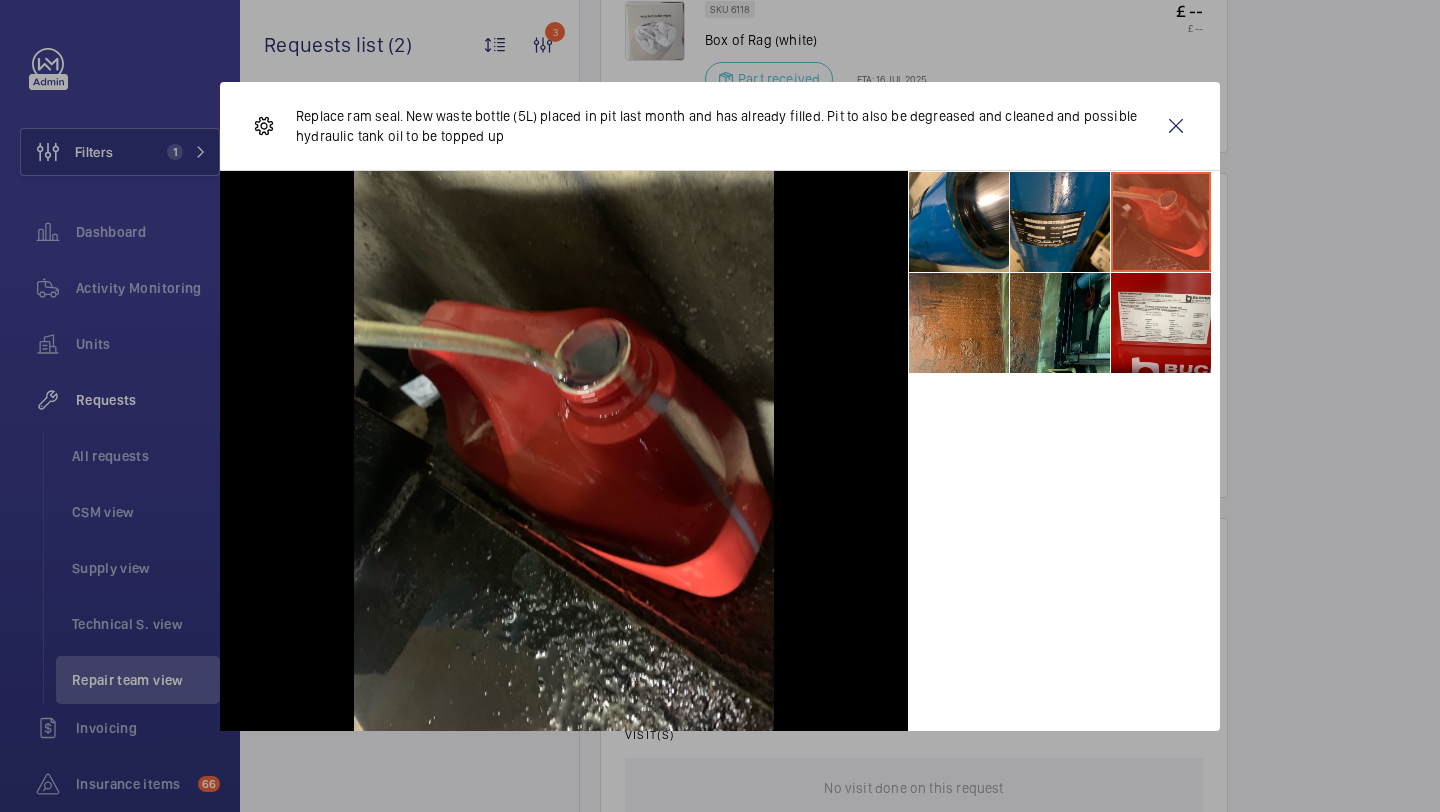 click on "Replace ram seal.
New waste bottle (5L) placed in pit last month and has already filled.
Pit to also be degreased and cleaned and possible hydraulic tank oil to be topped up" at bounding box center (720, 126) 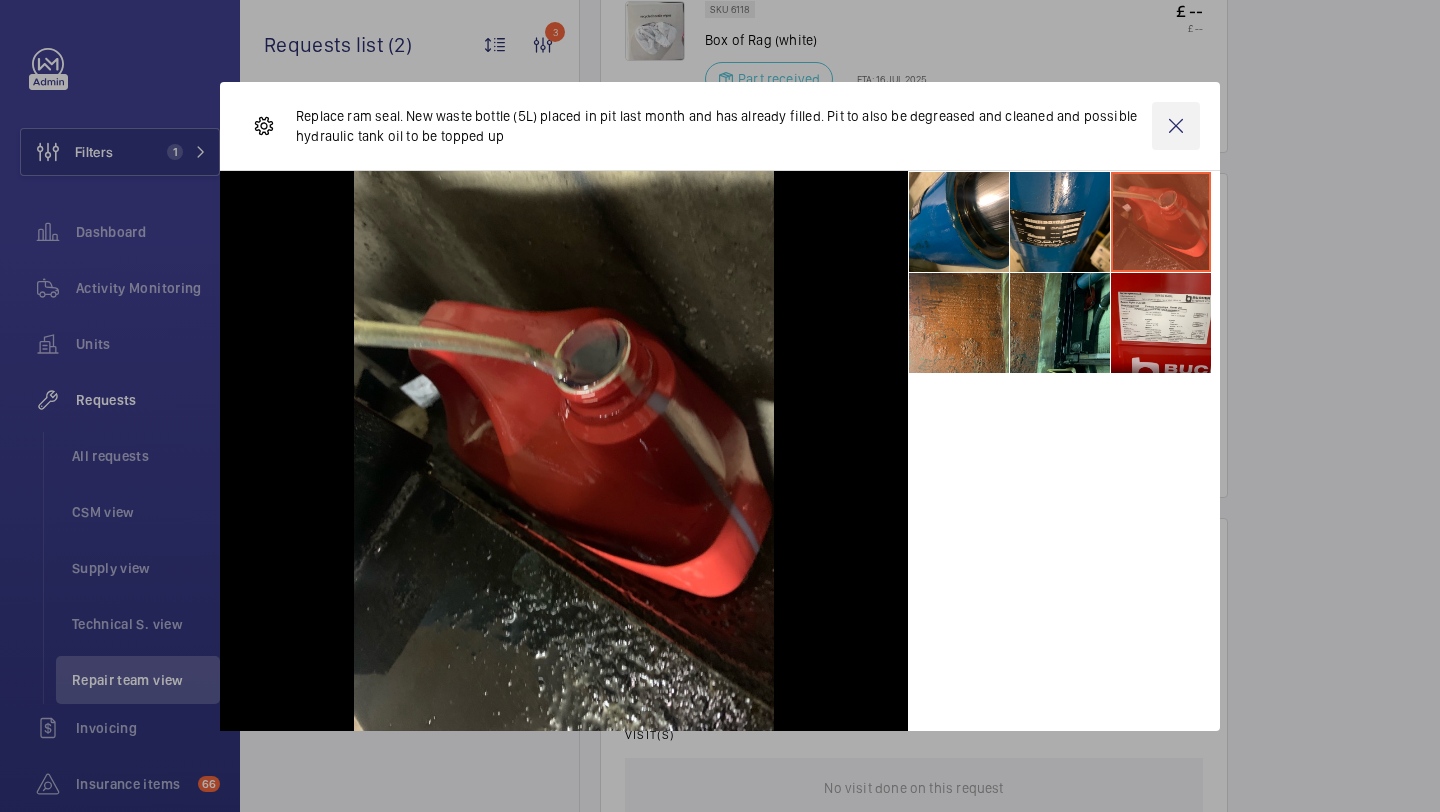 click at bounding box center [1176, 126] 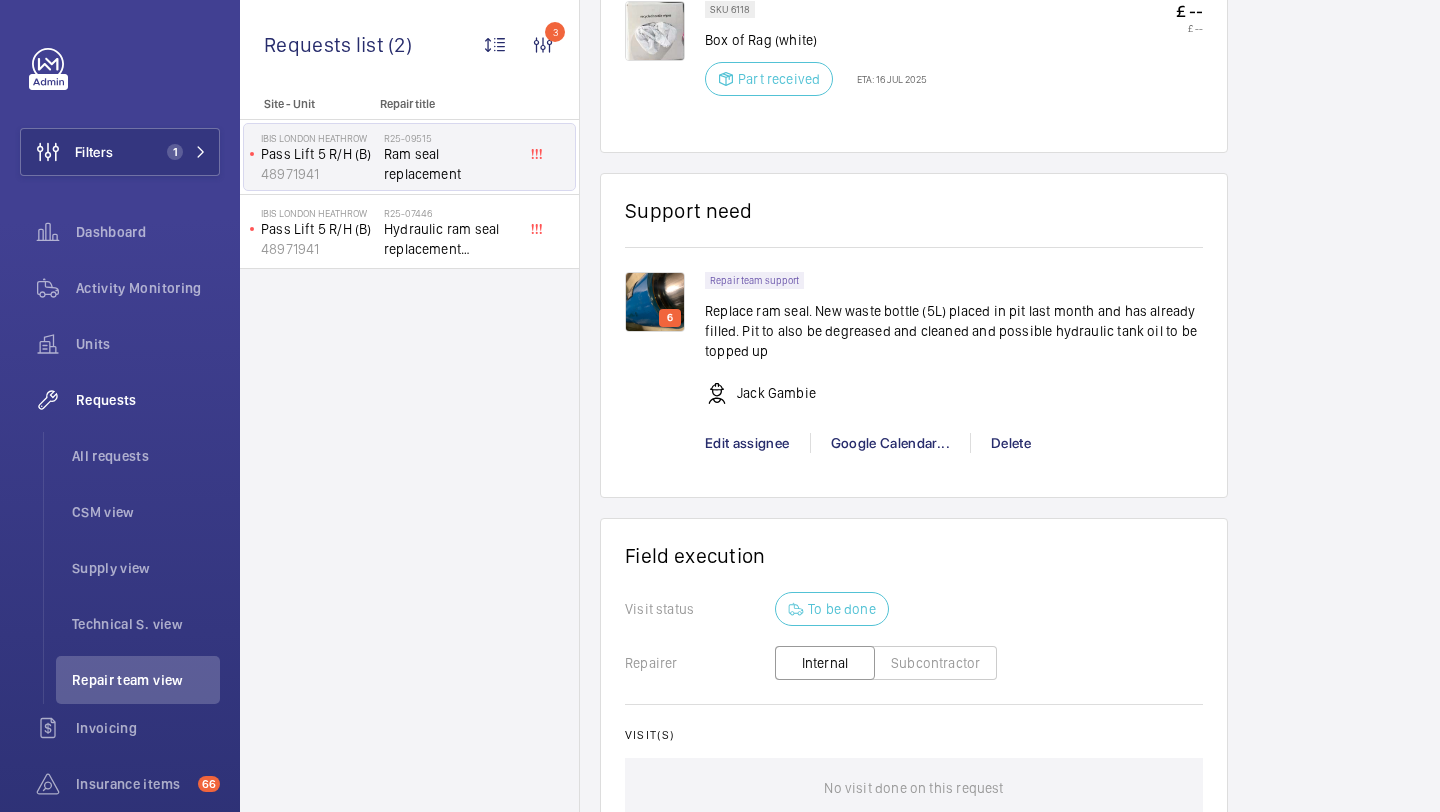 click 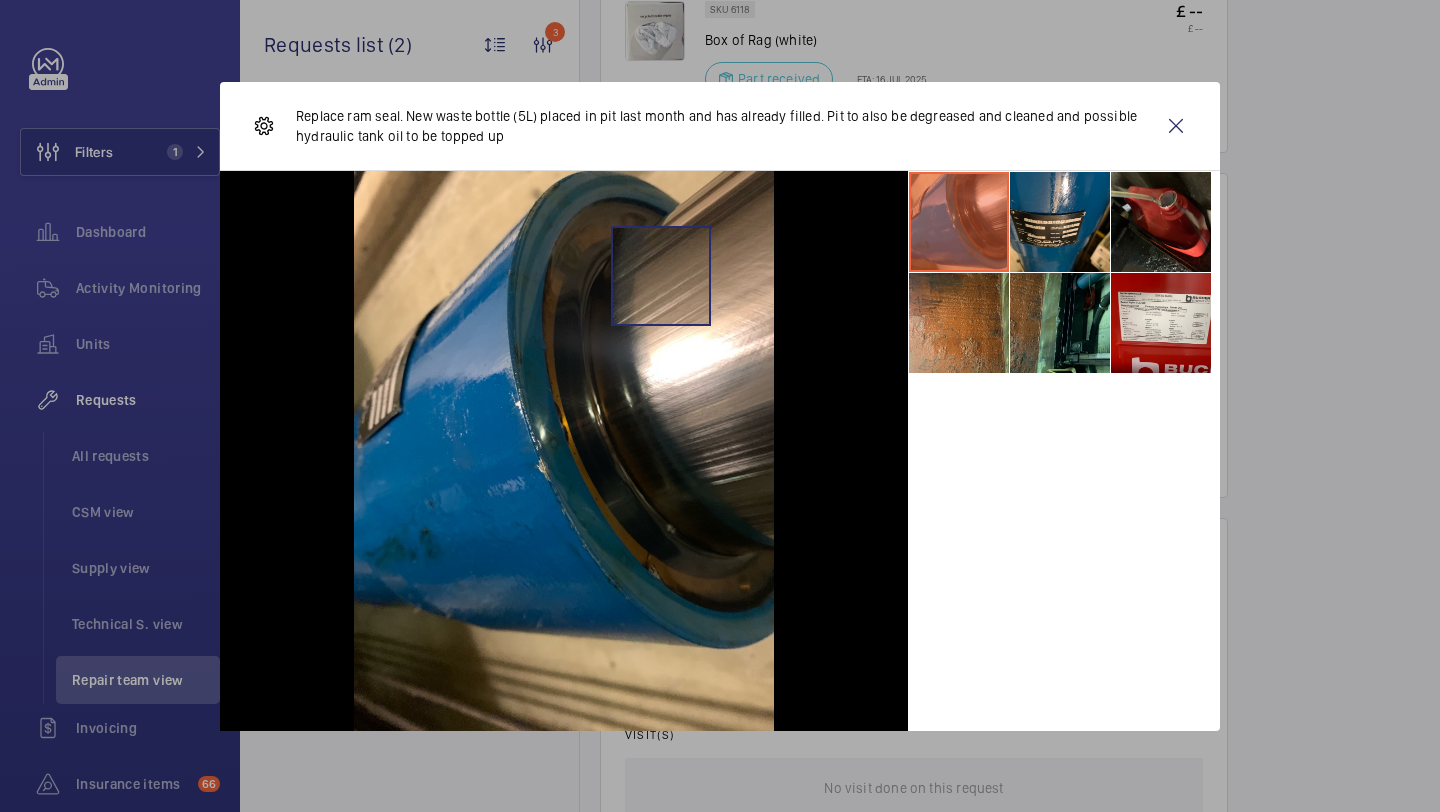 click at bounding box center (564, 451) 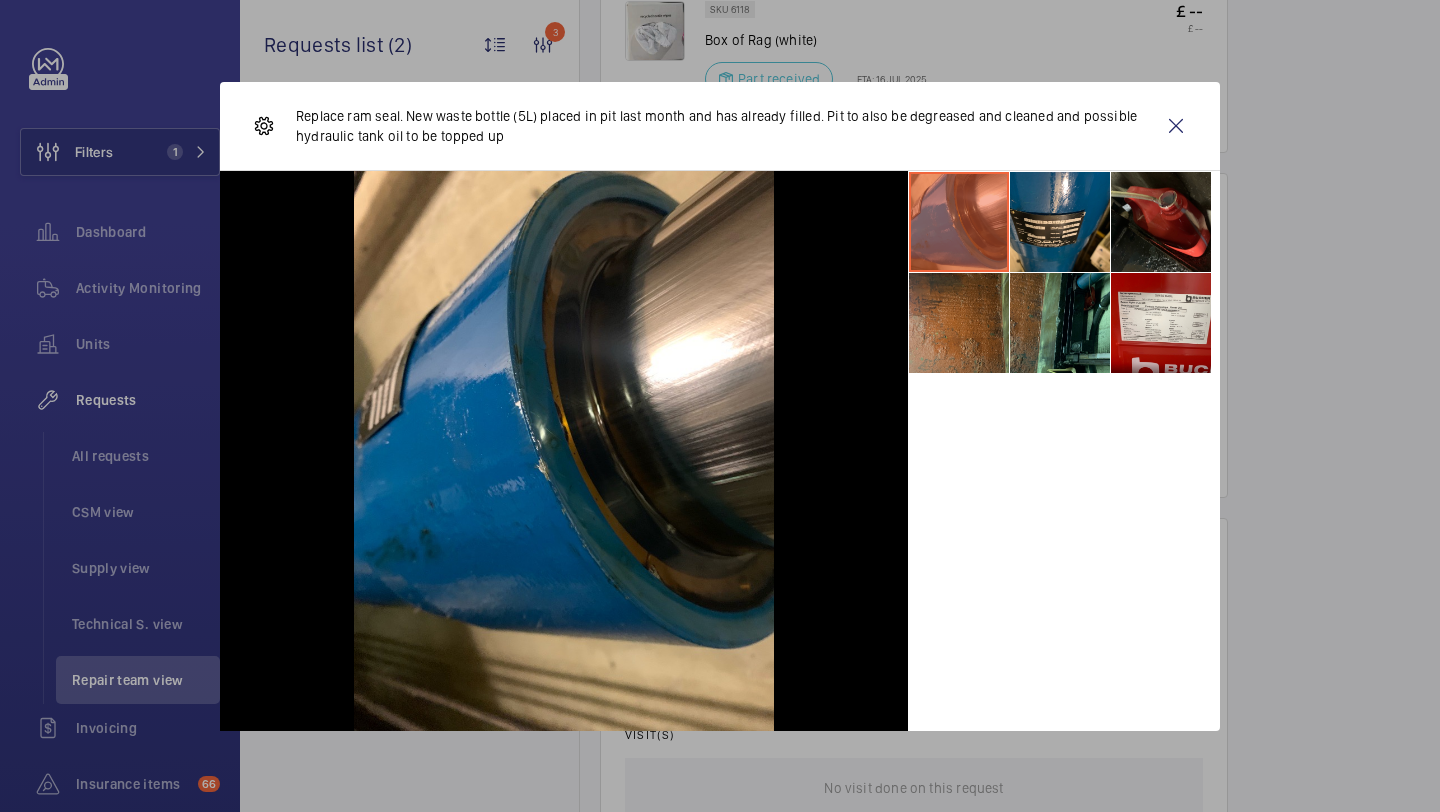 click at bounding box center [959, 323] 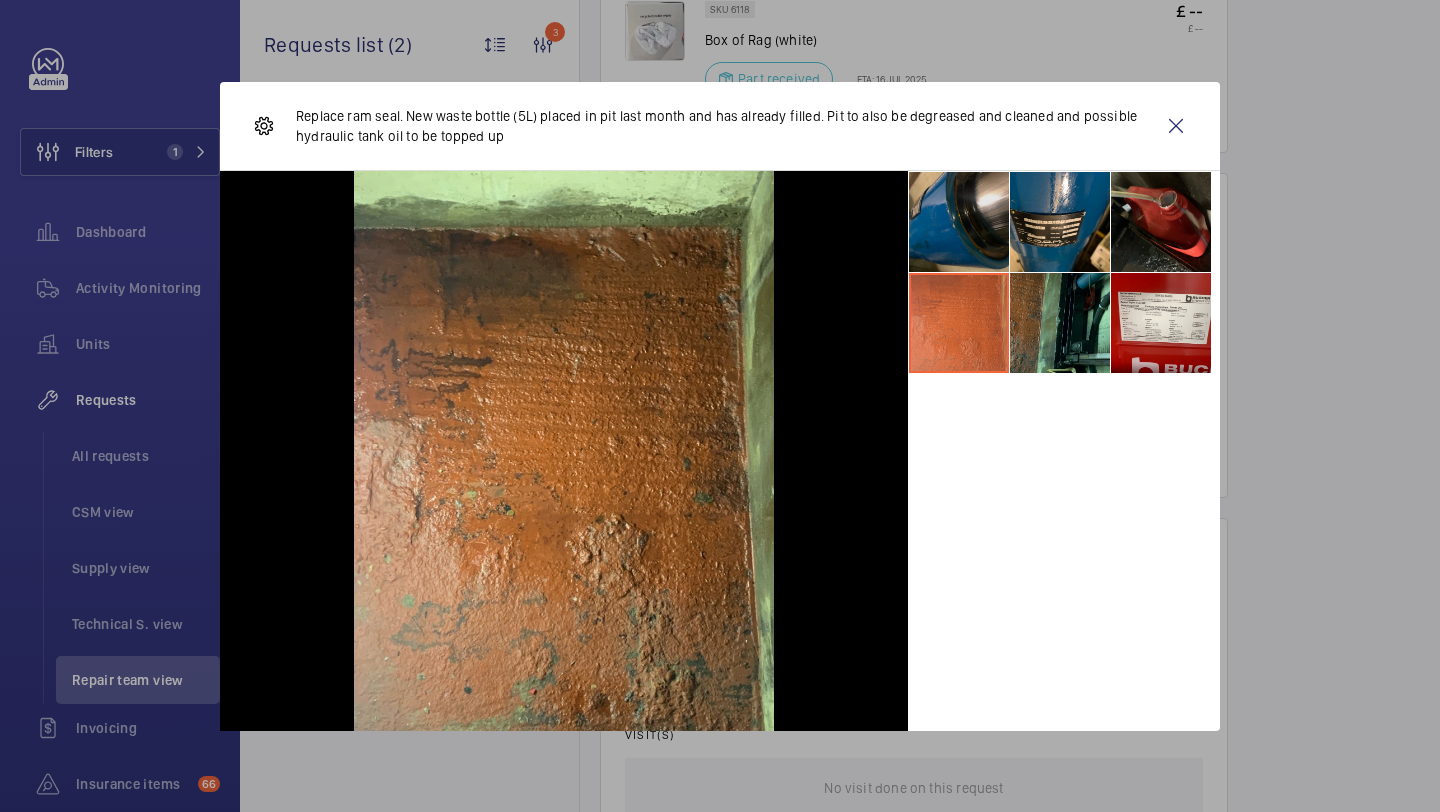 click at bounding box center [959, 222] 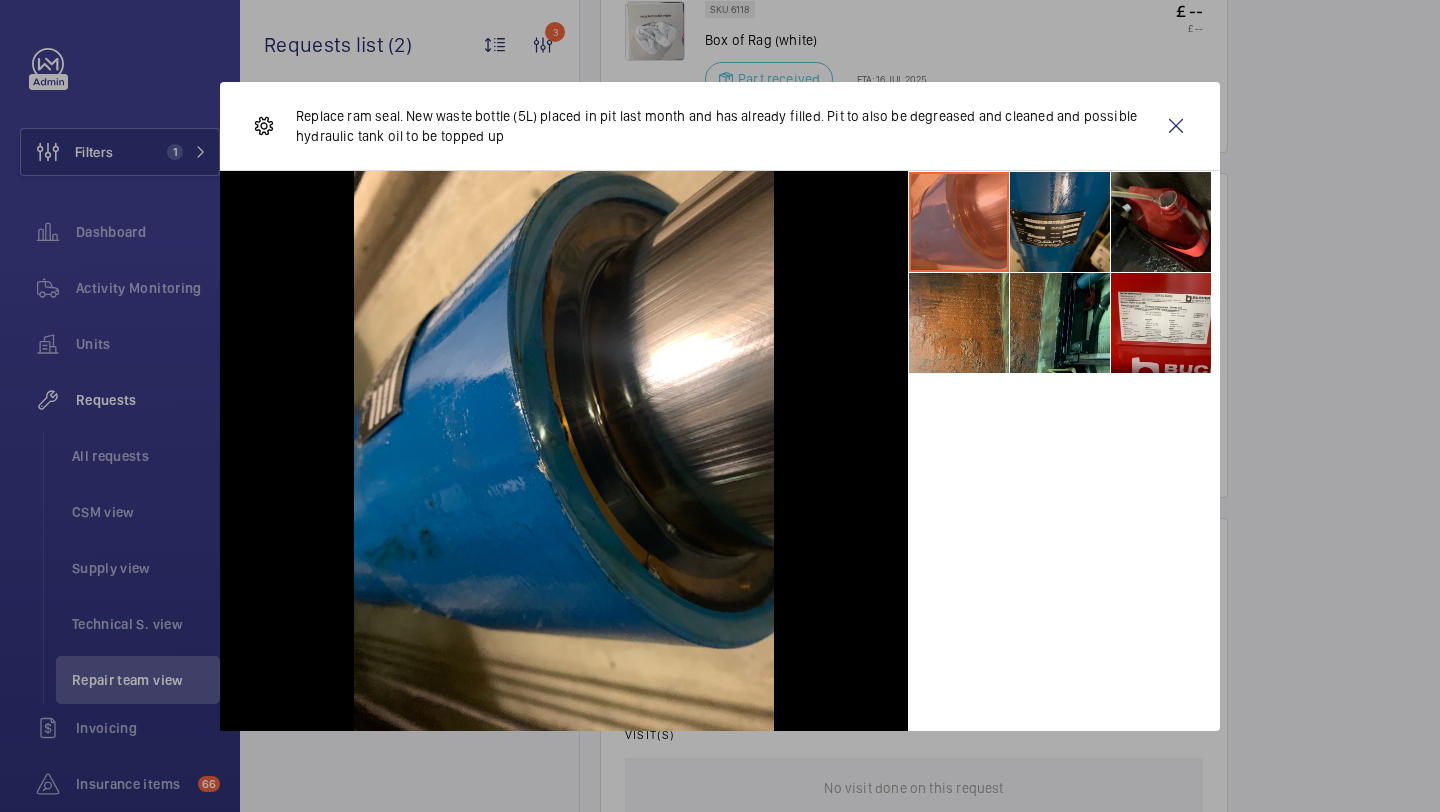 click at bounding box center (1060, 222) 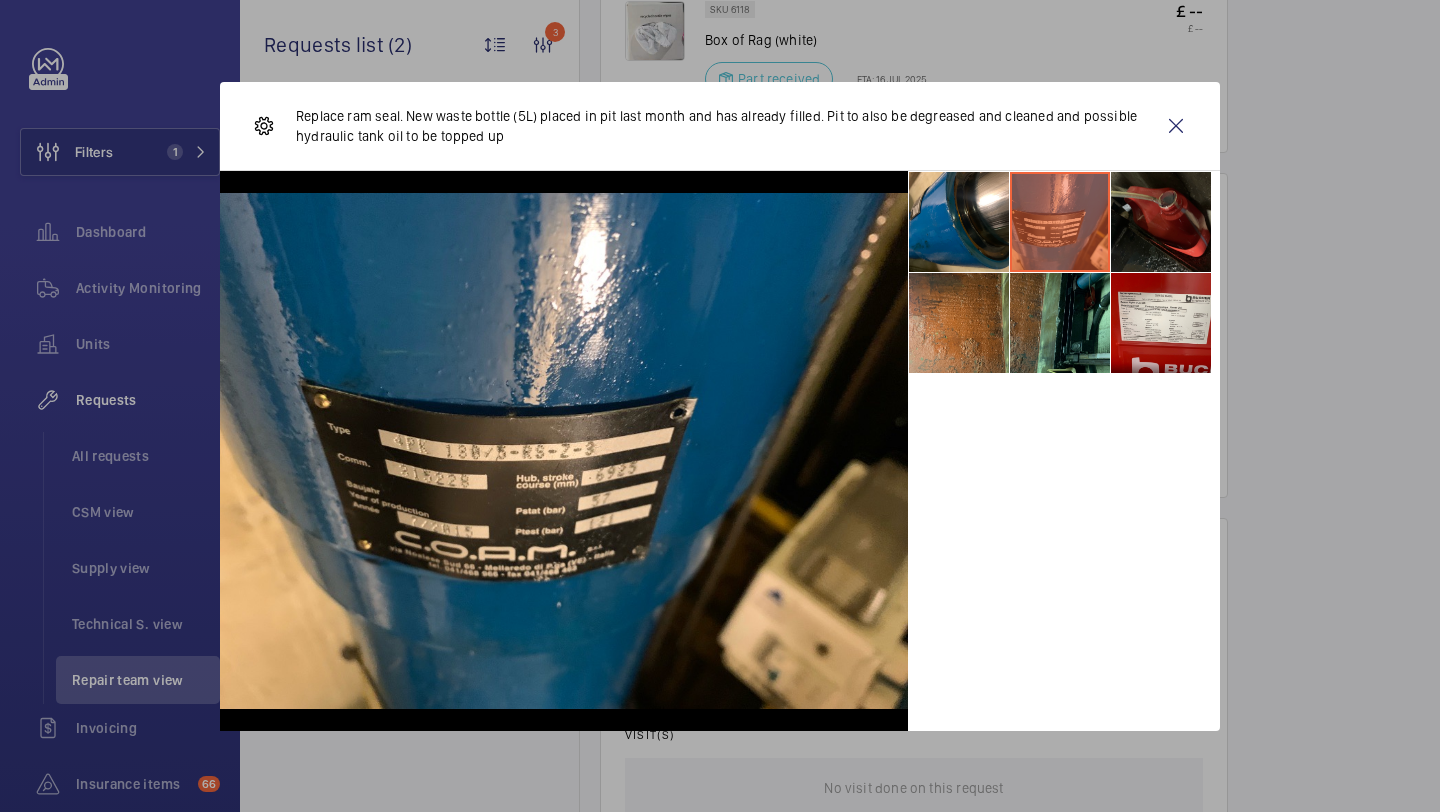 click at bounding box center (1161, 222) 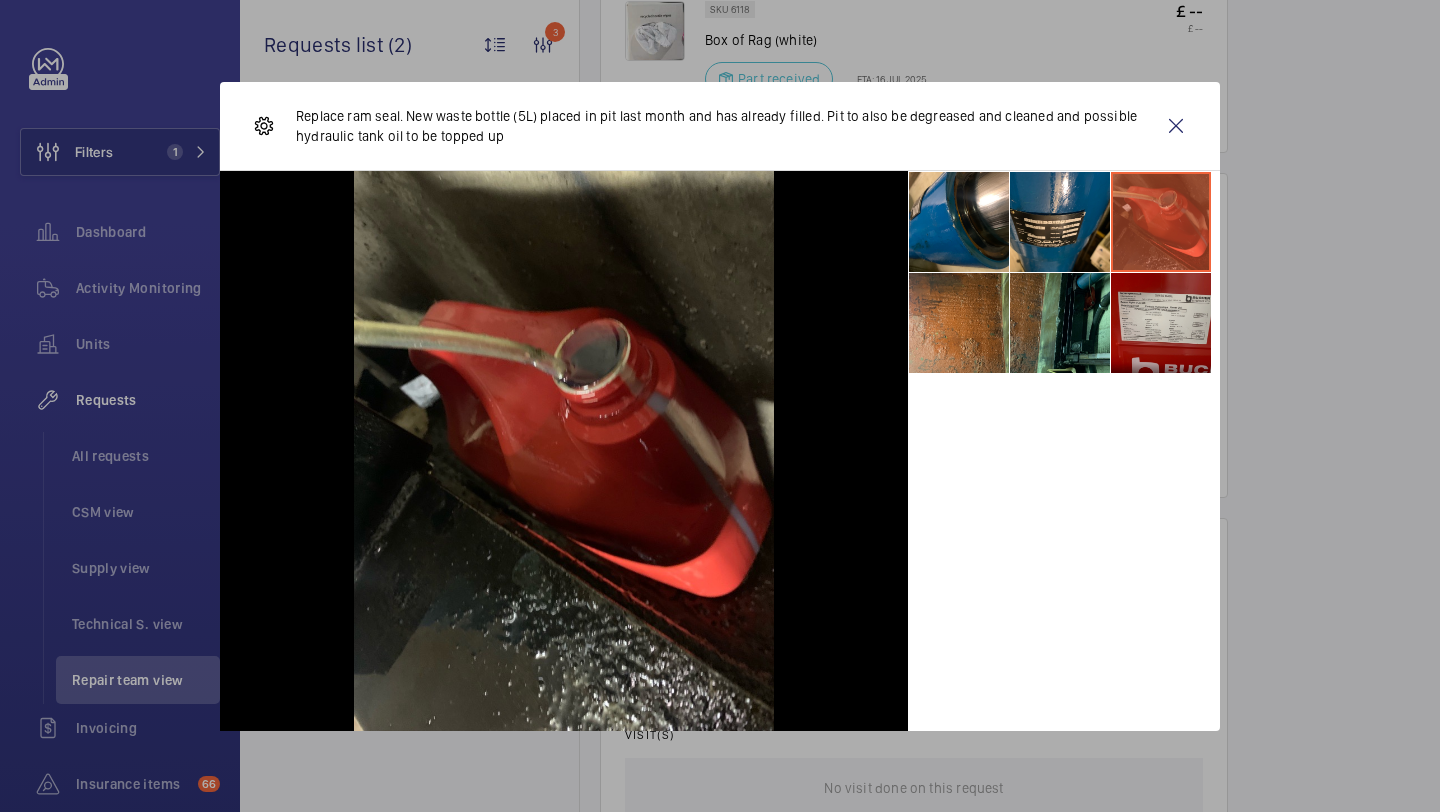 click at bounding box center [1161, 323] 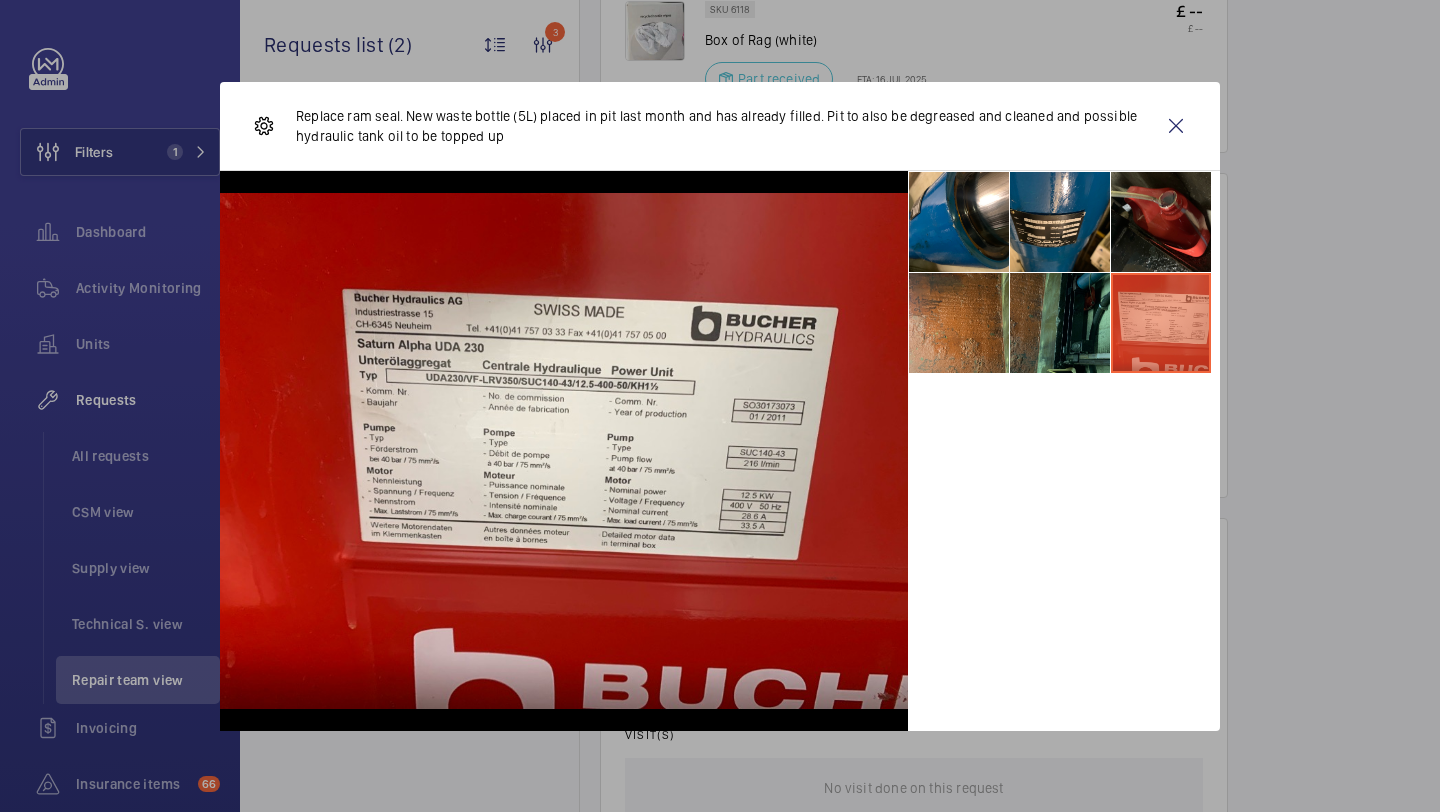 click at bounding box center [1060, 323] 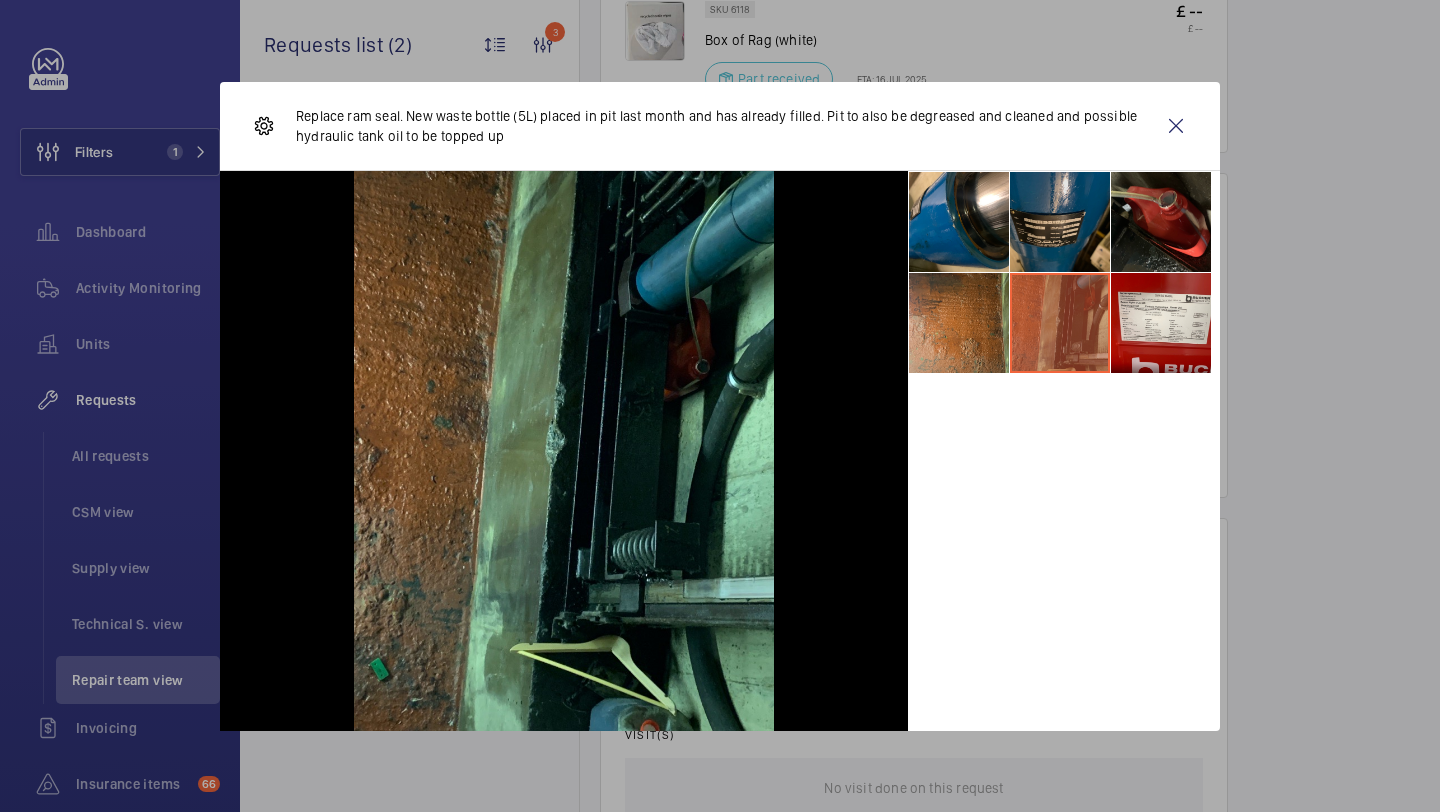 click at bounding box center [1060, 222] 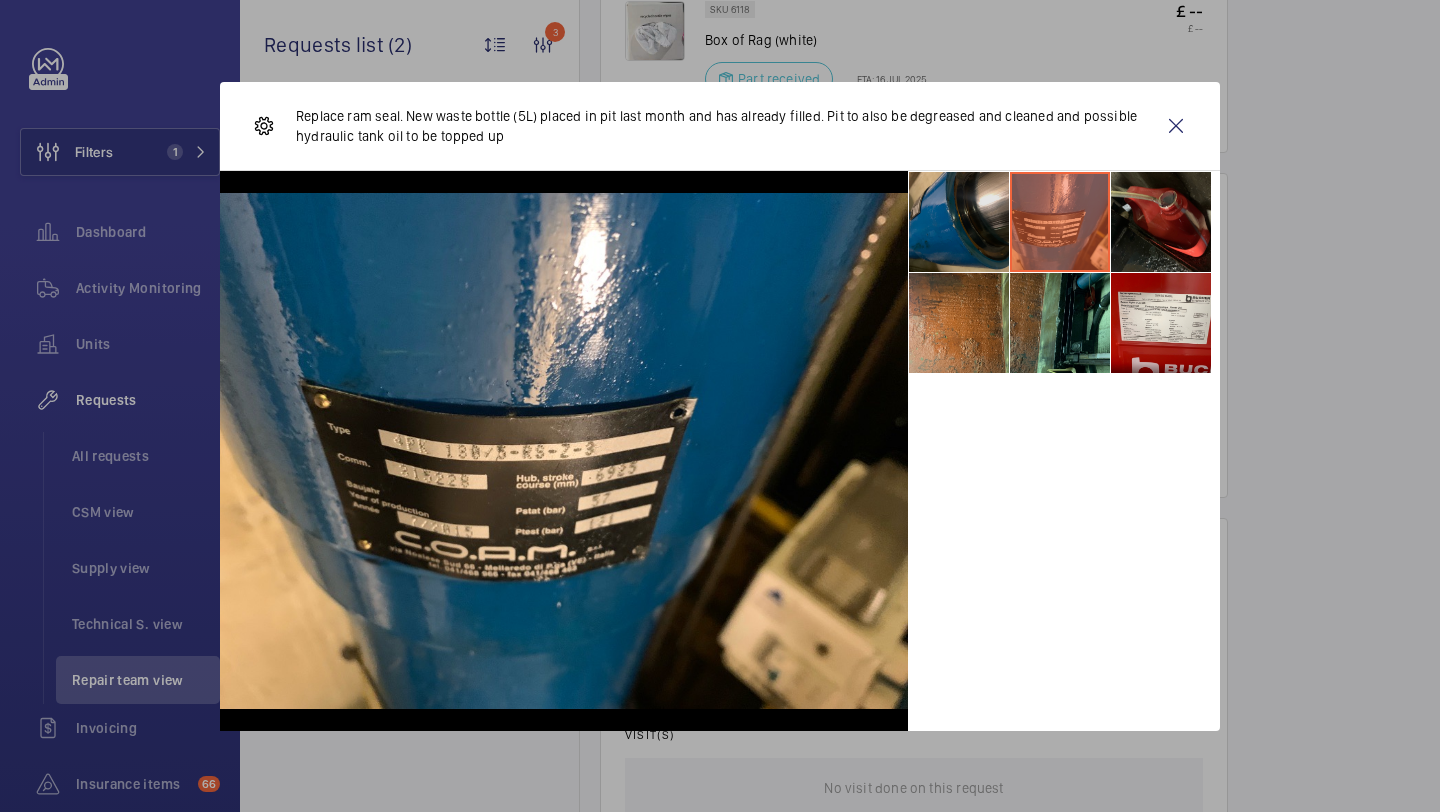 click at bounding box center [959, 222] 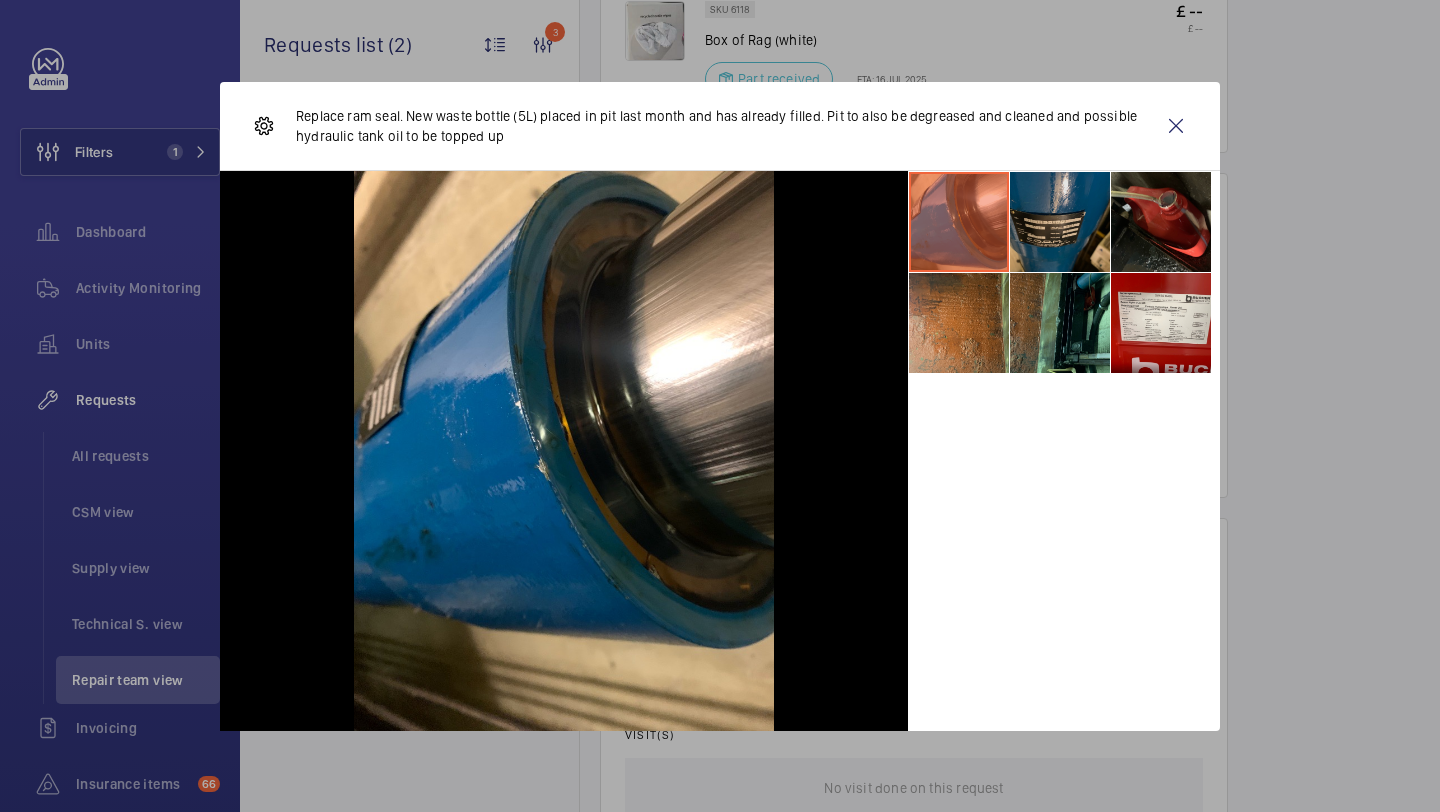 click at bounding box center [1060, 222] 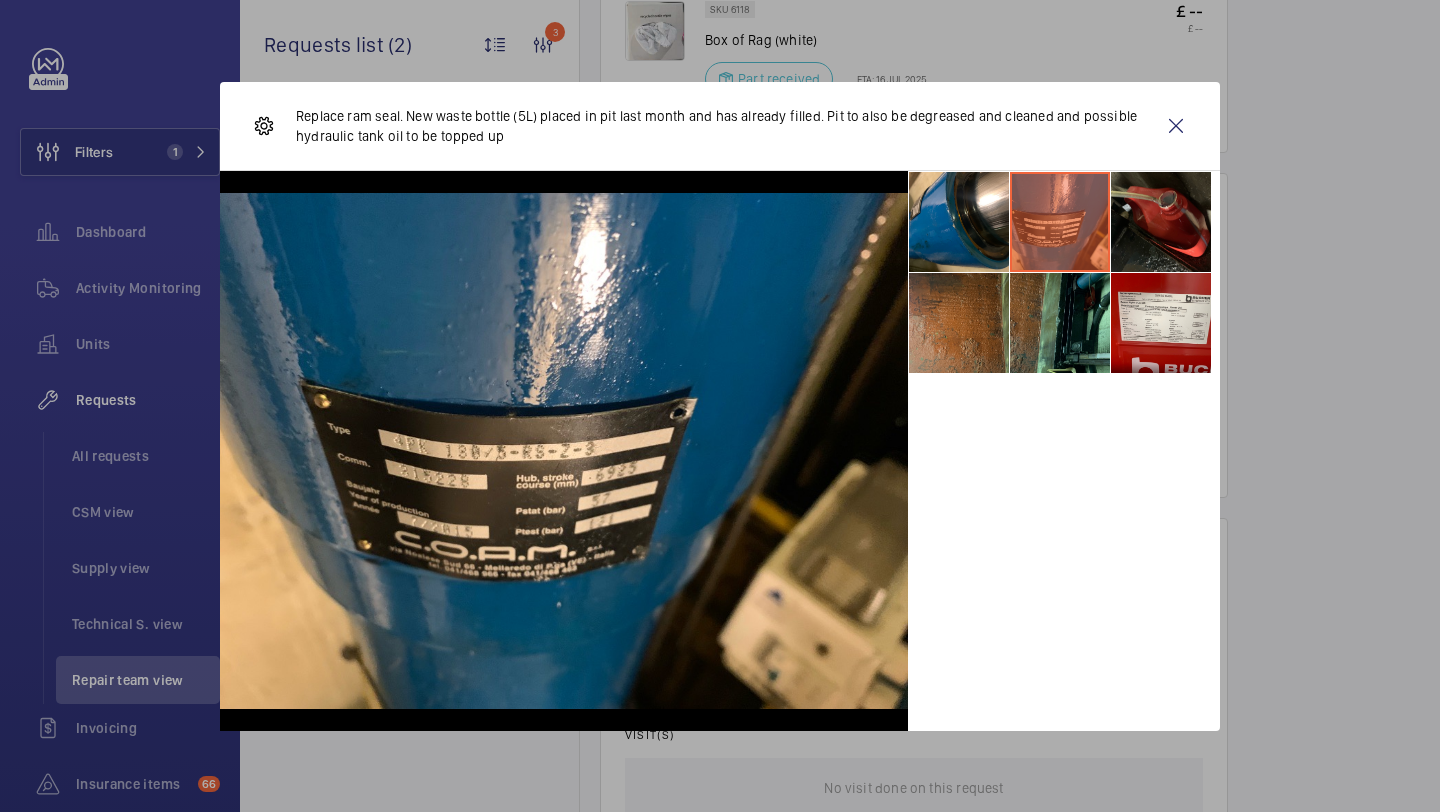 click at bounding box center [959, 323] 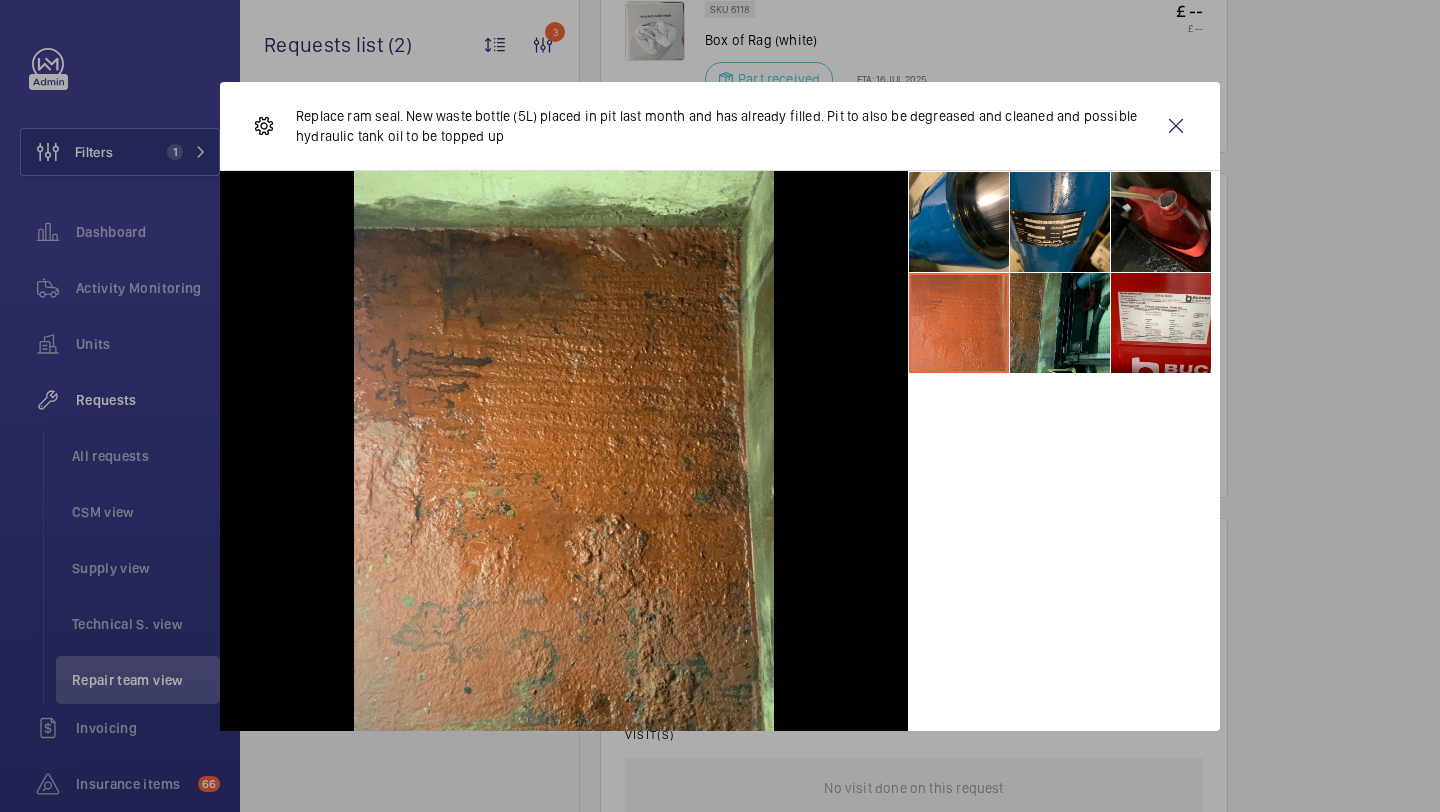 click at bounding box center (959, 323) 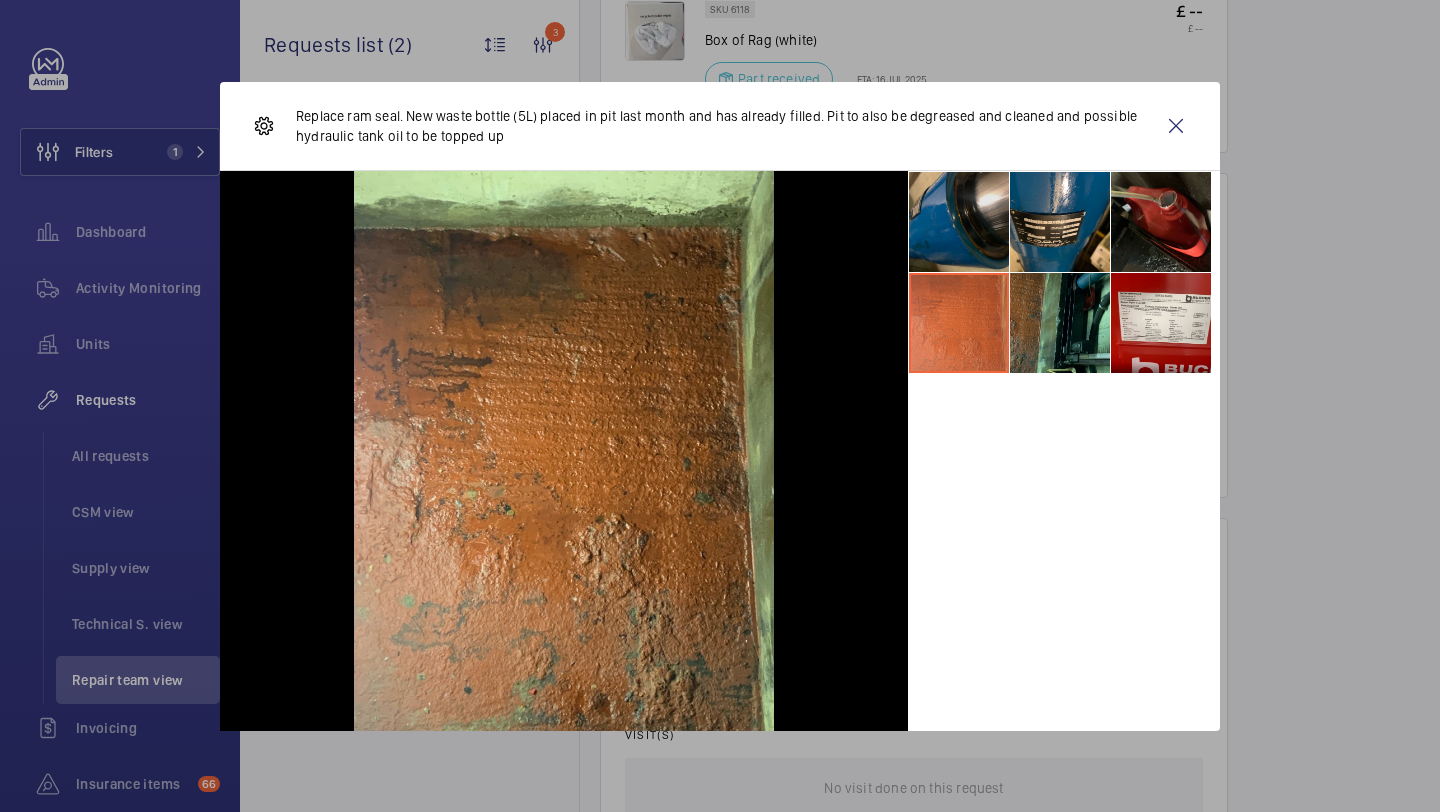 click at bounding box center [959, 222] 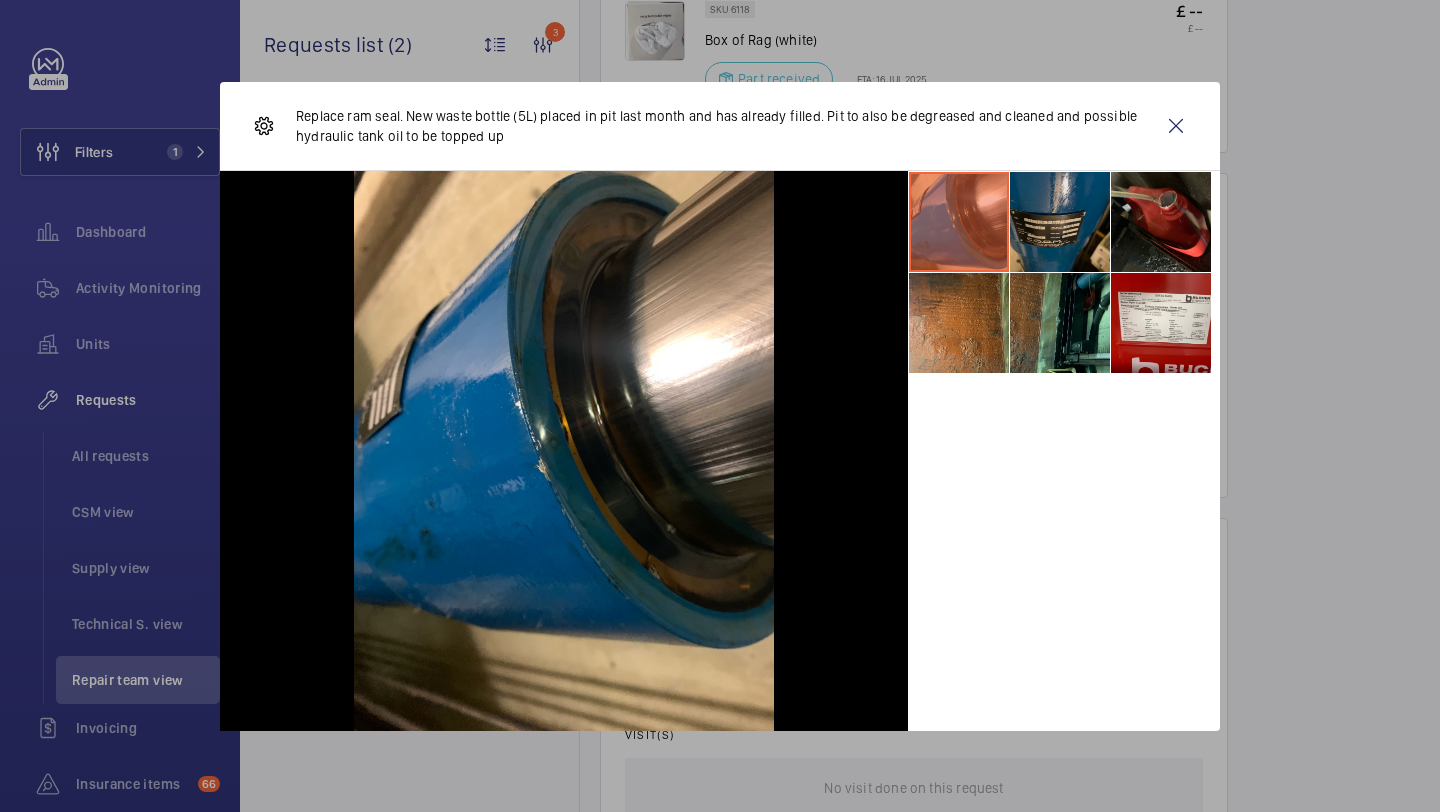 click at bounding box center (1060, 222) 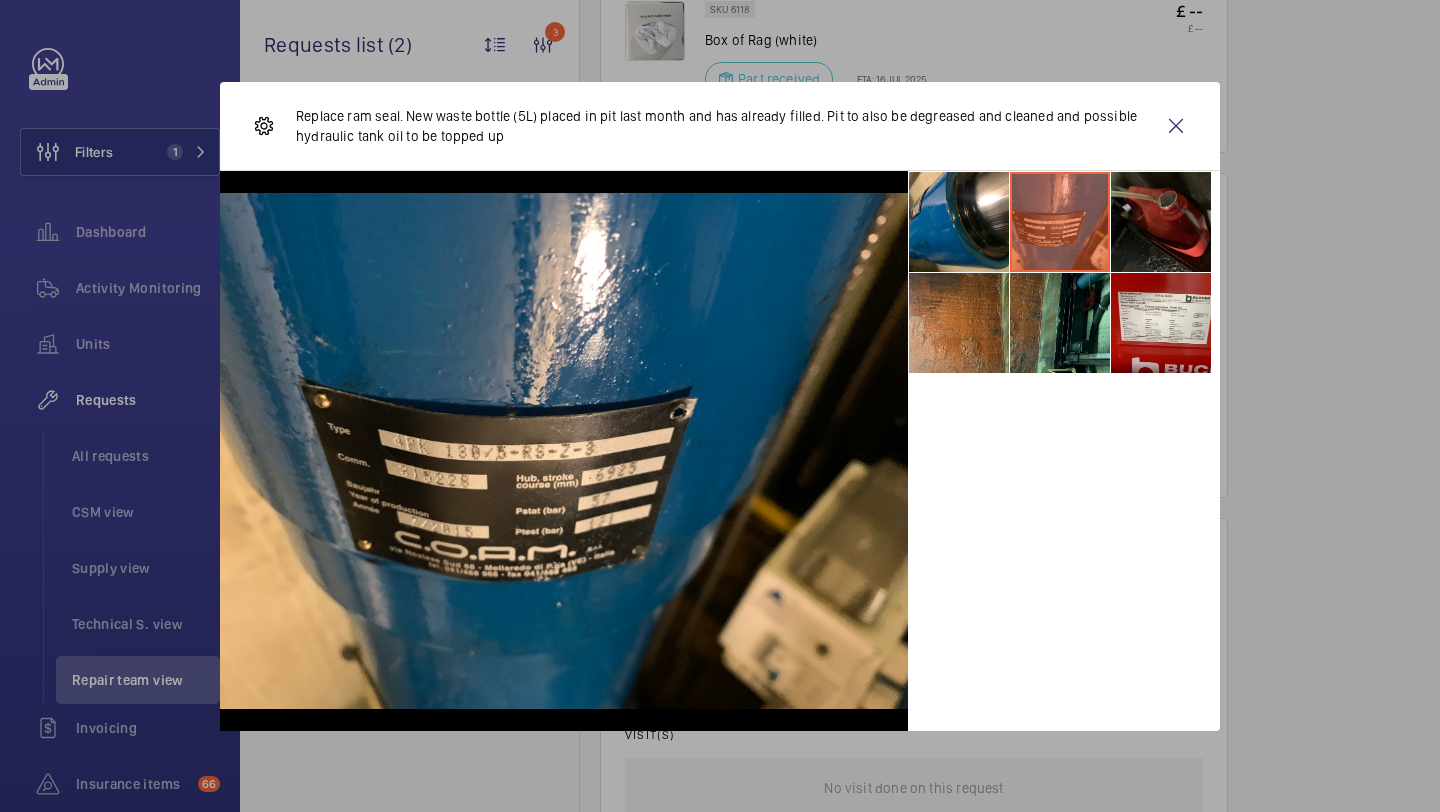 click at bounding box center [1161, 222] 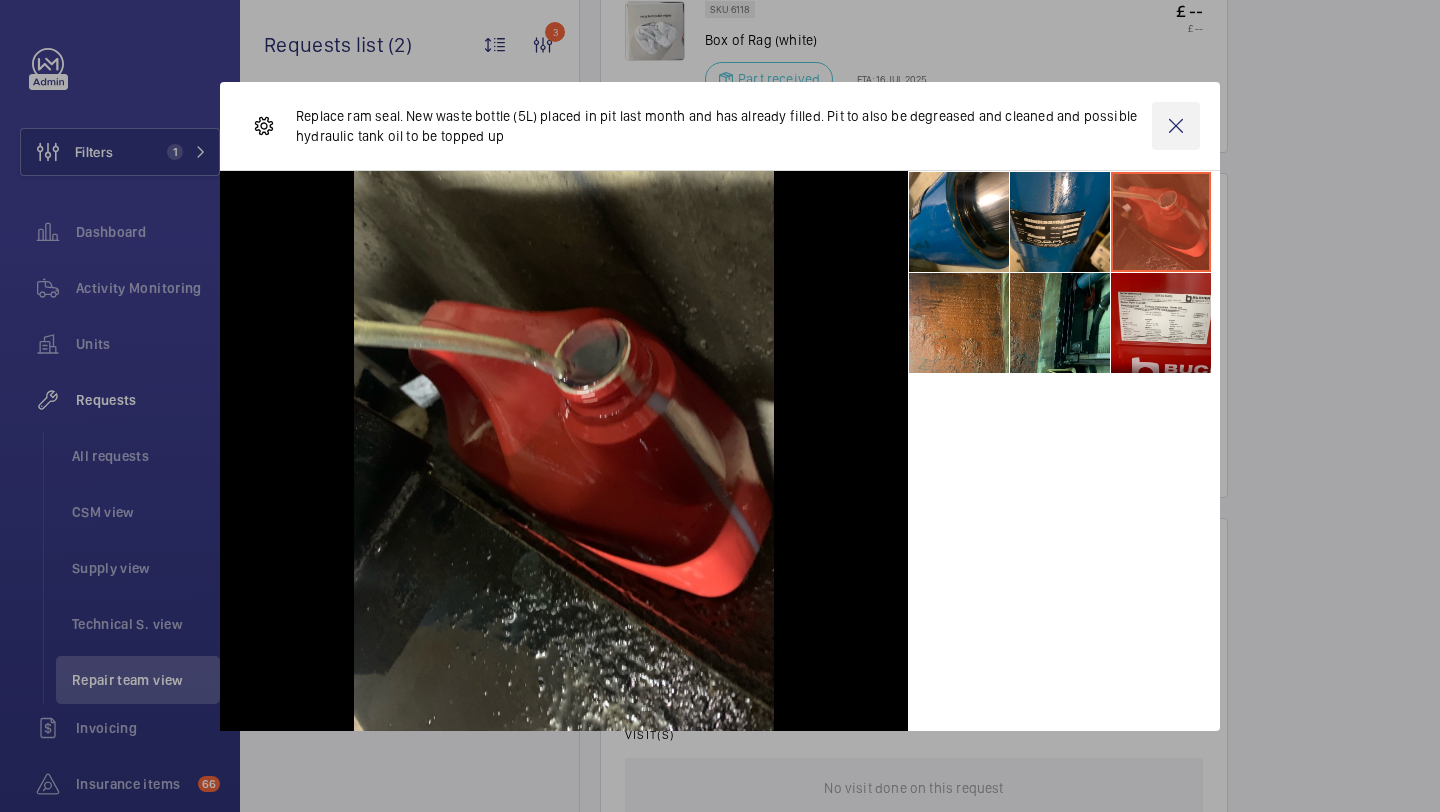 click at bounding box center (1176, 126) 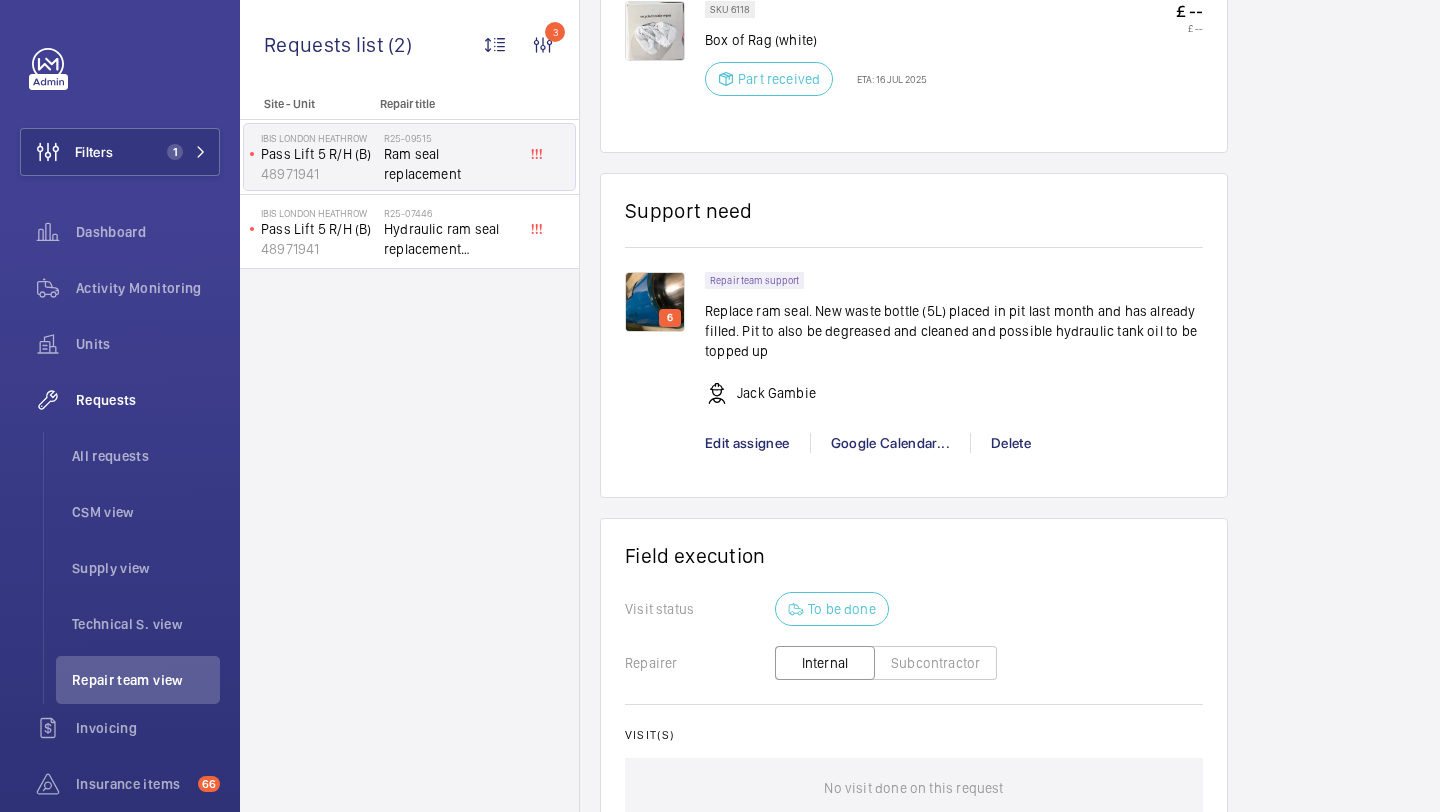 click 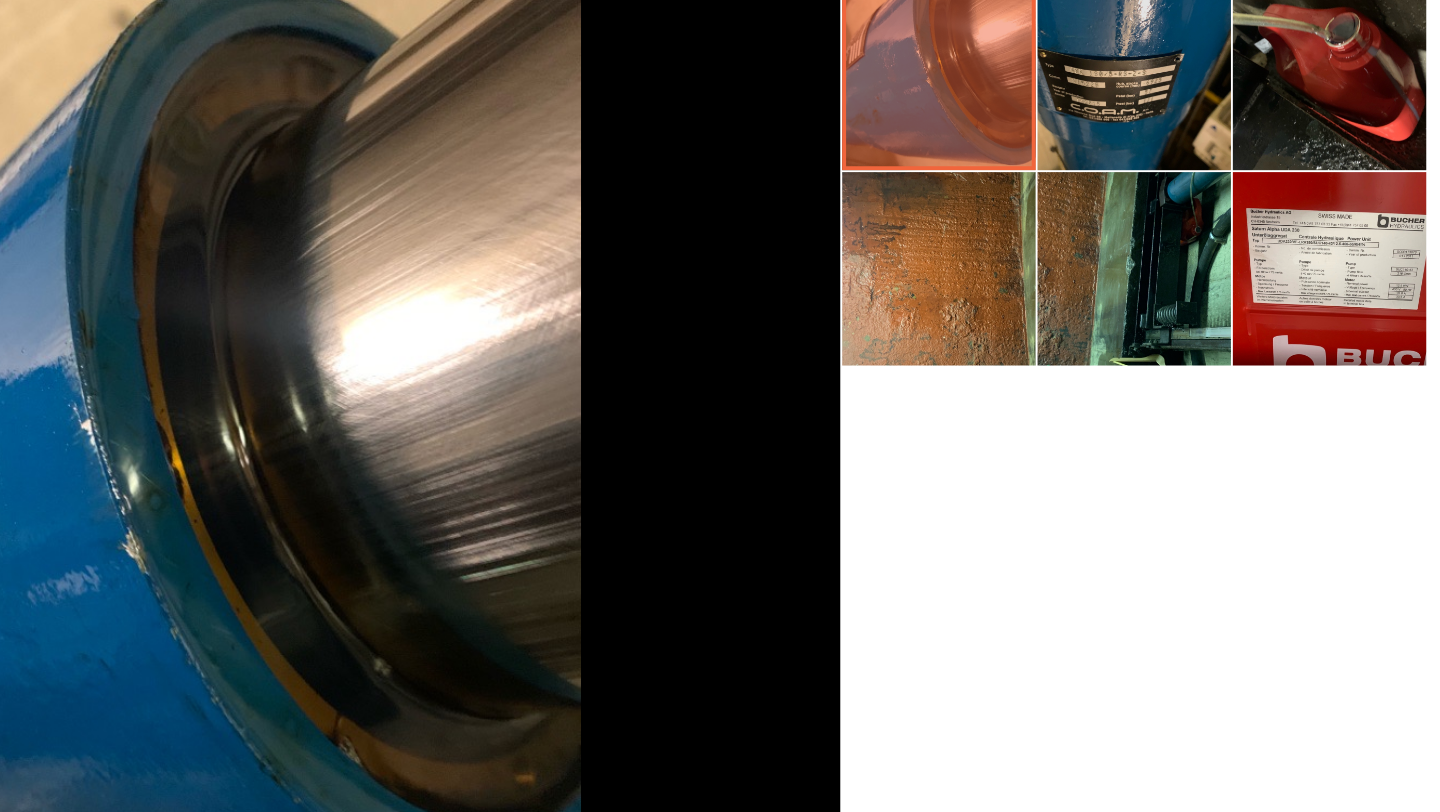 click at bounding box center [1060, 222] 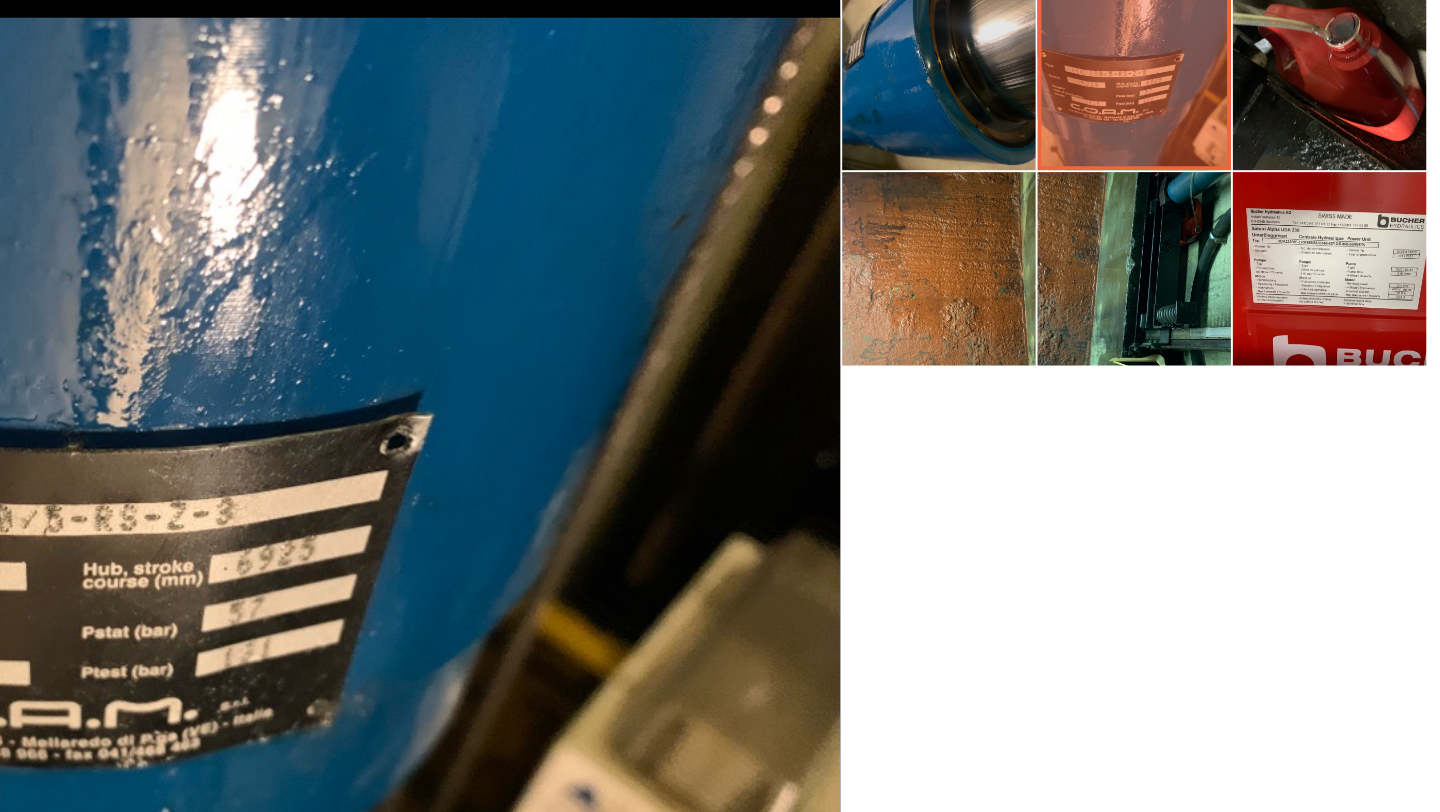 click at bounding box center (959, 222) 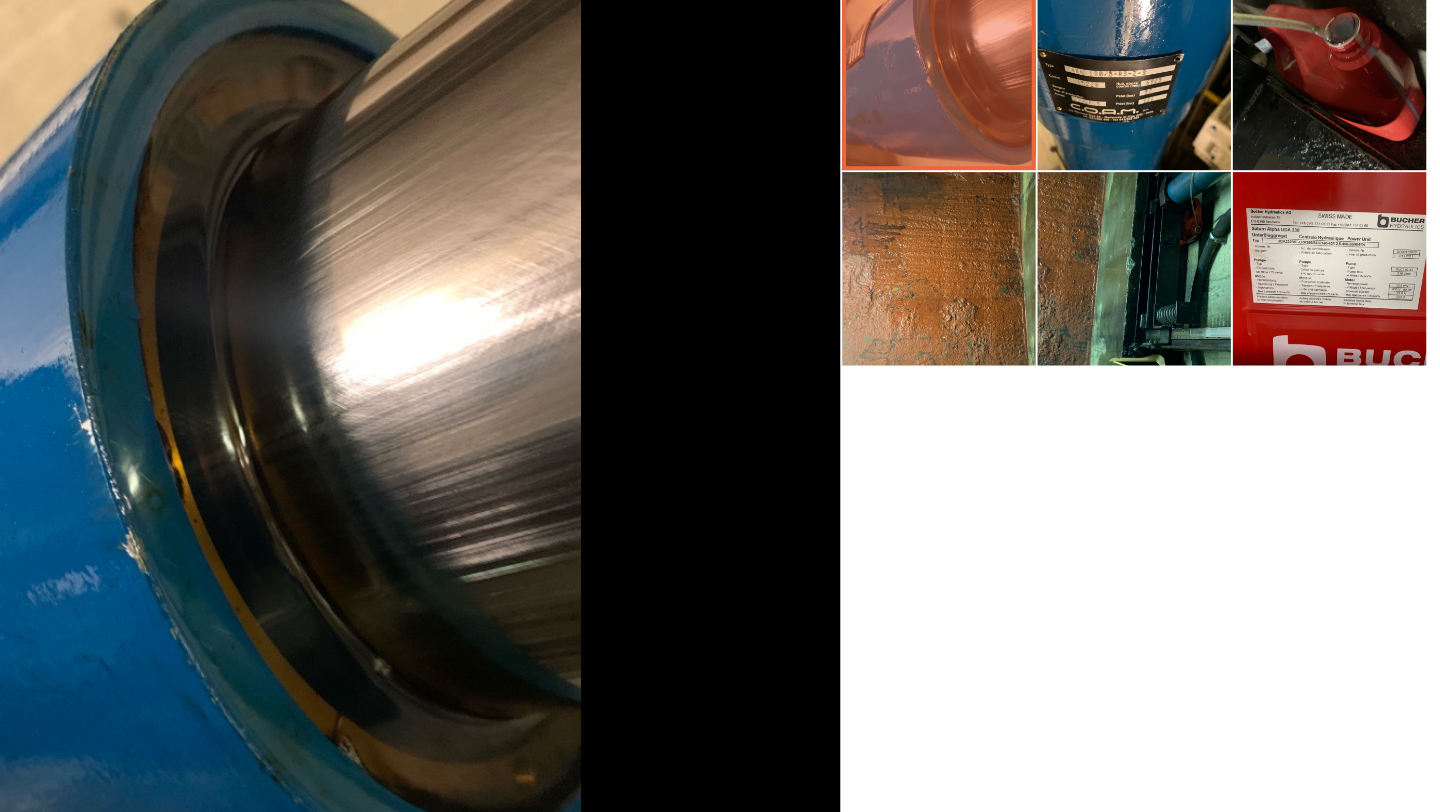 click at bounding box center [1161, 222] 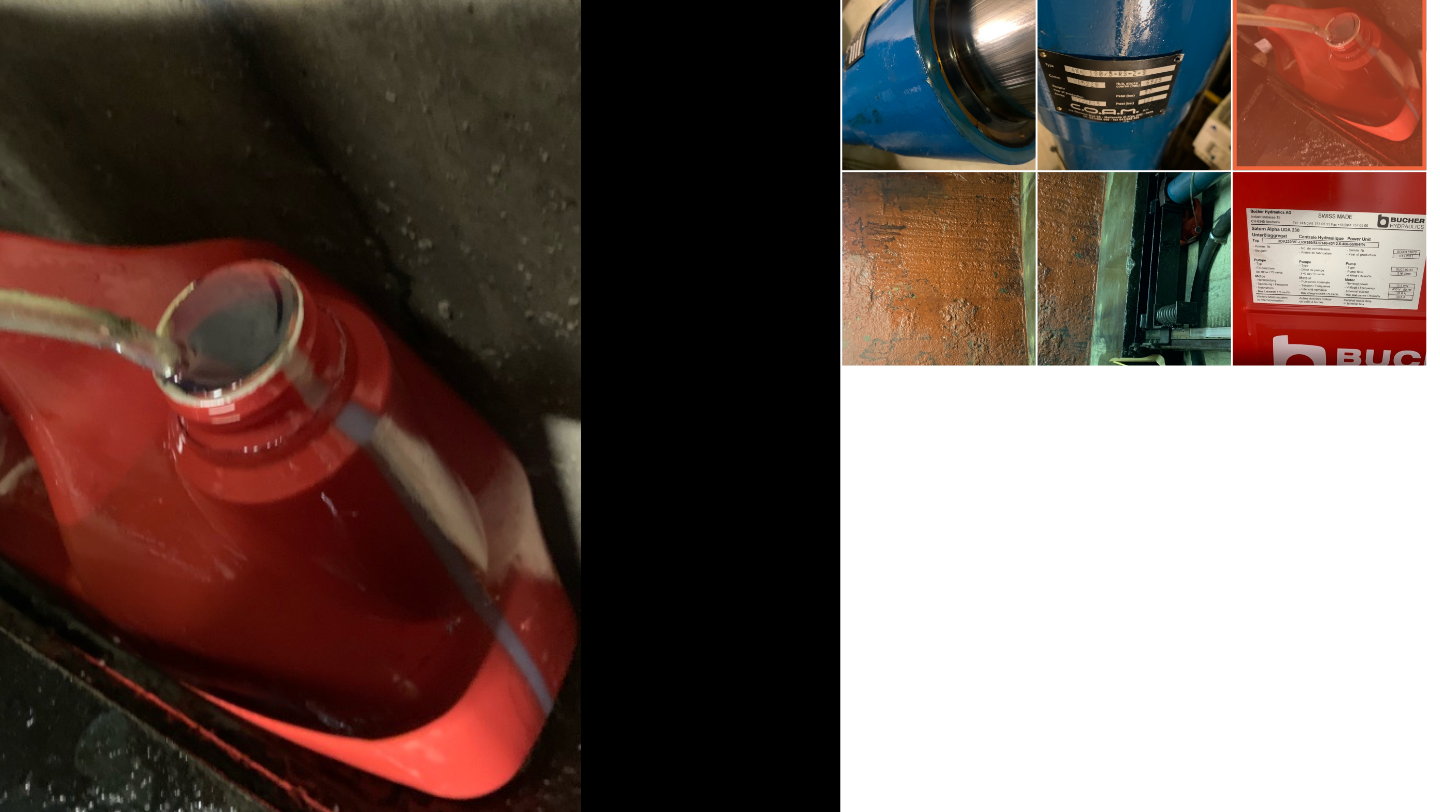 click at bounding box center (1060, 222) 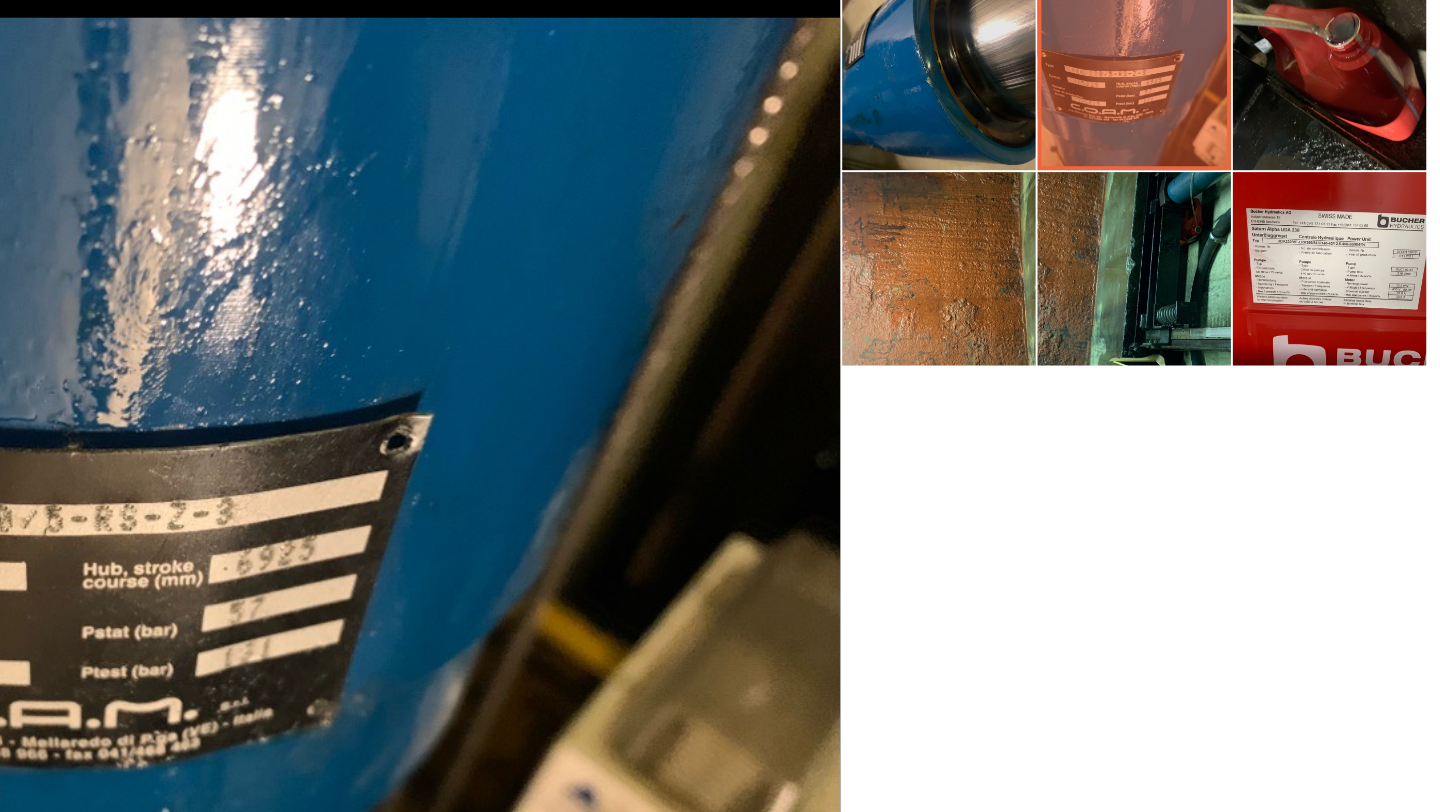 click at bounding box center (959, 222) 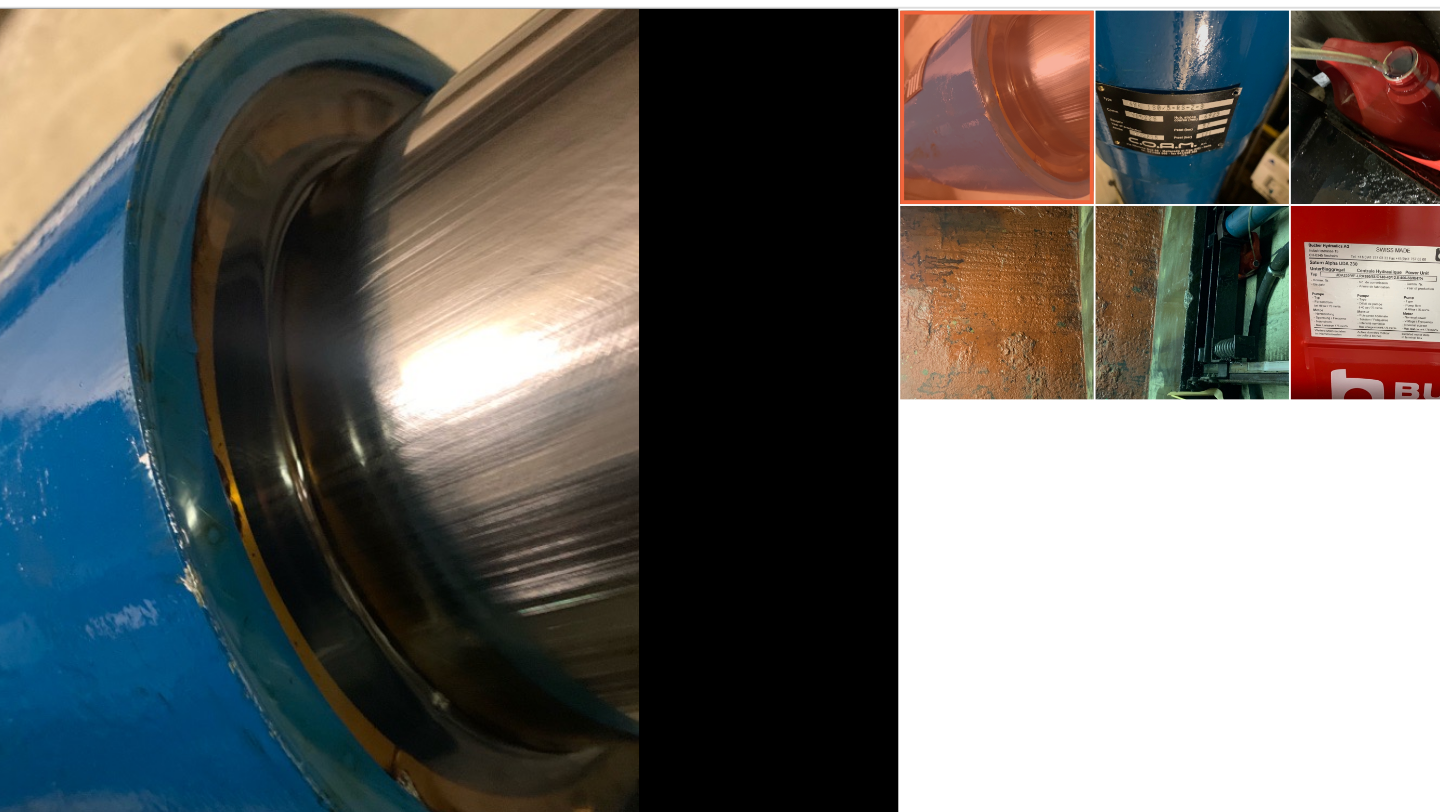 click at bounding box center (1060, 222) 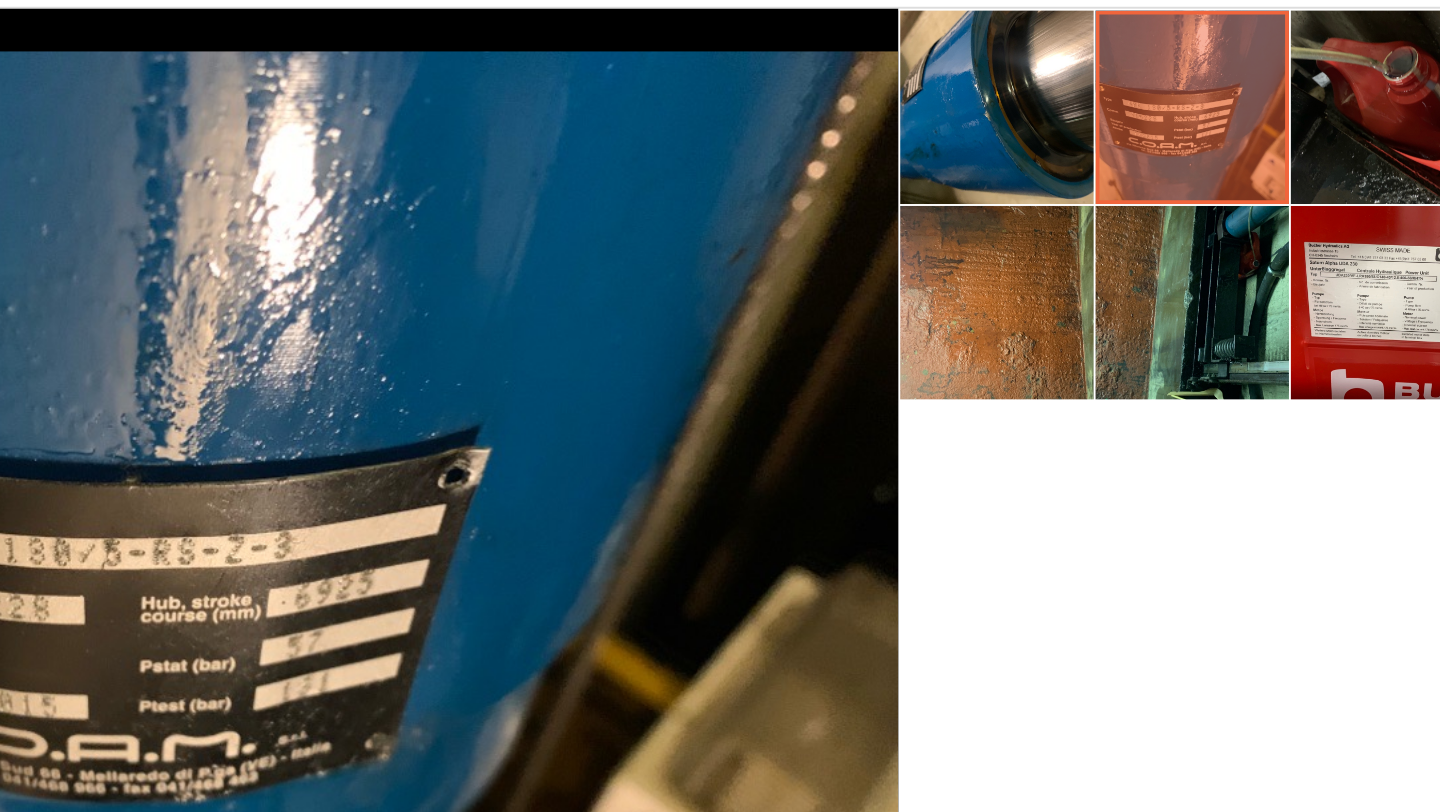 click at bounding box center (1161, 222) 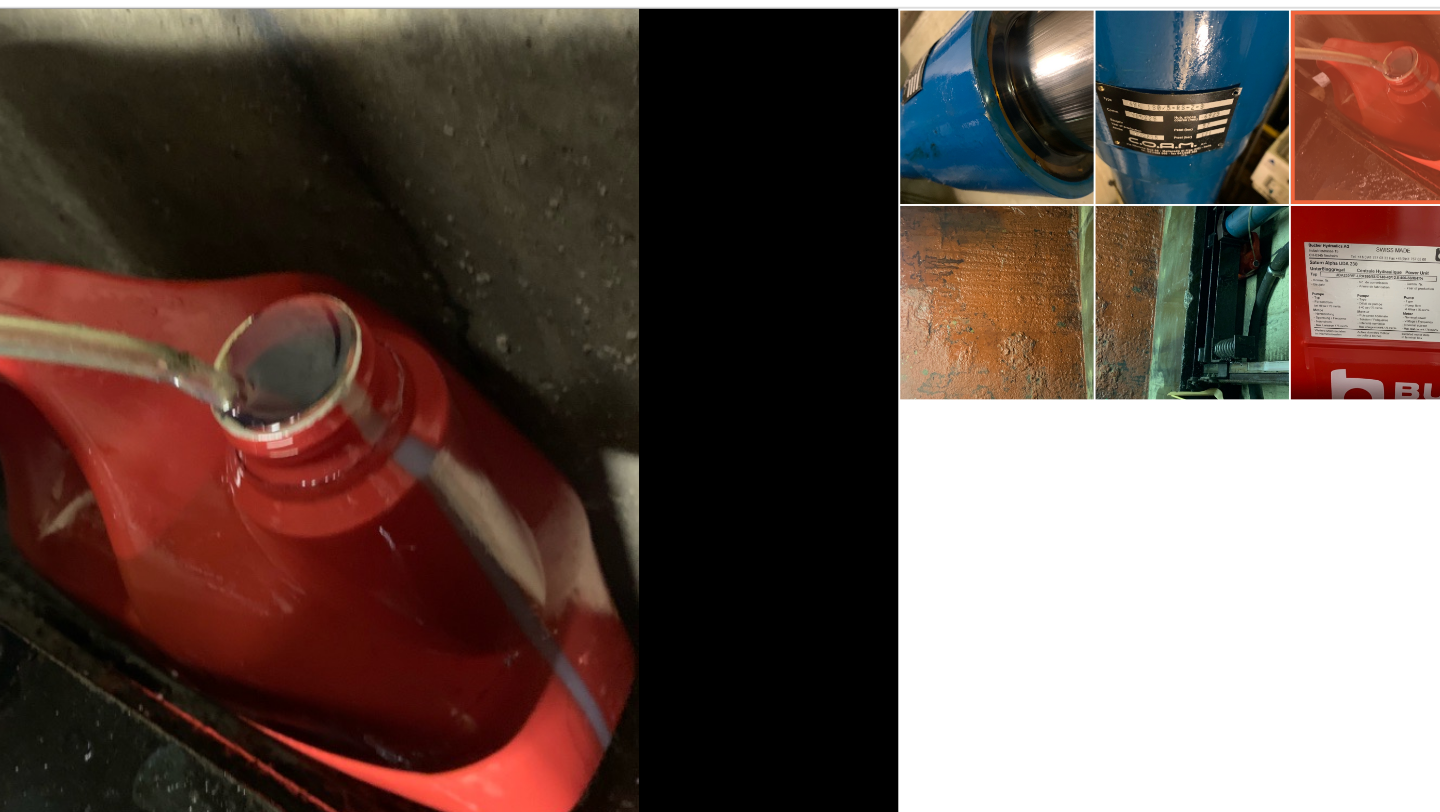 click at bounding box center [1161, 323] 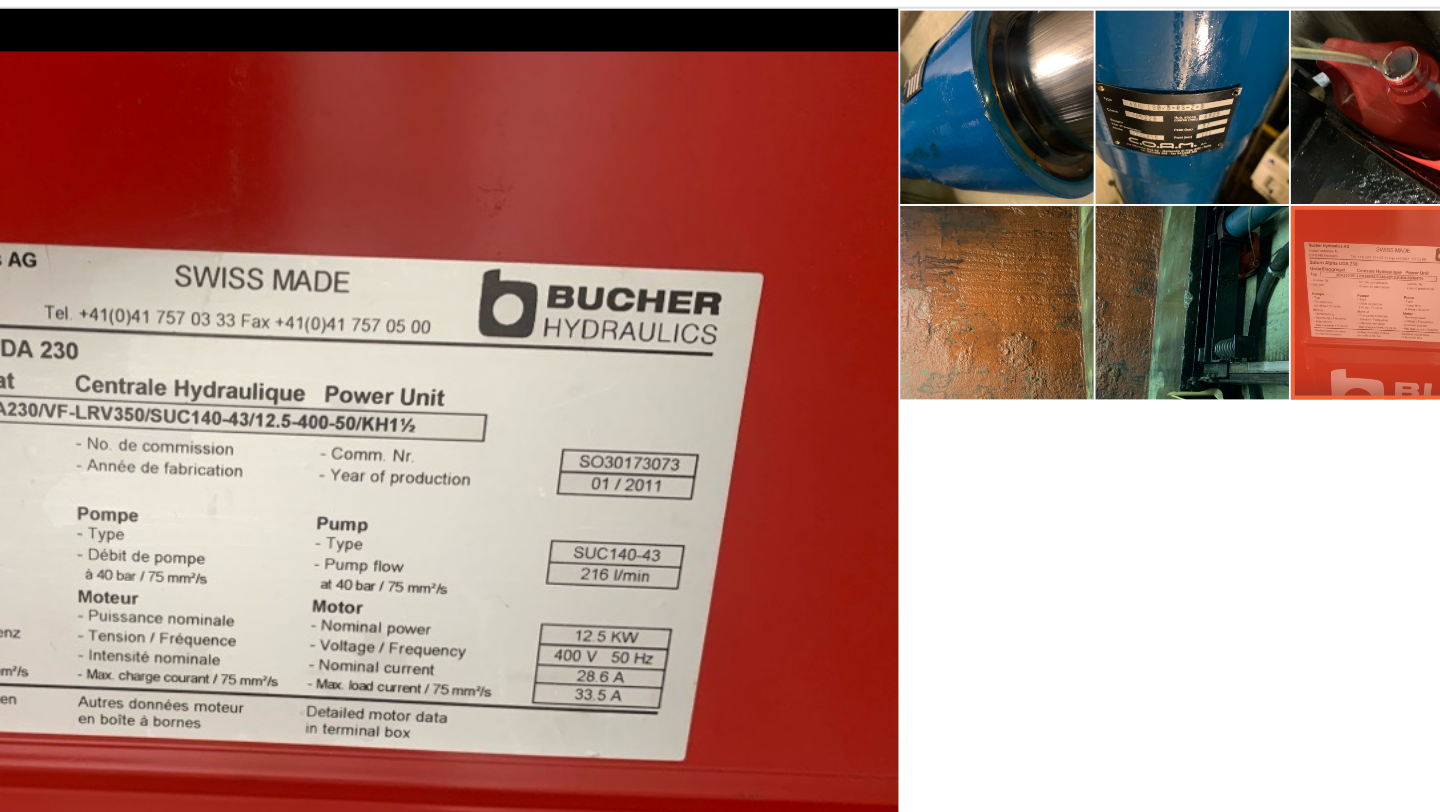click at bounding box center (1060, 323) 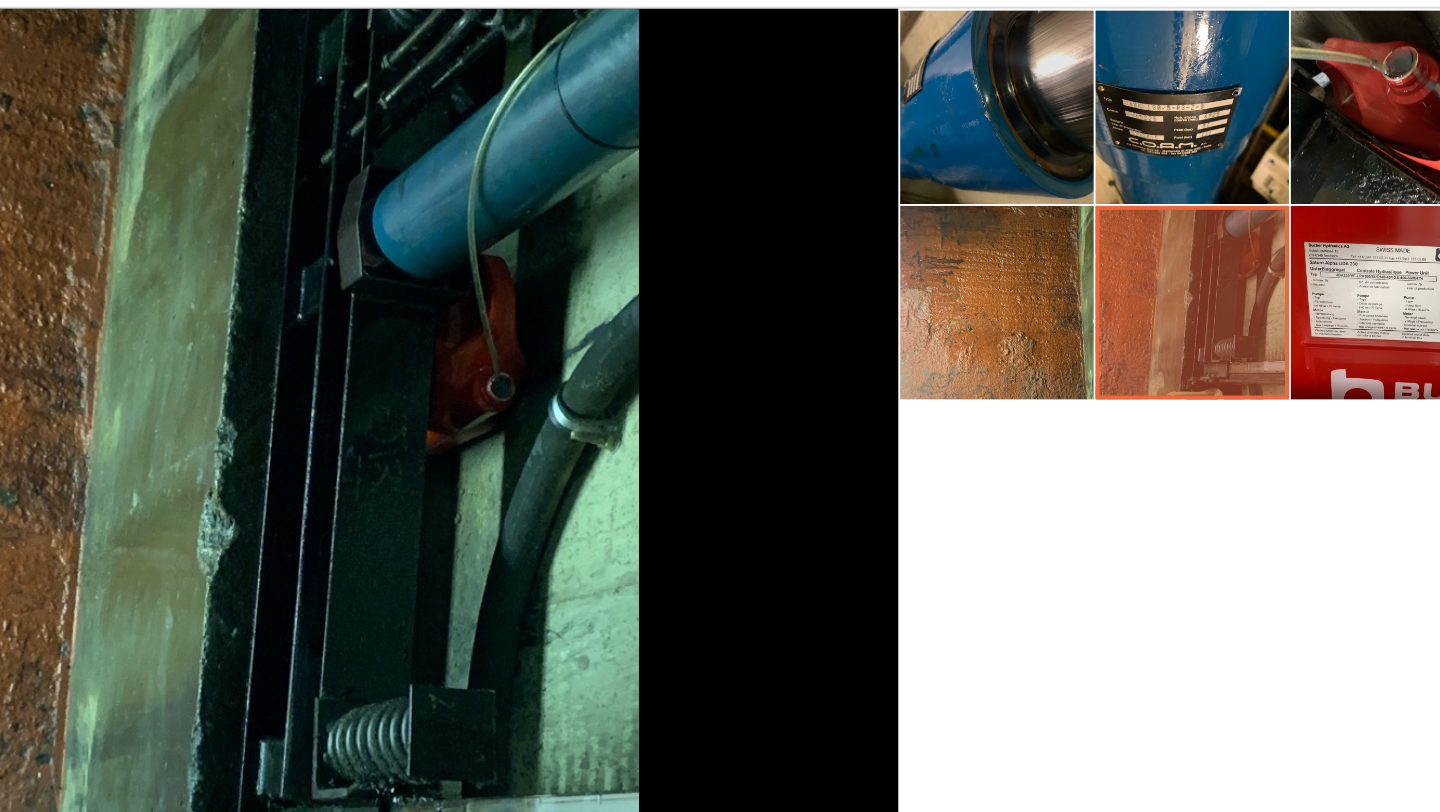 click at bounding box center [959, 222] 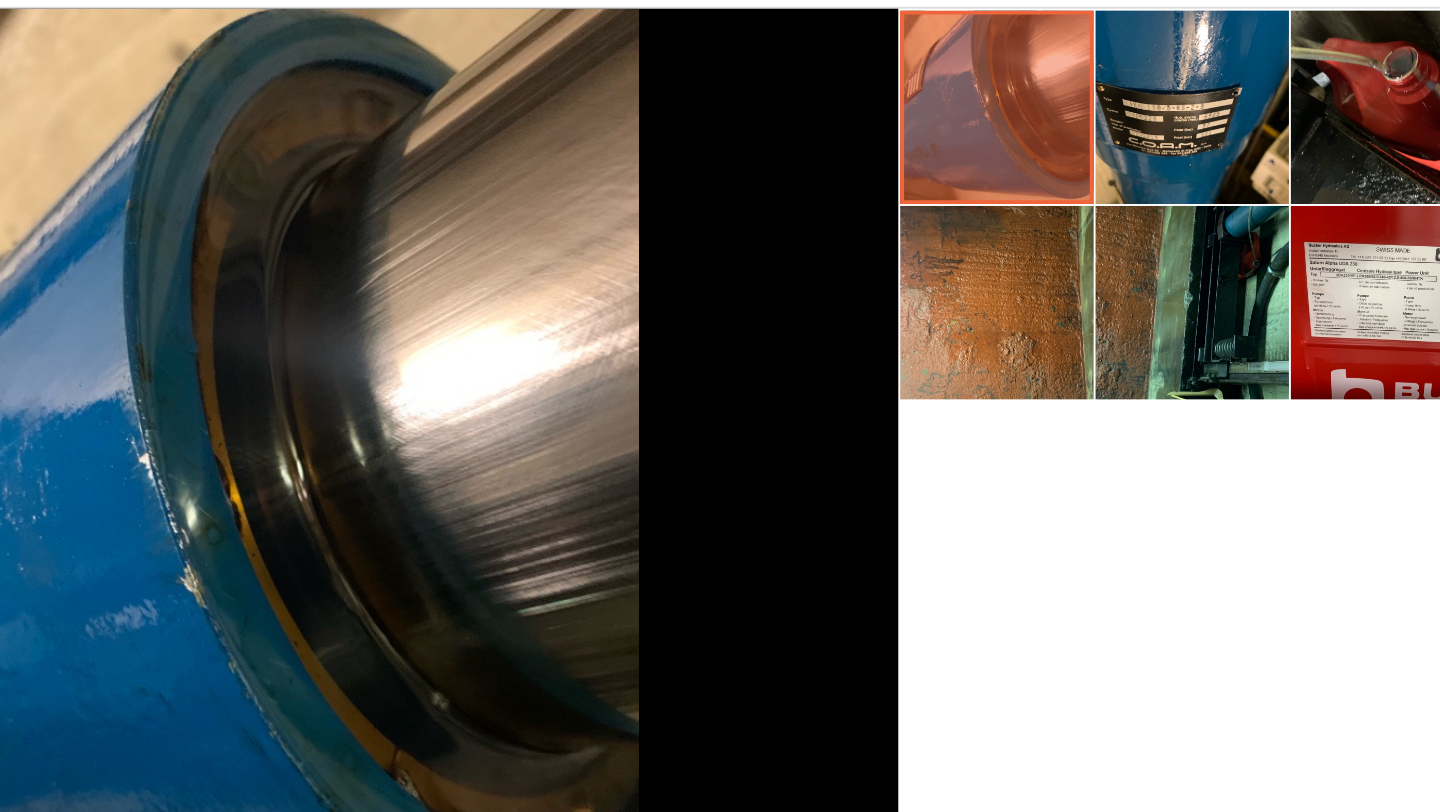 click at bounding box center (959, 222) 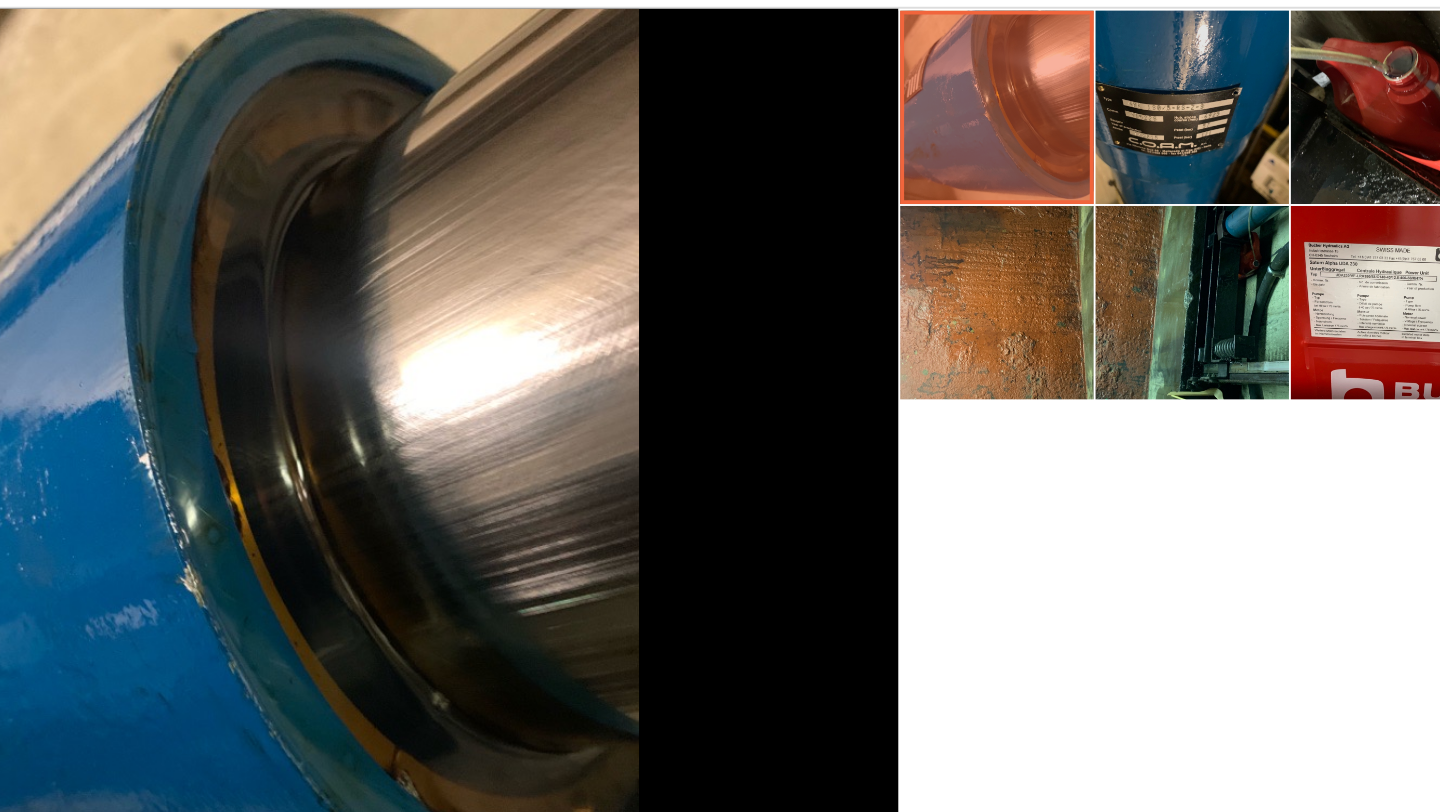 click at bounding box center (1060, 222) 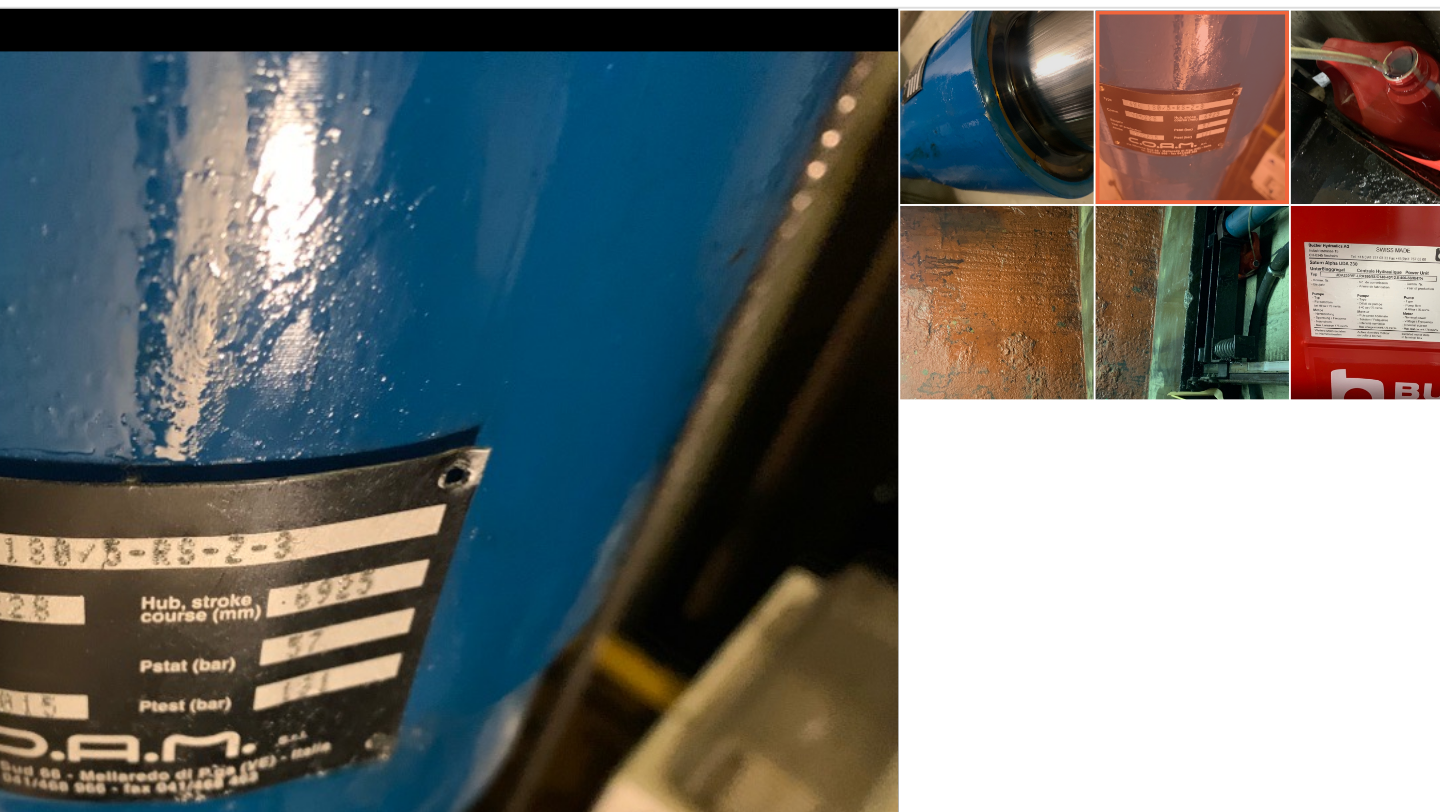 click at bounding box center (959, 222) 